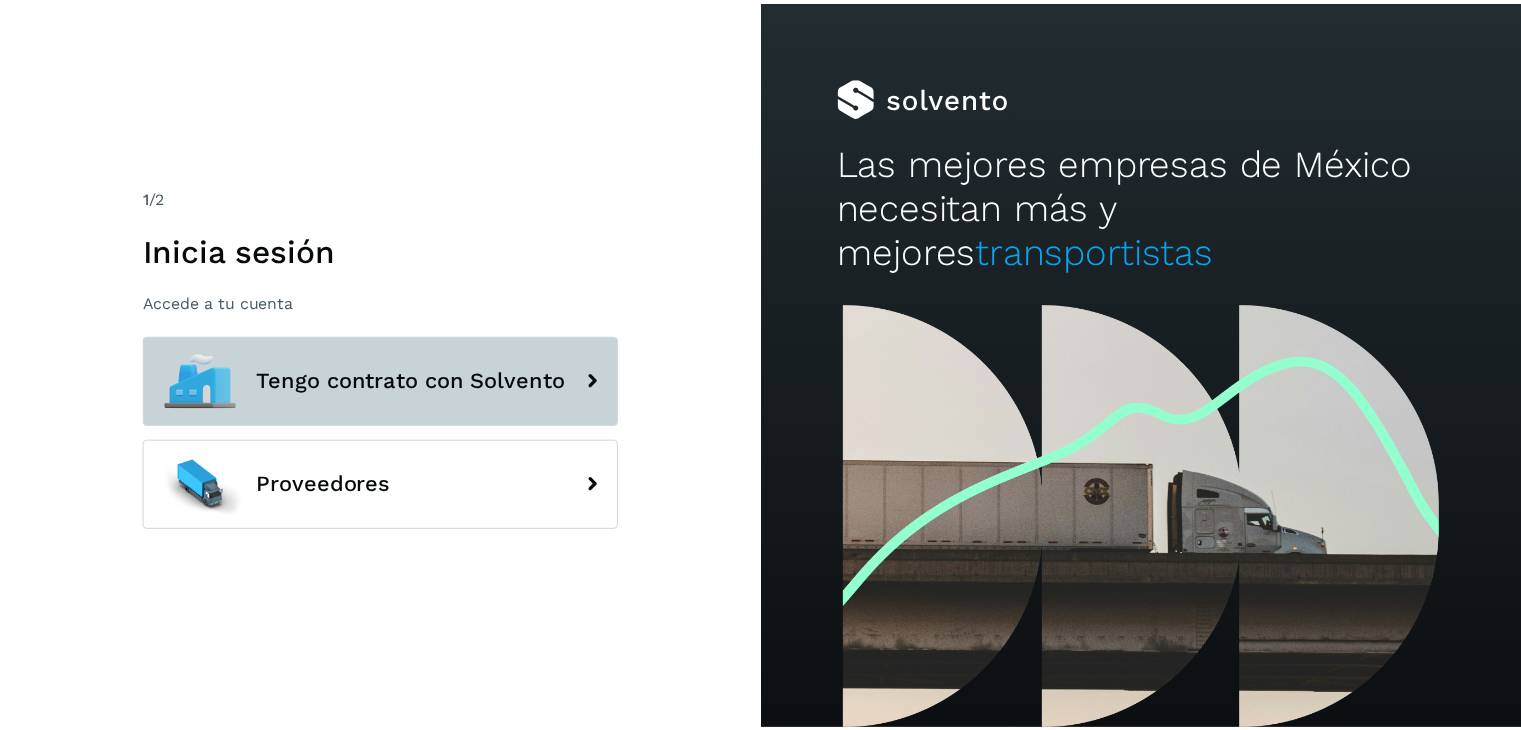 scroll, scrollTop: 0, scrollLeft: 0, axis: both 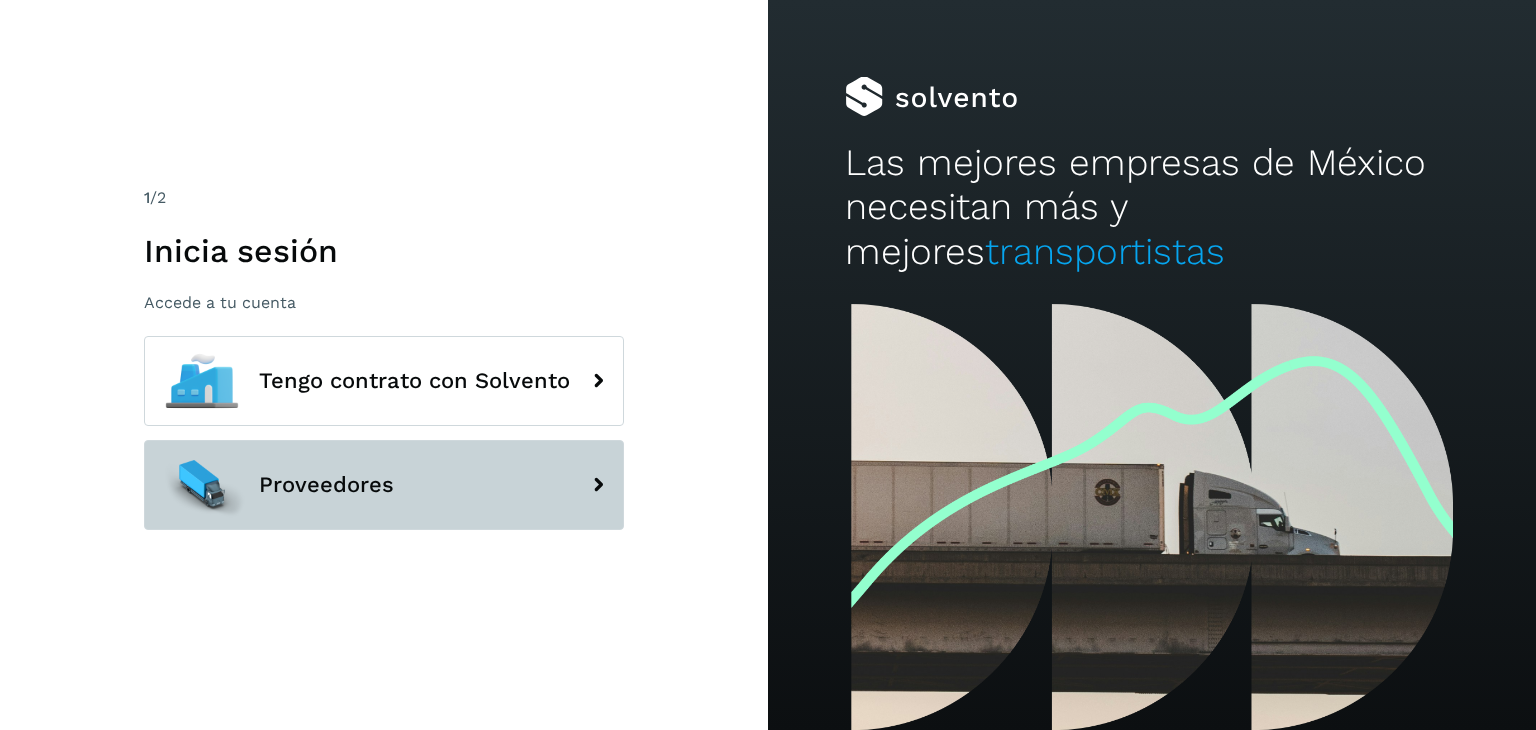 click on "Proveedores" at bounding box center (384, 485) 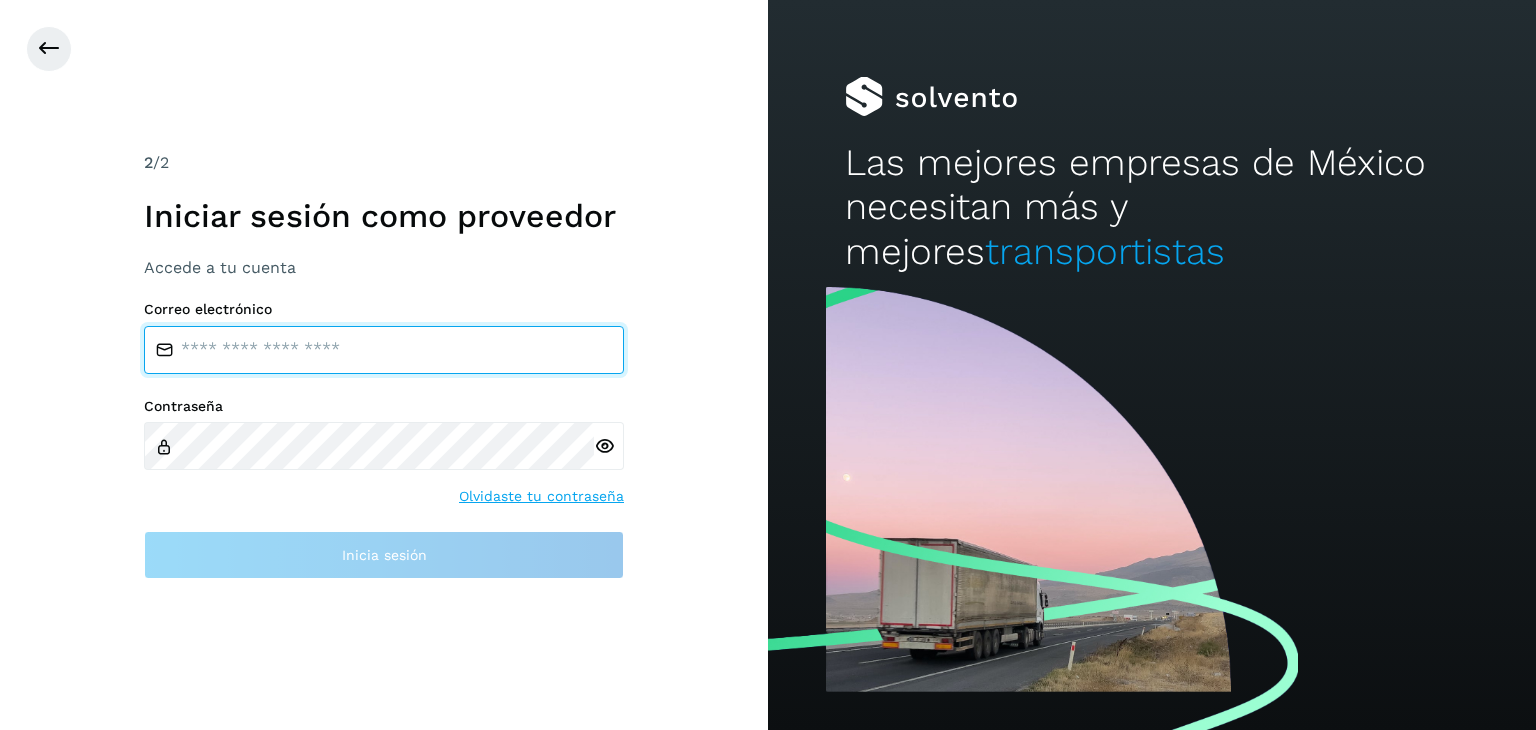 type on "**********" 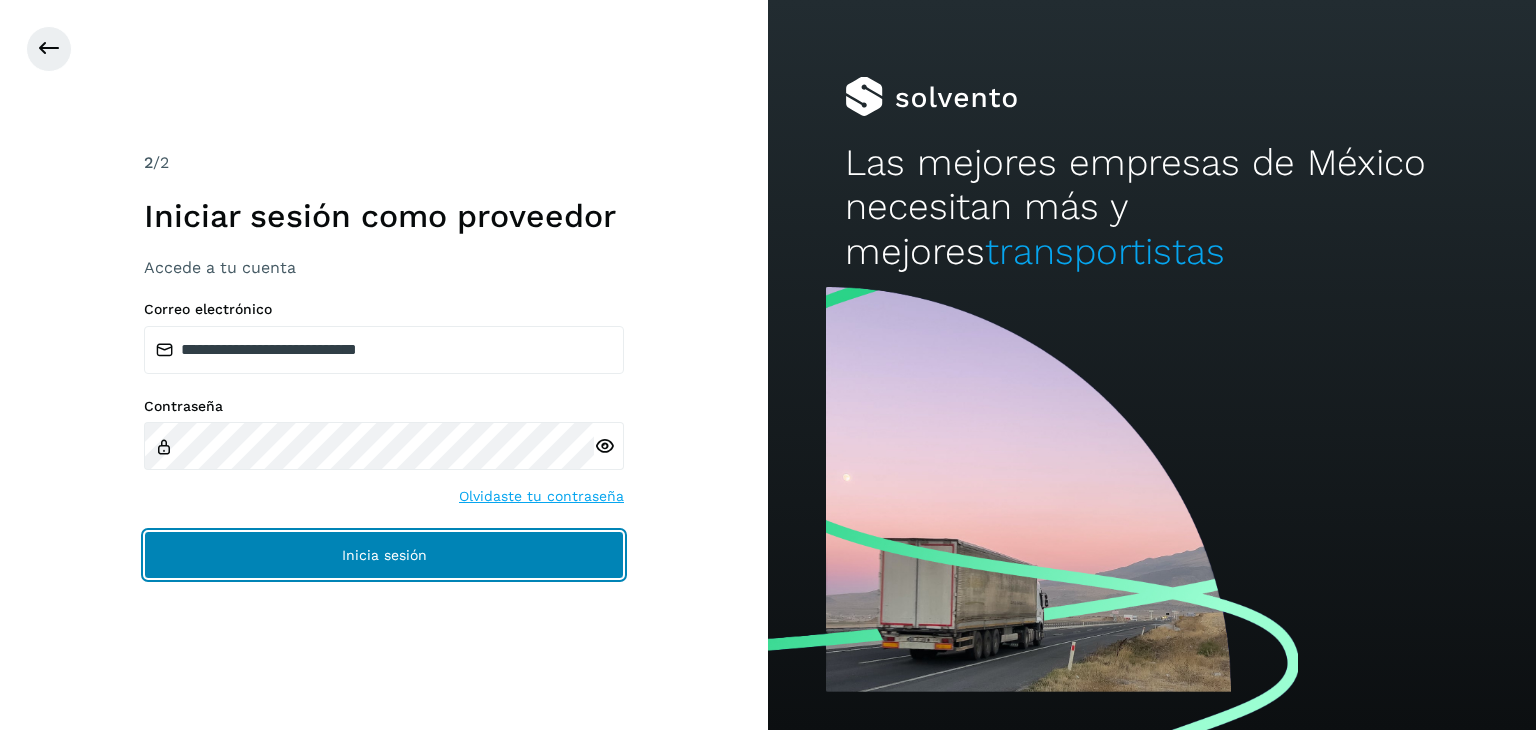 click on "Inicia sesión" at bounding box center (384, 555) 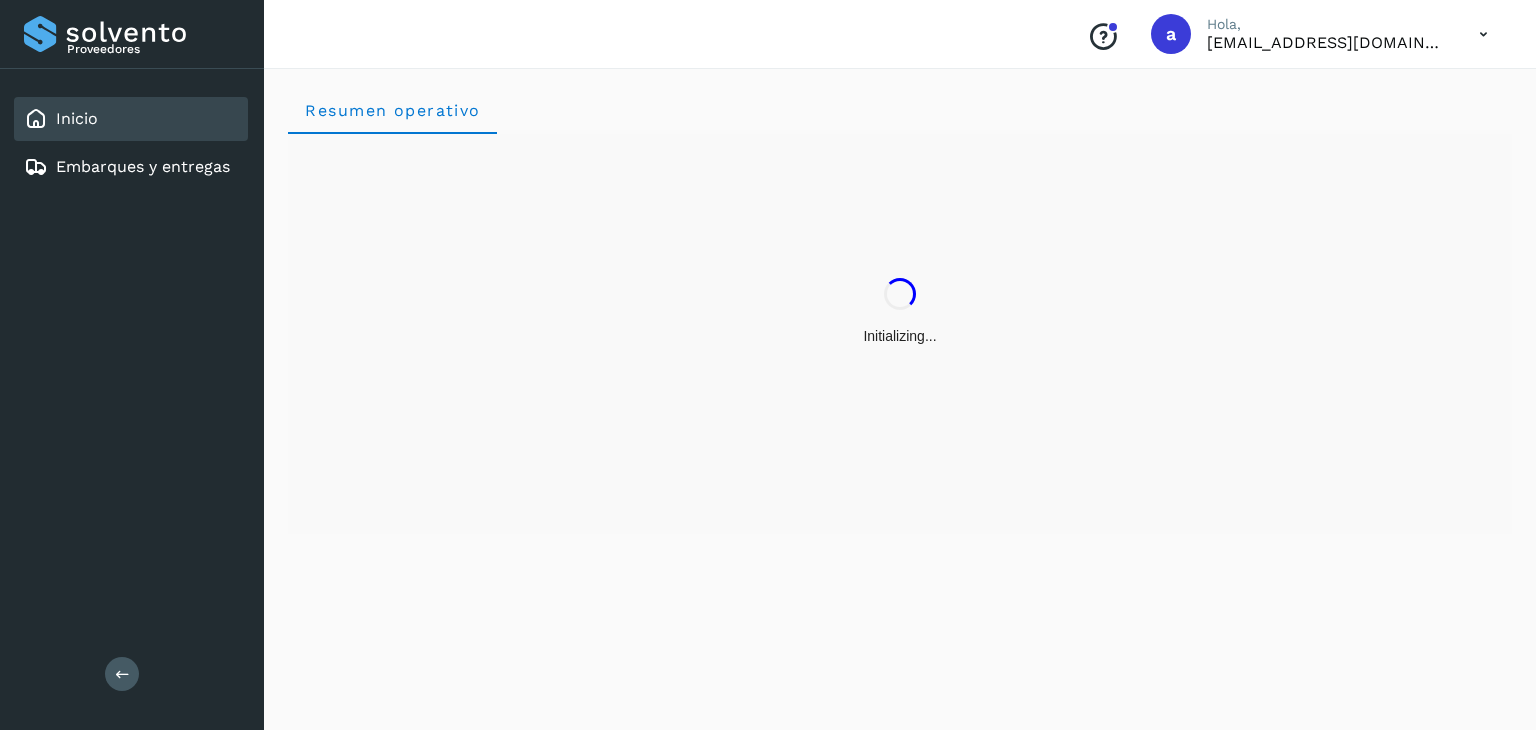 click on "Resumen operativo" at bounding box center [900, 396] 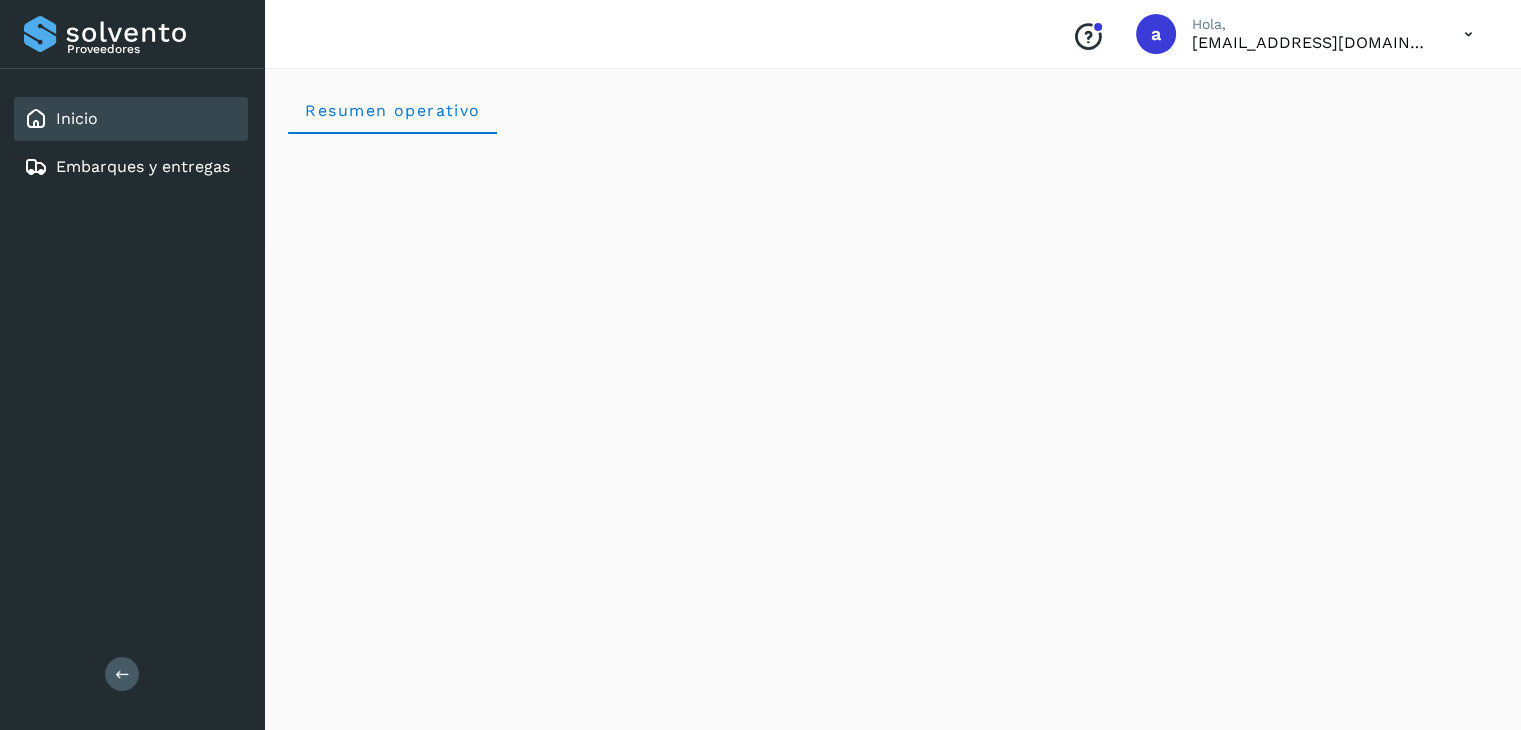 click on "Proveedores Inicio Embarques y entregas Salir" at bounding box center [132, 365] 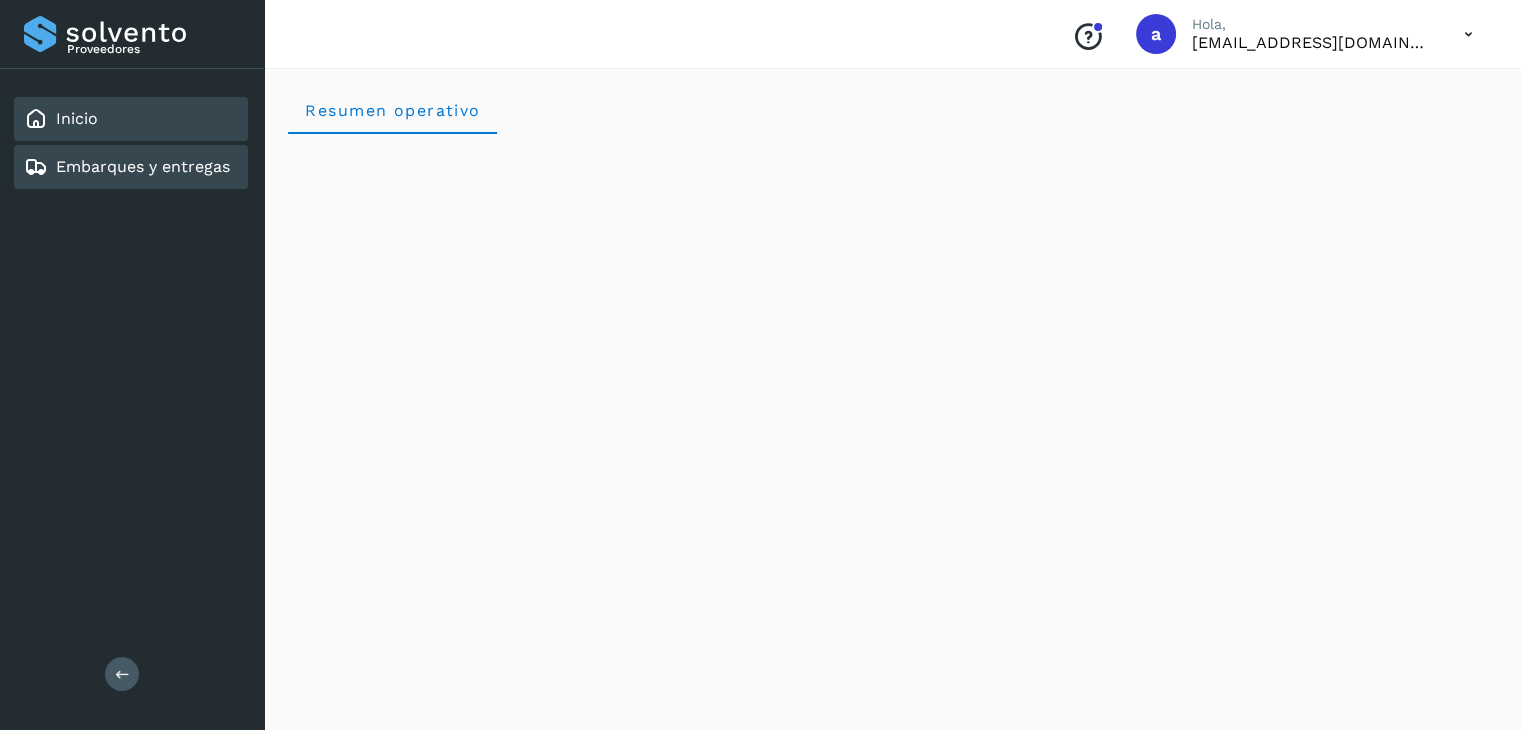 click on "Embarques y entregas" at bounding box center (127, 167) 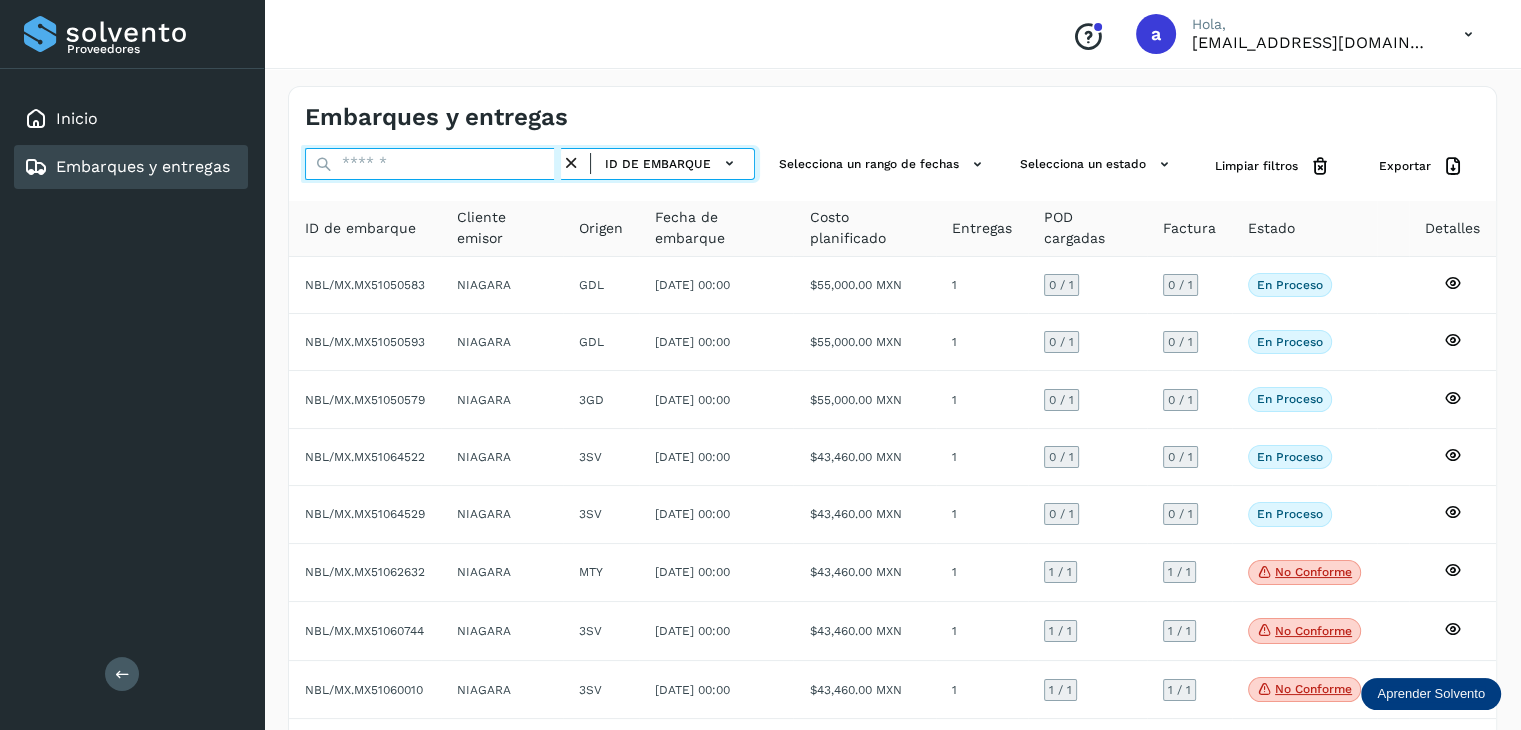 click at bounding box center (433, 164) 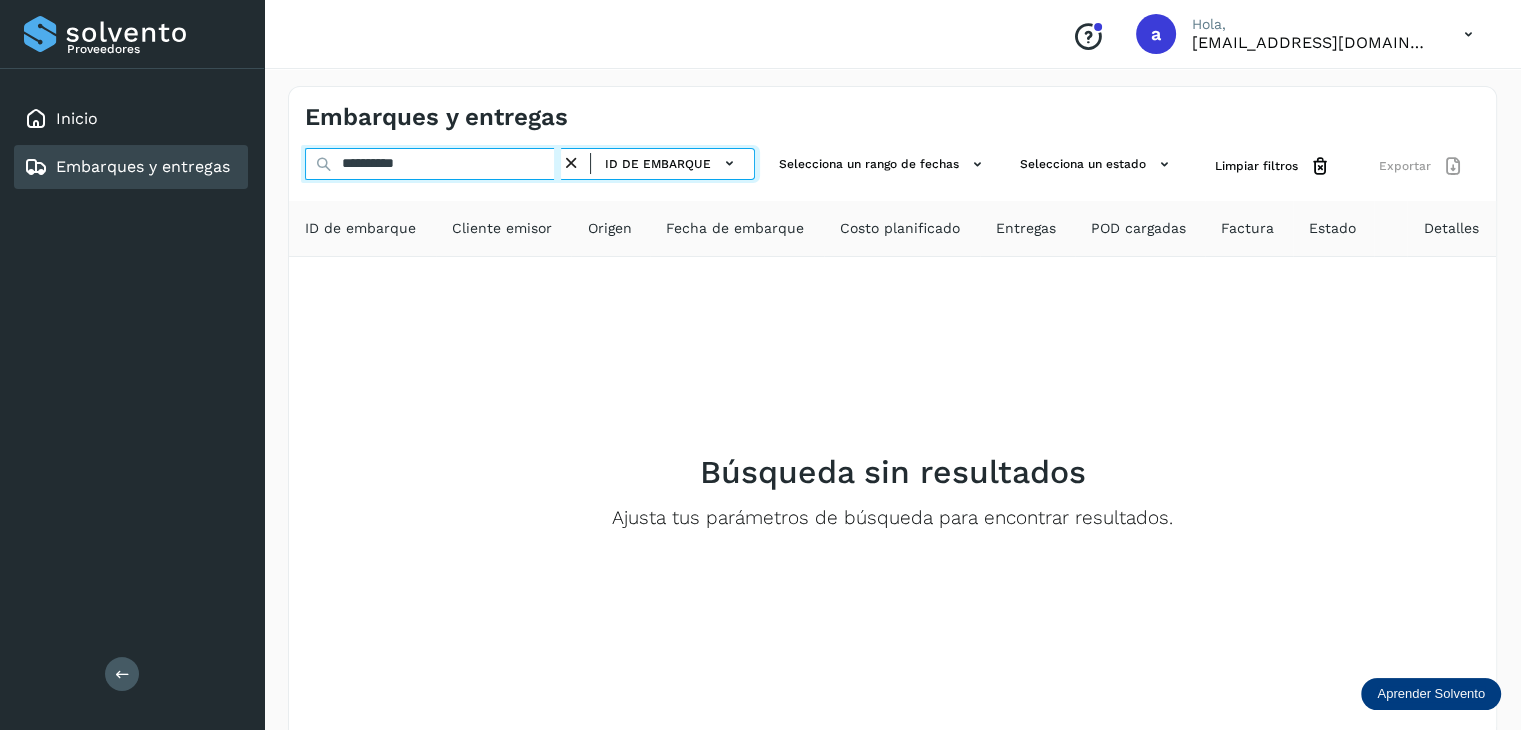 type on "**********" 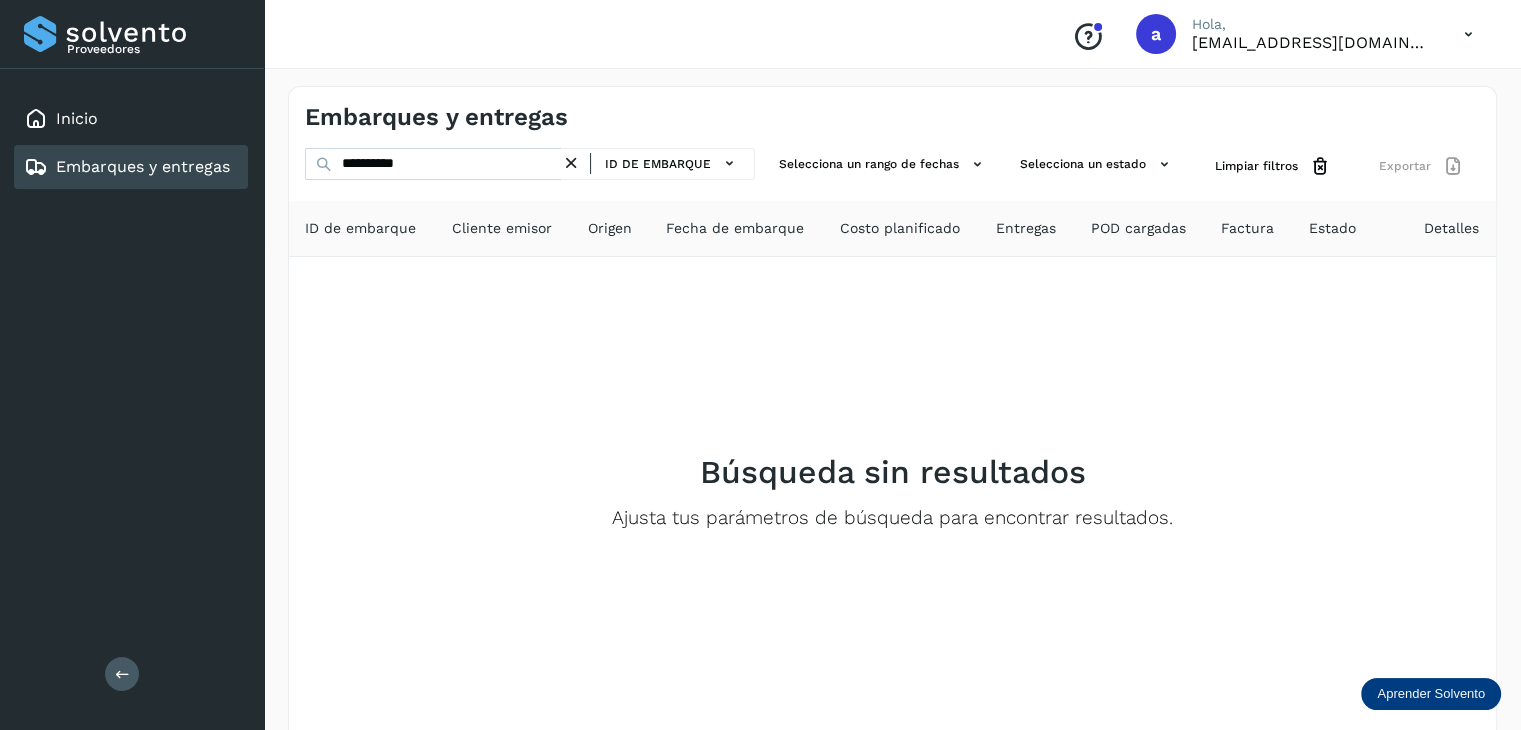 click at bounding box center (571, 163) 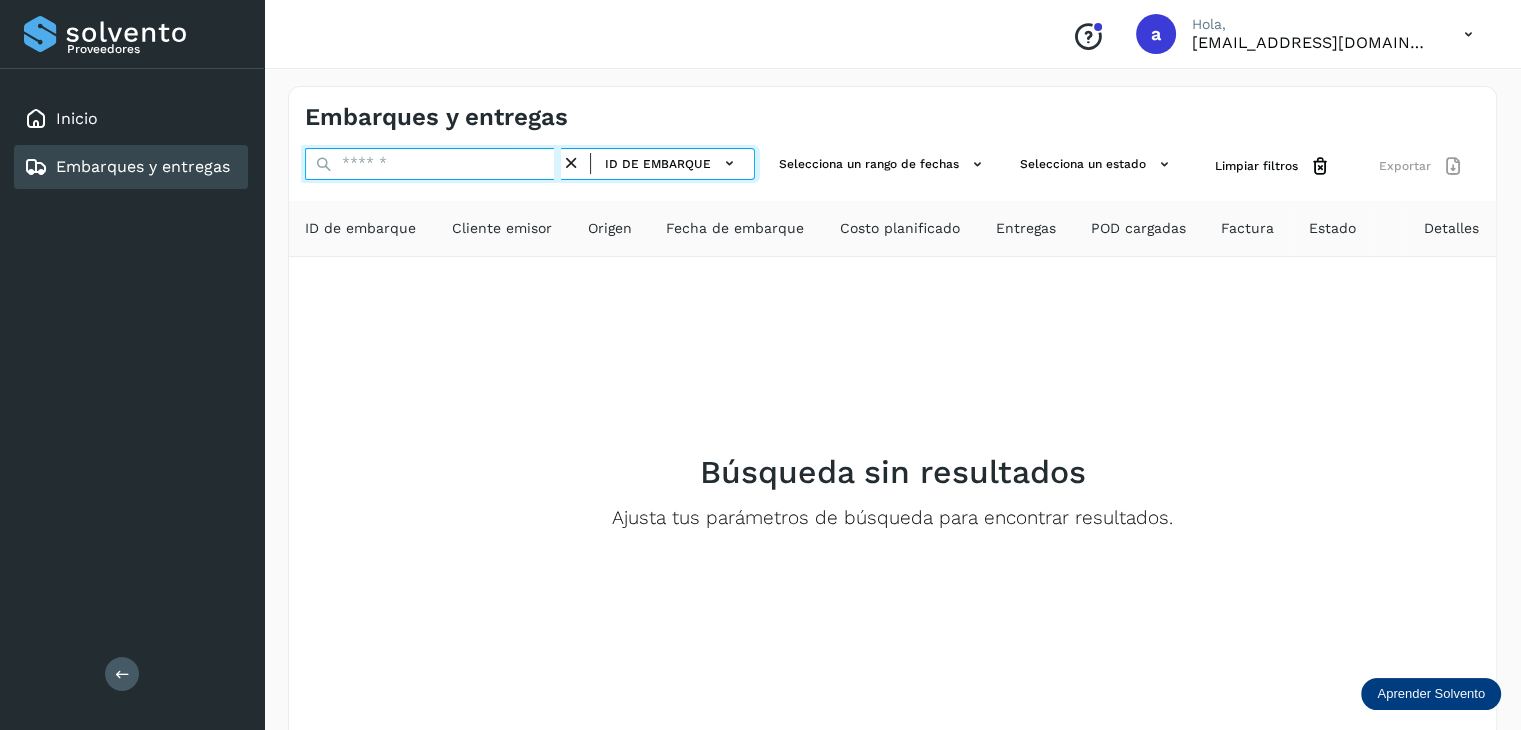 click at bounding box center [433, 164] 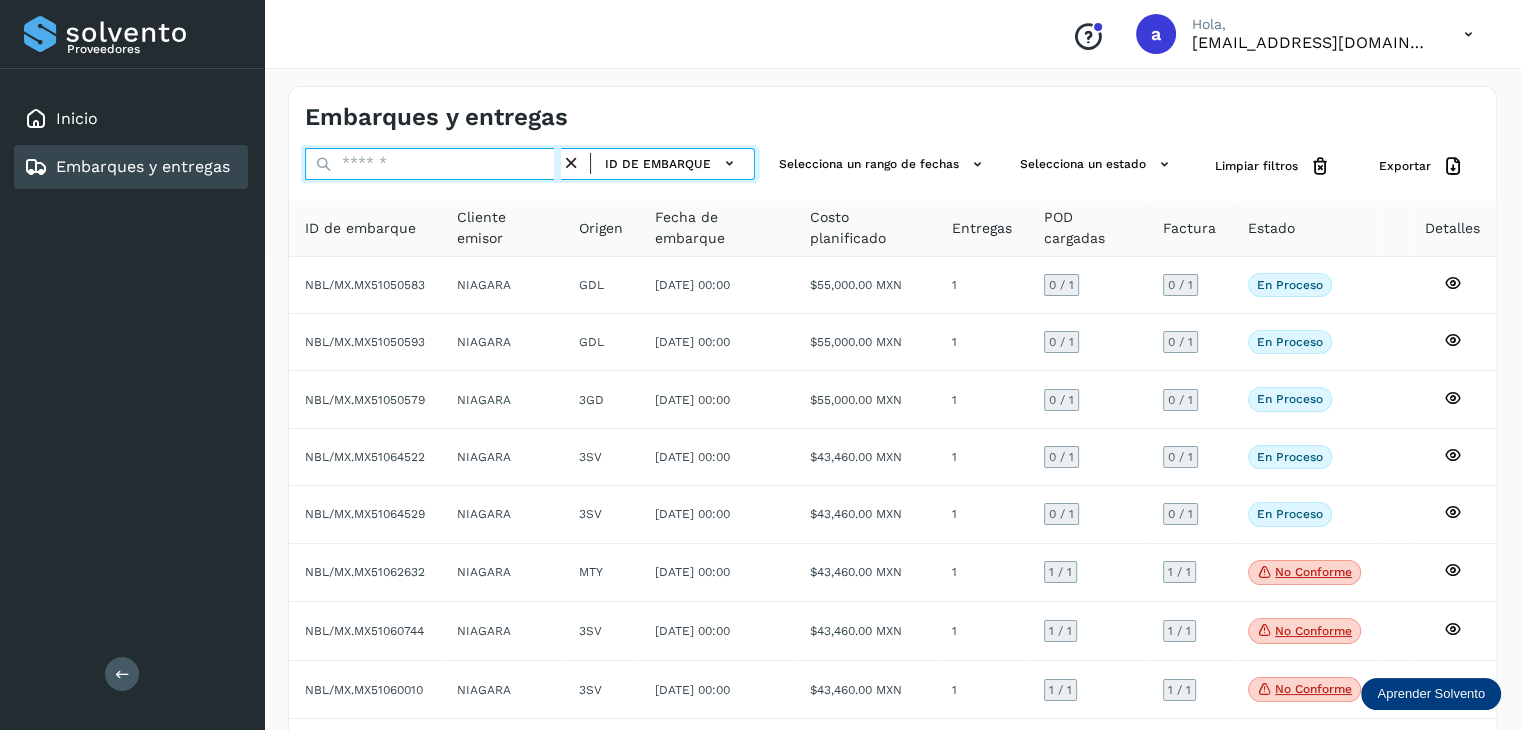 paste on "**********" 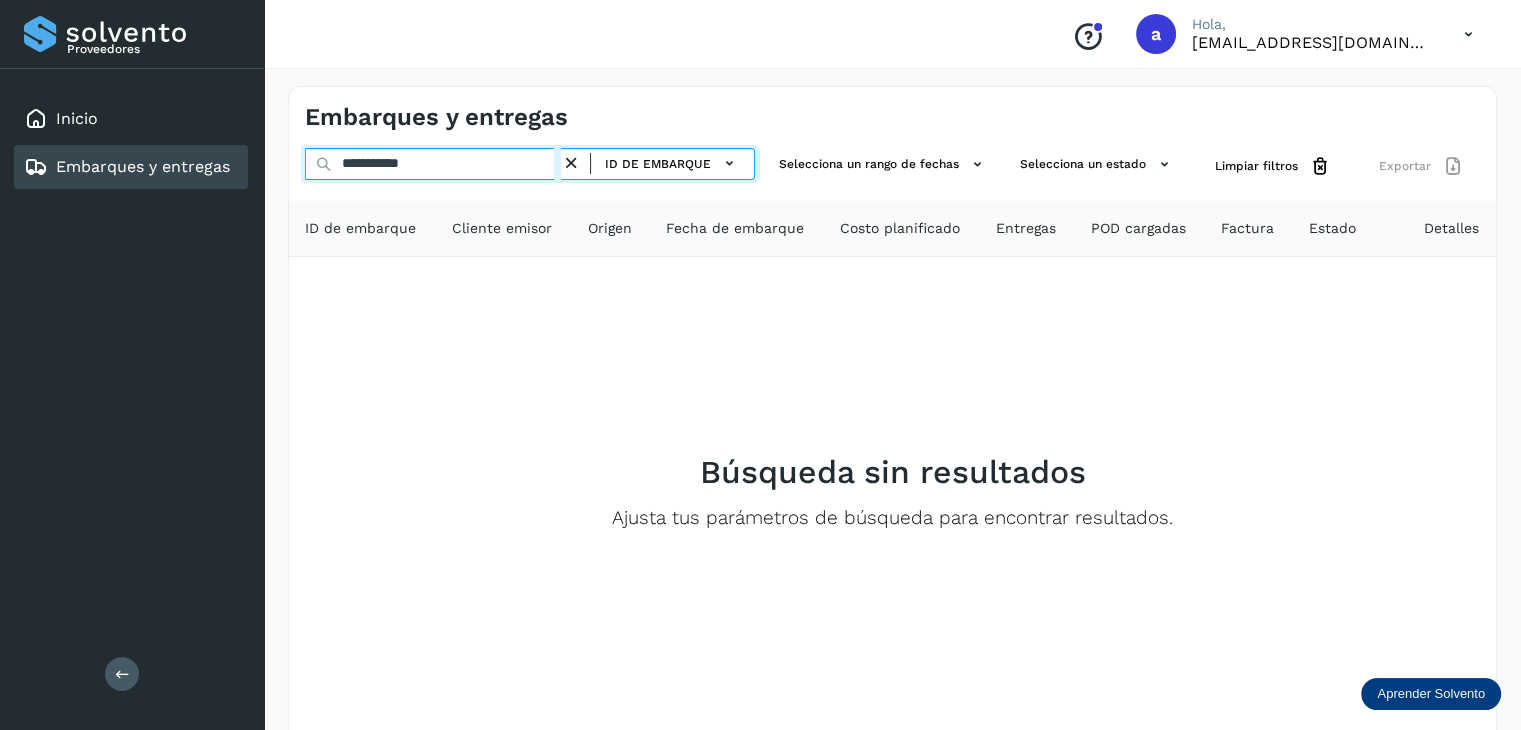 type on "**********" 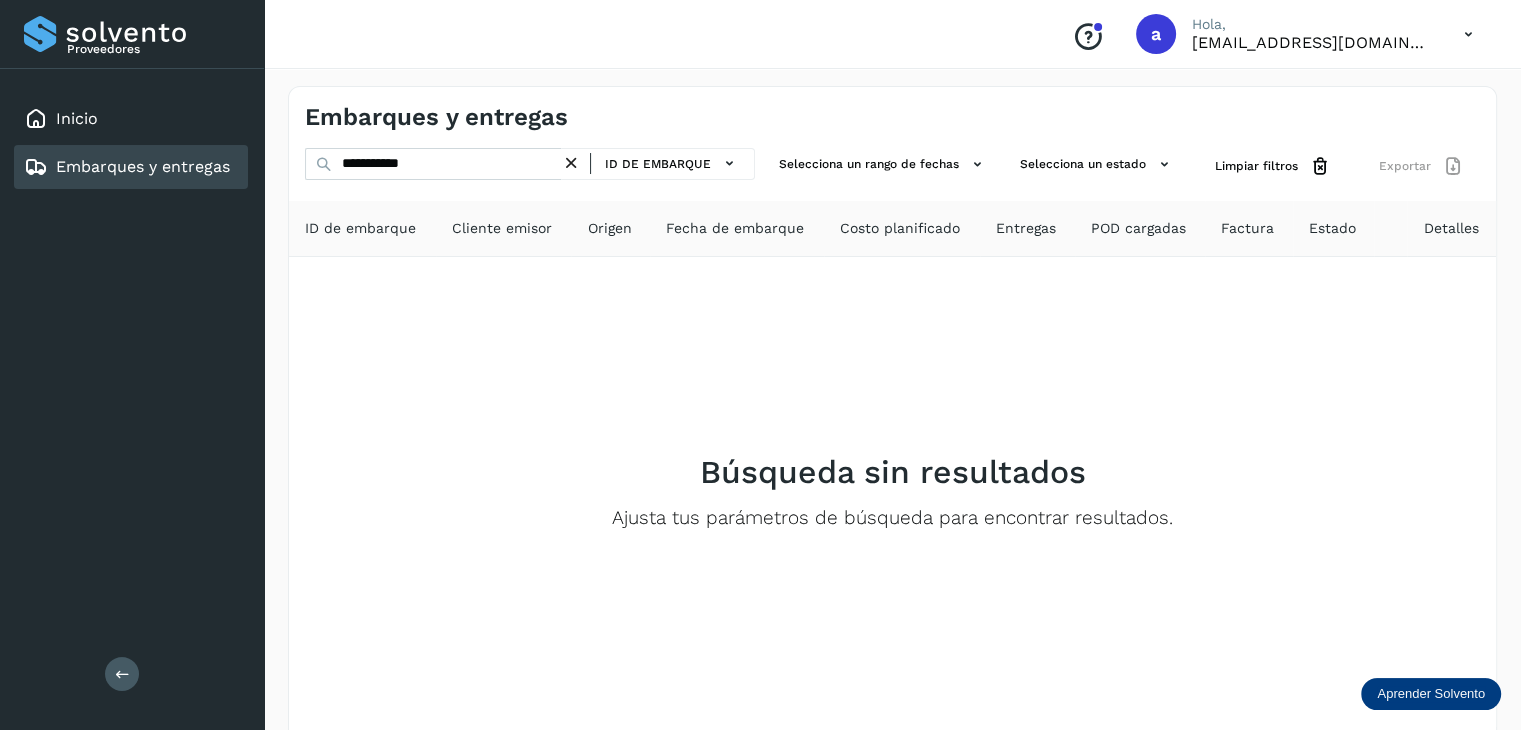 click at bounding box center [571, 163] 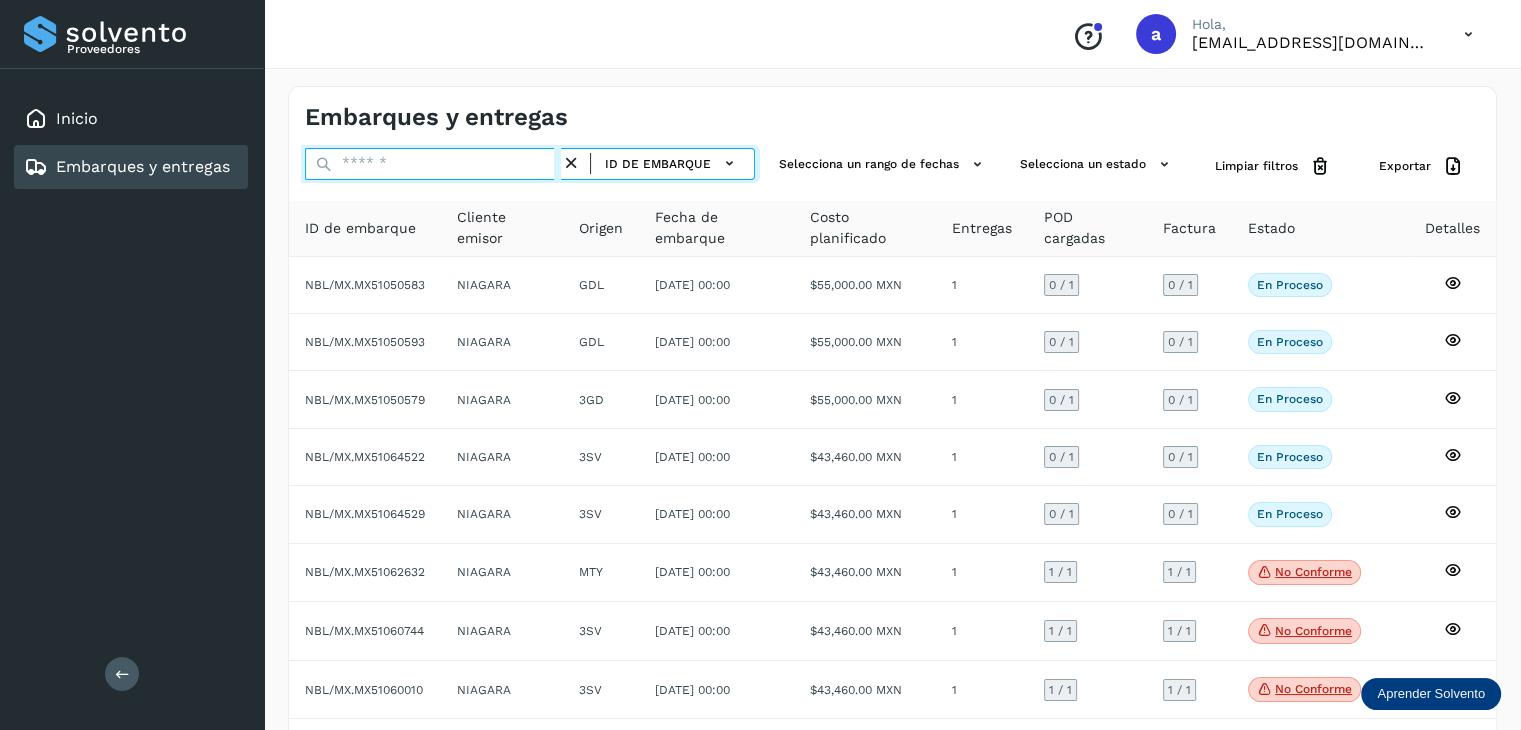 click at bounding box center (433, 164) 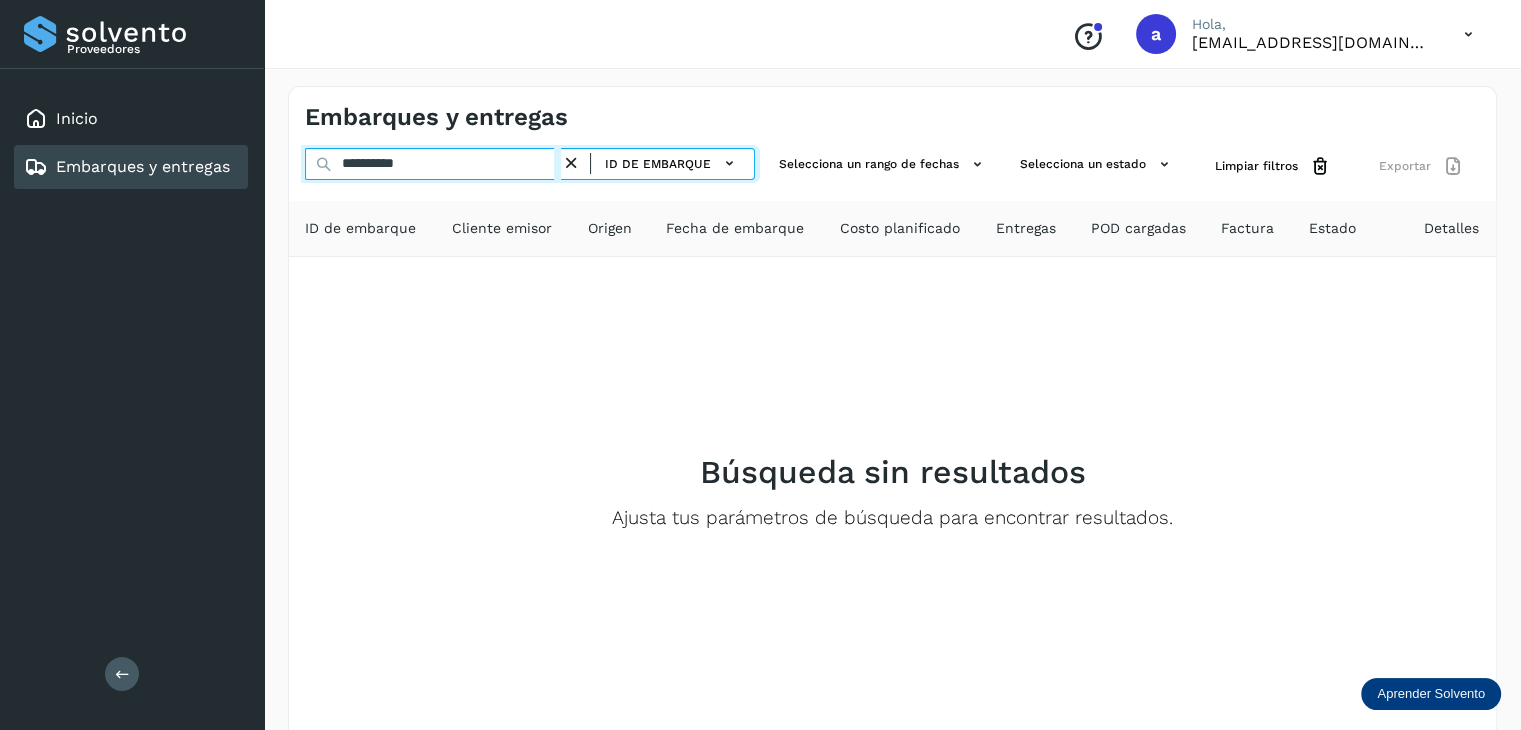 type on "**********" 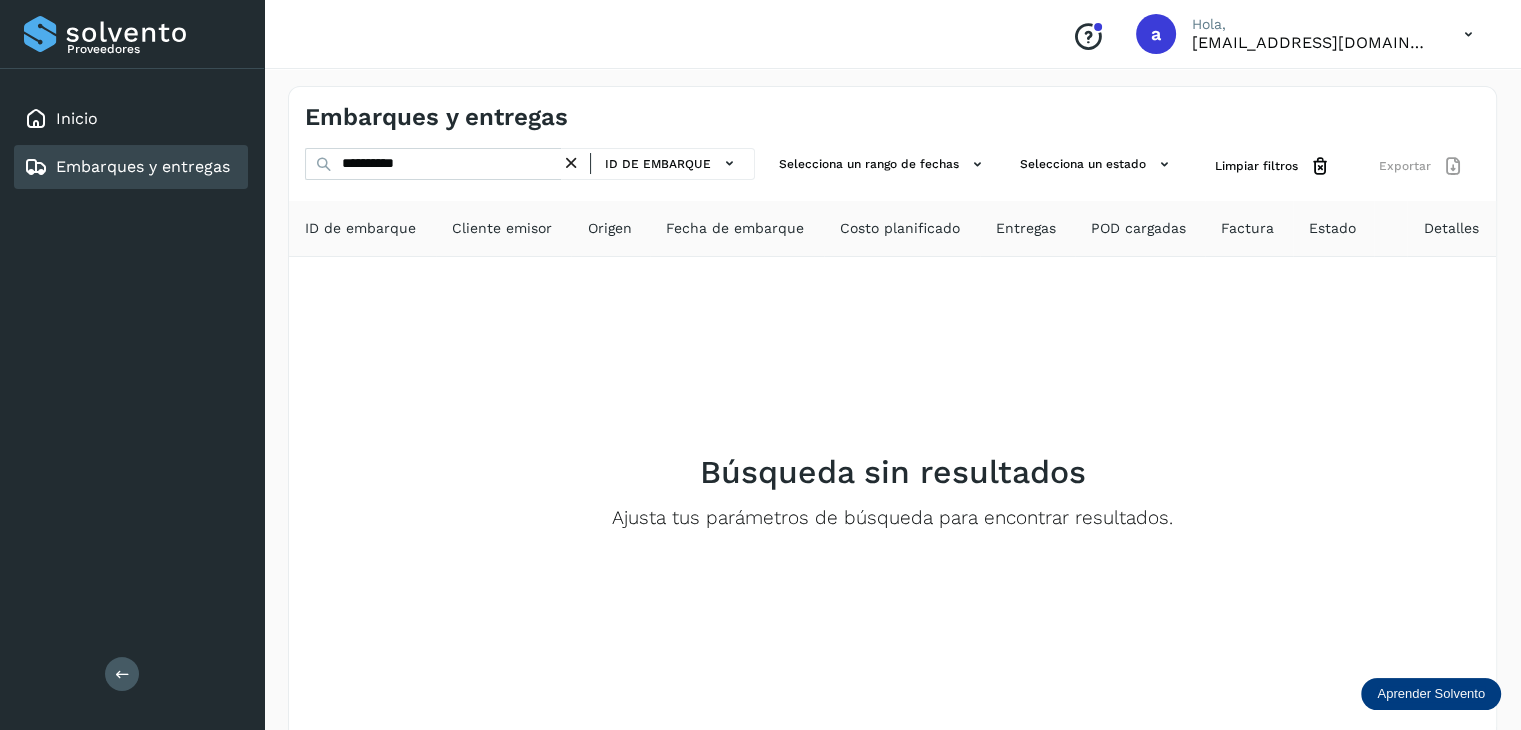click at bounding box center (571, 163) 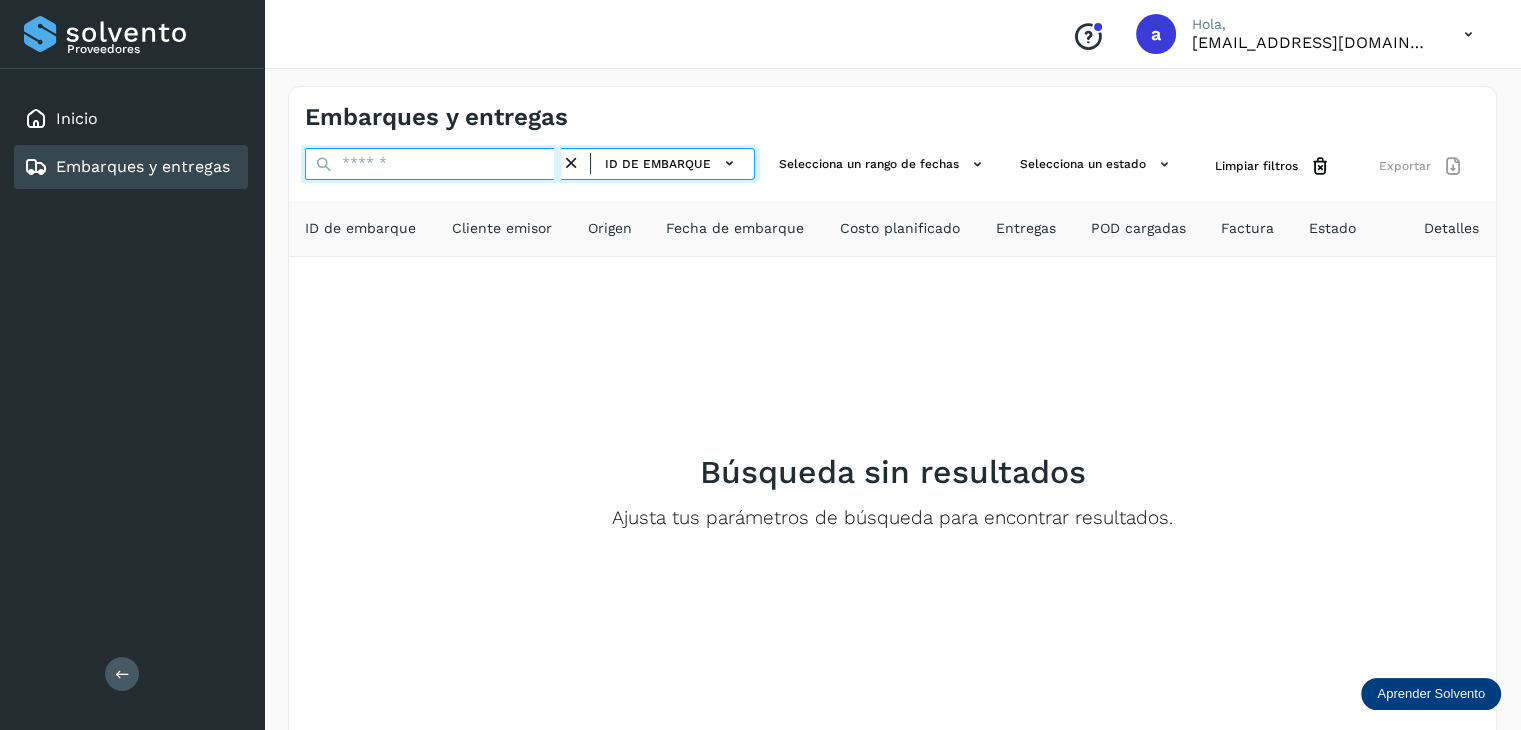 click at bounding box center (433, 164) 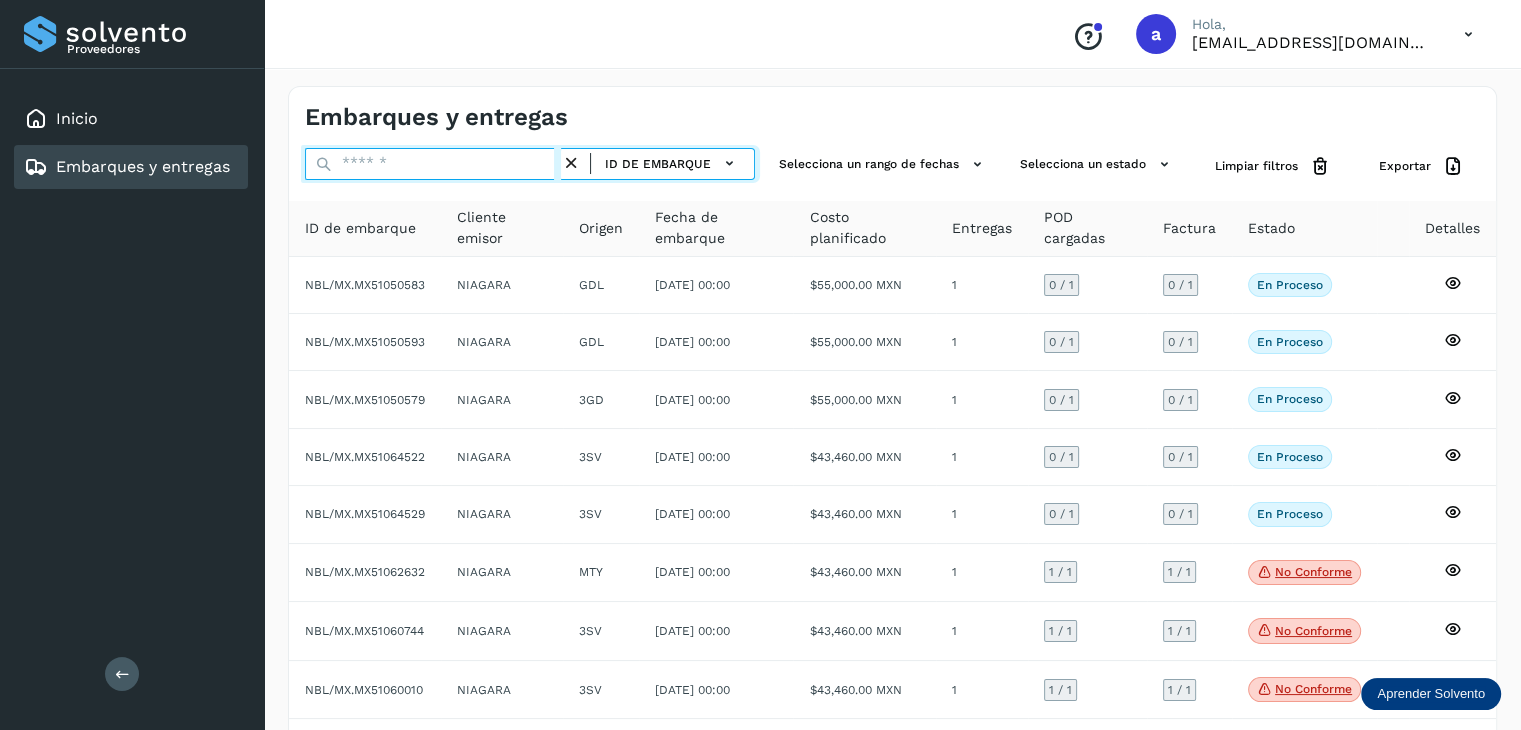 paste on "**********" 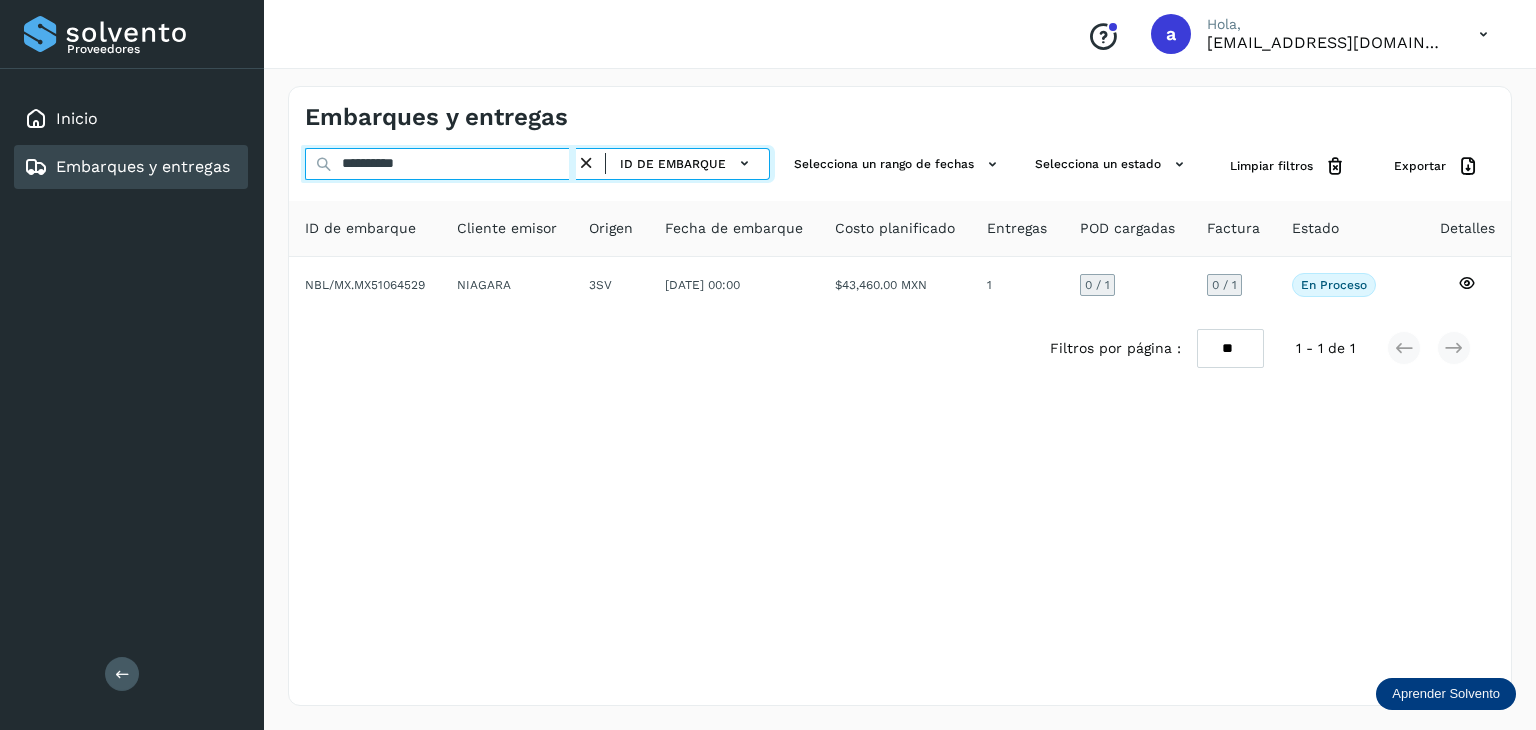 click on "**********" at bounding box center [440, 164] 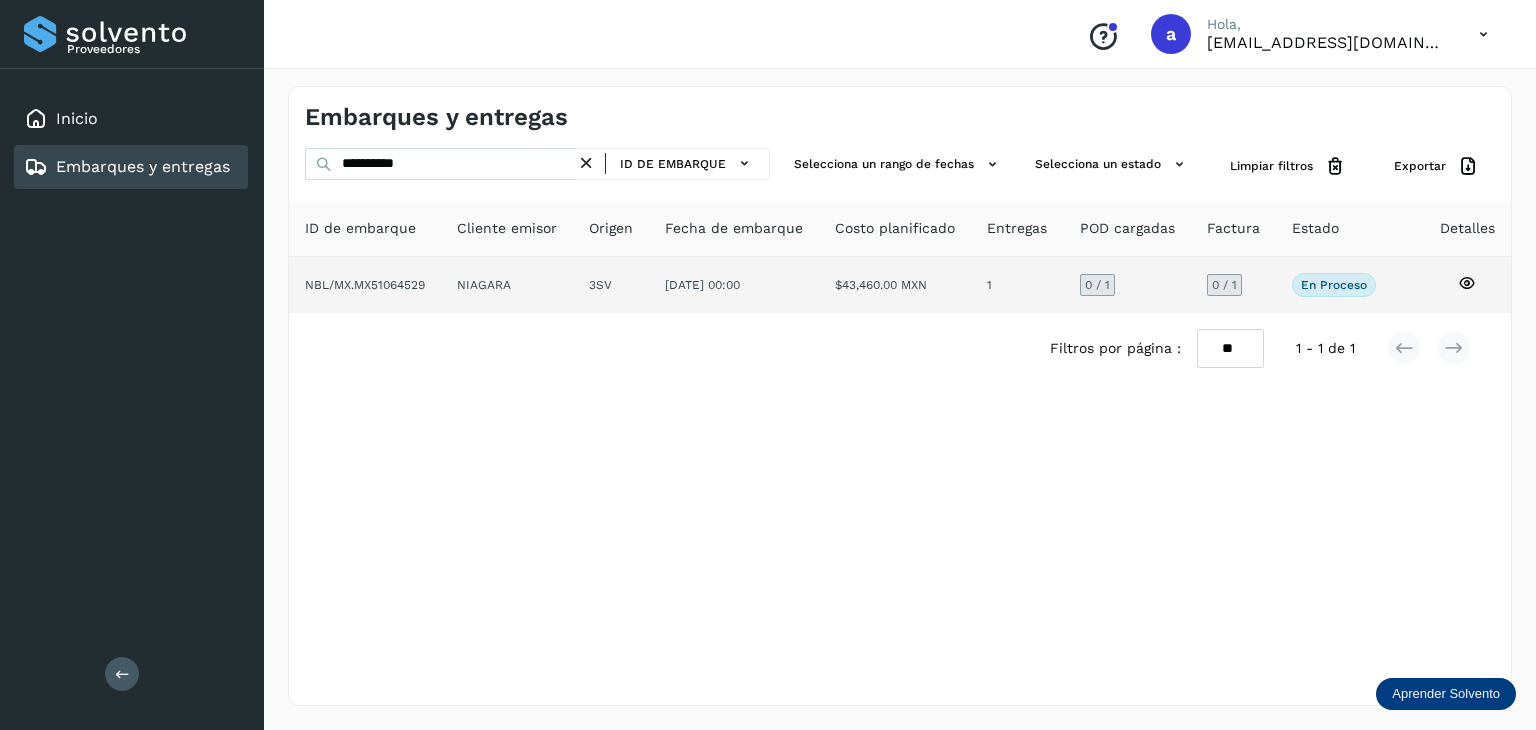 click on "$43,460.00 MXN" 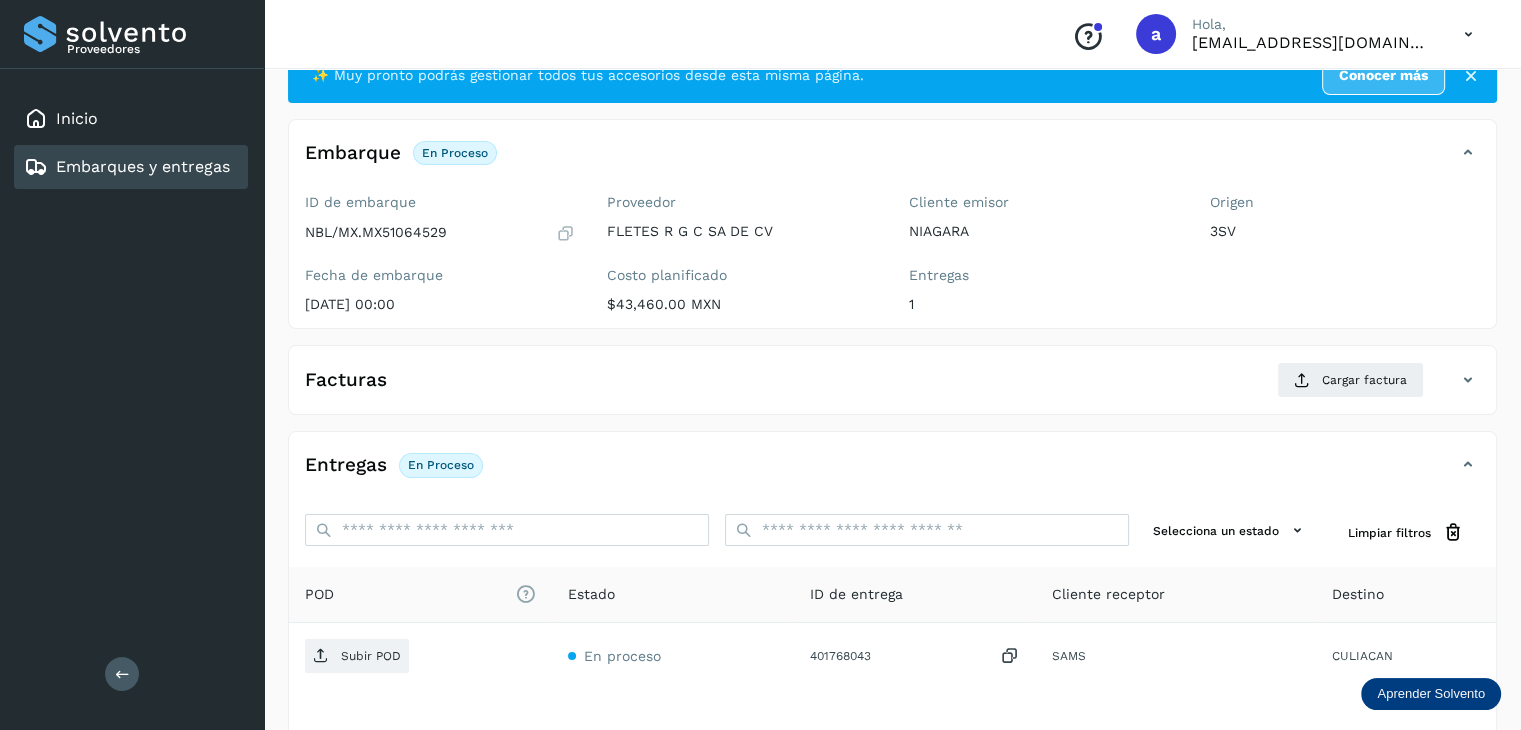 scroll, scrollTop: 100, scrollLeft: 0, axis: vertical 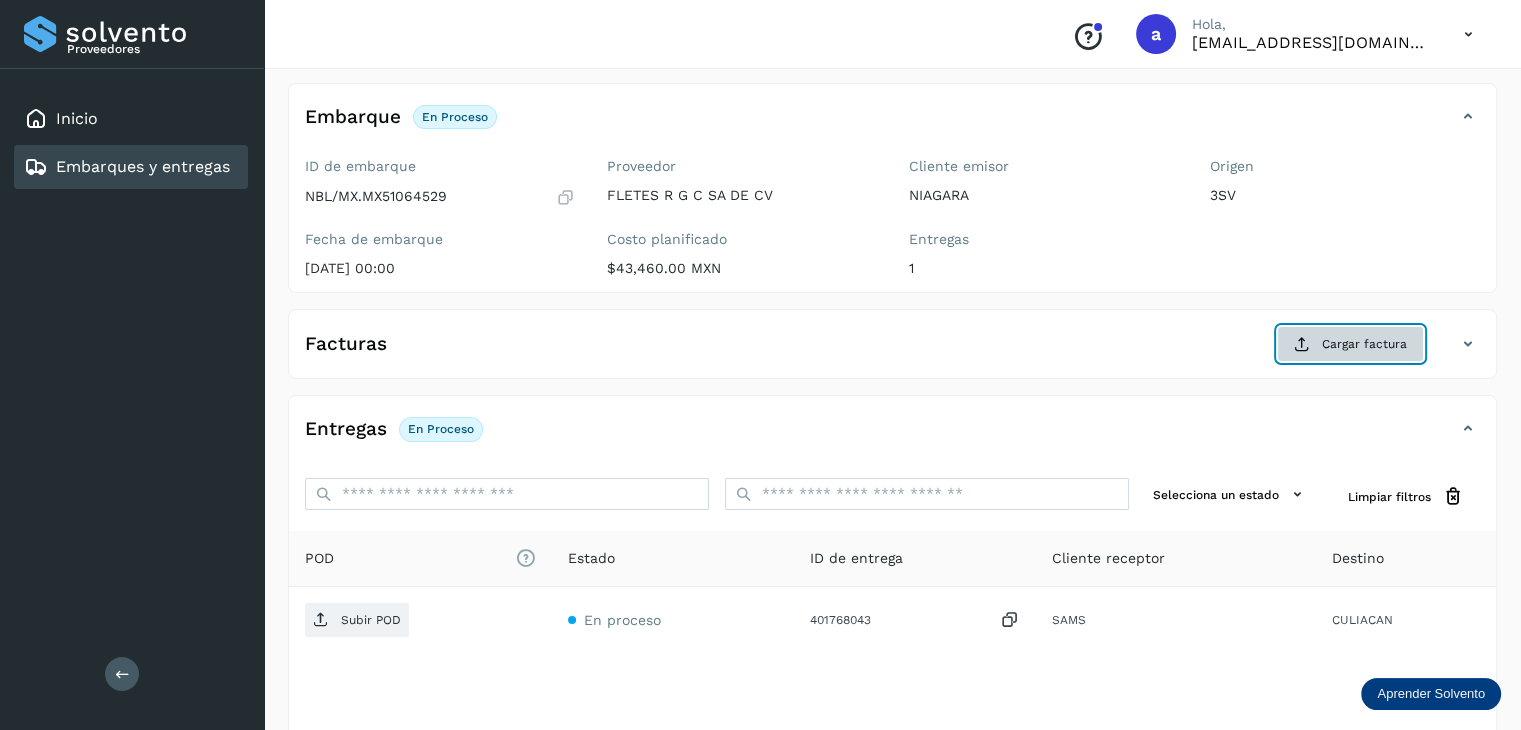 click on "Cargar factura" 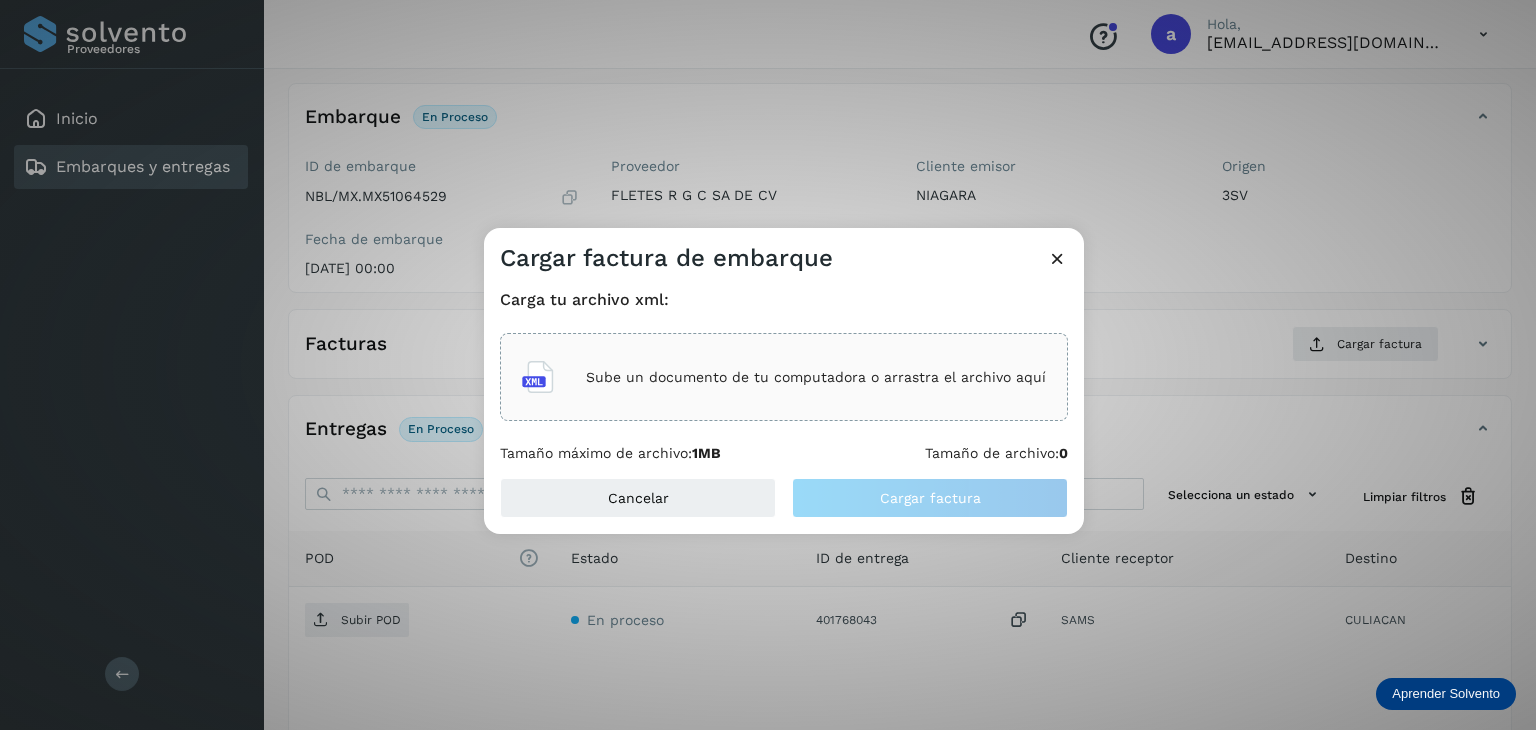 click on "Sube un documento de tu computadora o arrastra el archivo aquí" 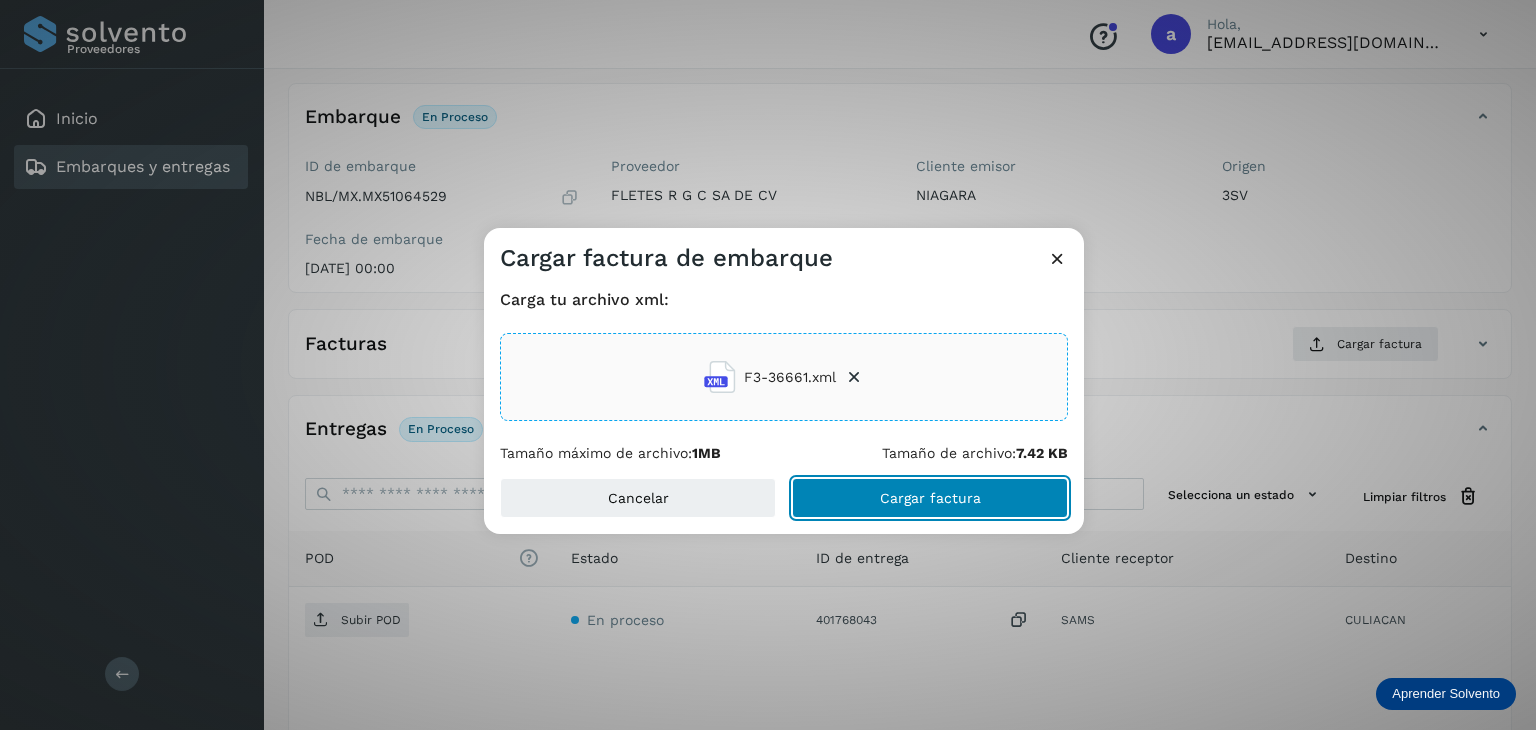 click on "Cargar factura" 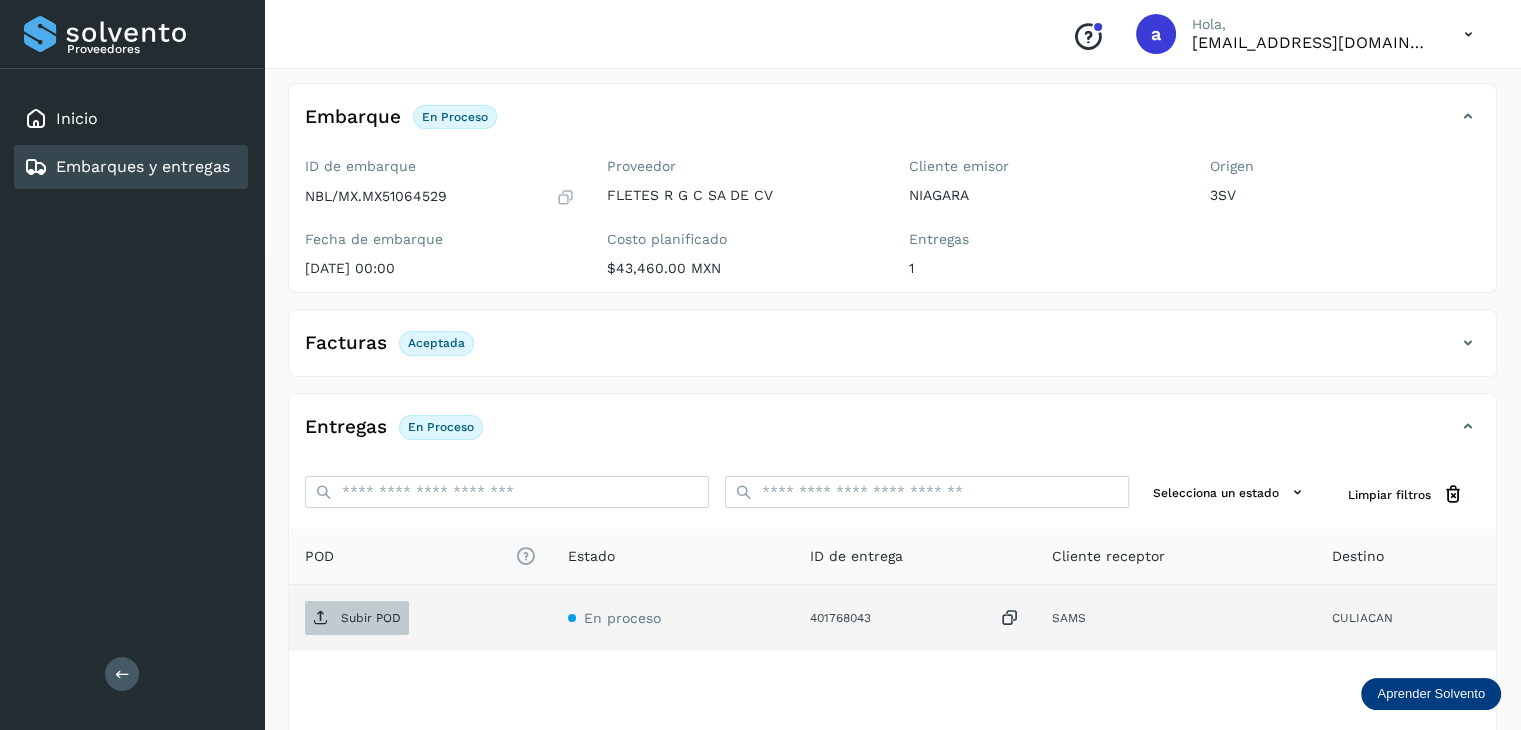 click on "Subir POD" at bounding box center (371, 618) 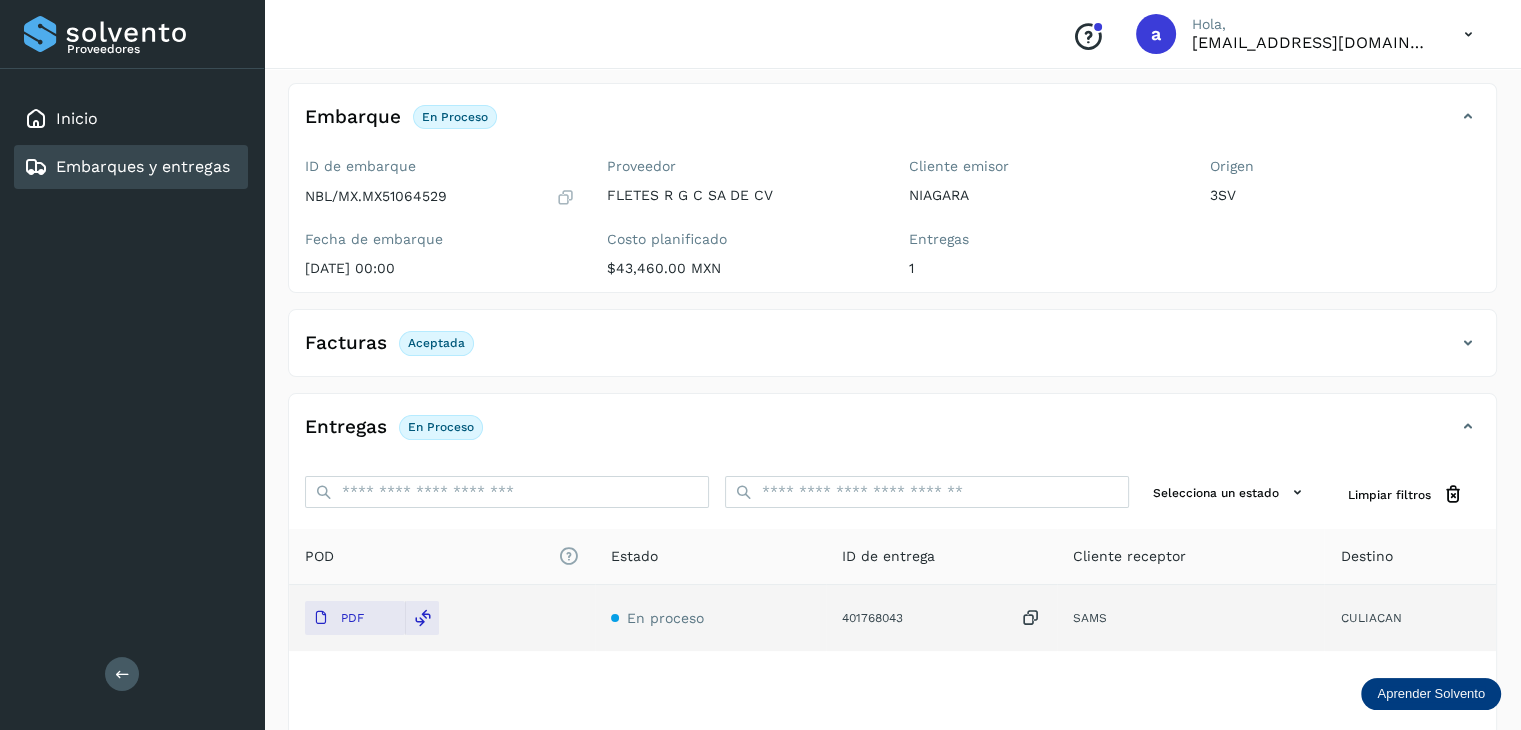 click on "Embarques y entregas" at bounding box center (143, 166) 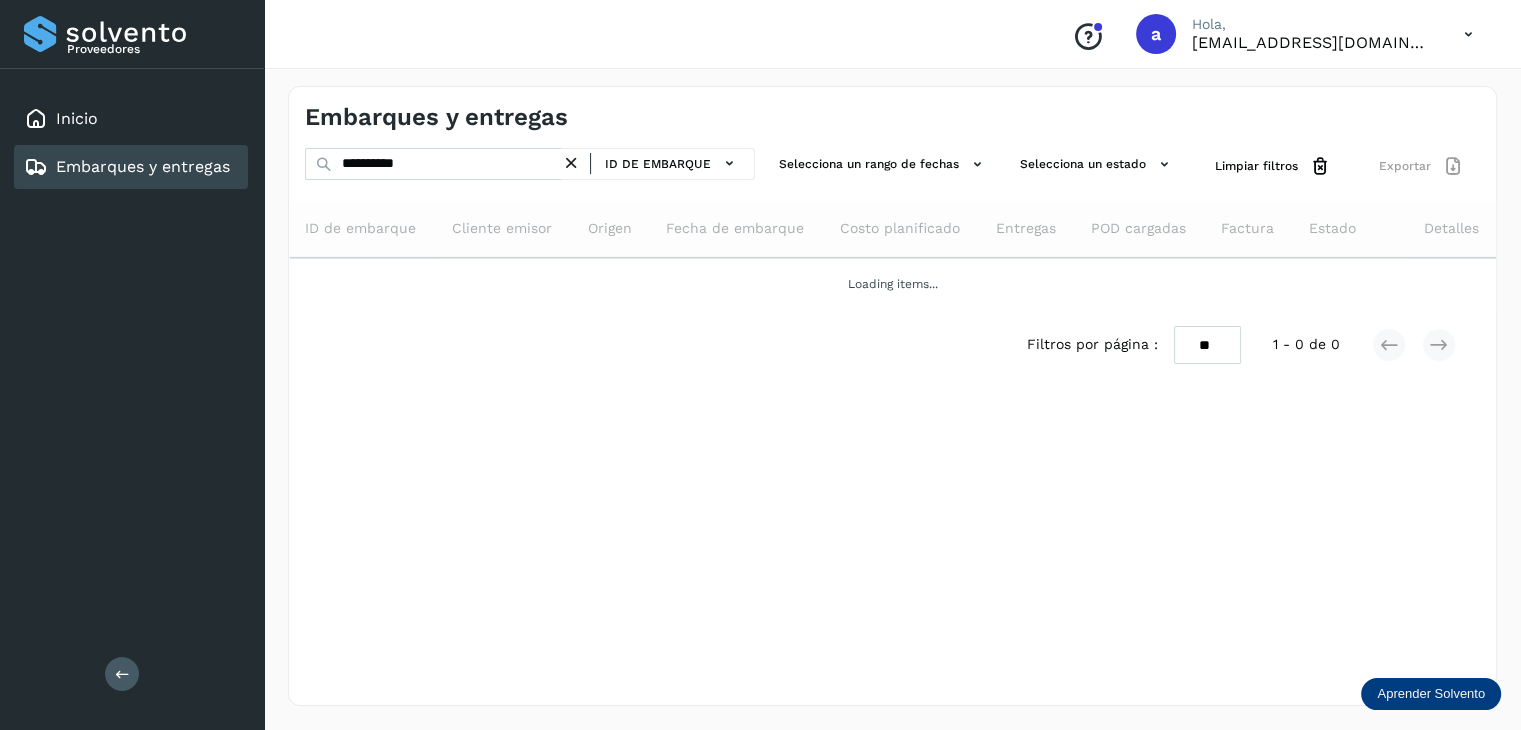 scroll, scrollTop: 0, scrollLeft: 0, axis: both 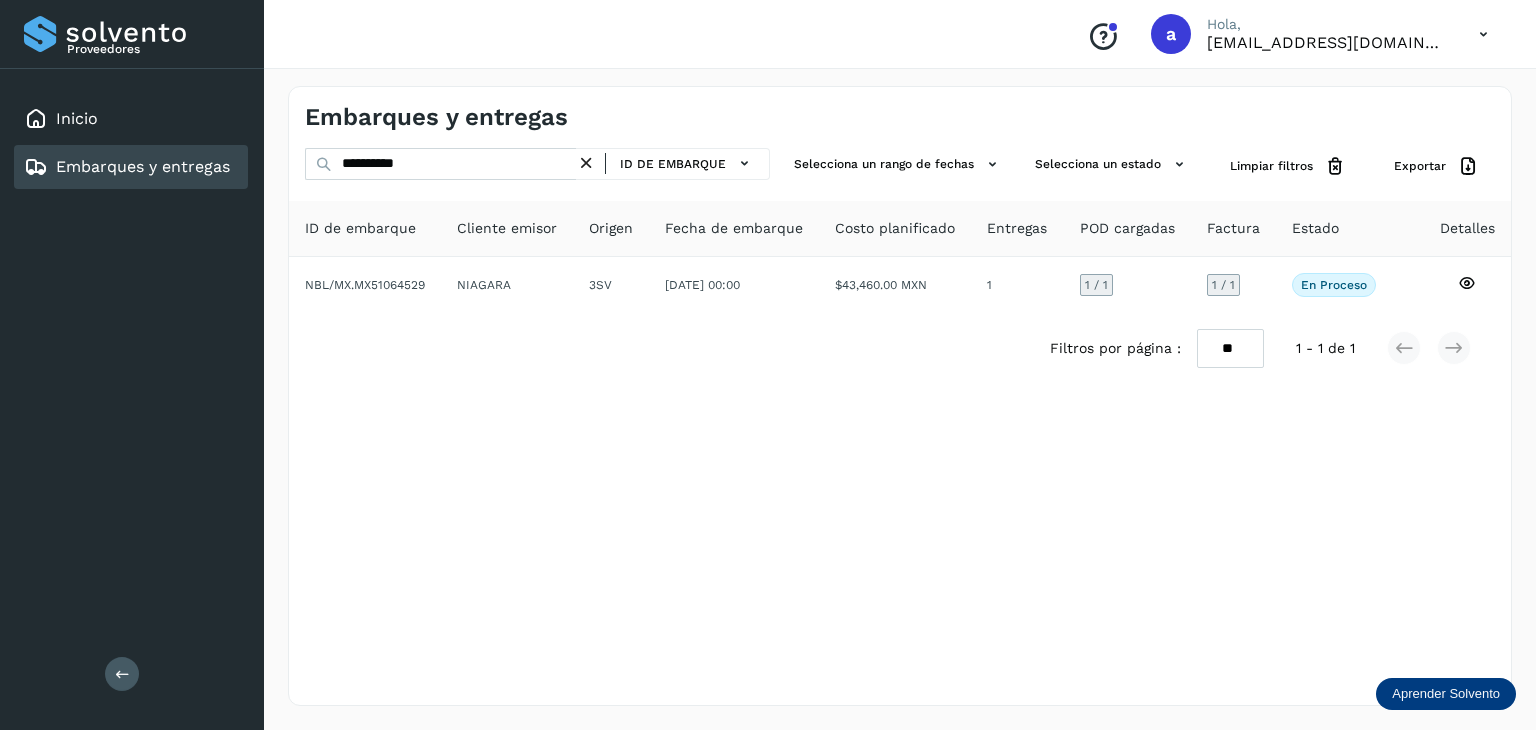 click at bounding box center [586, 163] 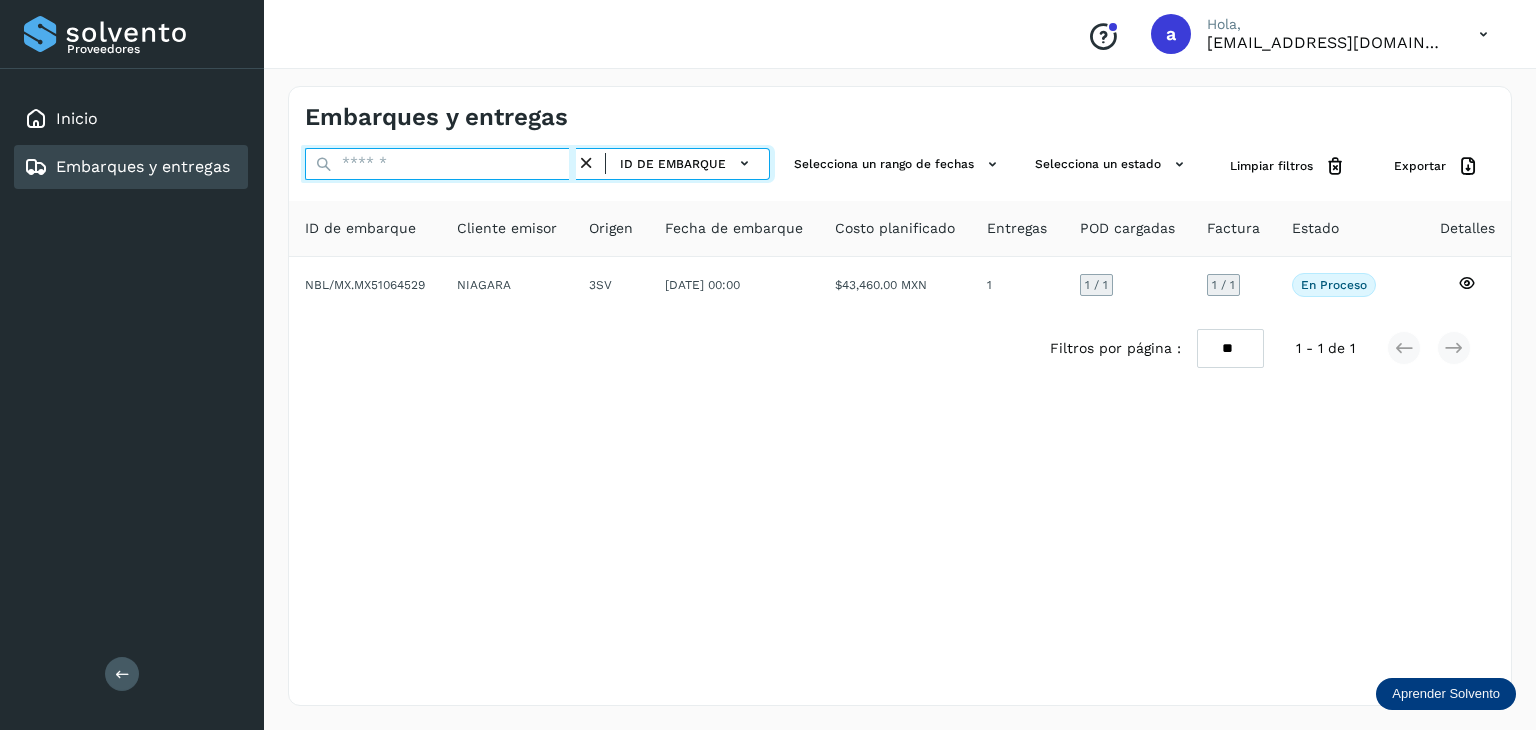 click at bounding box center (440, 164) 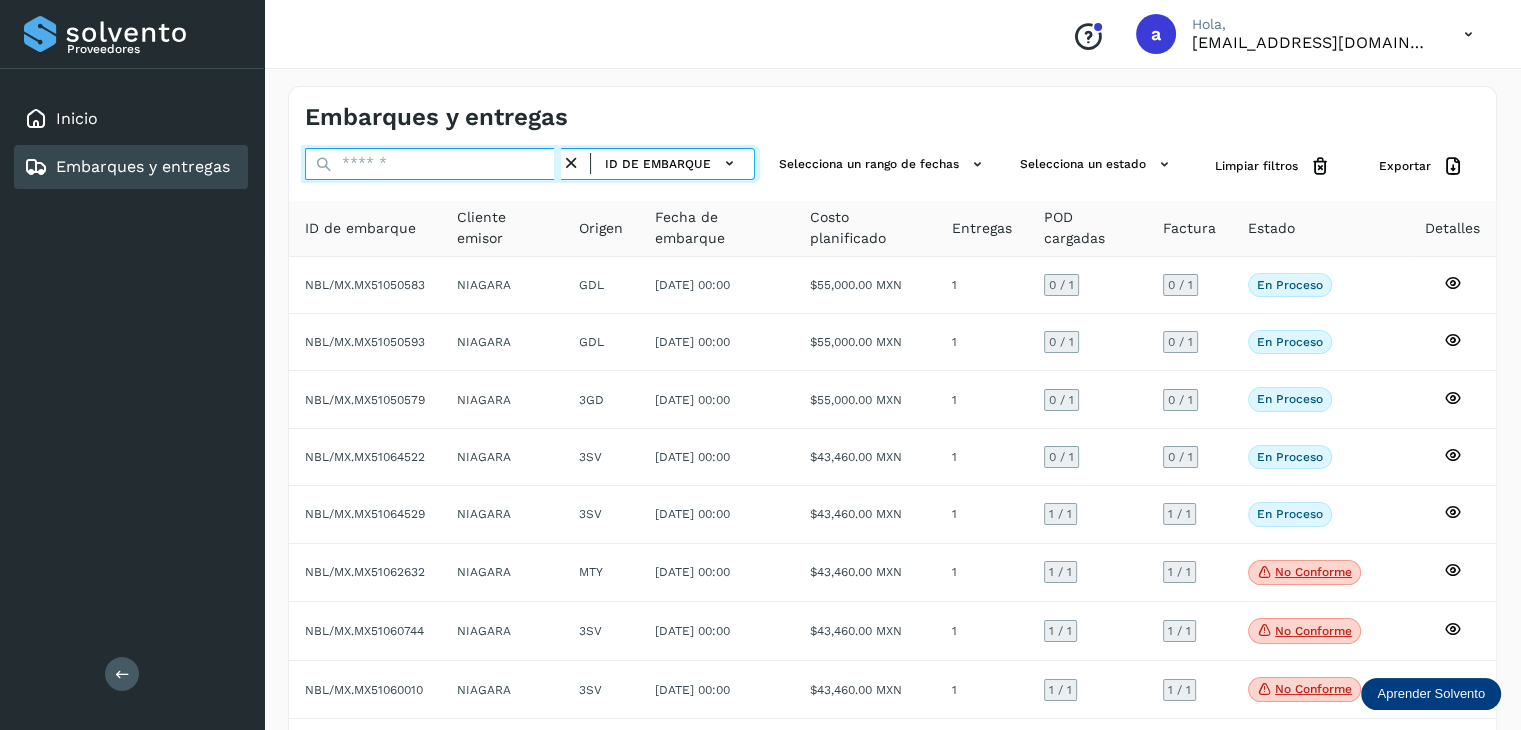 paste on "**********" 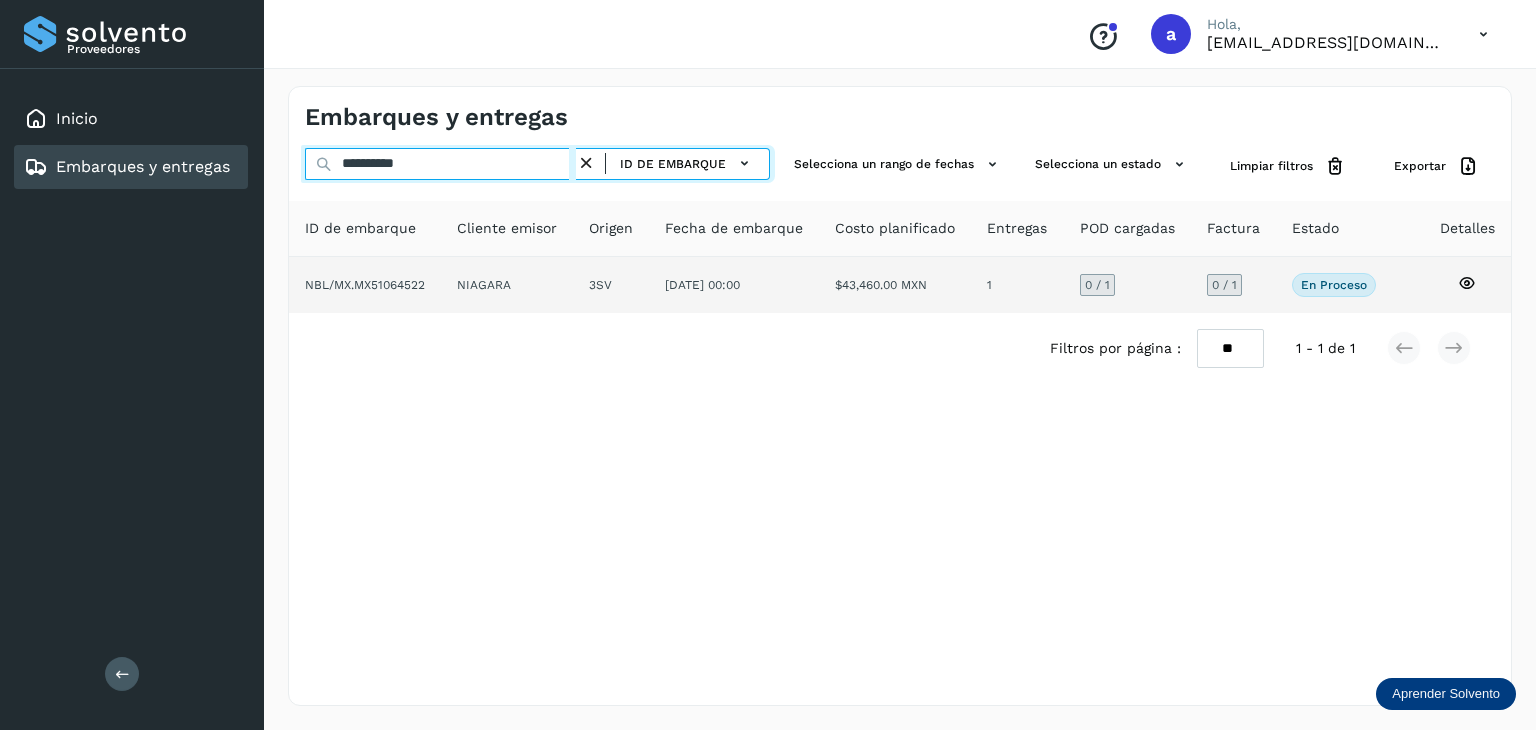 type on "**********" 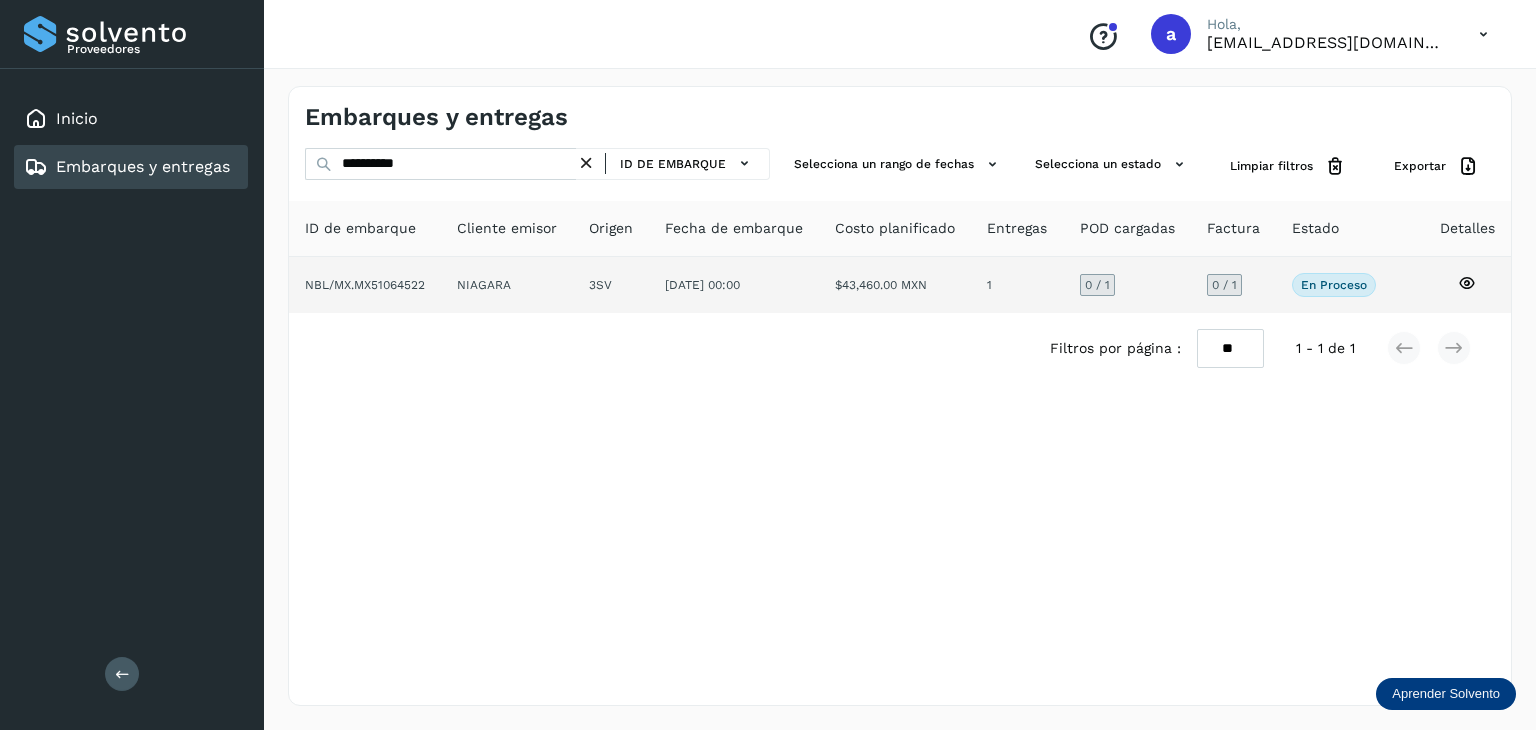 click on "NBL/MX.MX51064522" 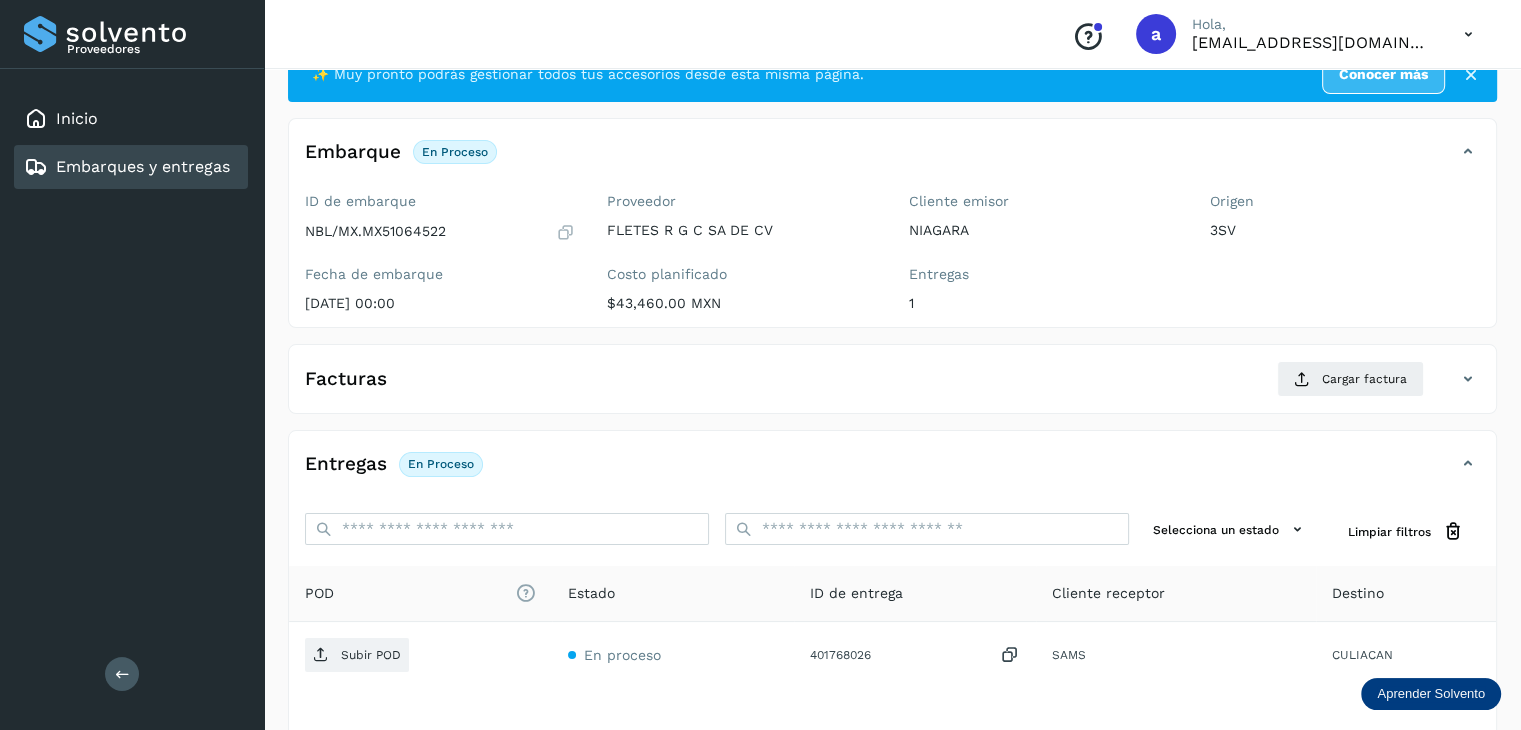 scroll, scrollTop: 100, scrollLeft: 0, axis: vertical 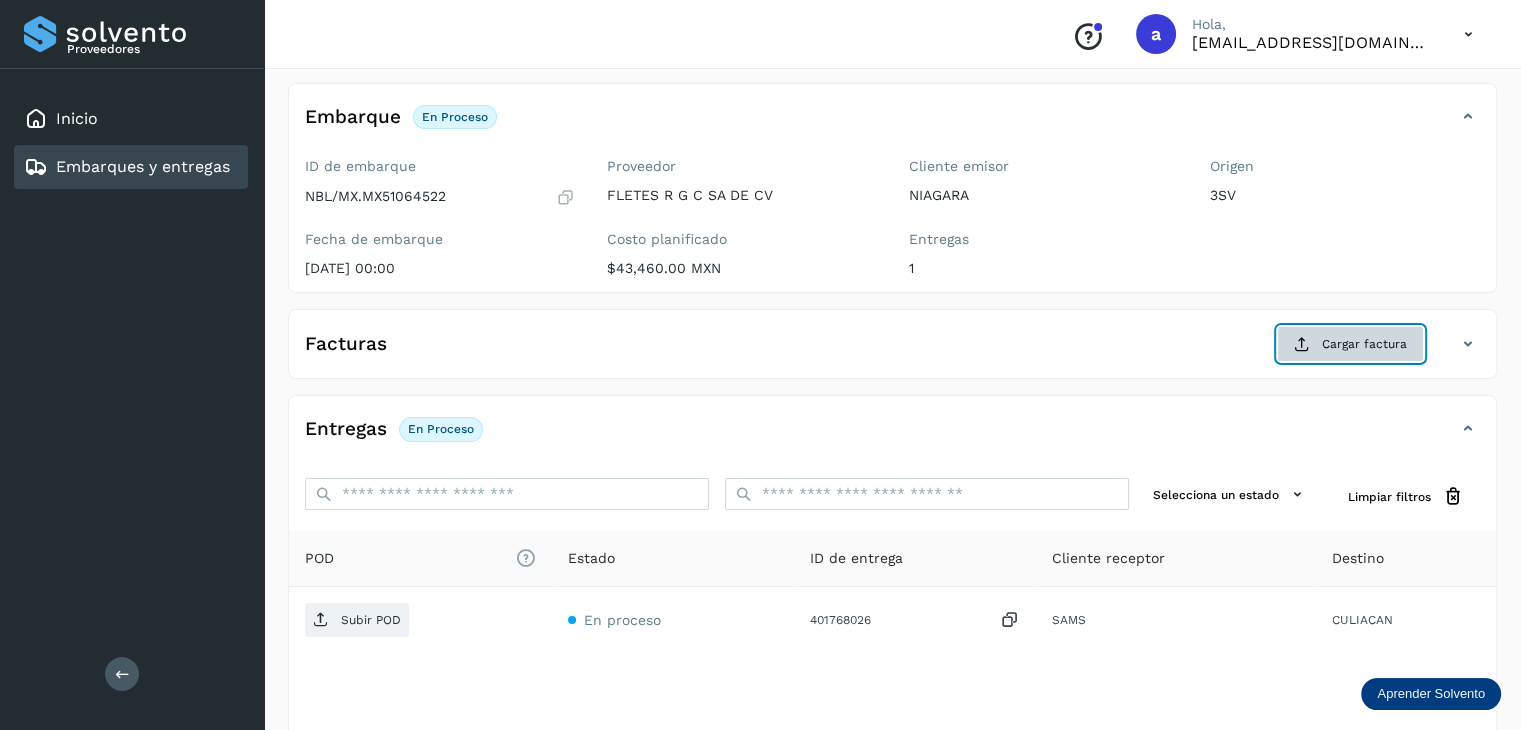 click on "Cargar factura" 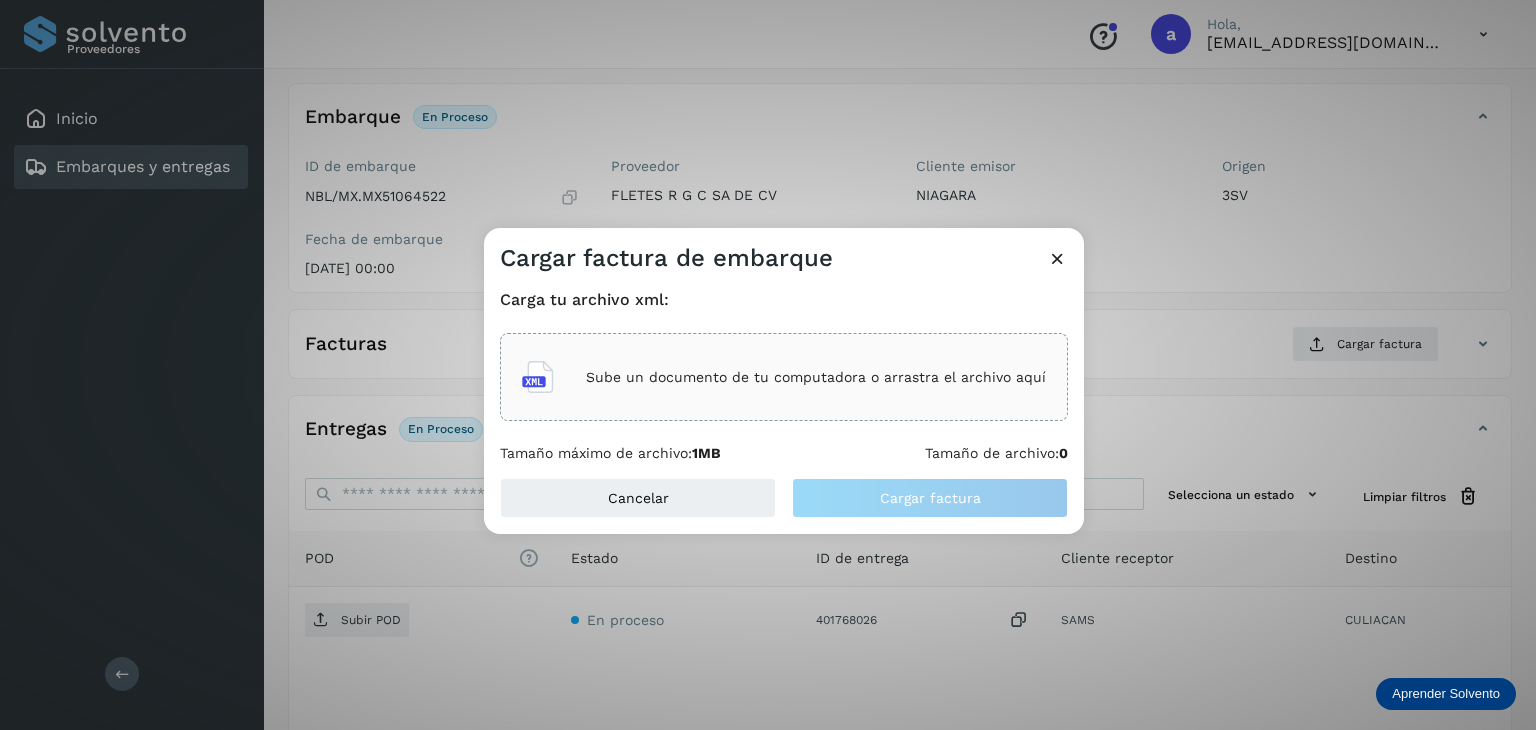 click on "Sube un documento de tu computadora o arrastra el archivo aquí" 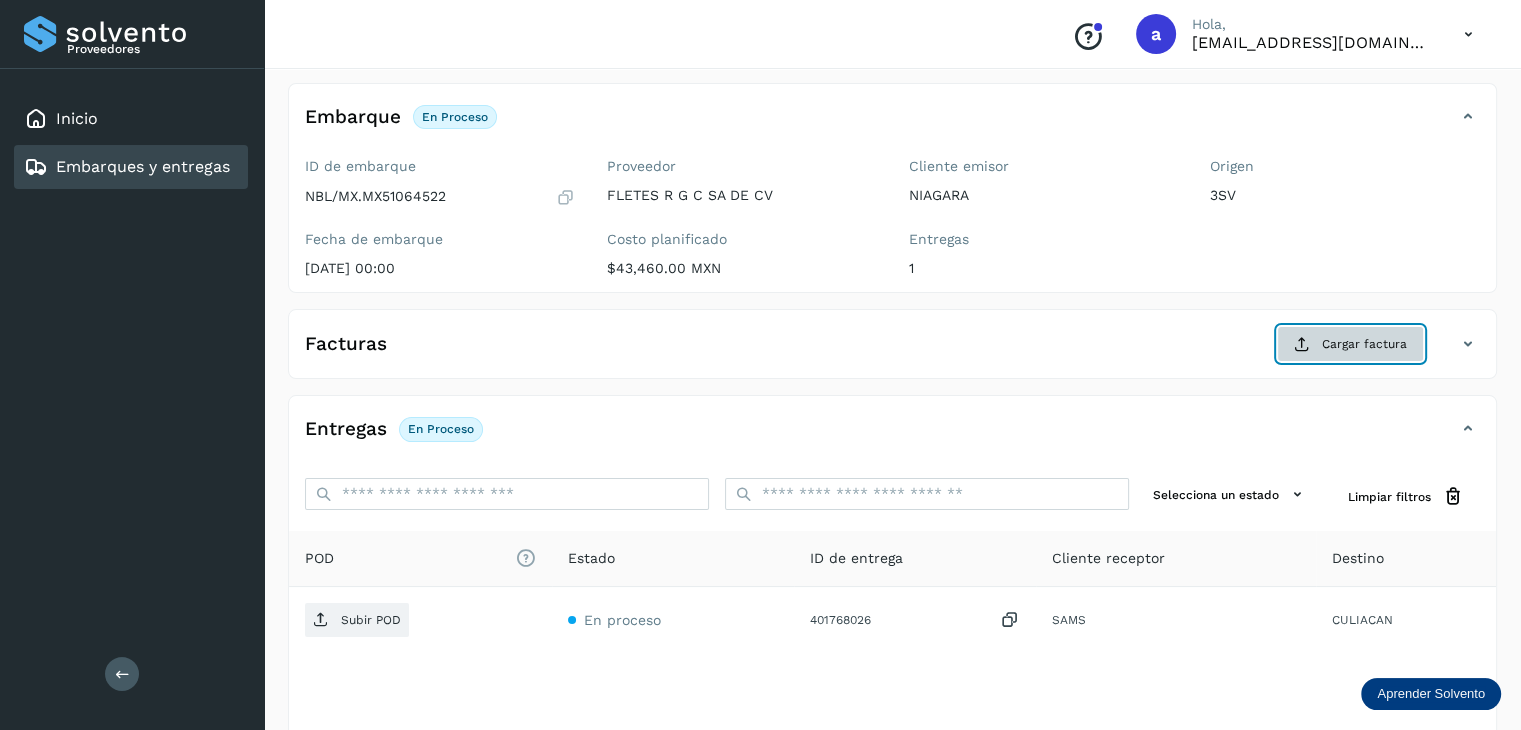 click on "Cargar factura" 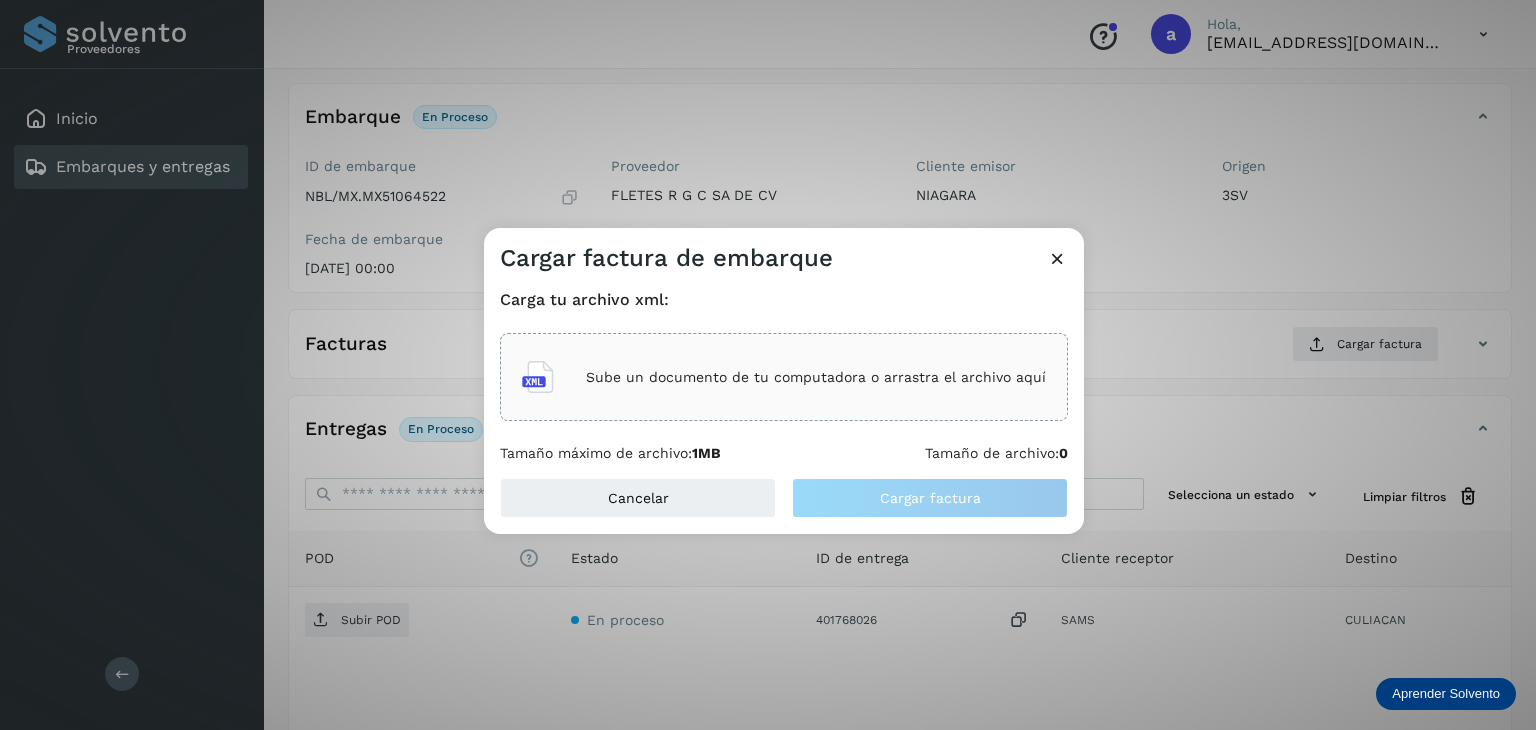 click on "Sube un documento de tu computadora o arrastra el archivo aquí" 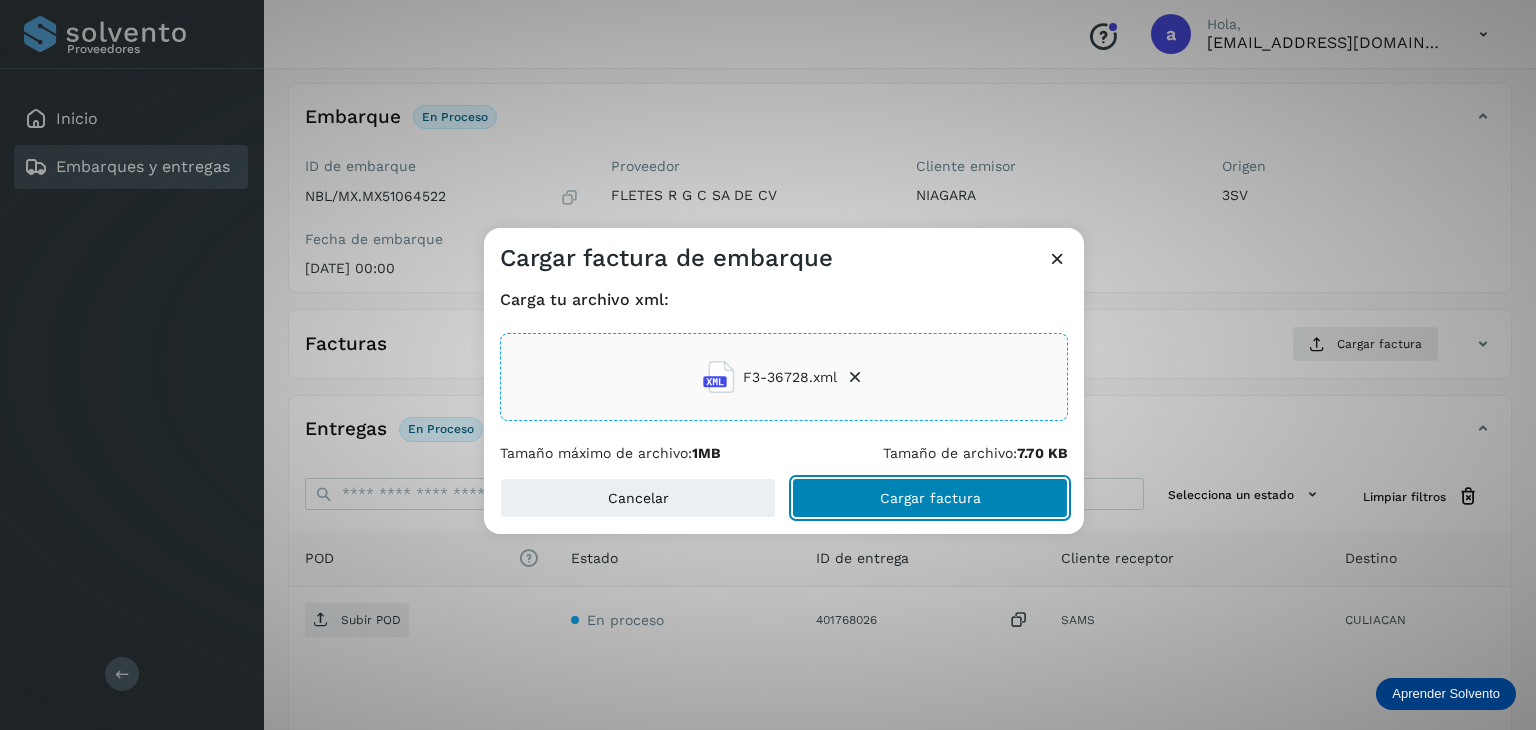 click on "Cargar factura" 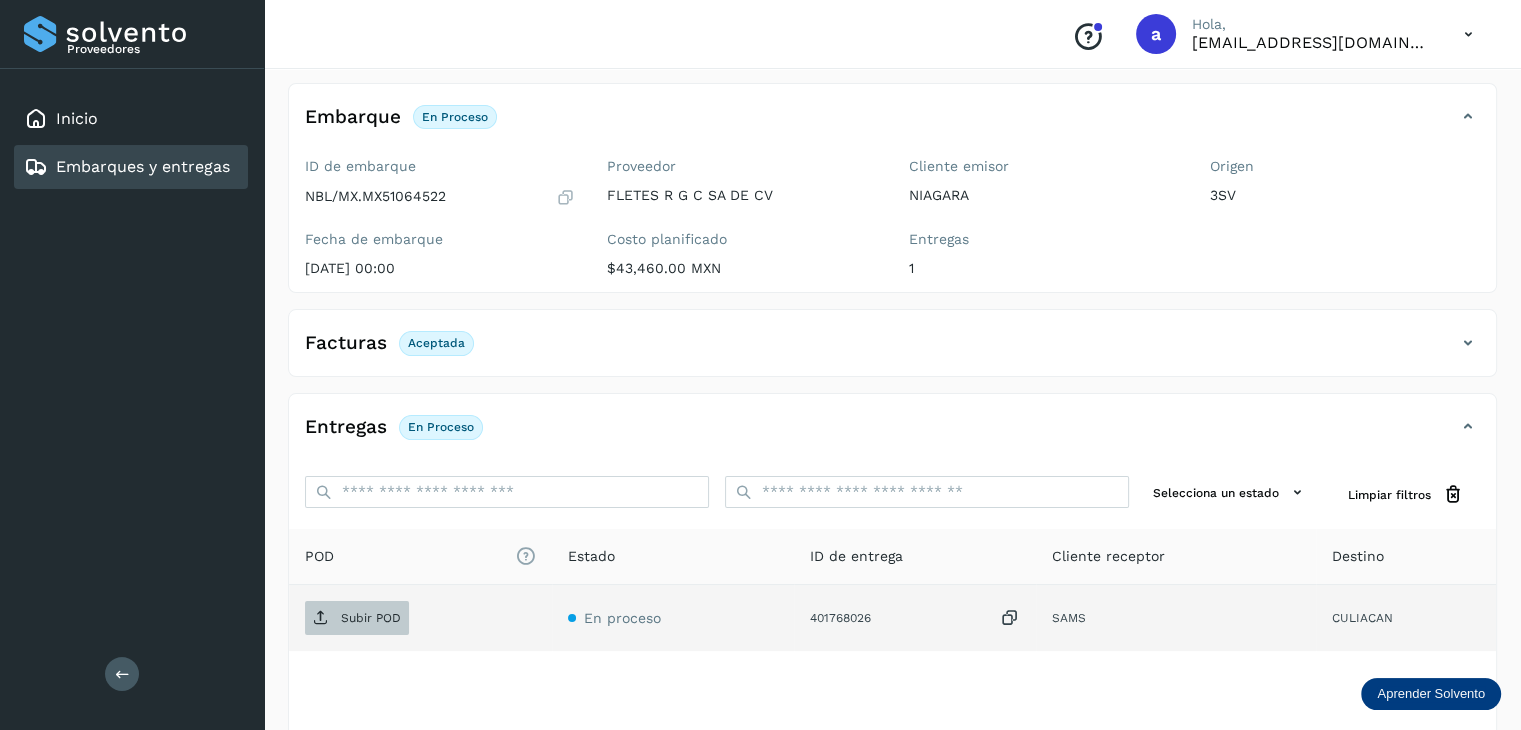 click on "Subir POD" at bounding box center [371, 618] 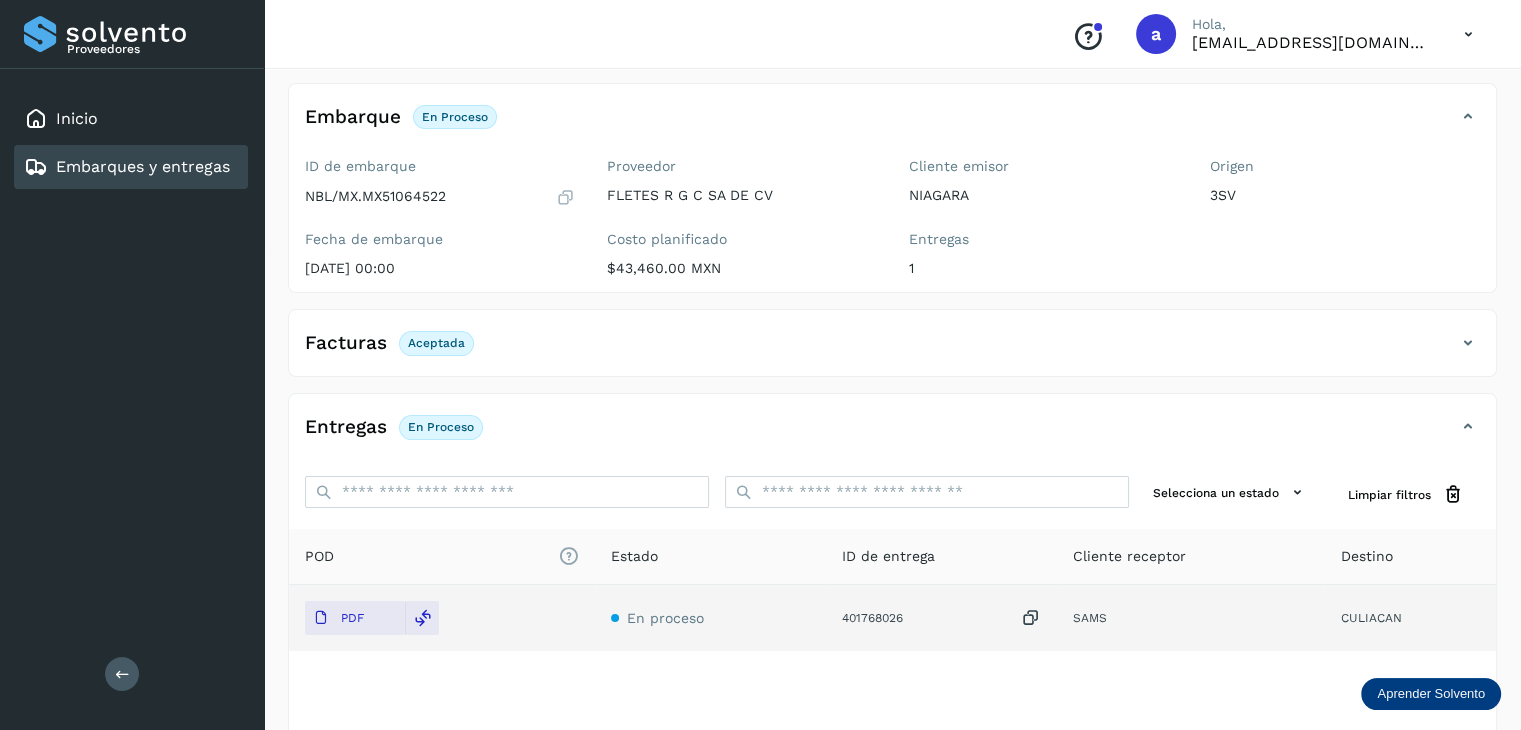 click on "Embarques y entregas" at bounding box center (143, 166) 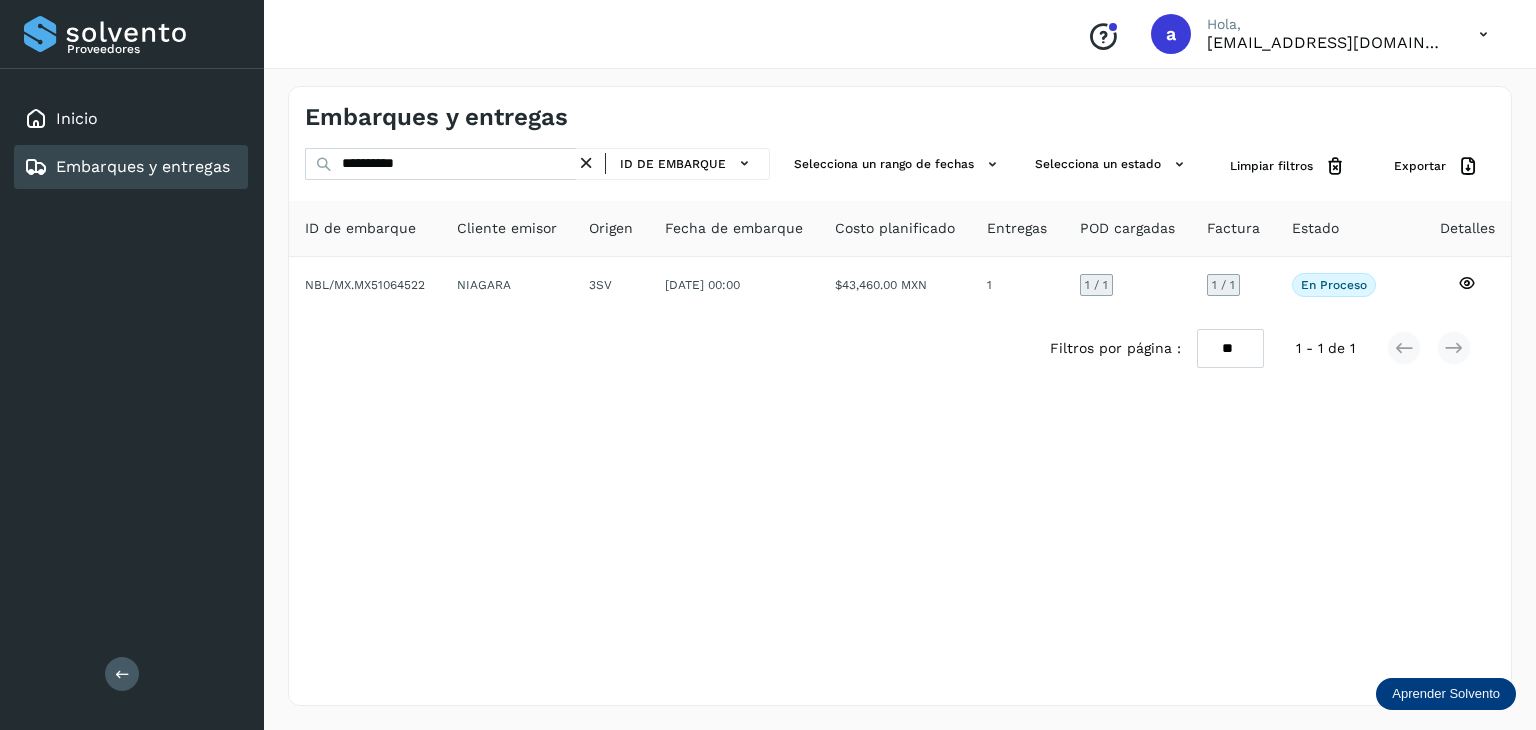click at bounding box center (586, 163) 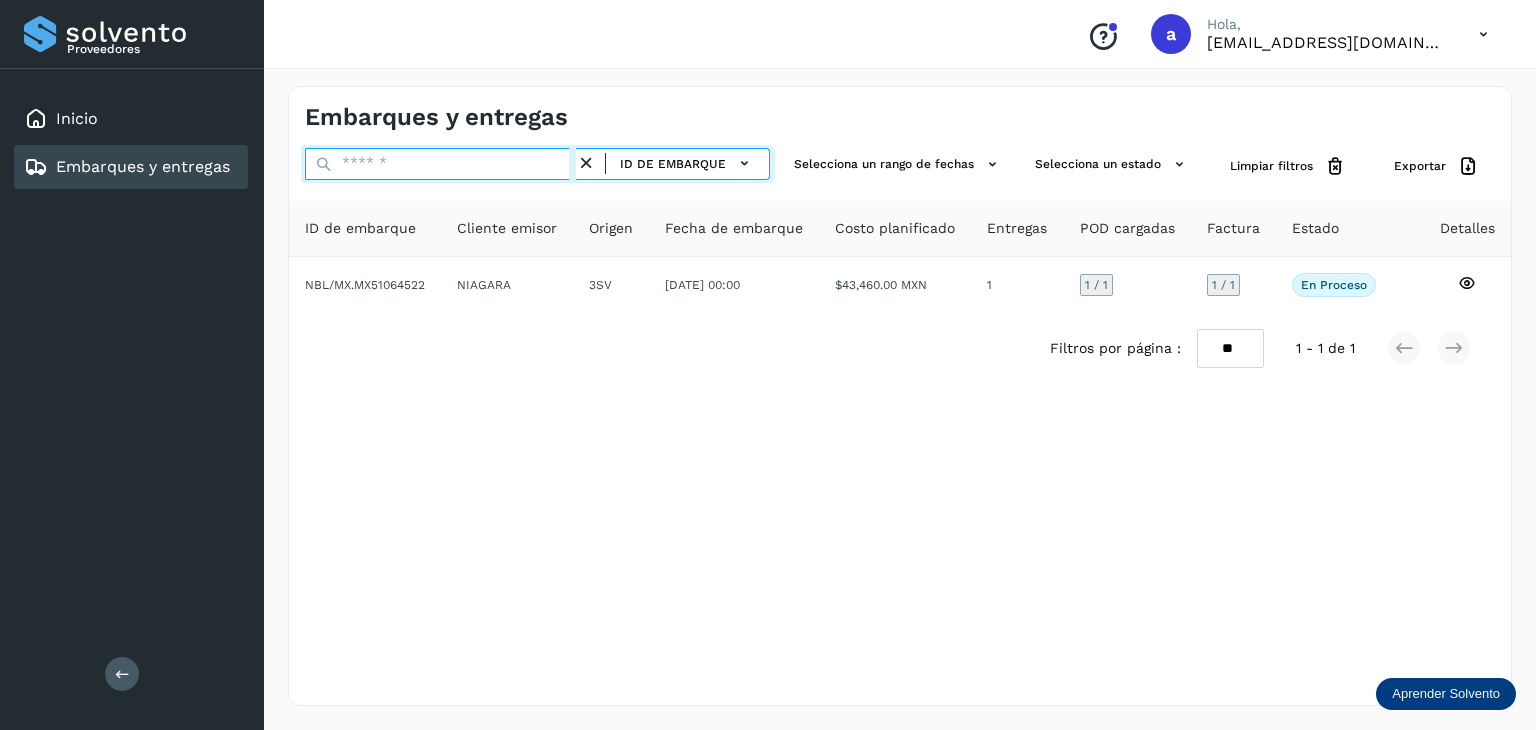 click at bounding box center [440, 164] 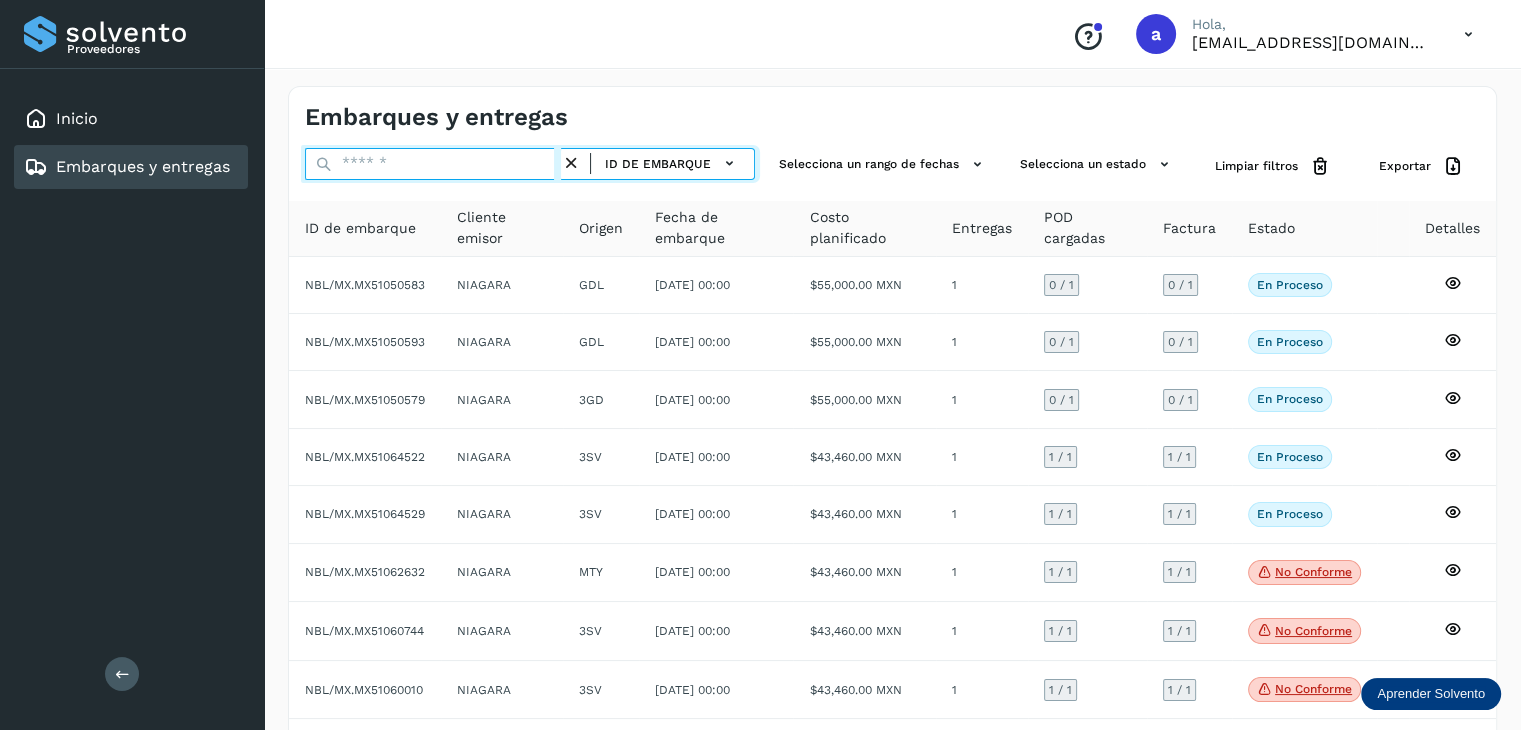 paste on "**********" 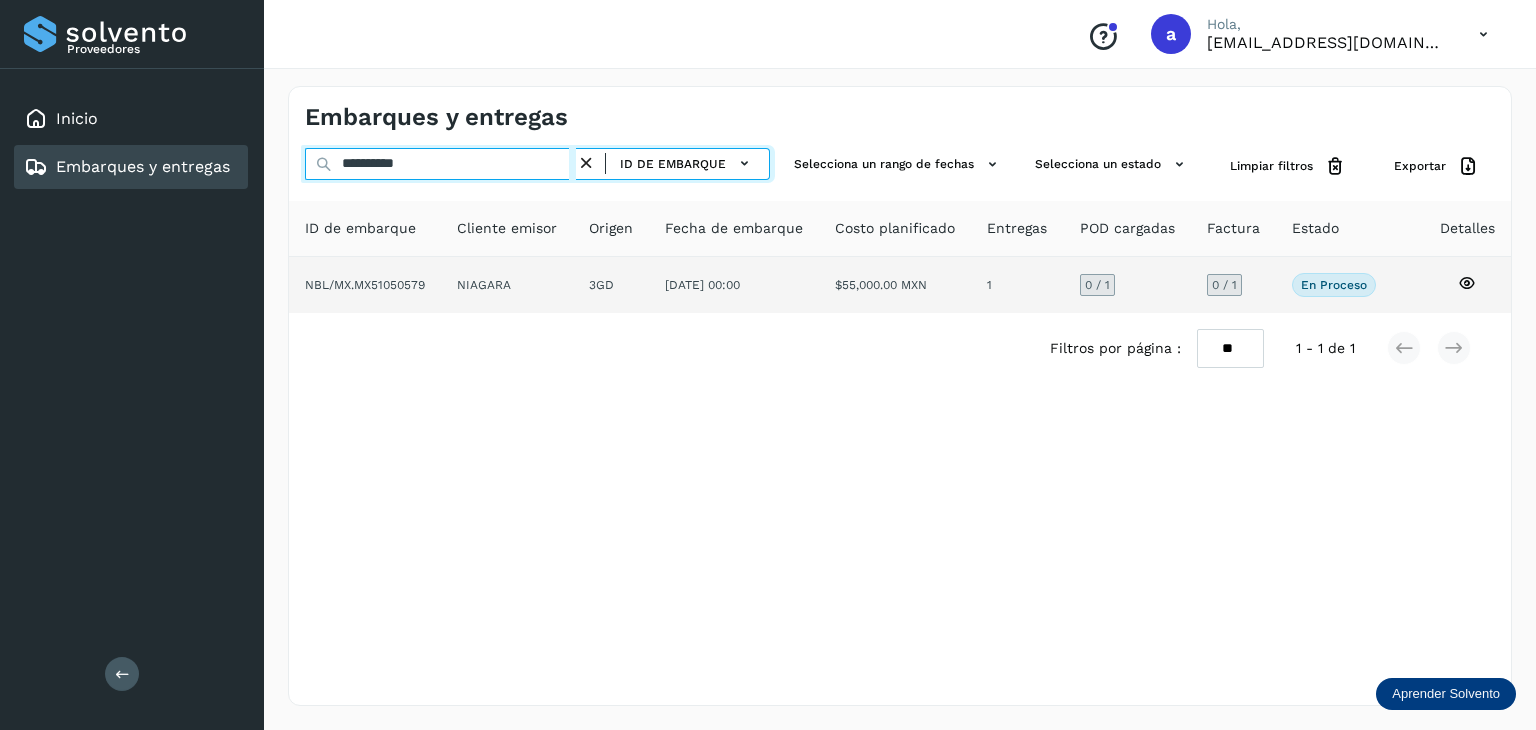 type on "**********" 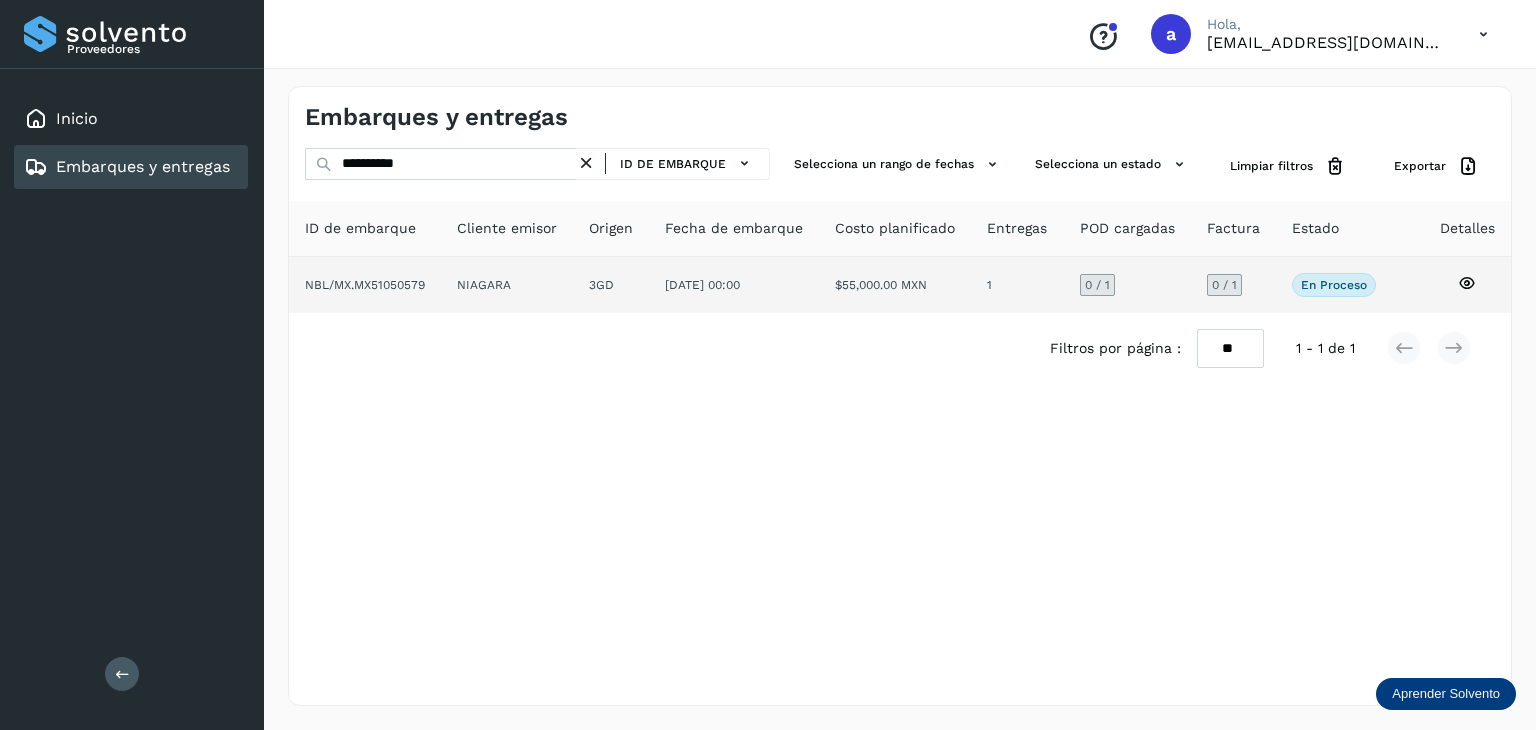 click on "NIAGARA" 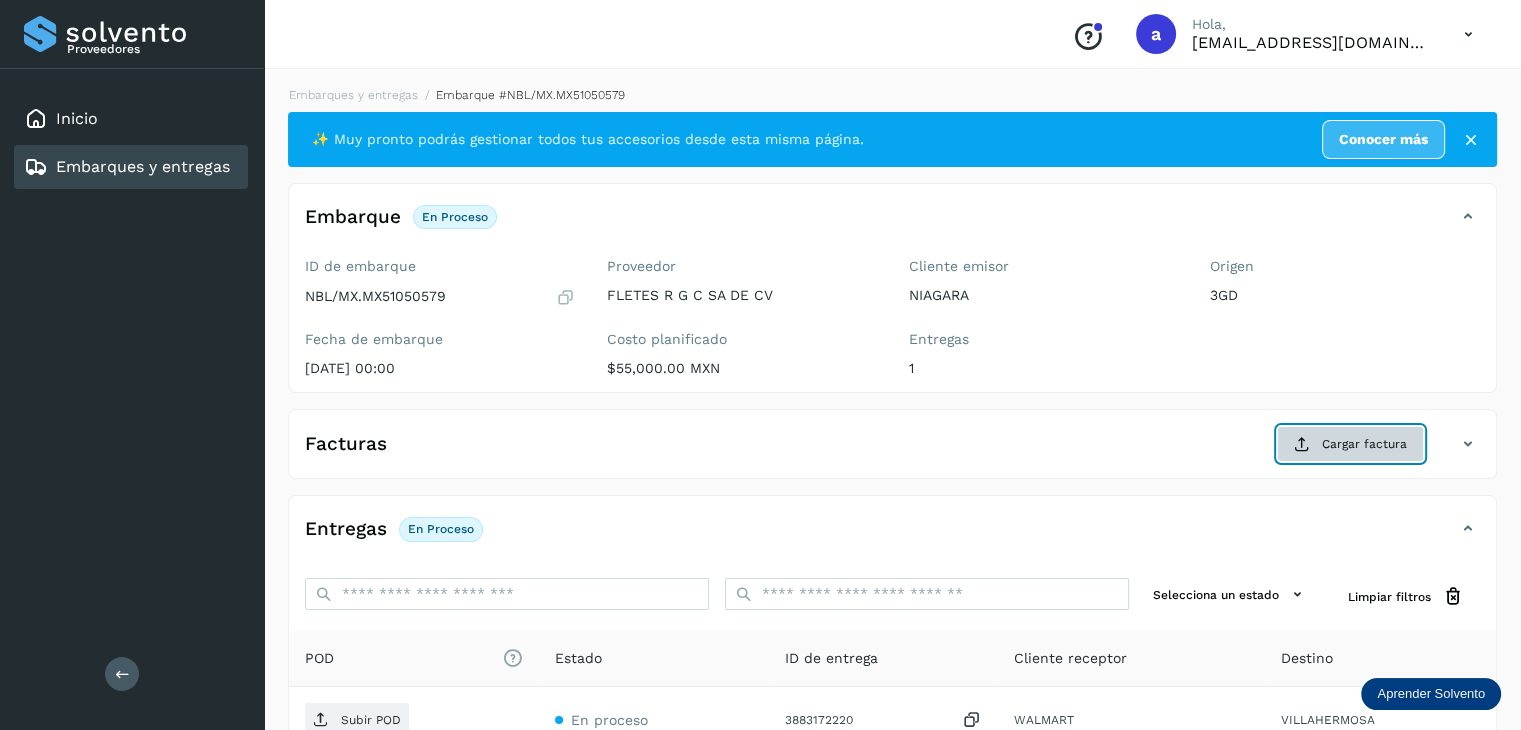click on "Cargar factura" 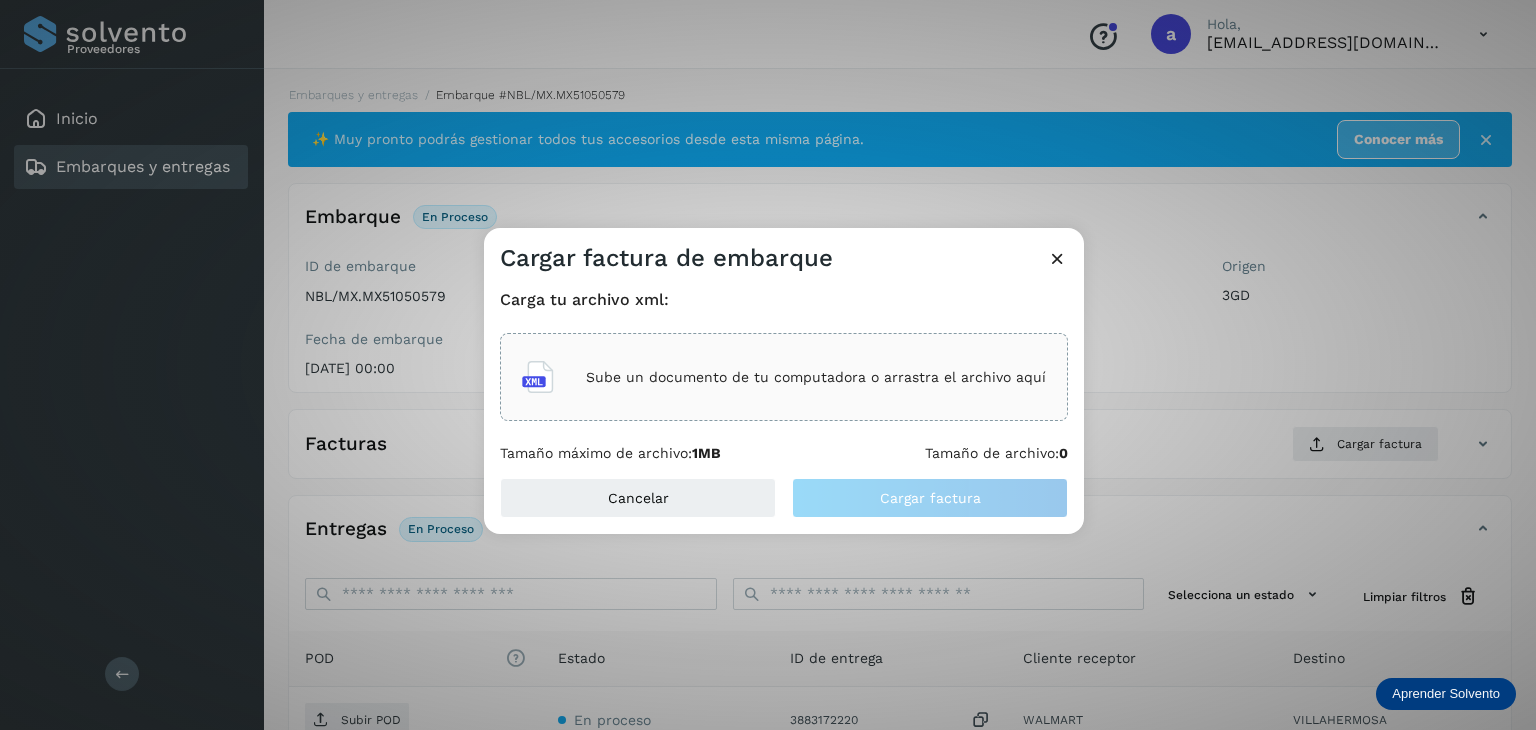 click on "Sube un documento de tu computadora o arrastra el archivo aquí" 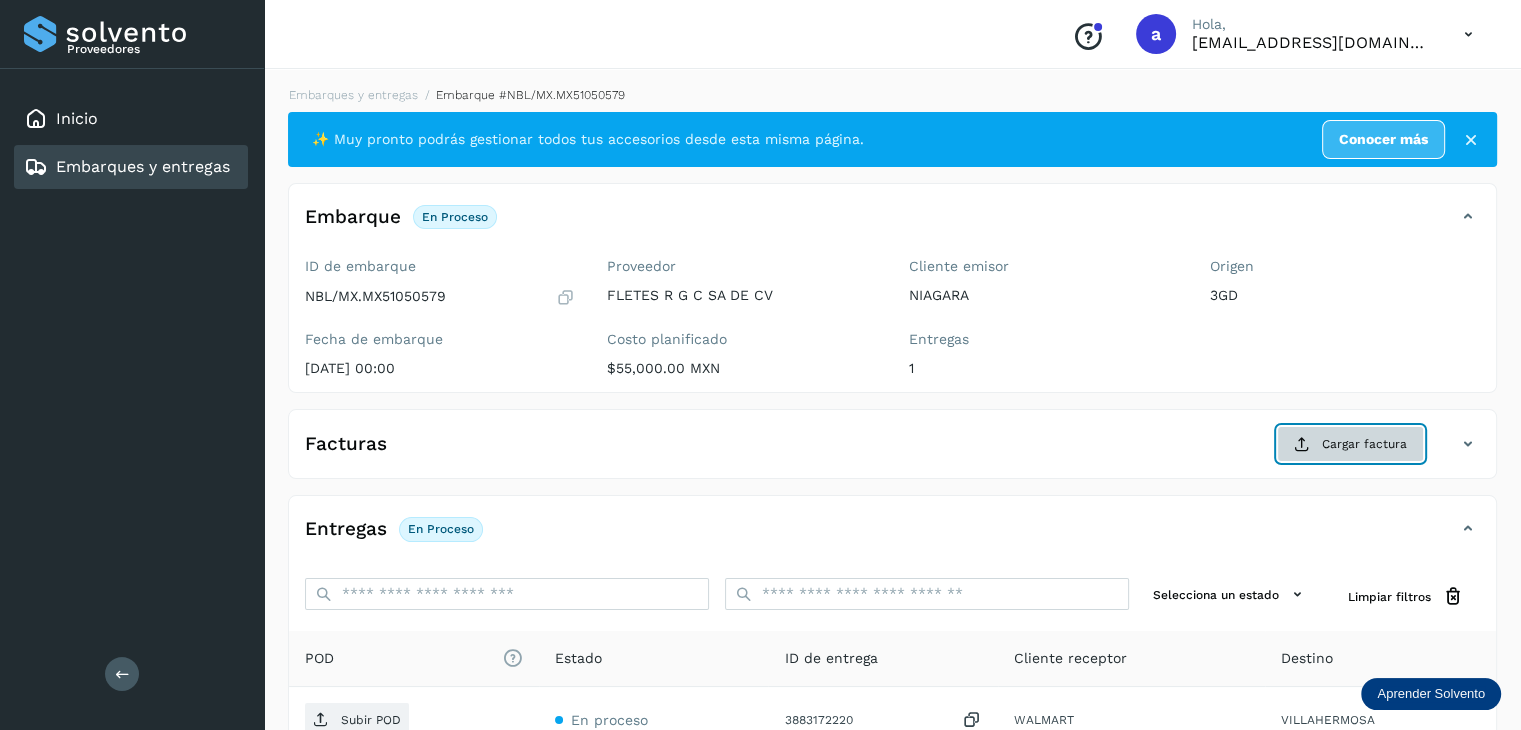 click on "Cargar factura" 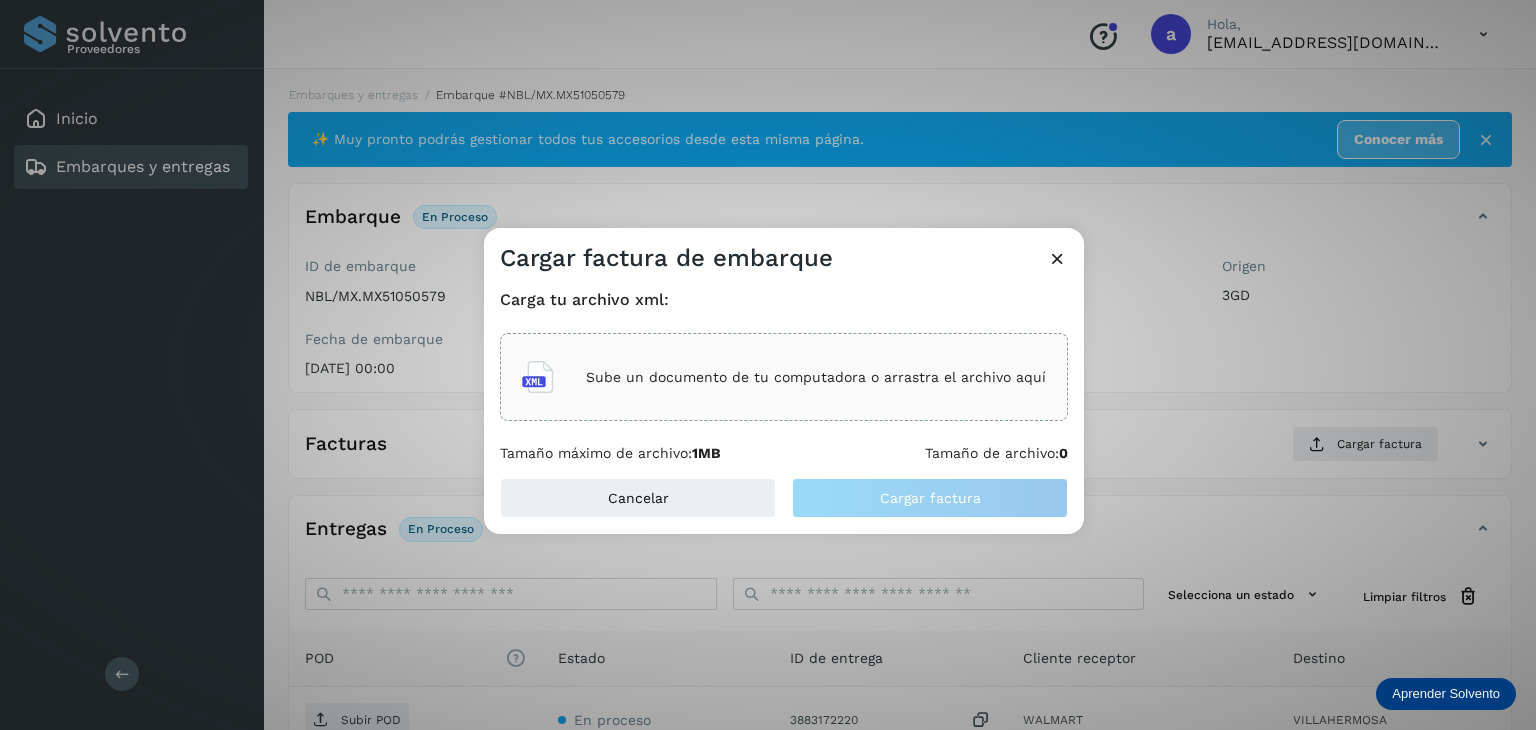 click on "Sube un documento de tu computadora o arrastra el archivo aquí" 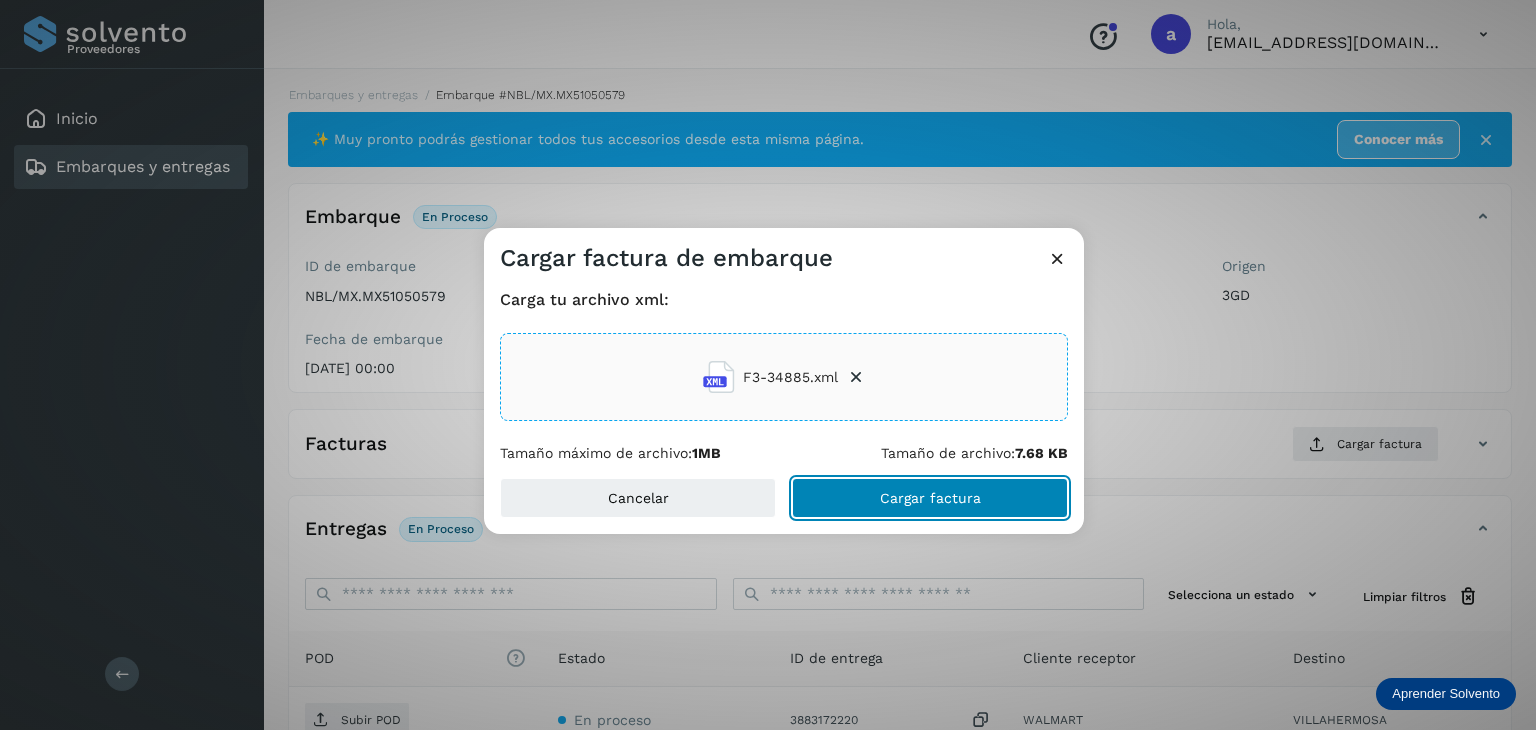 click on "Cargar factura" 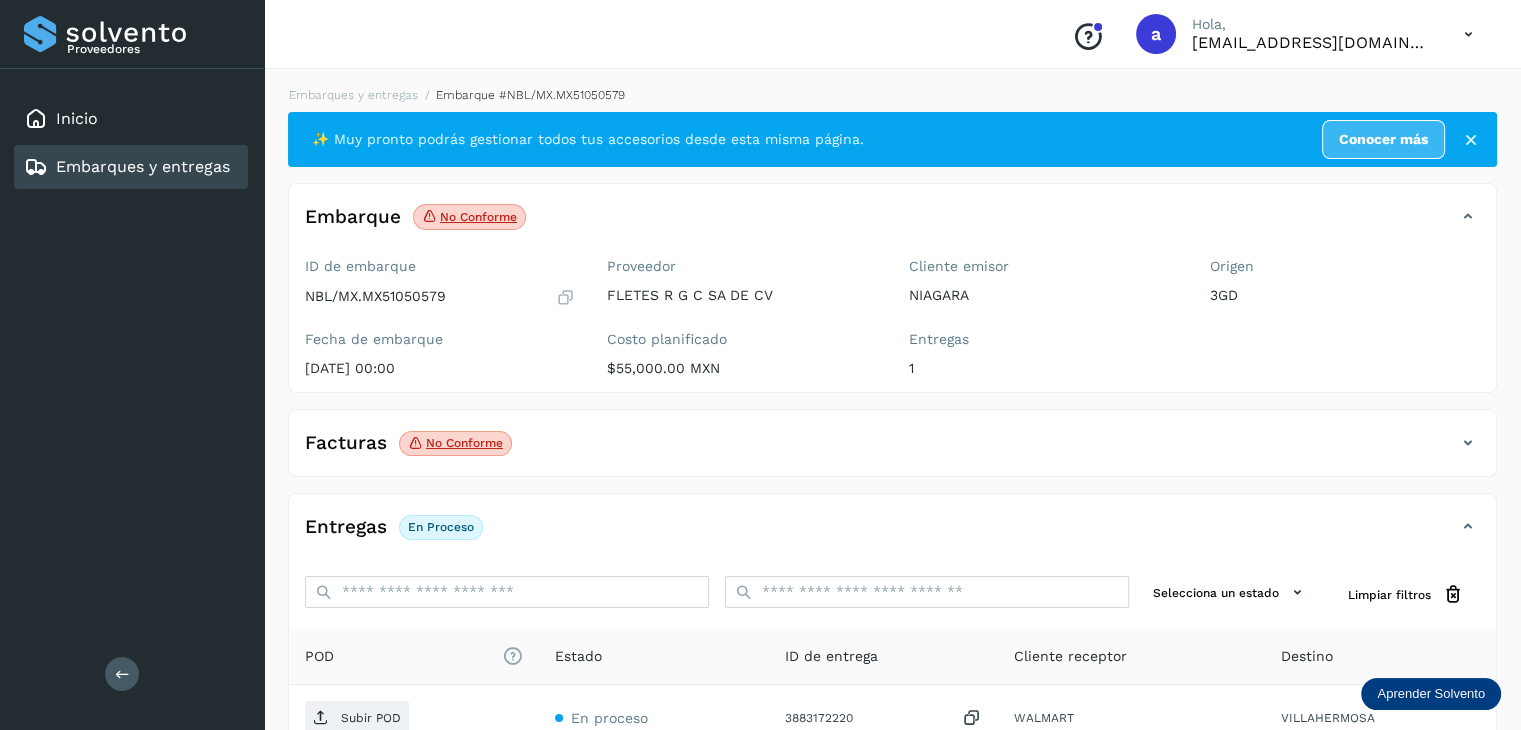 click on "No conforme" 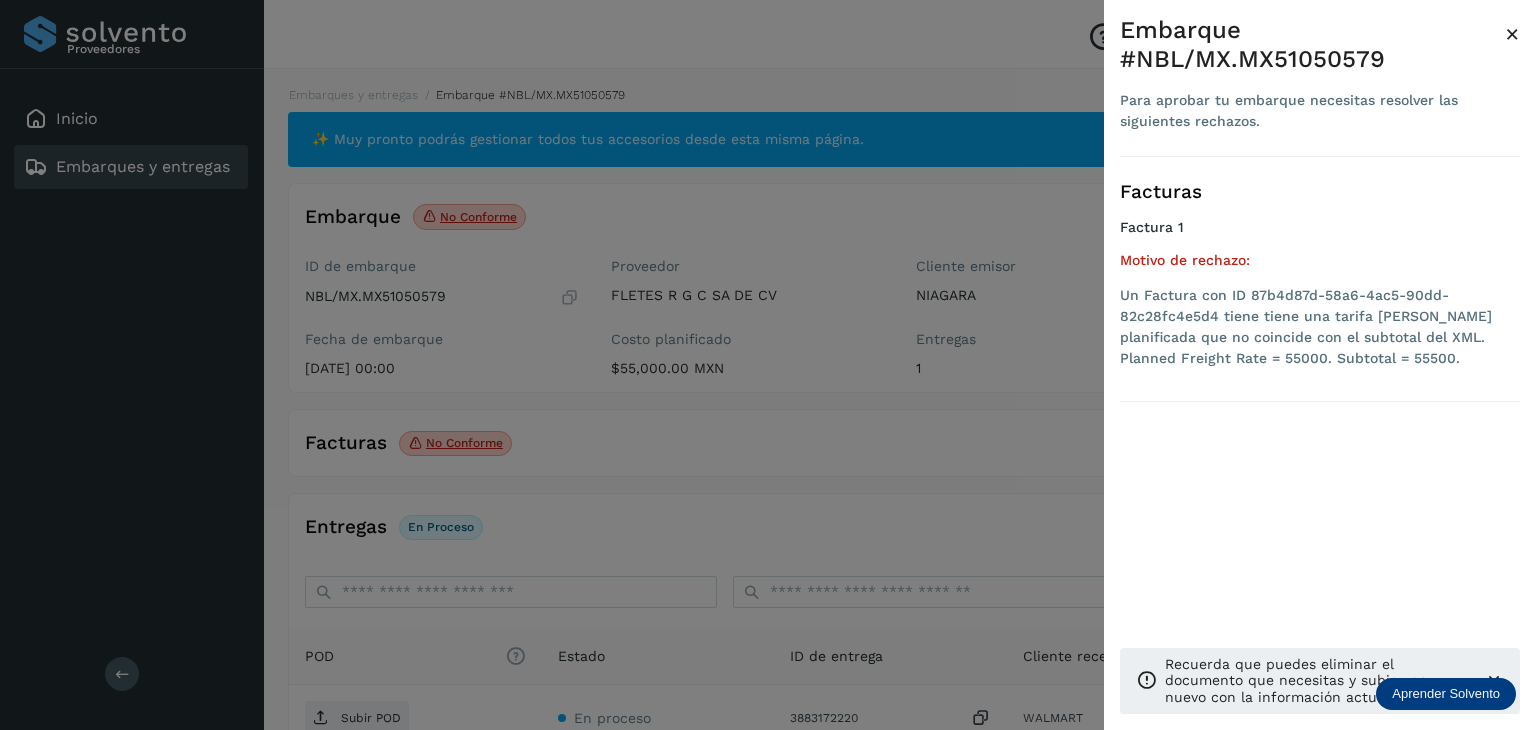 click on "×" at bounding box center (1512, 34) 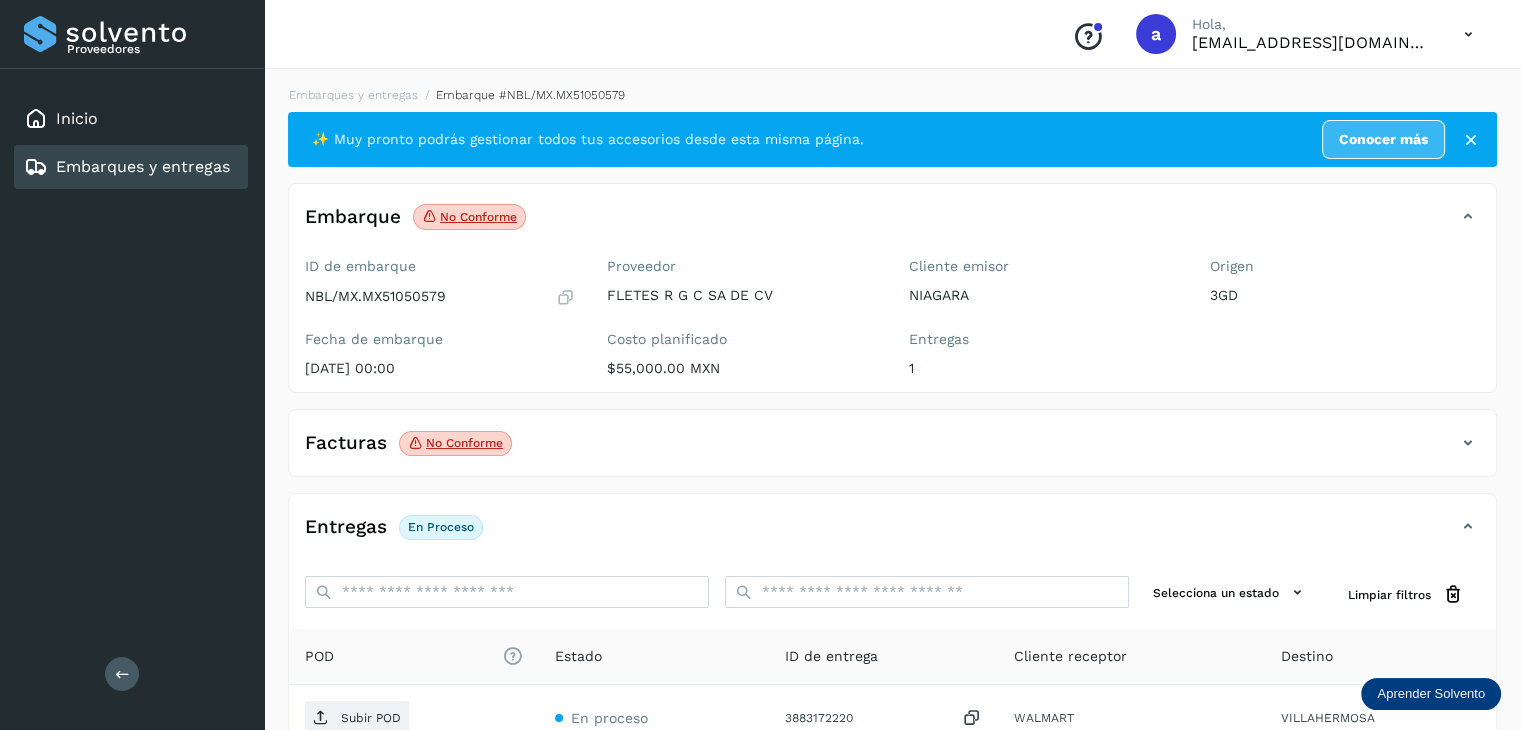 click at bounding box center [1468, 443] 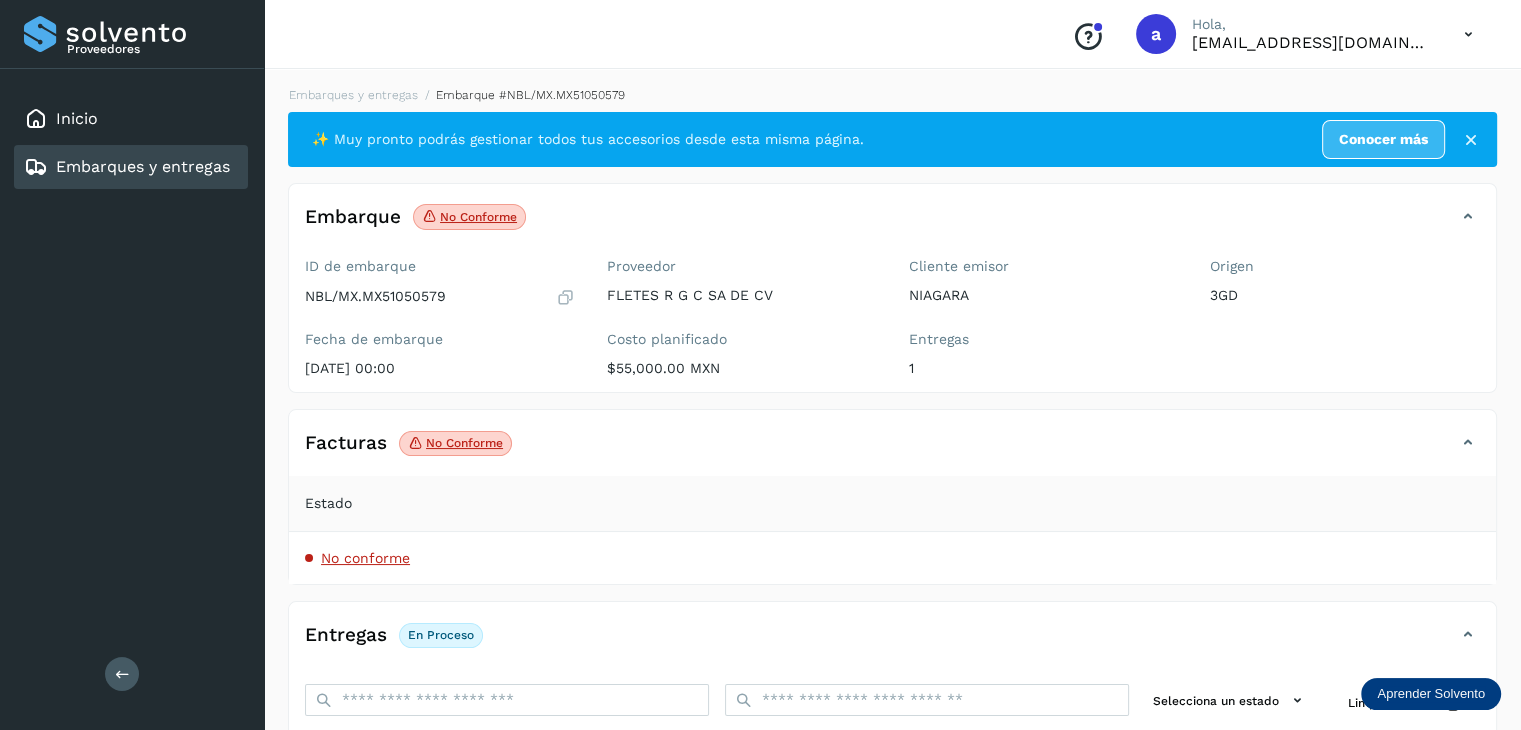 click on "No conforme" at bounding box center (455, 444) 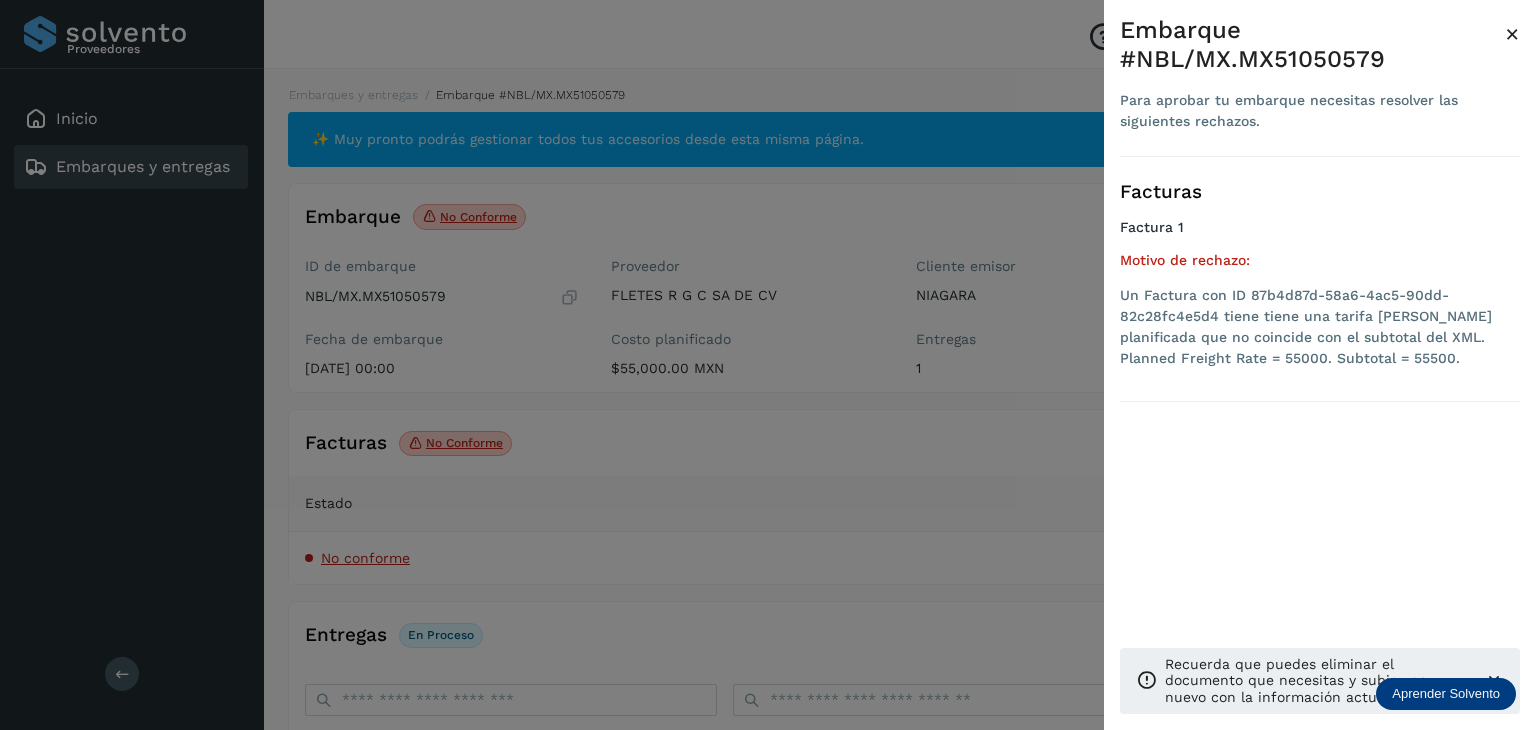 drag, startPoint x: 1244, startPoint y: 305, endPoint x: 1264, endPoint y: 305, distance: 20 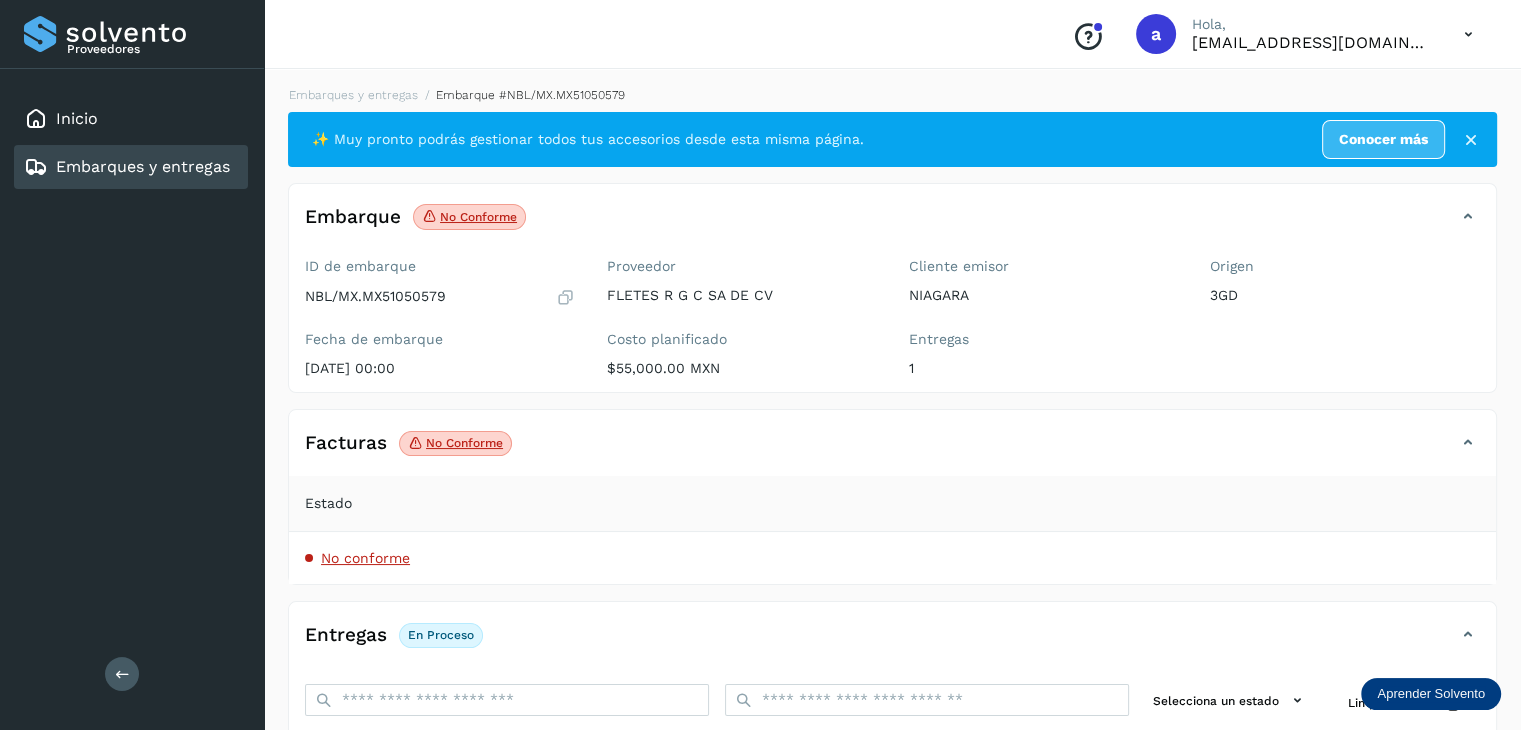 click on "Embarques y entregas" at bounding box center [143, 166] 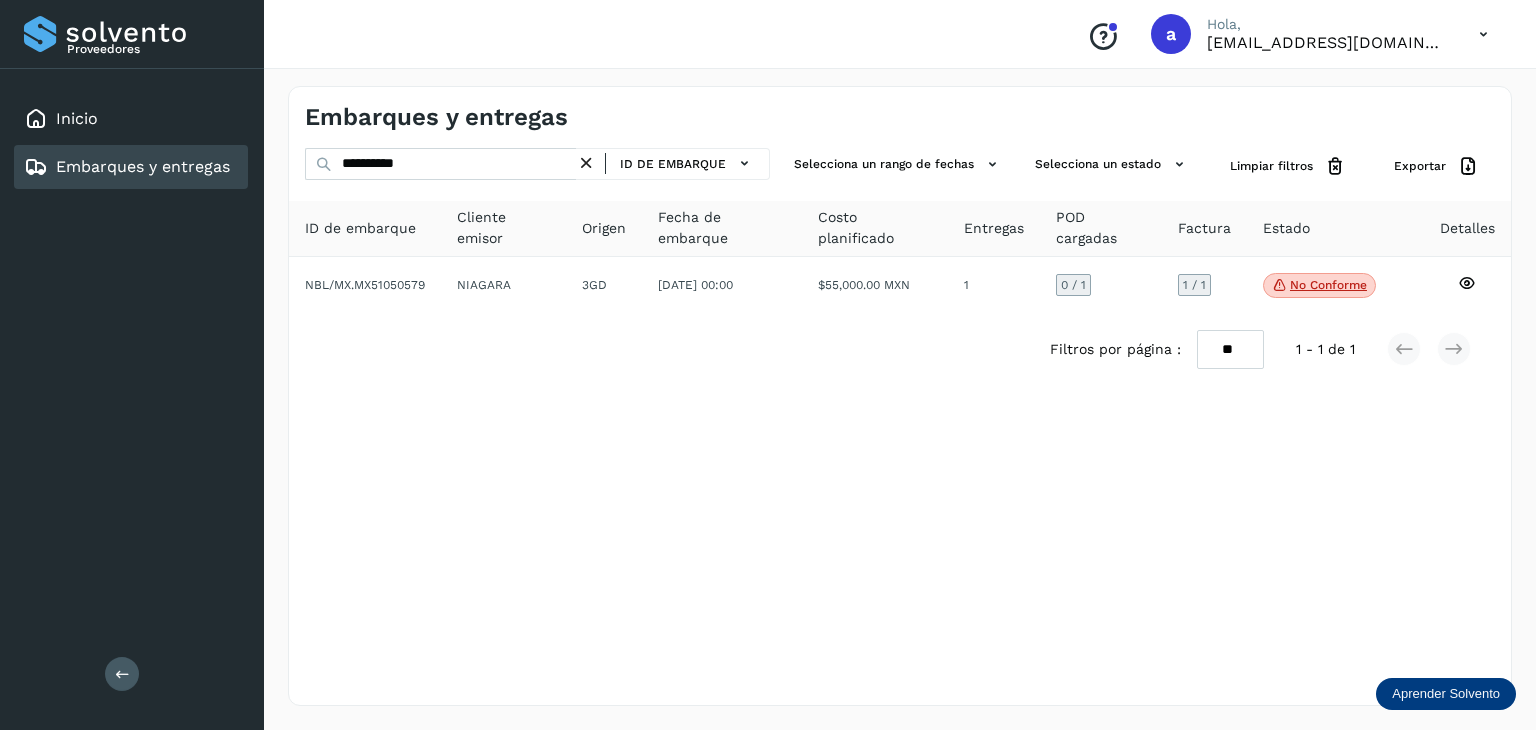 click at bounding box center [586, 163] 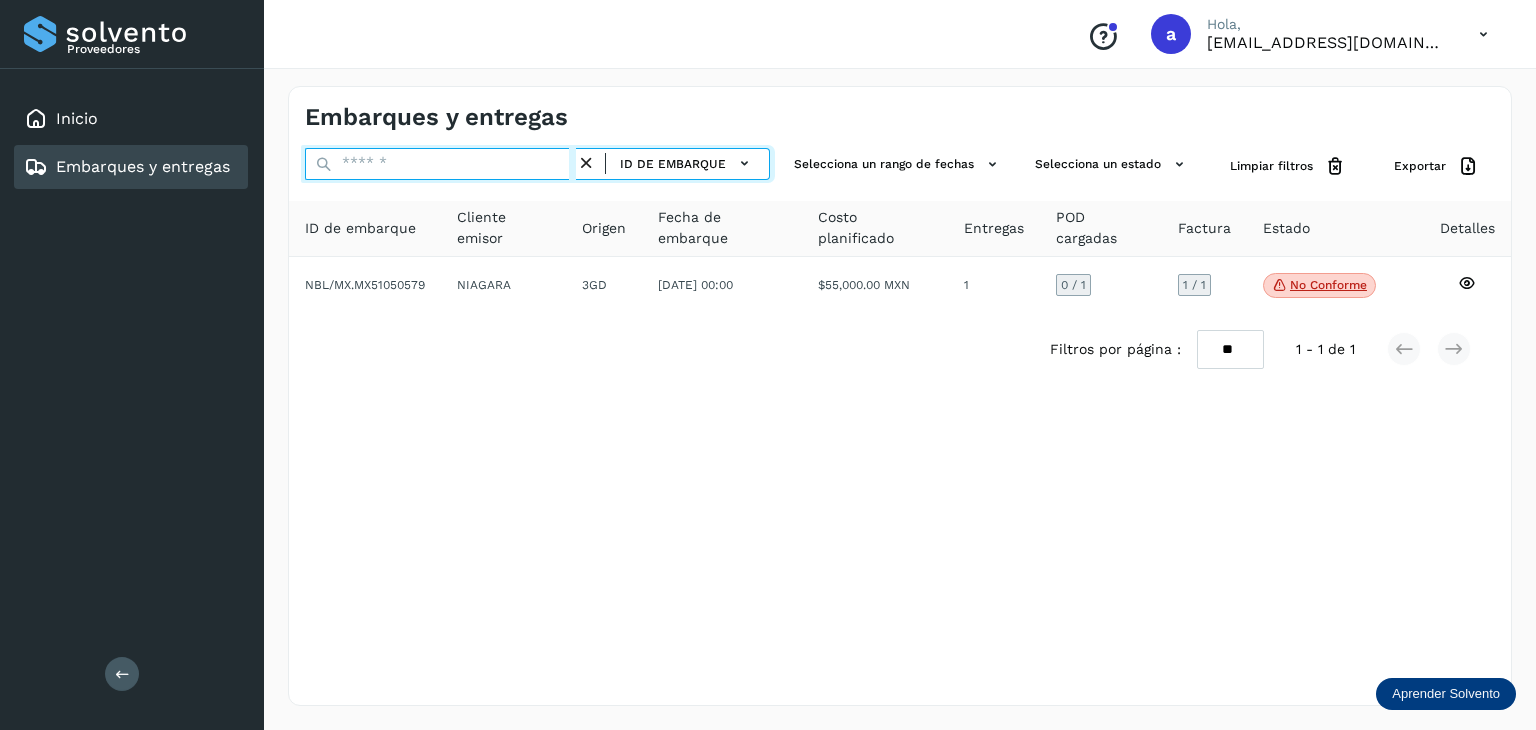 click at bounding box center [440, 164] 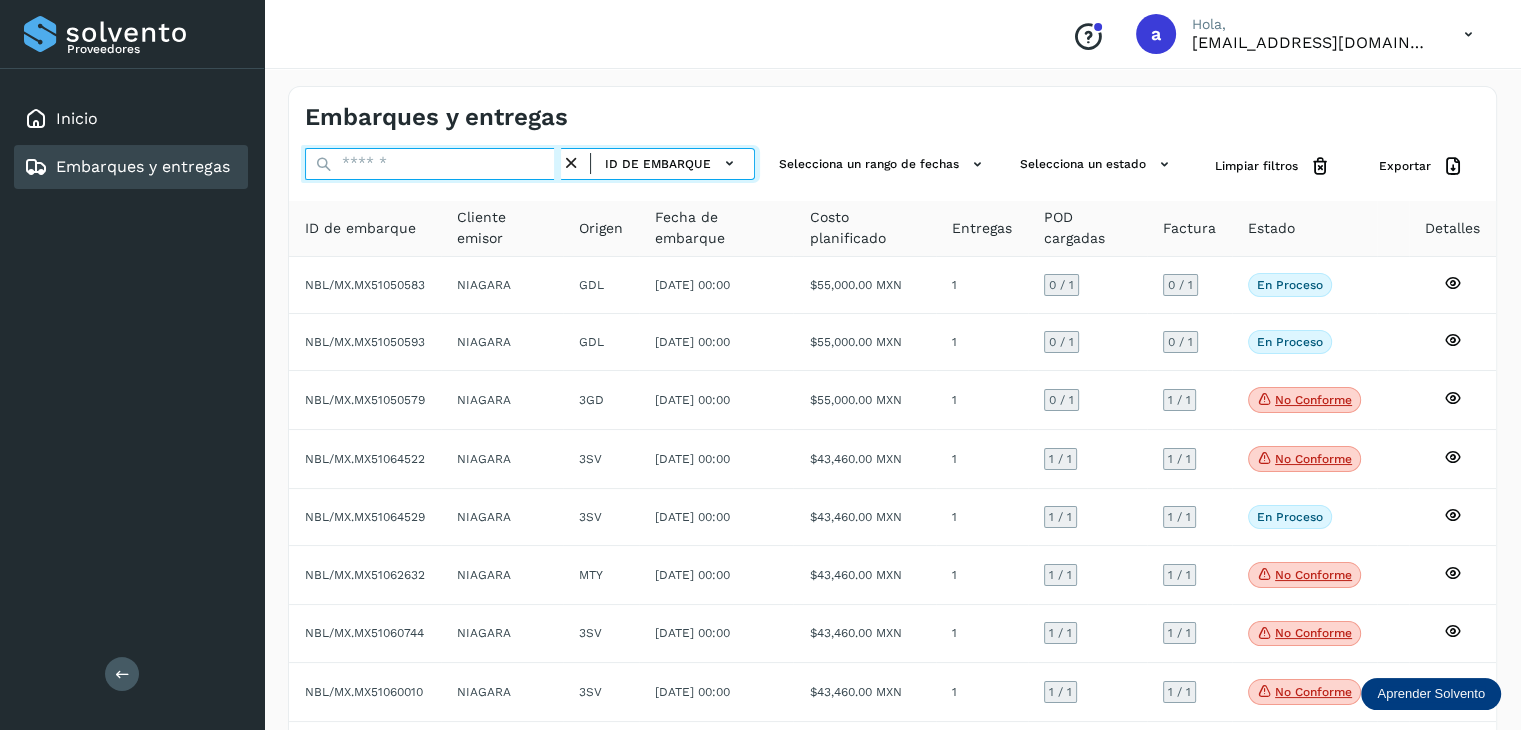 paste on "**********" 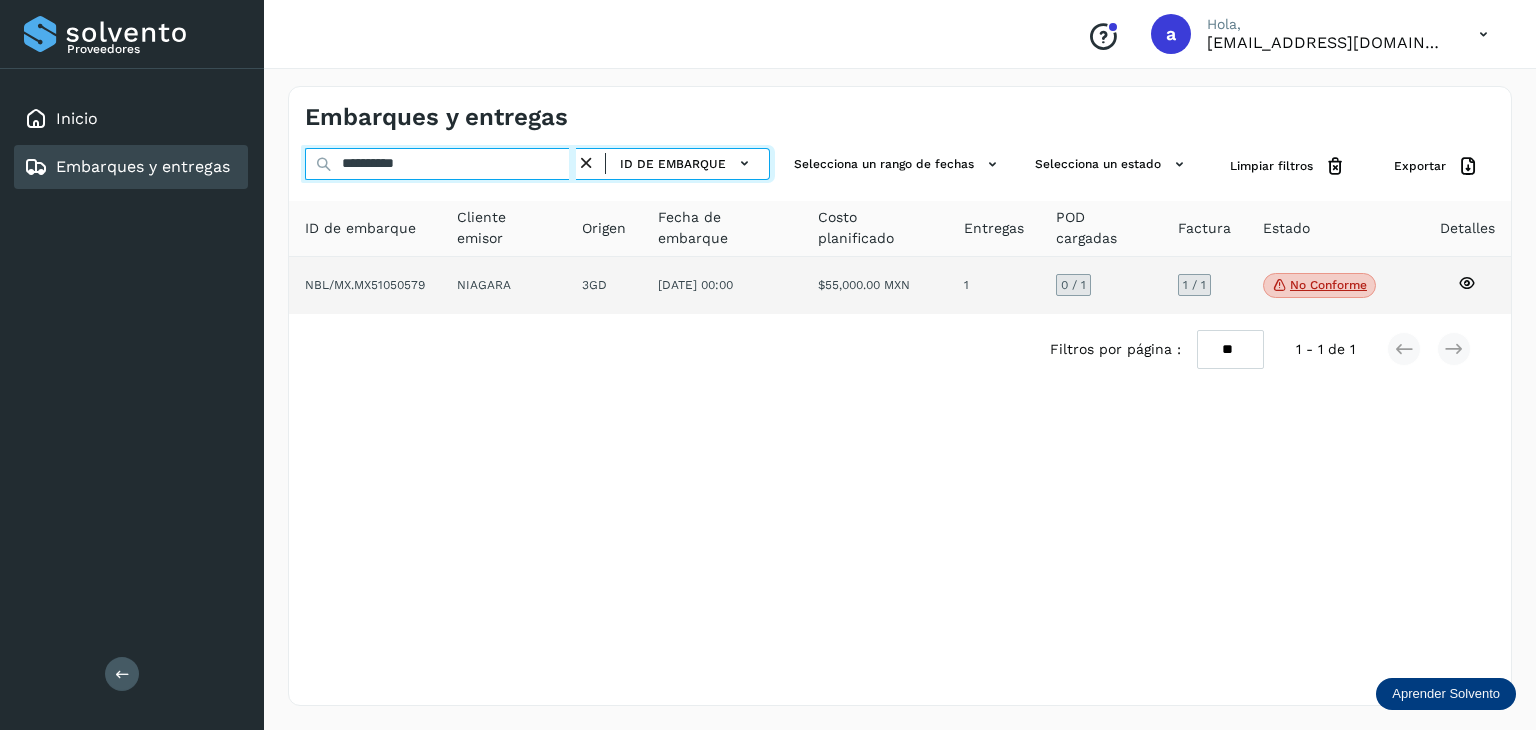 type on "**********" 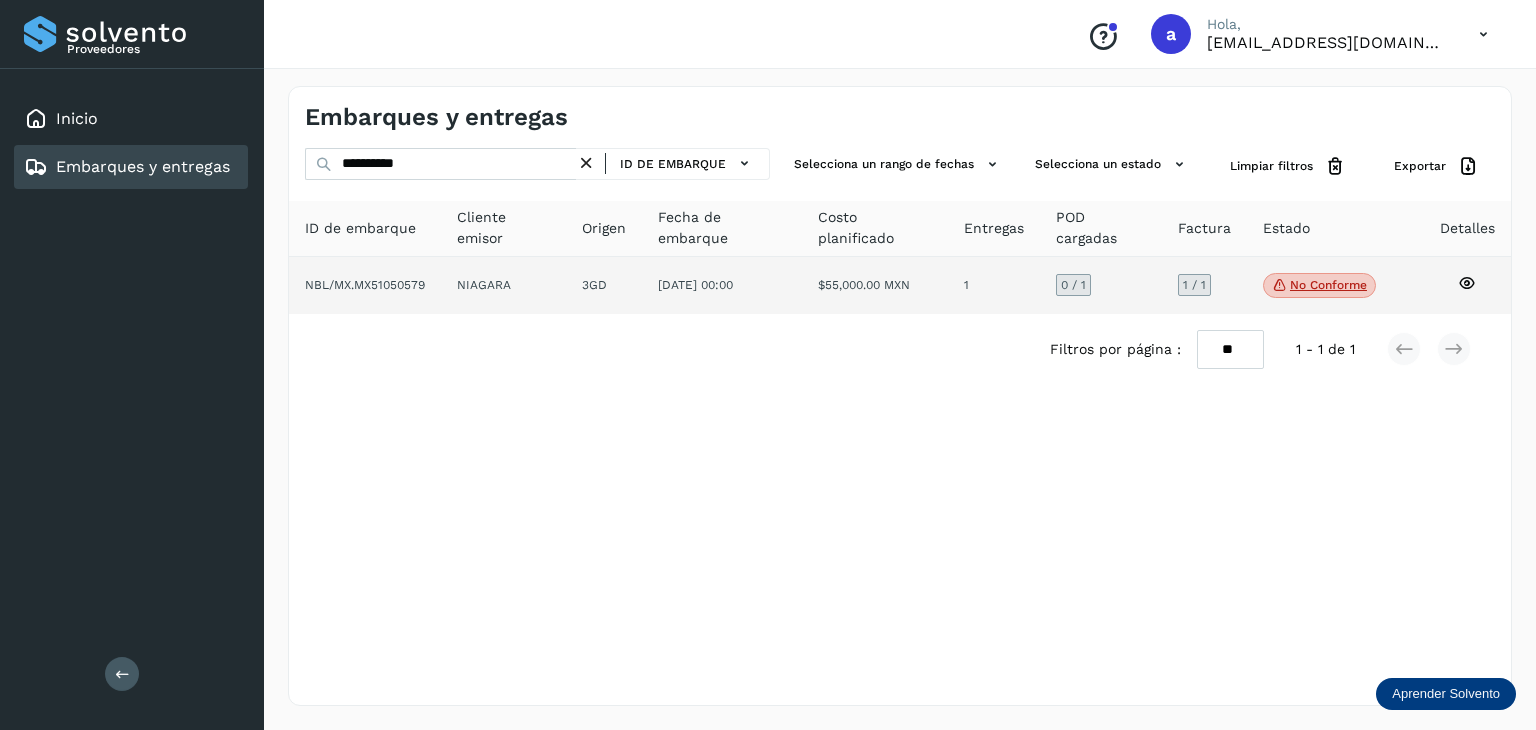 click on "NBL/MX.MX51050579" 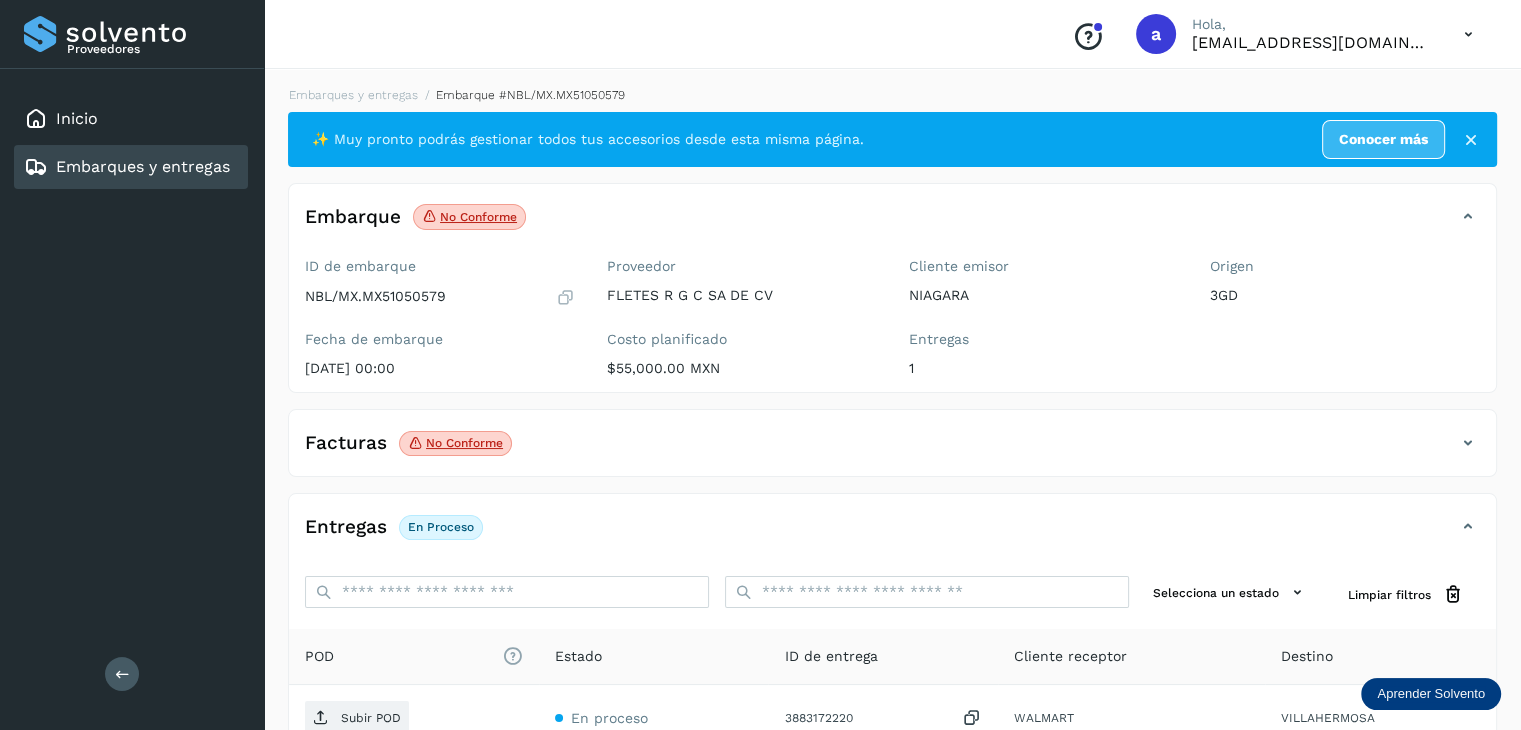 click on "Embarques y entregas" at bounding box center (143, 166) 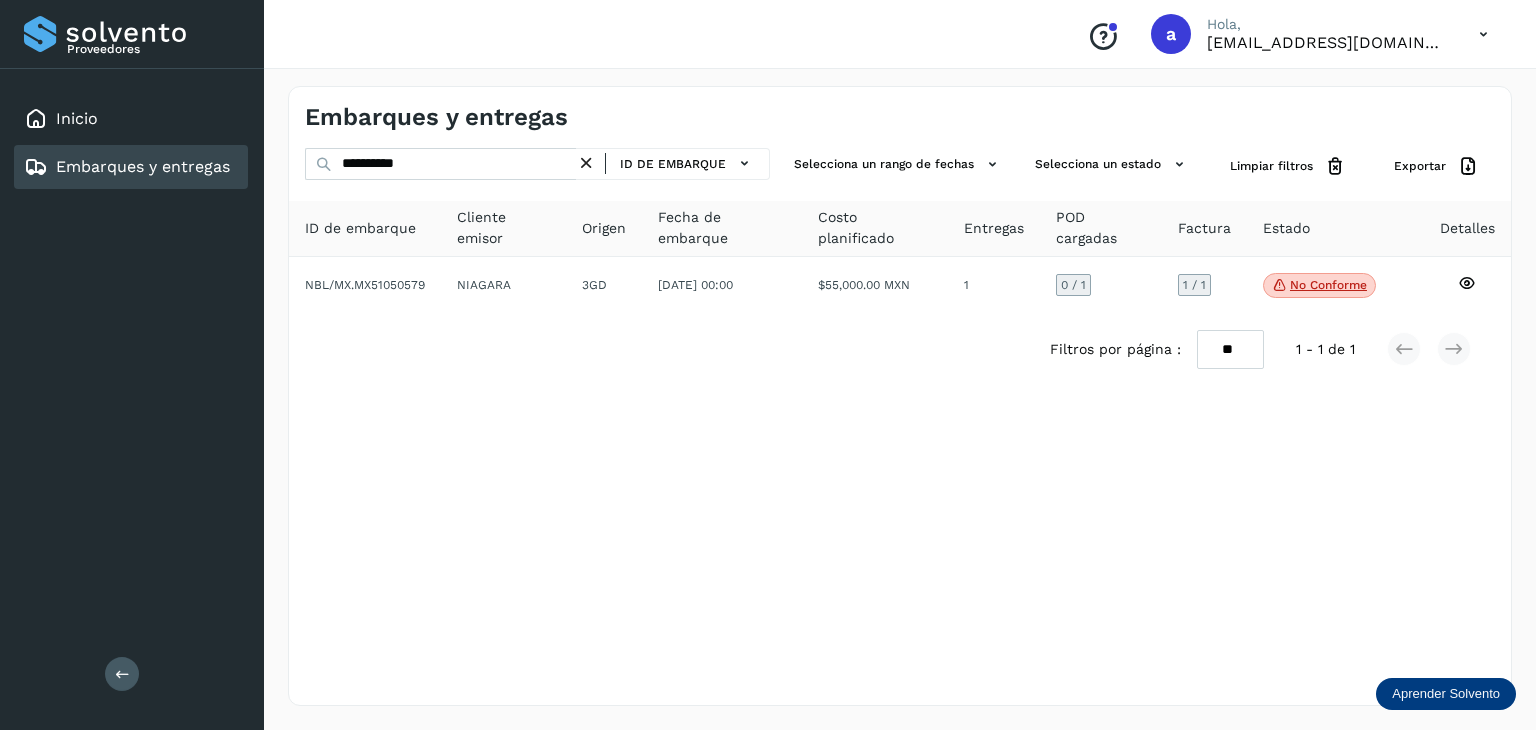 click at bounding box center [586, 163] 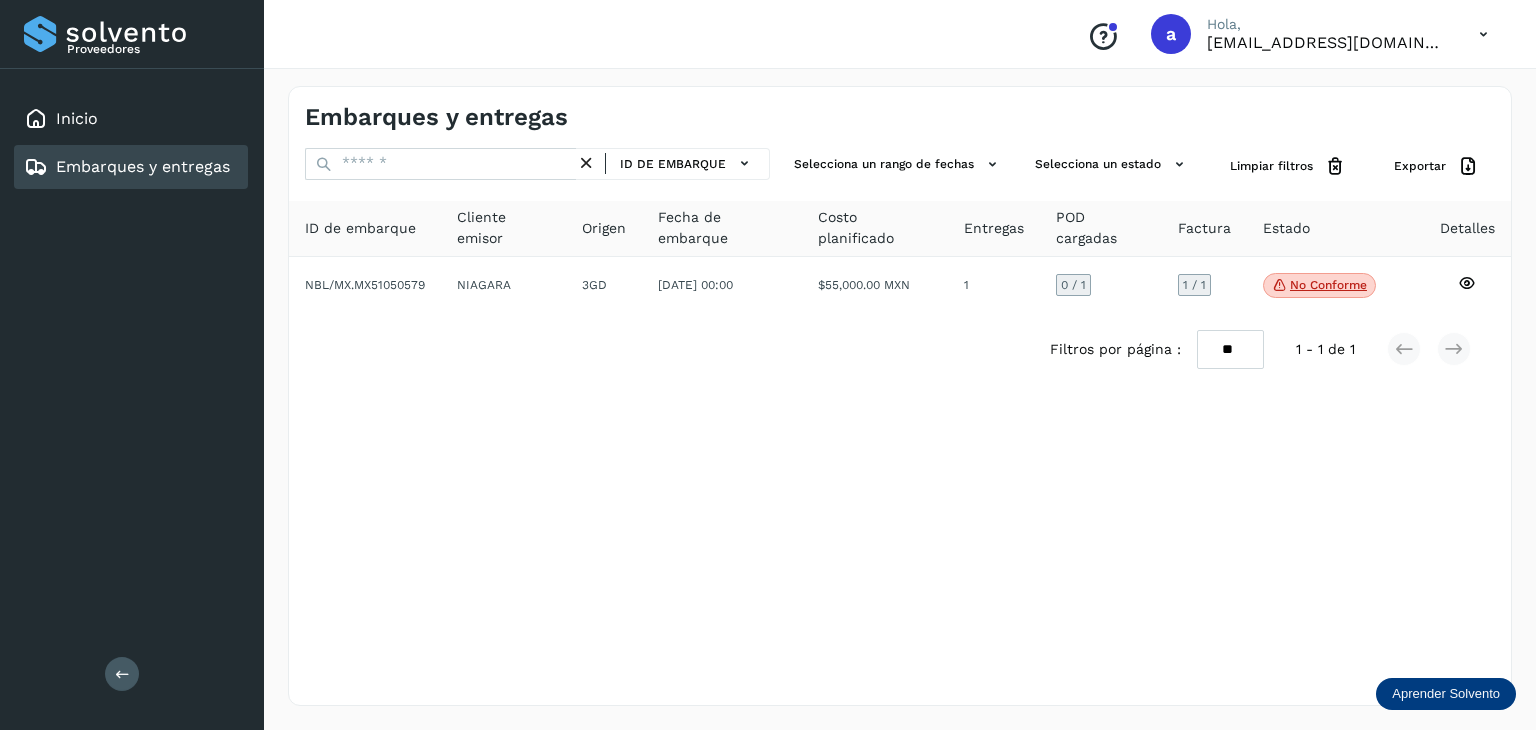 drag, startPoint x: 488, startPoint y: 140, endPoint x: 462, endPoint y: 161, distance: 33.42155 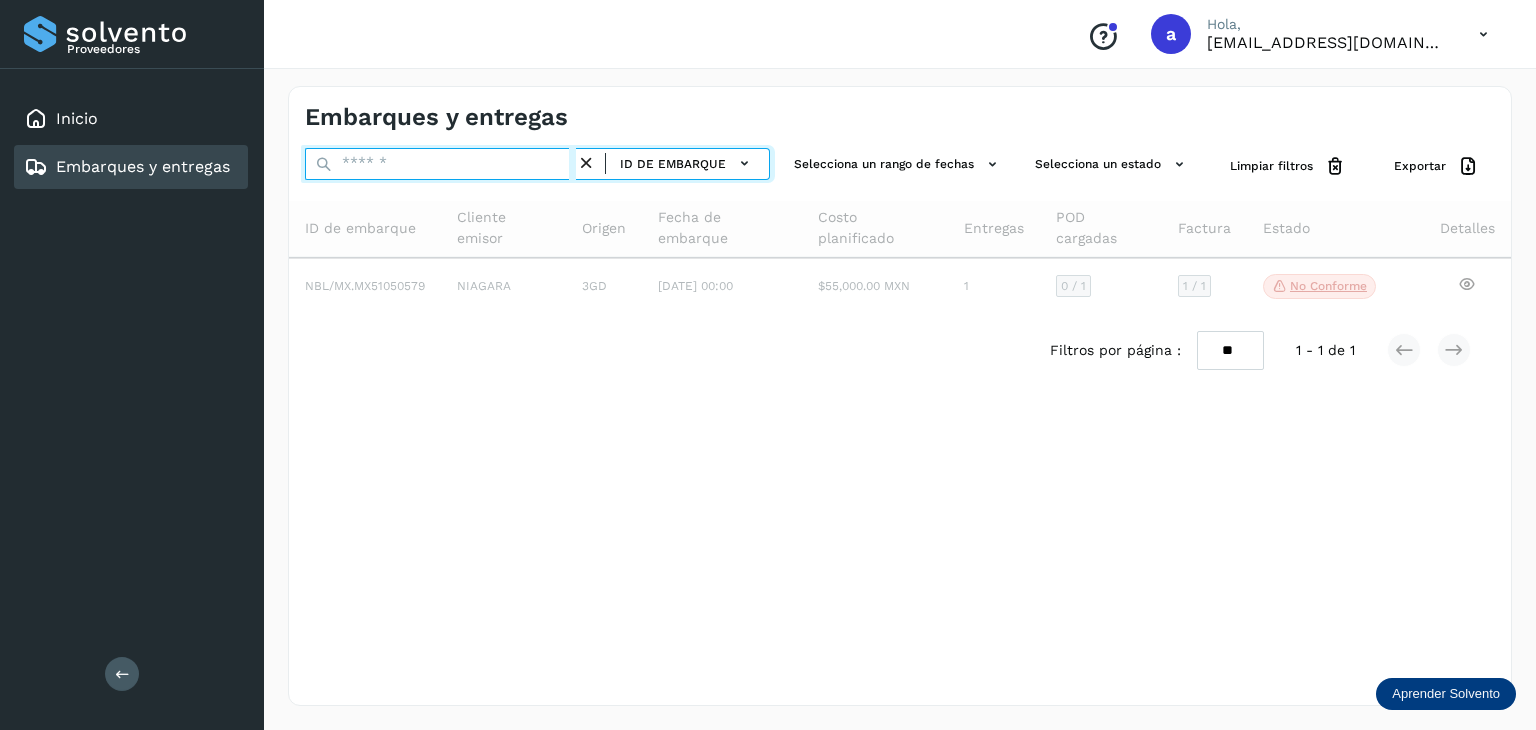 click at bounding box center (440, 164) 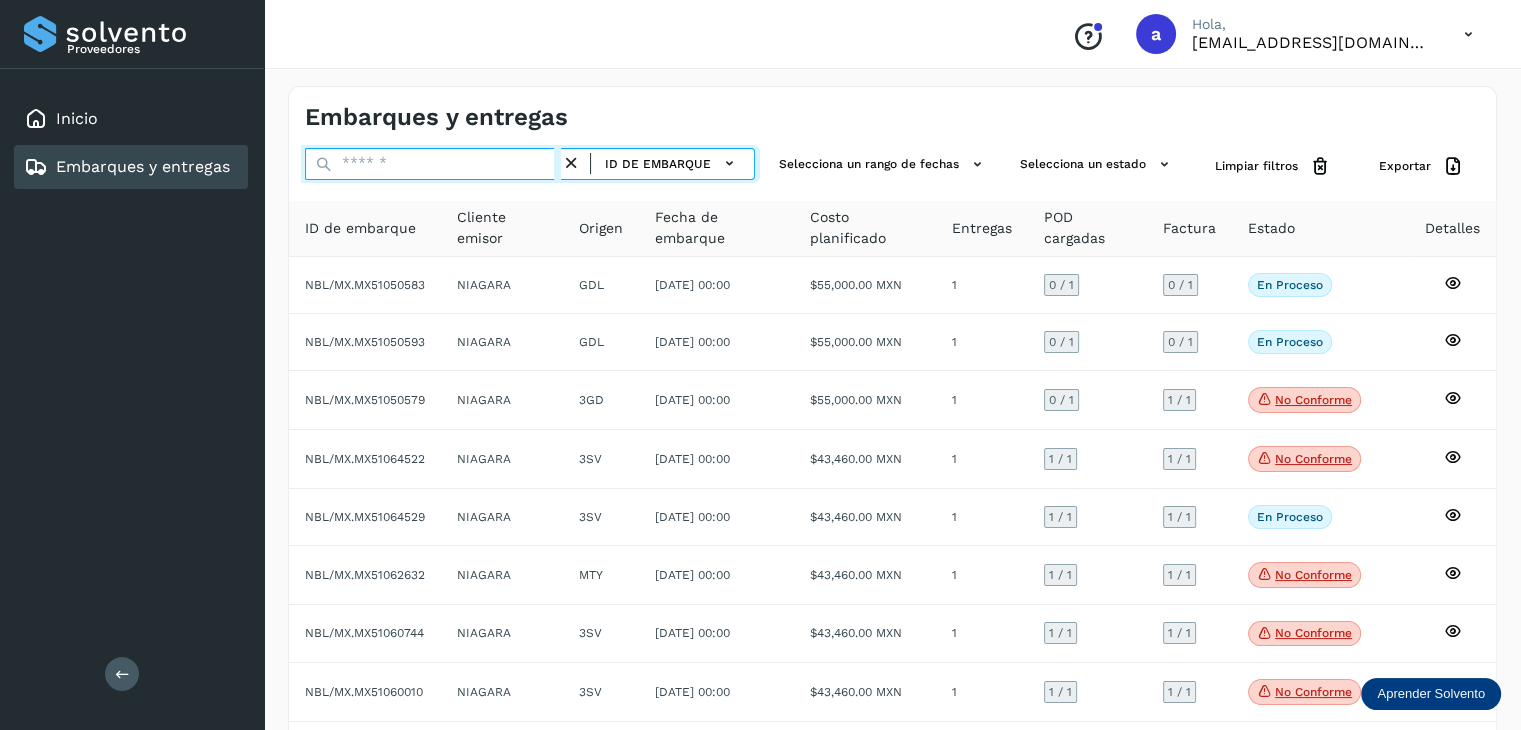 paste on "**********" 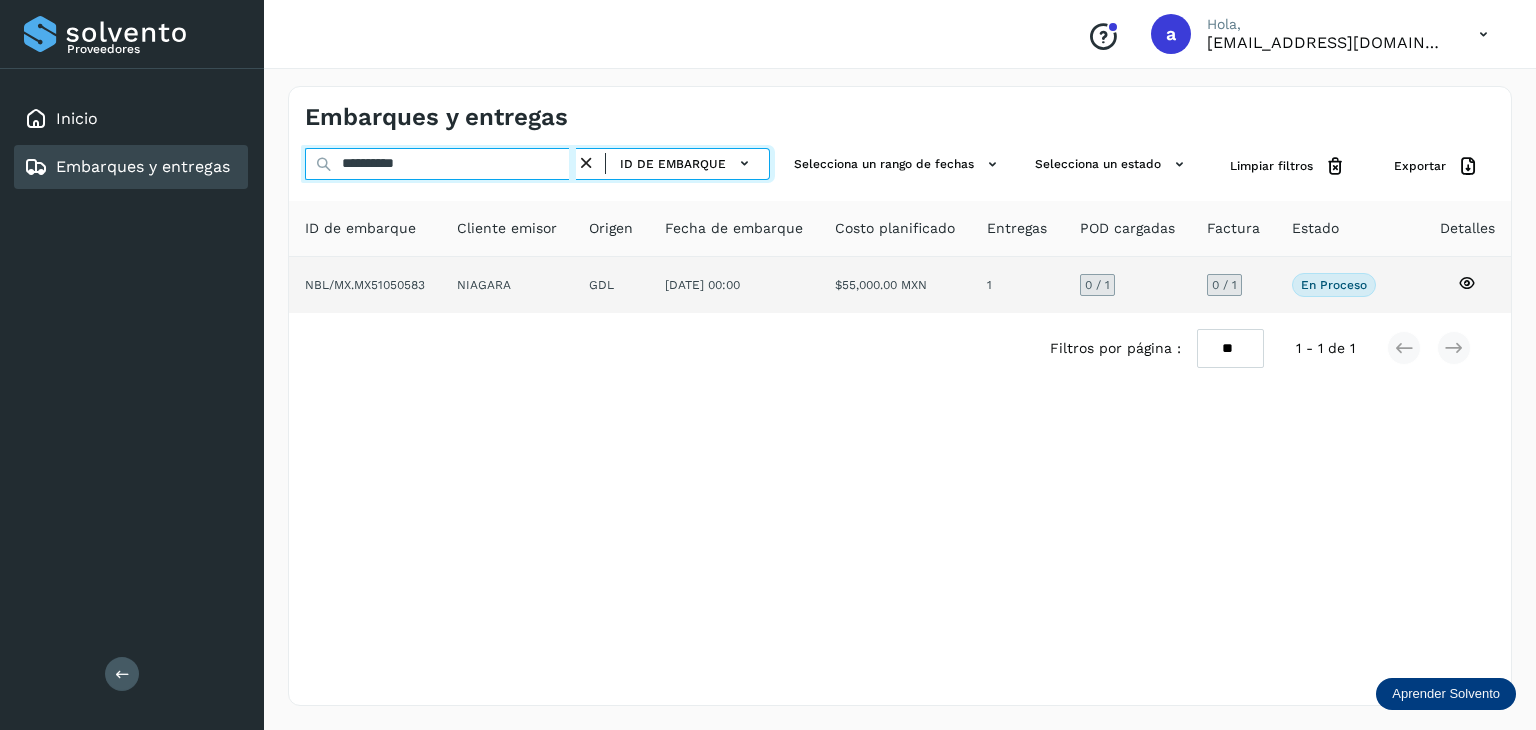type on "**********" 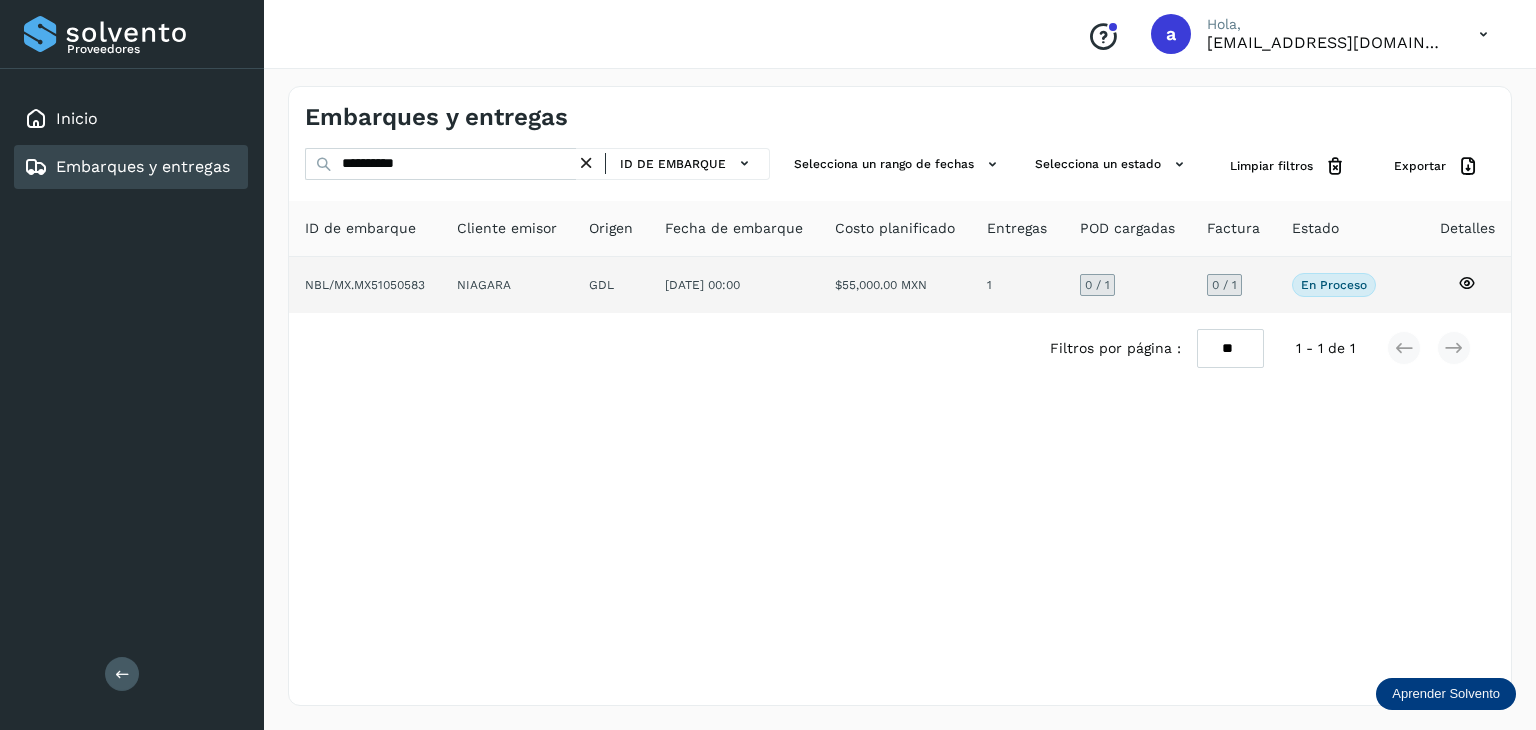 click on "NBL/MX.MX51050583" 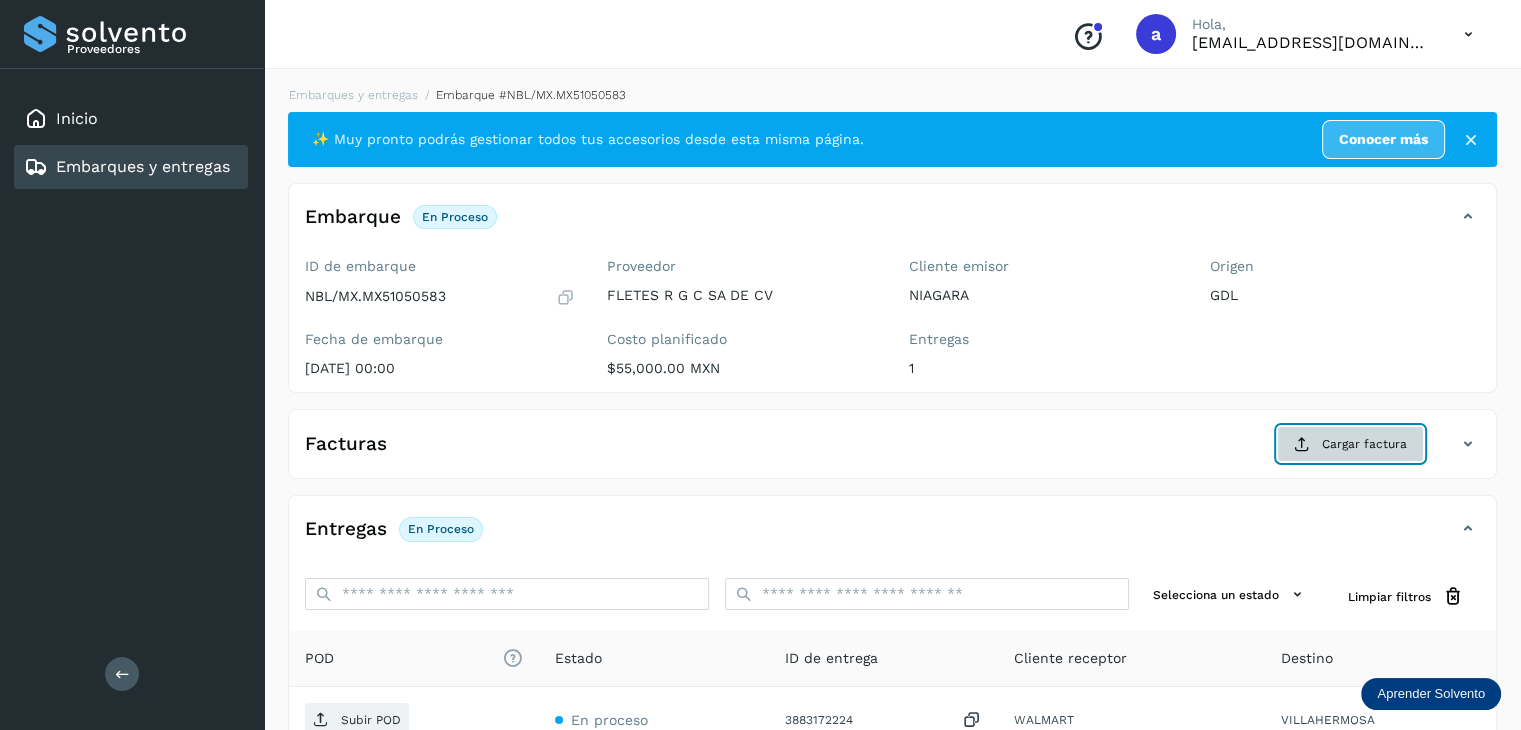 click at bounding box center (1302, 444) 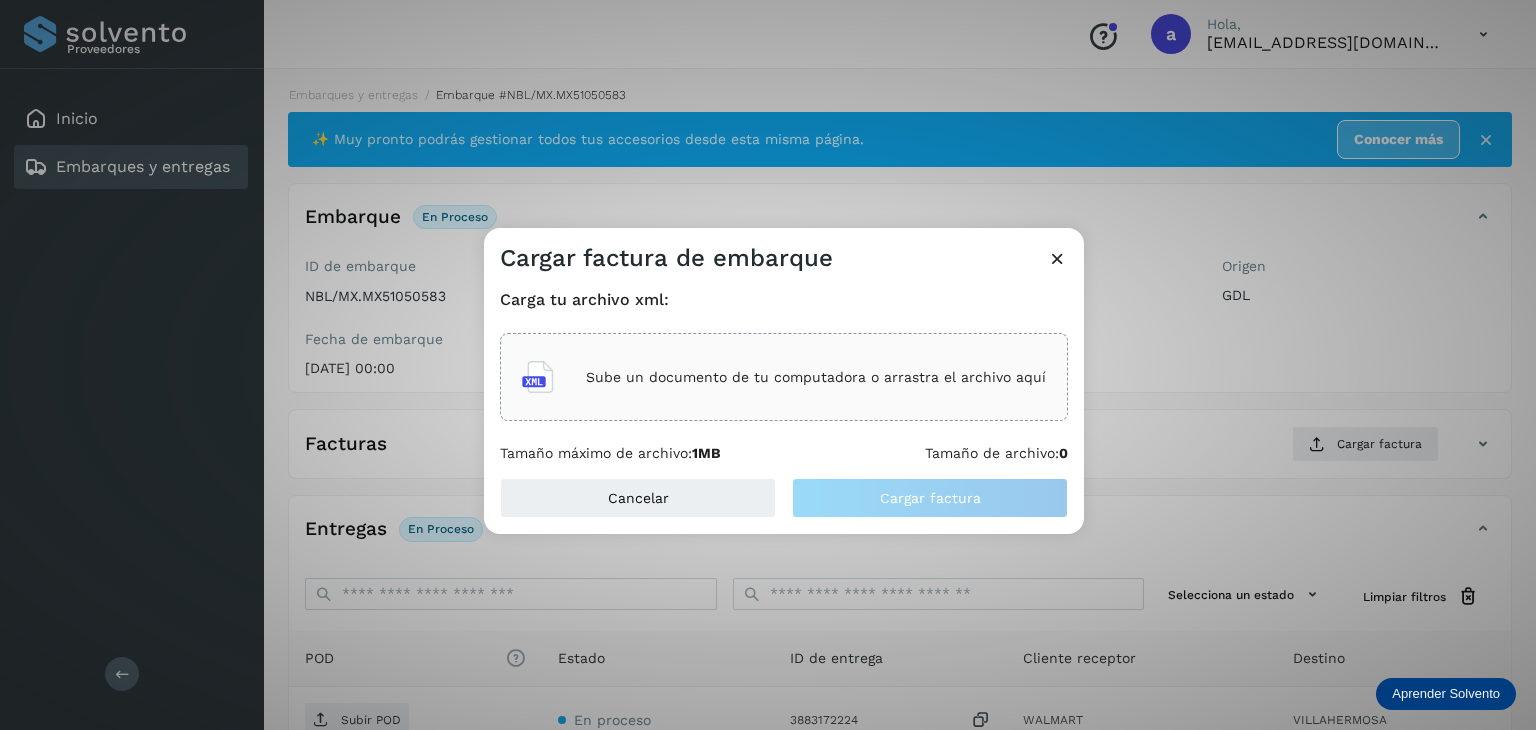 click on "Sube un documento de tu computadora o arrastra el archivo aquí" 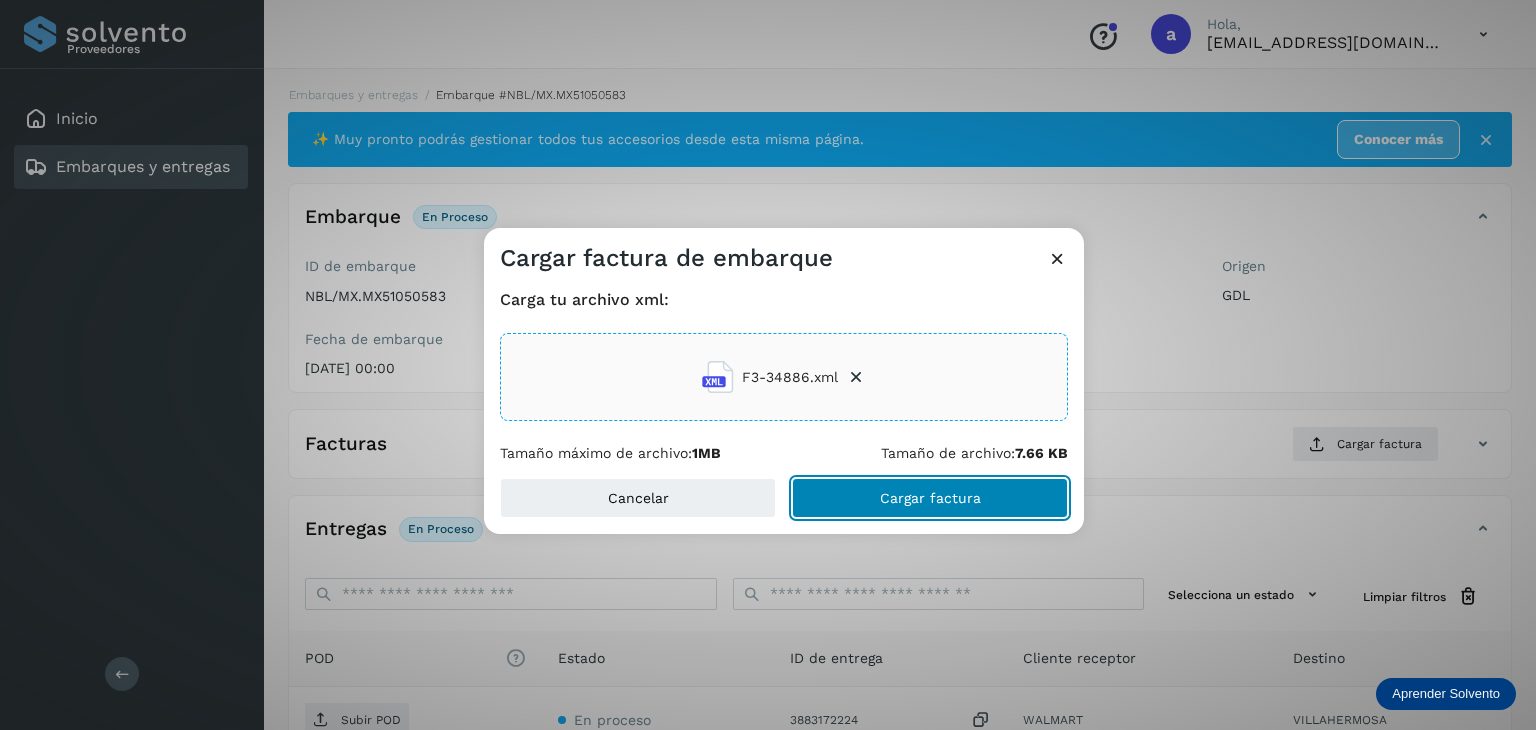 click on "Cargar factura" 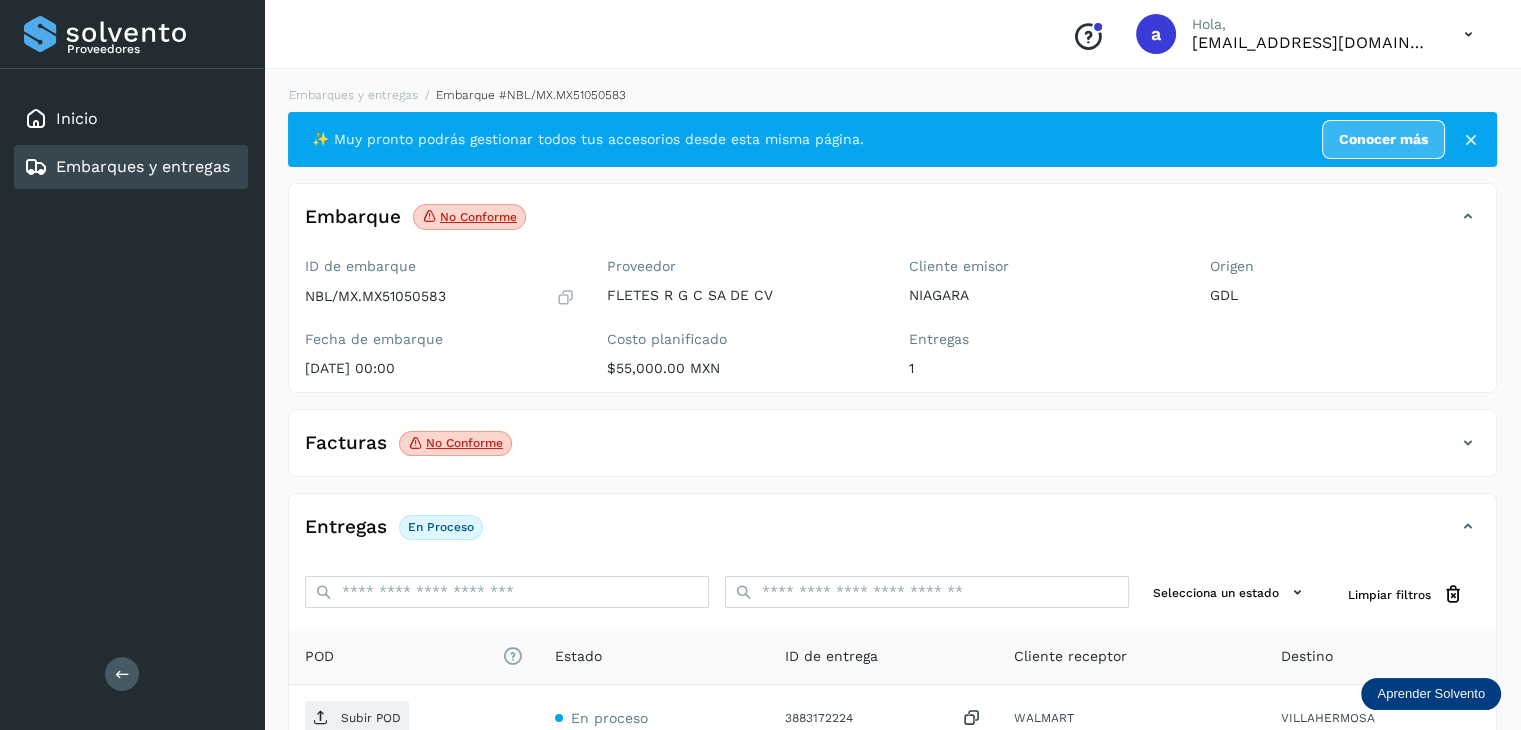 click at bounding box center (1468, 443) 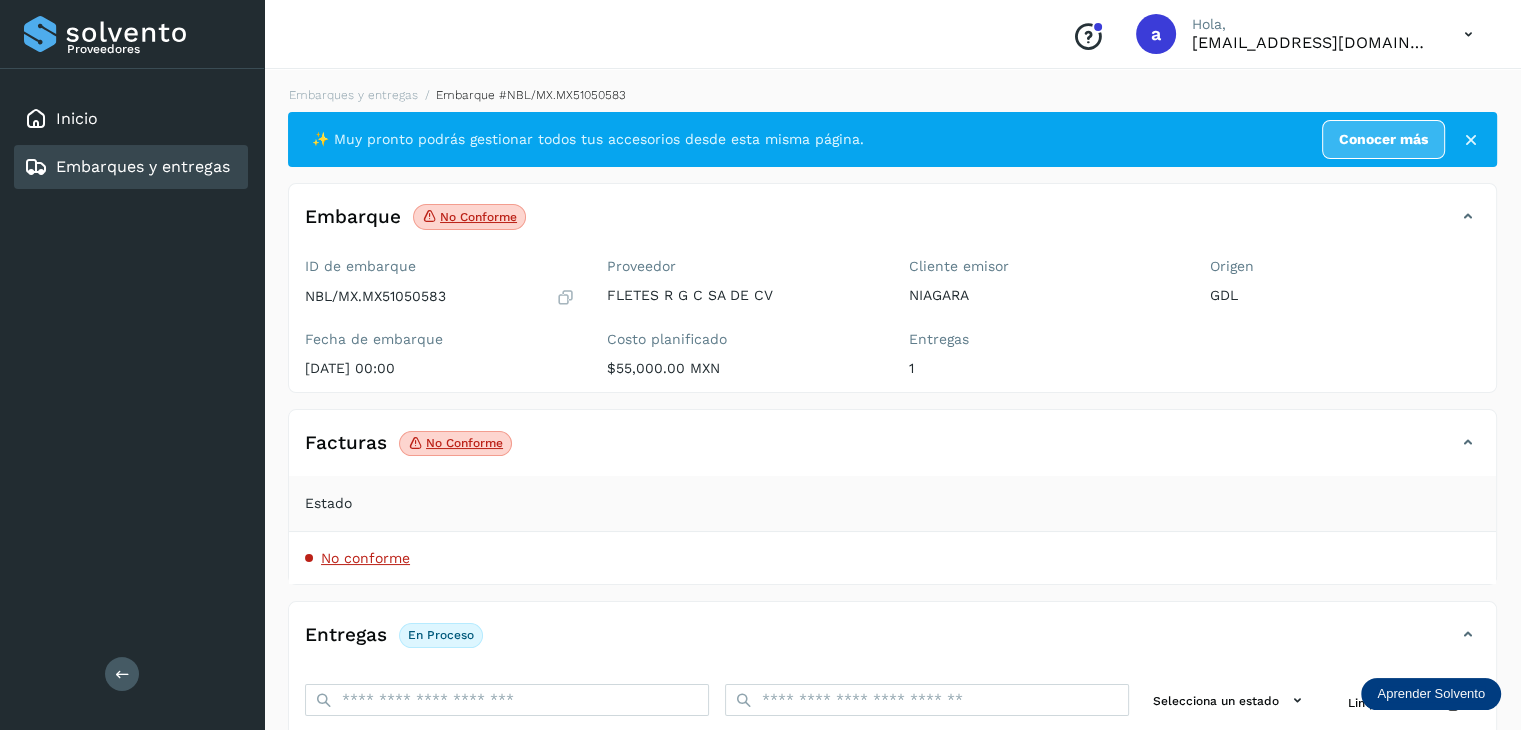 click on "No conforme" at bounding box center [365, 558] 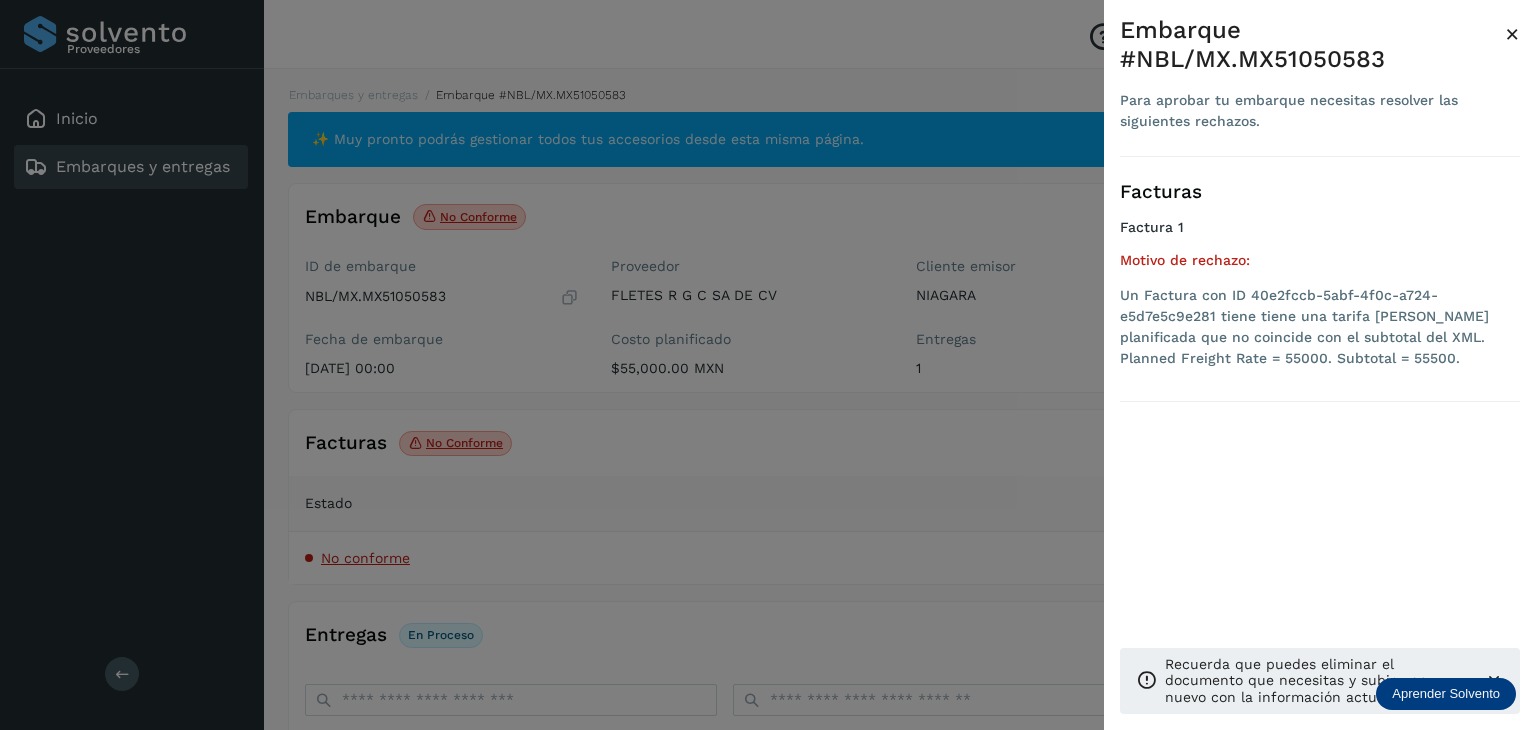 drag, startPoint x: 1510, startPoint y: 36, endPoint x: 1493, endPoint y: 37, distance: 17.029387 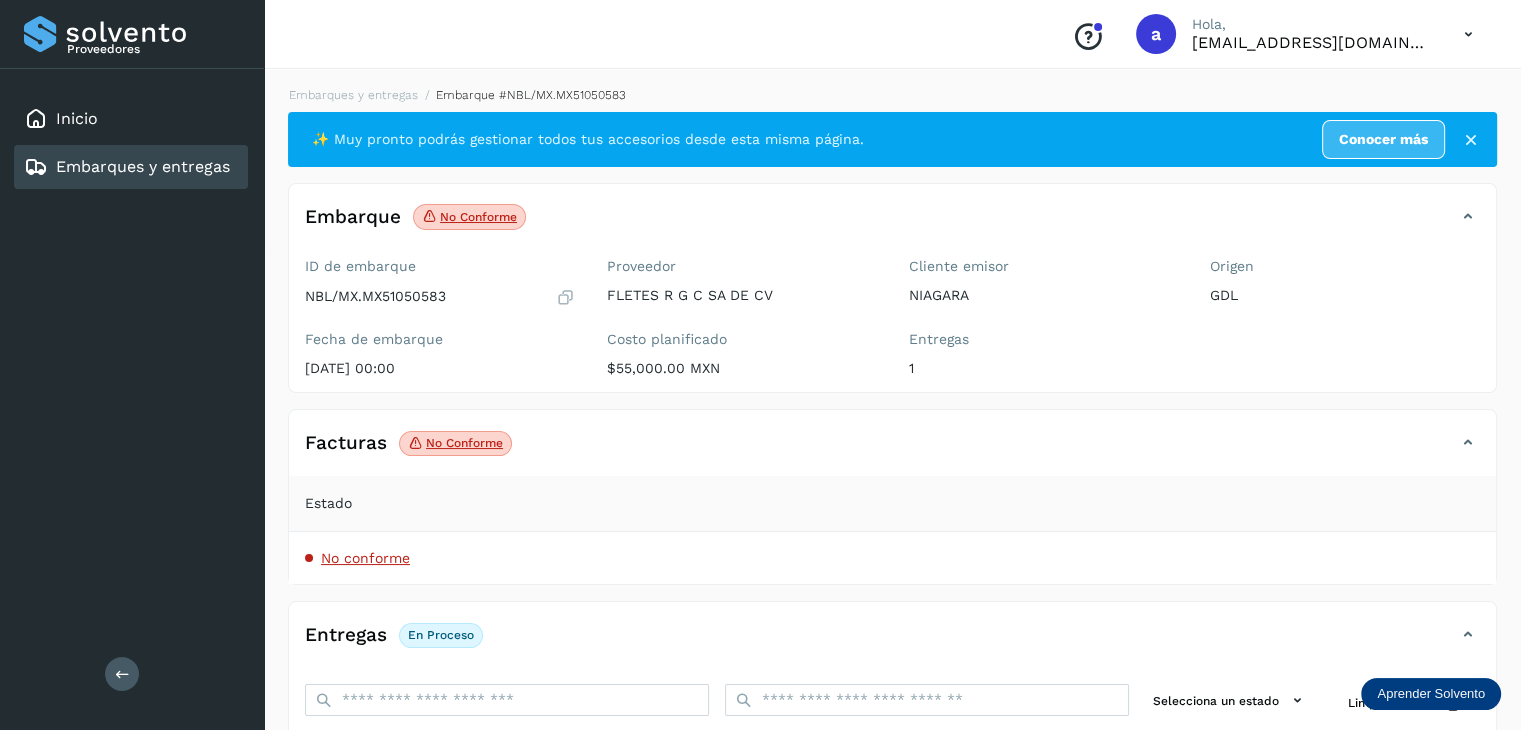 click on "Embarques y entregas" at bounding box center [143, 166] 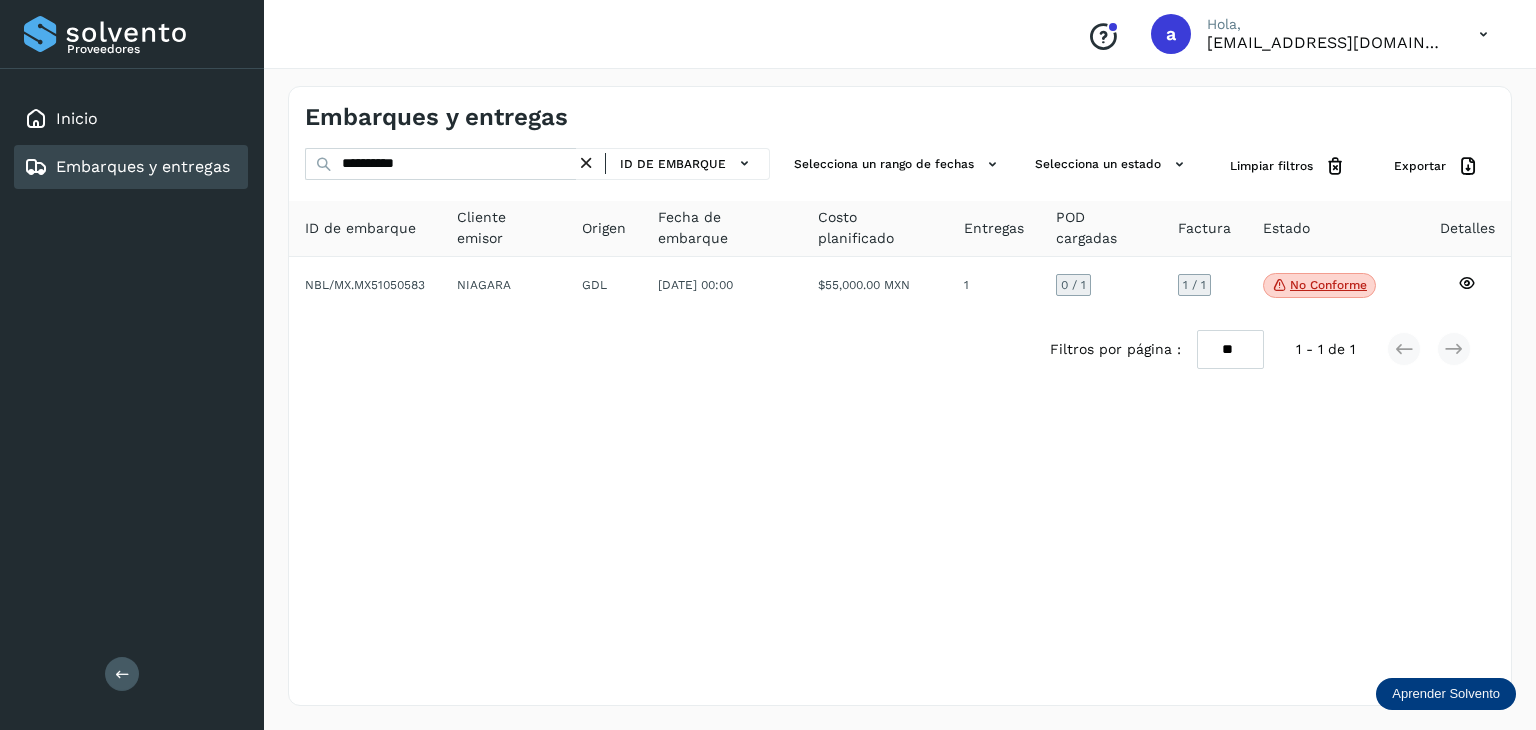click at bounding box center [586, 163] 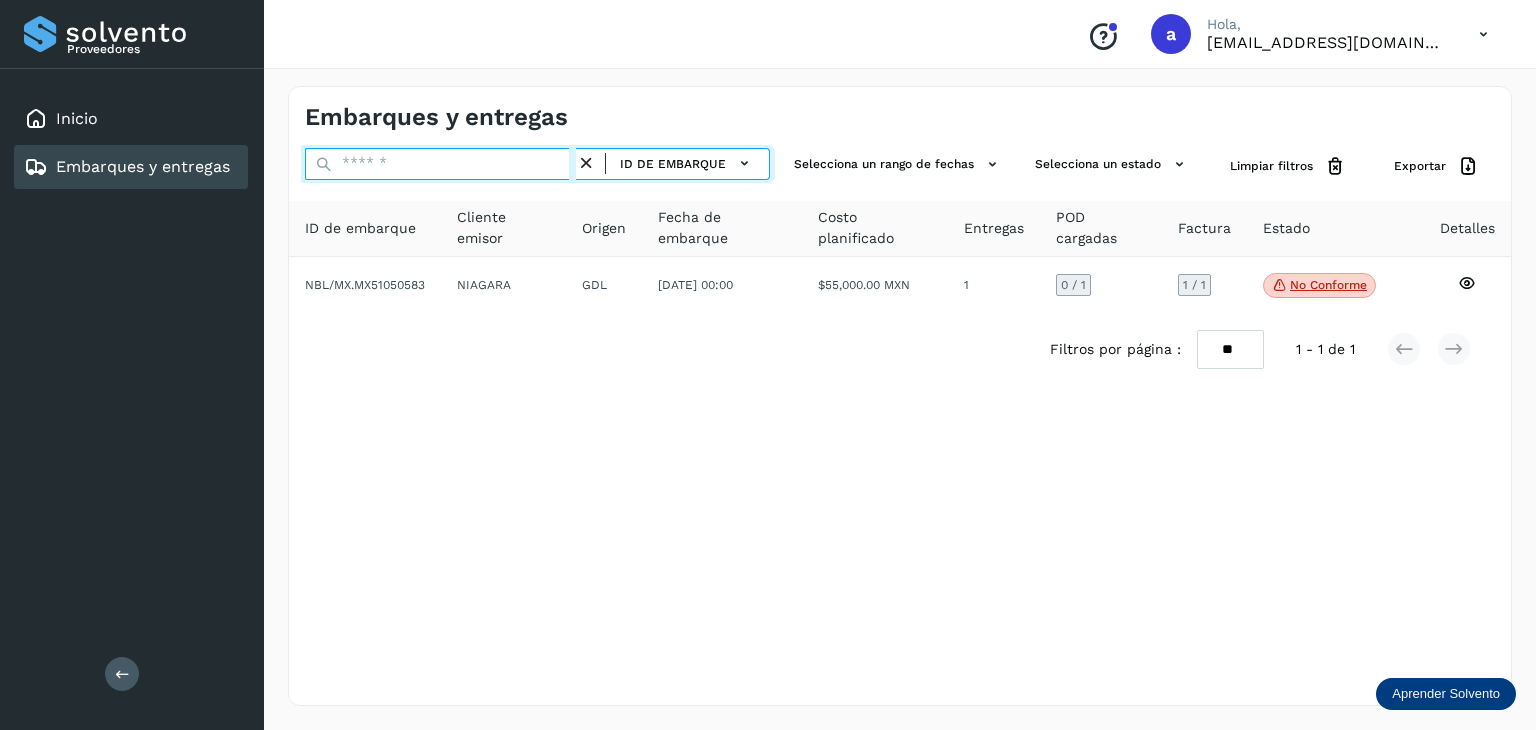 click at bounding box center [440, 164] 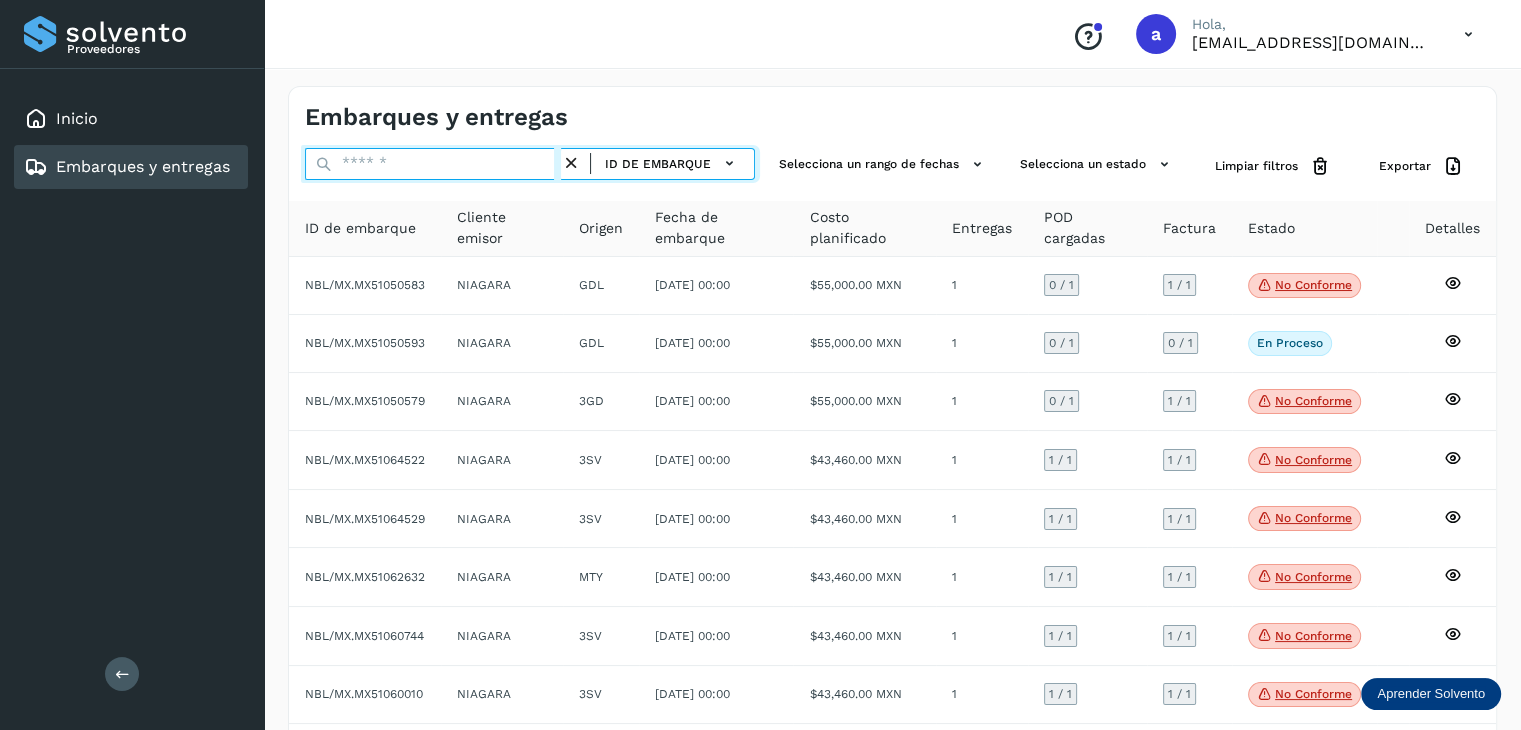 paste on "**********" 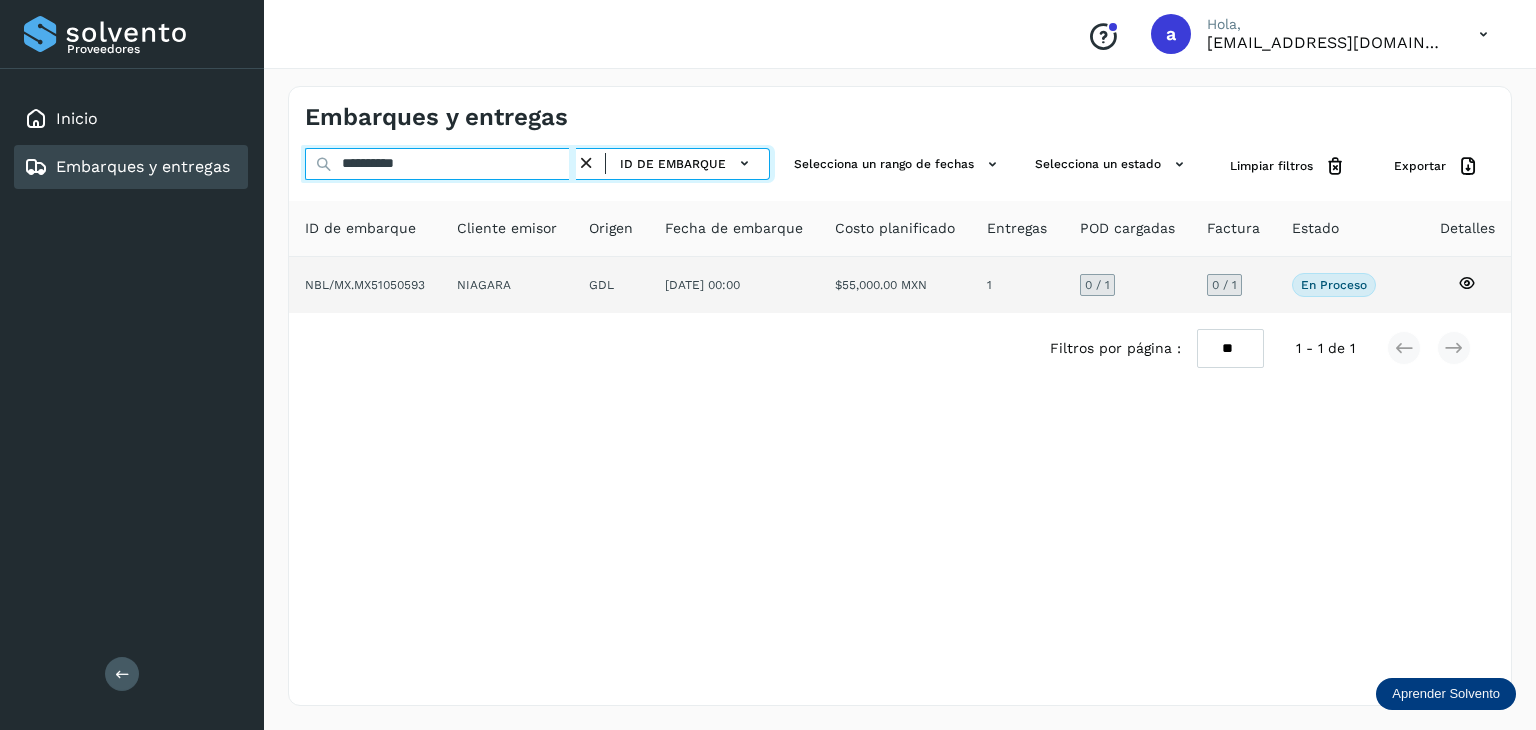 type on "**********" 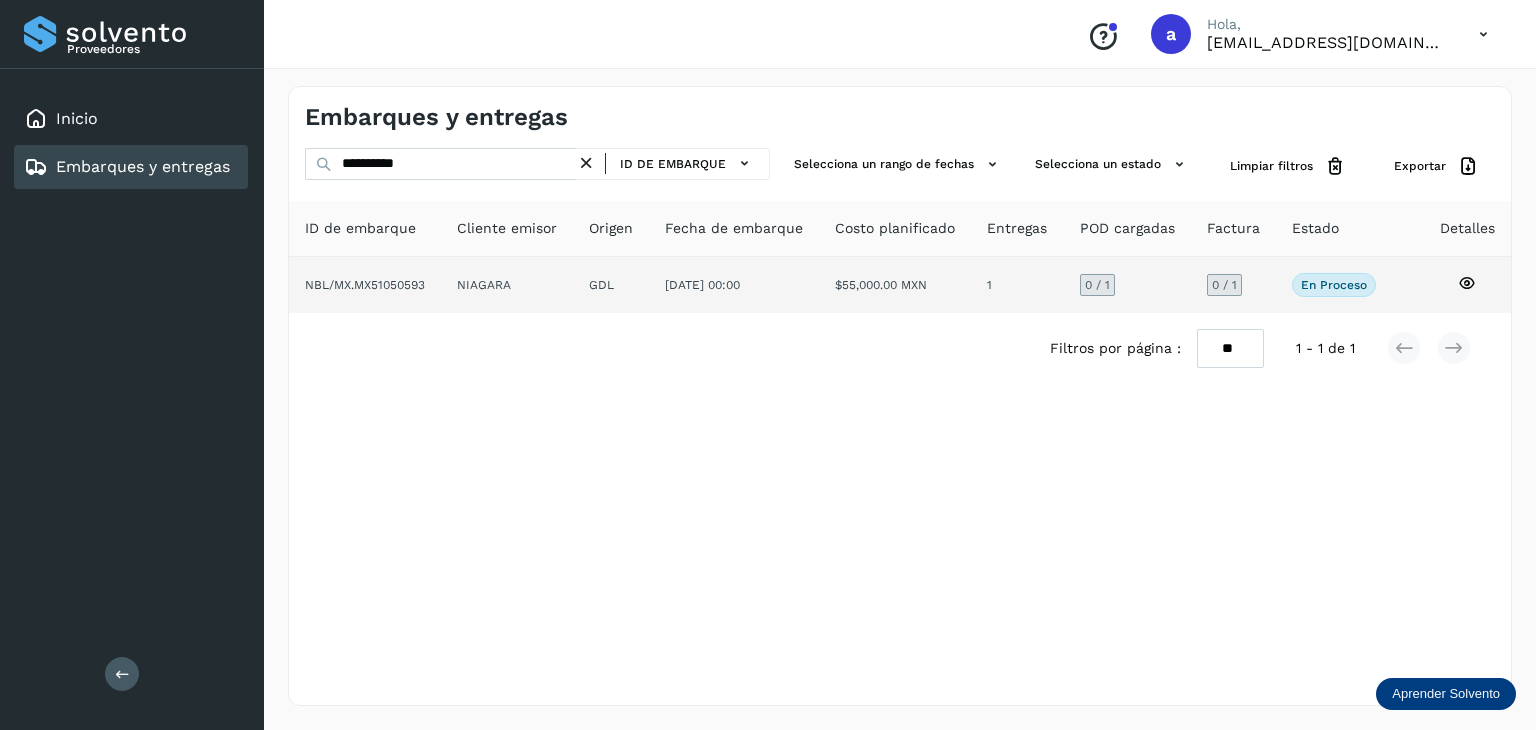 click on "NIAGARA" 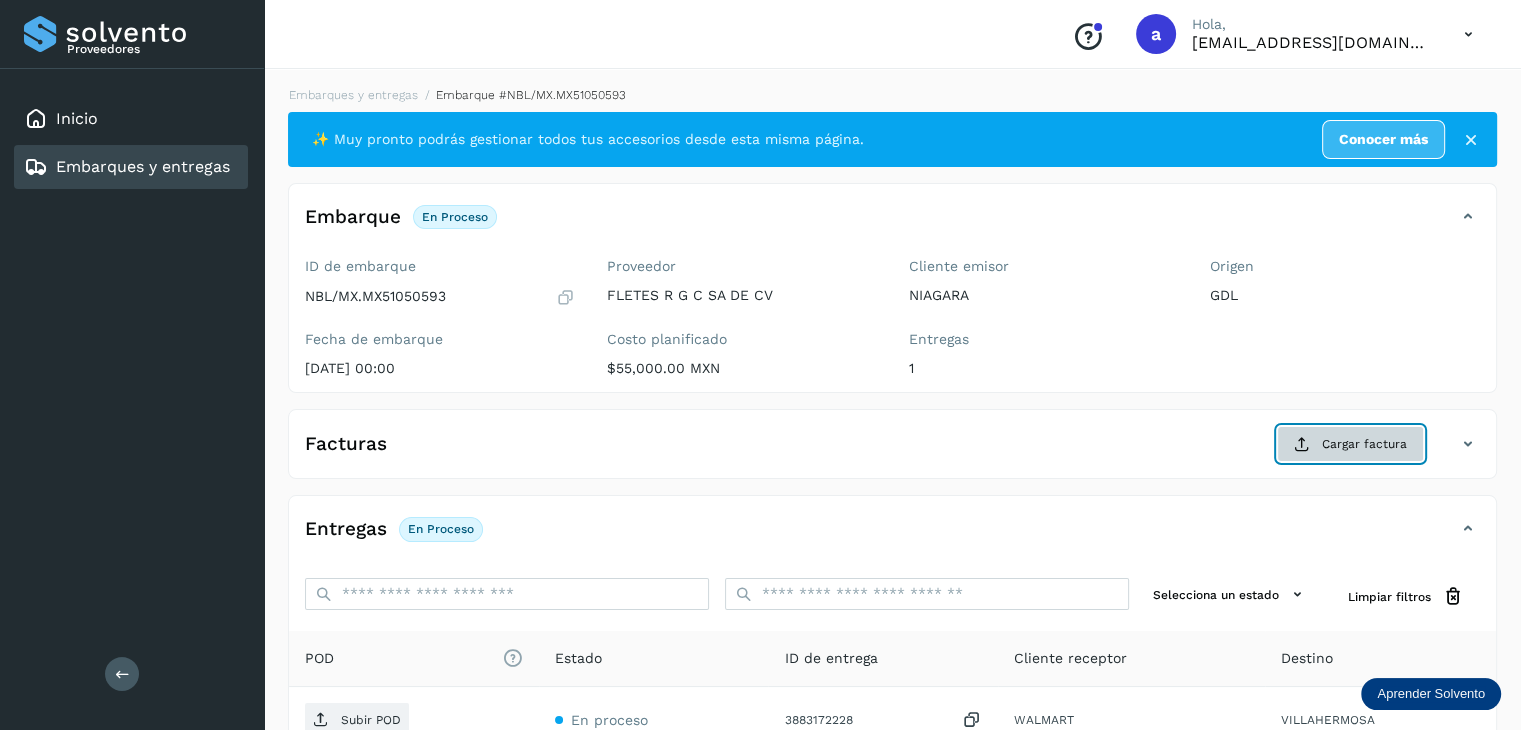 click on "Cargar factura" 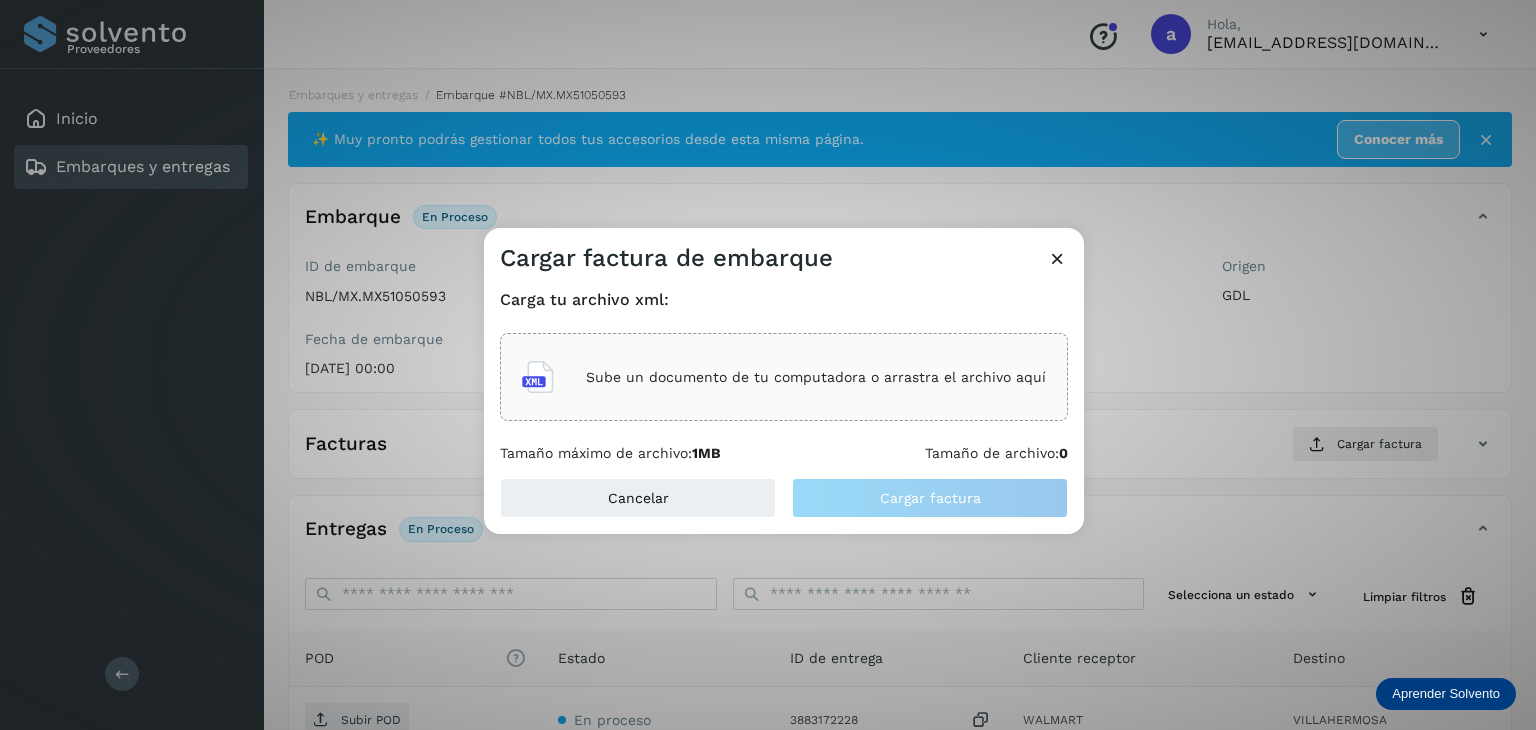 click on "Sube un documento de tu computadora o arrastra el archivo aquí" 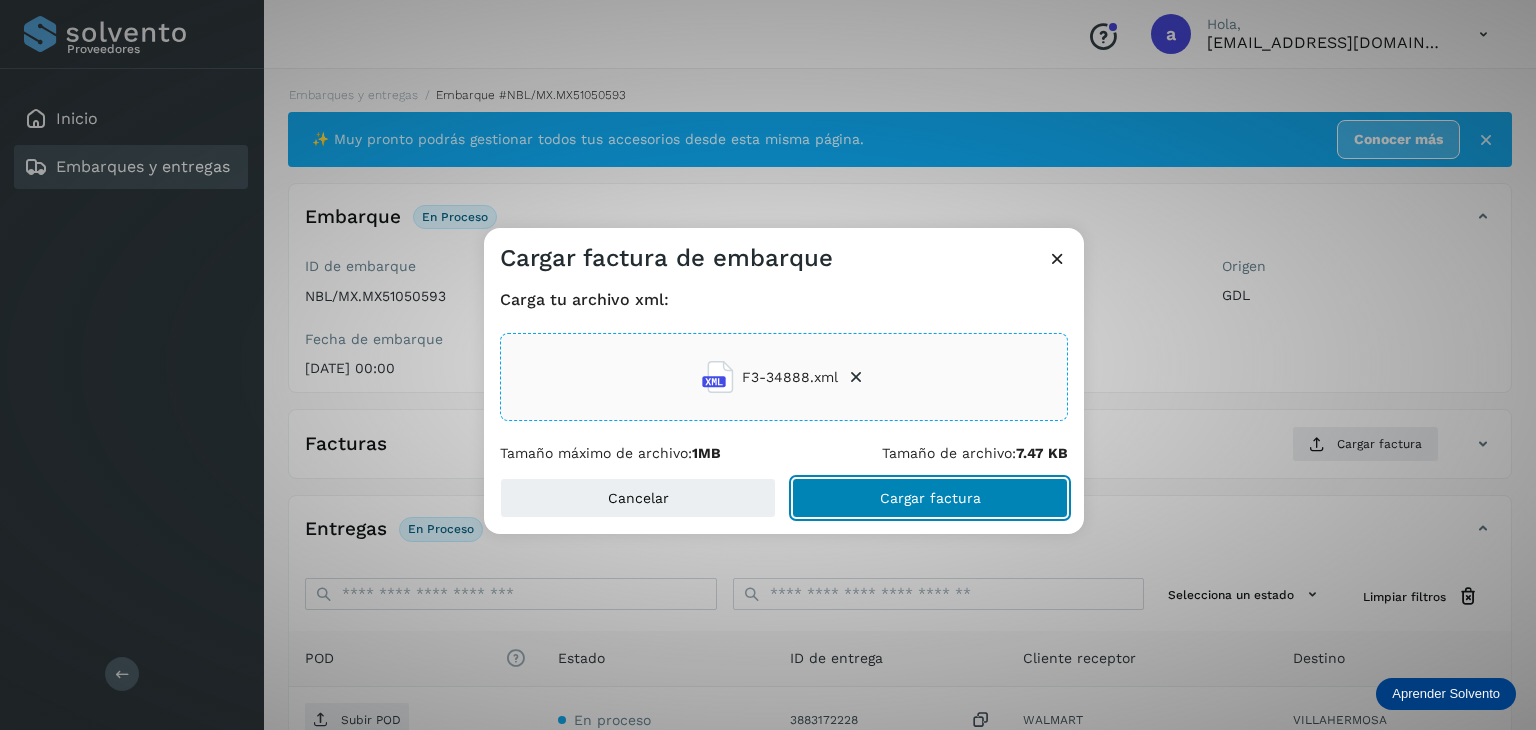 click on "Cargar factura" 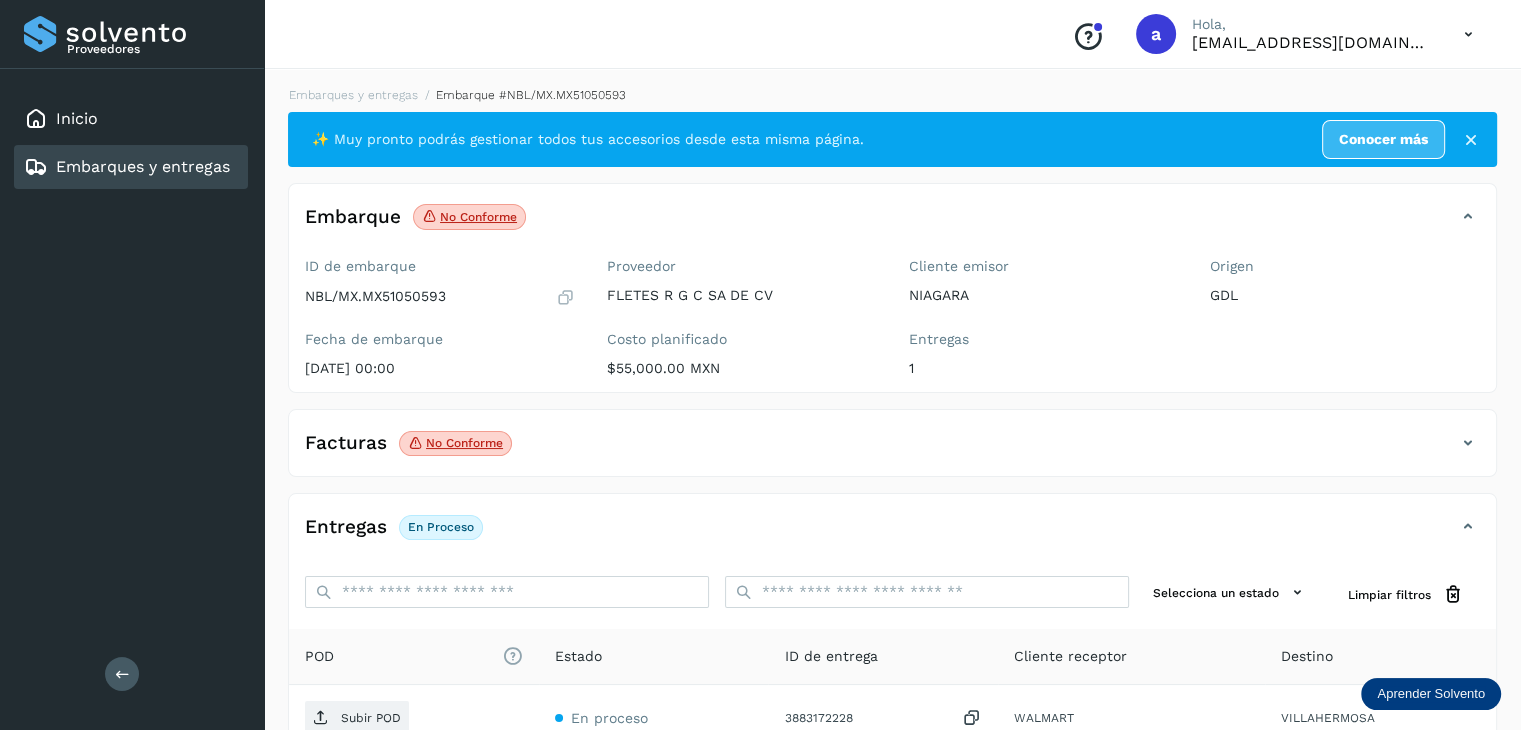 click on "No conforme" 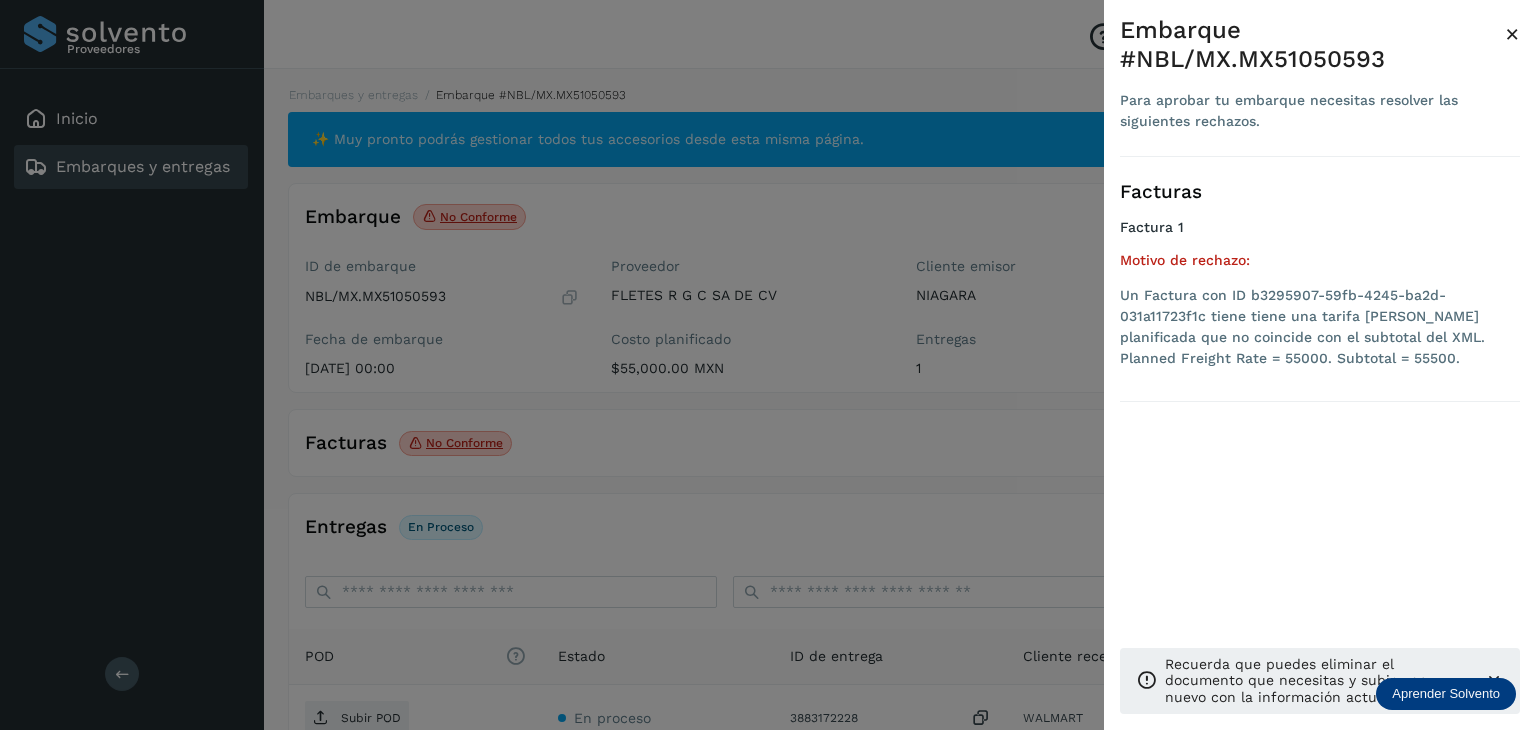 click at bounding box center (768, 365) 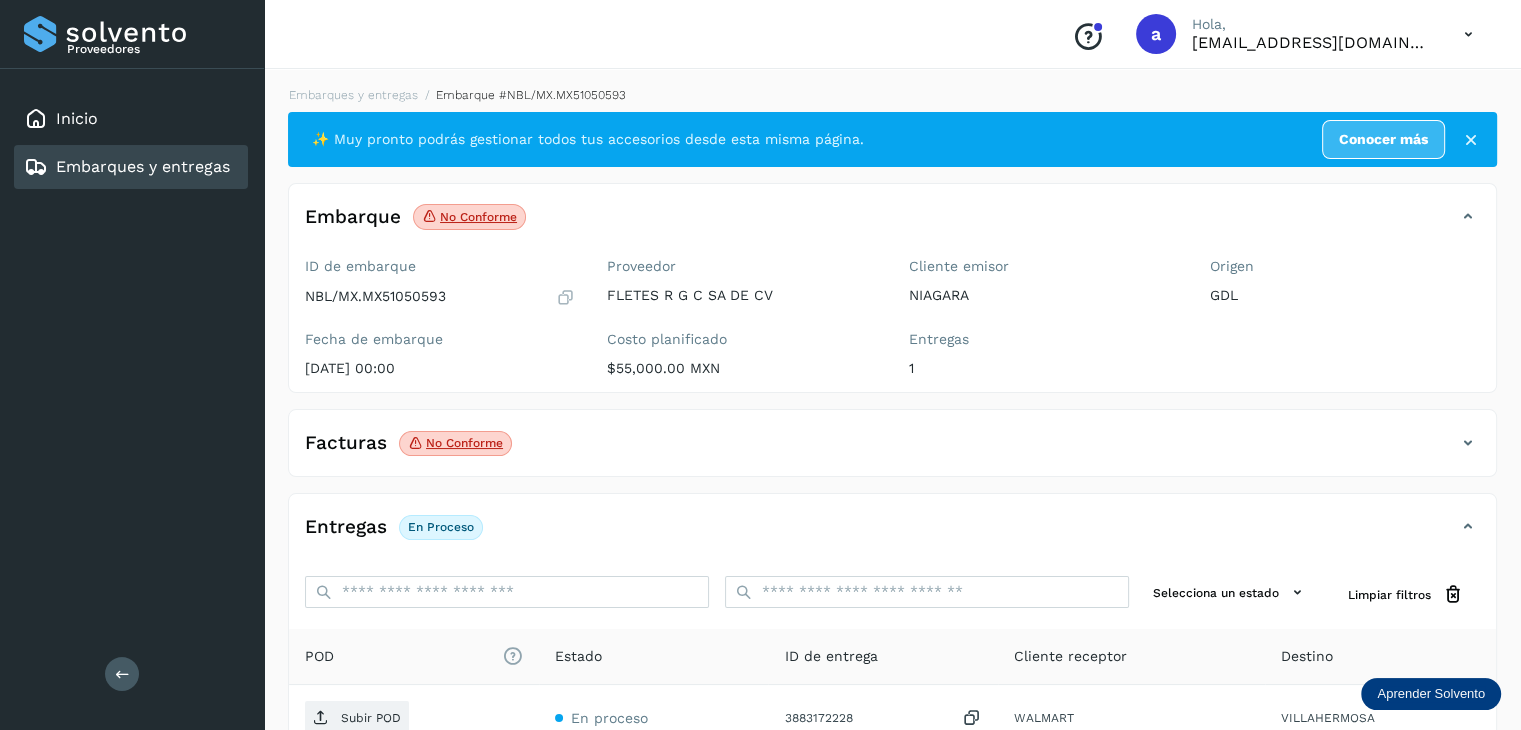 click on "Embarques y entregas" at bounding box center (143, 166) 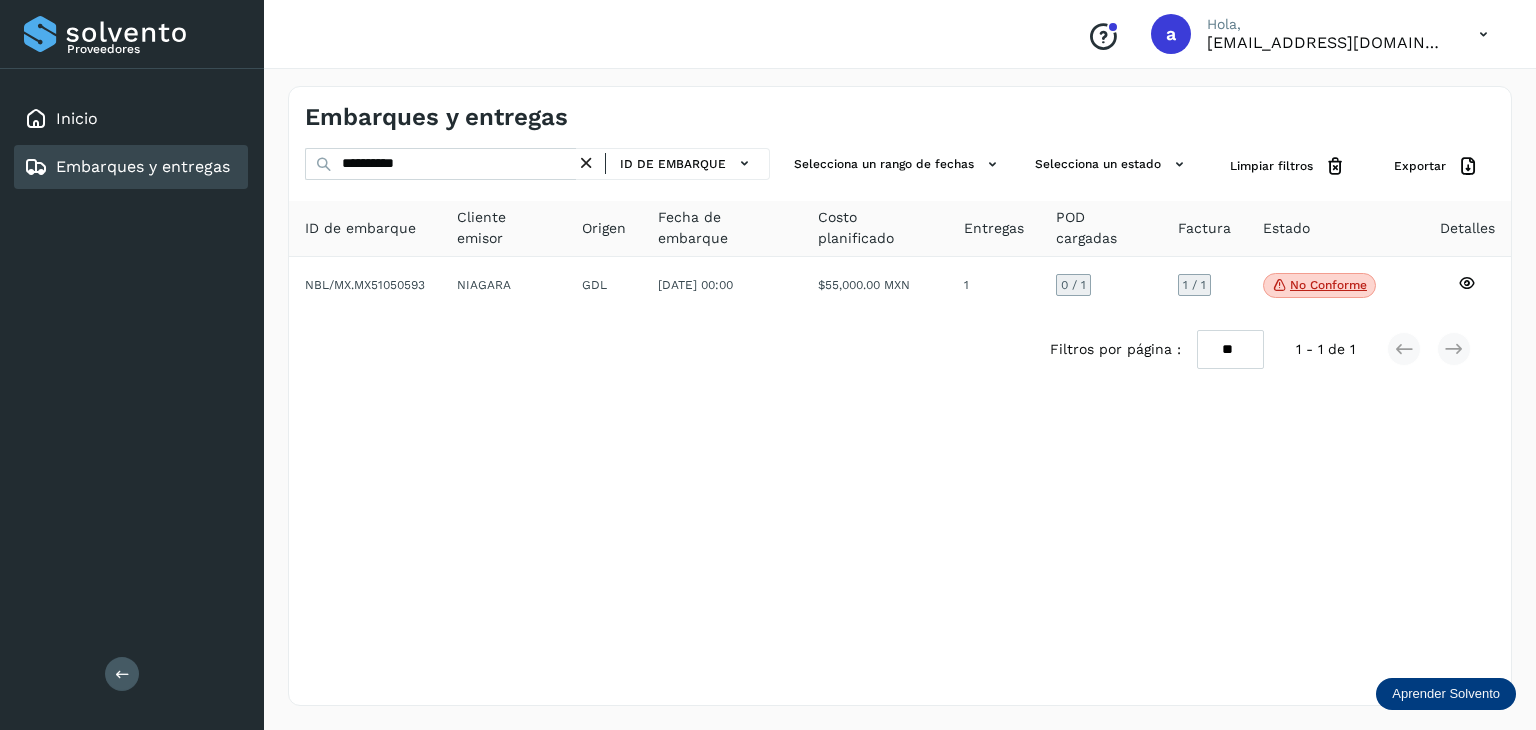 click at bounding box center (586, 163) 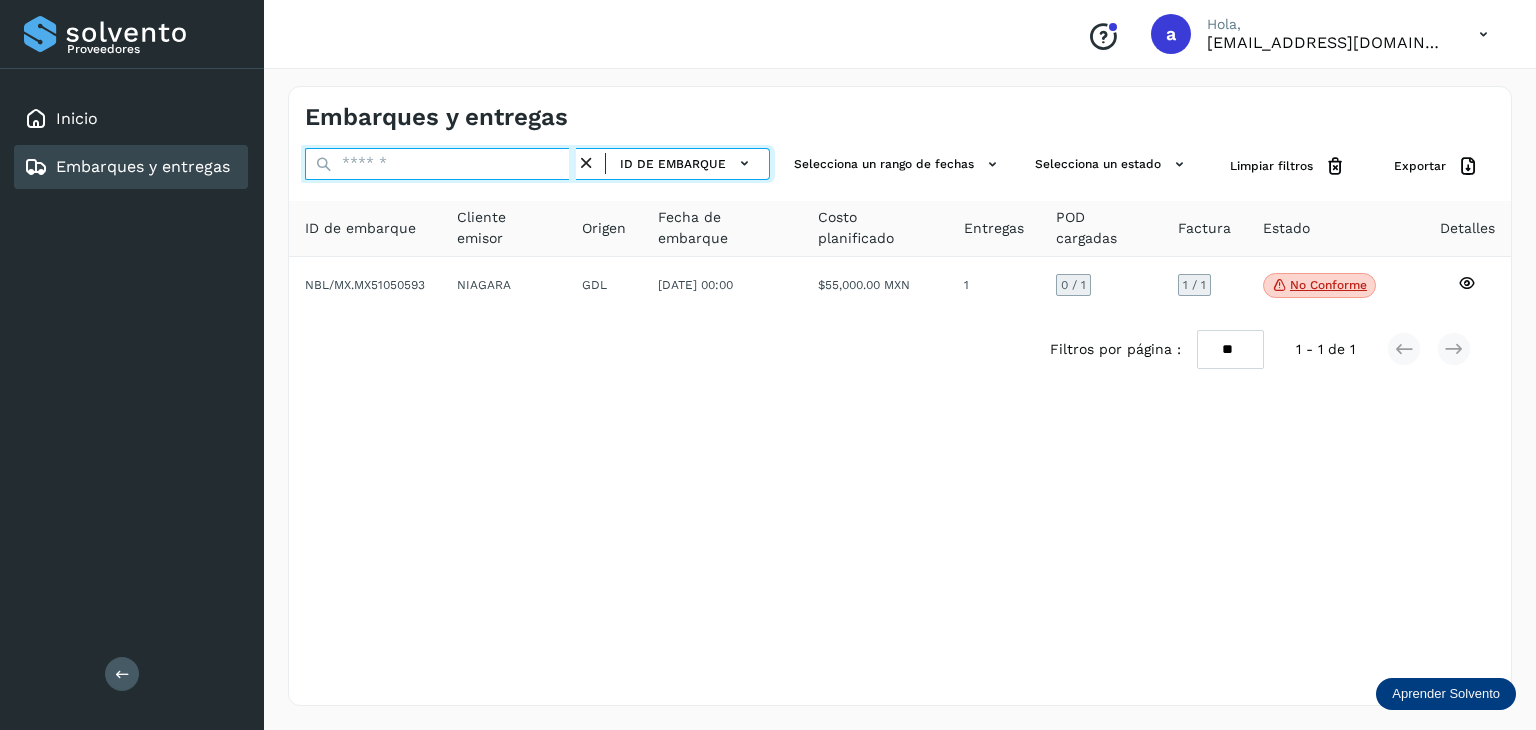 click at bounding box center (440, 164) 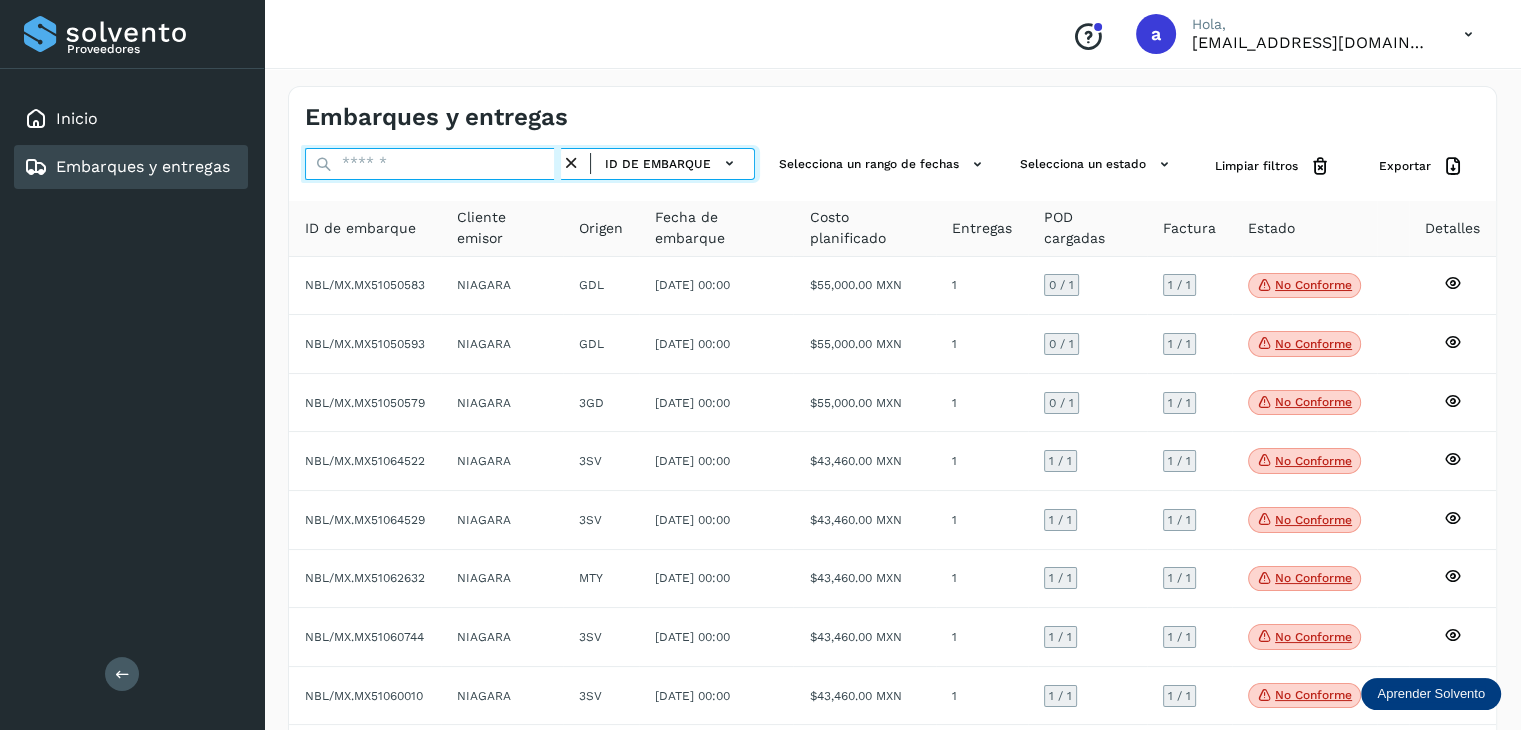 paste on "**********" 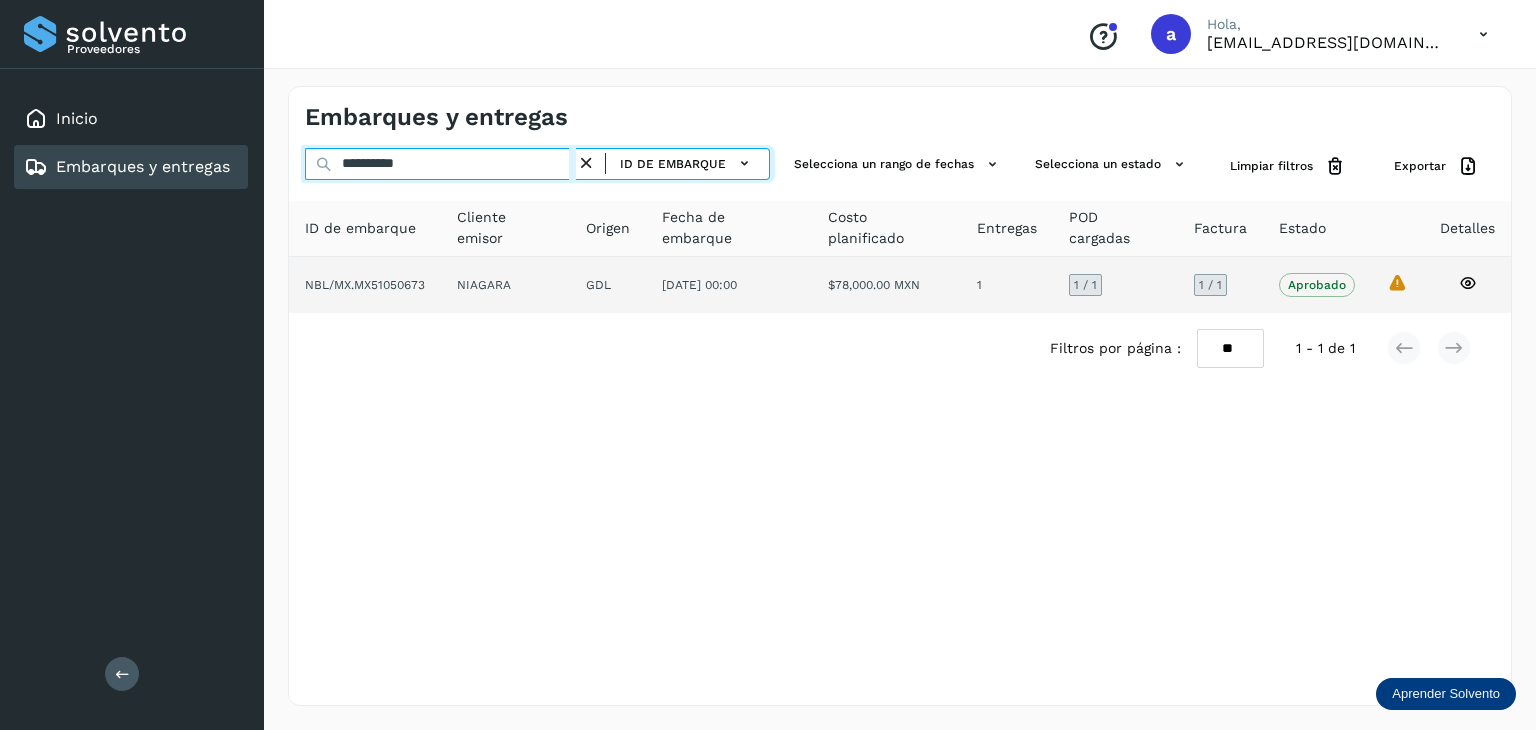 type on "**********" 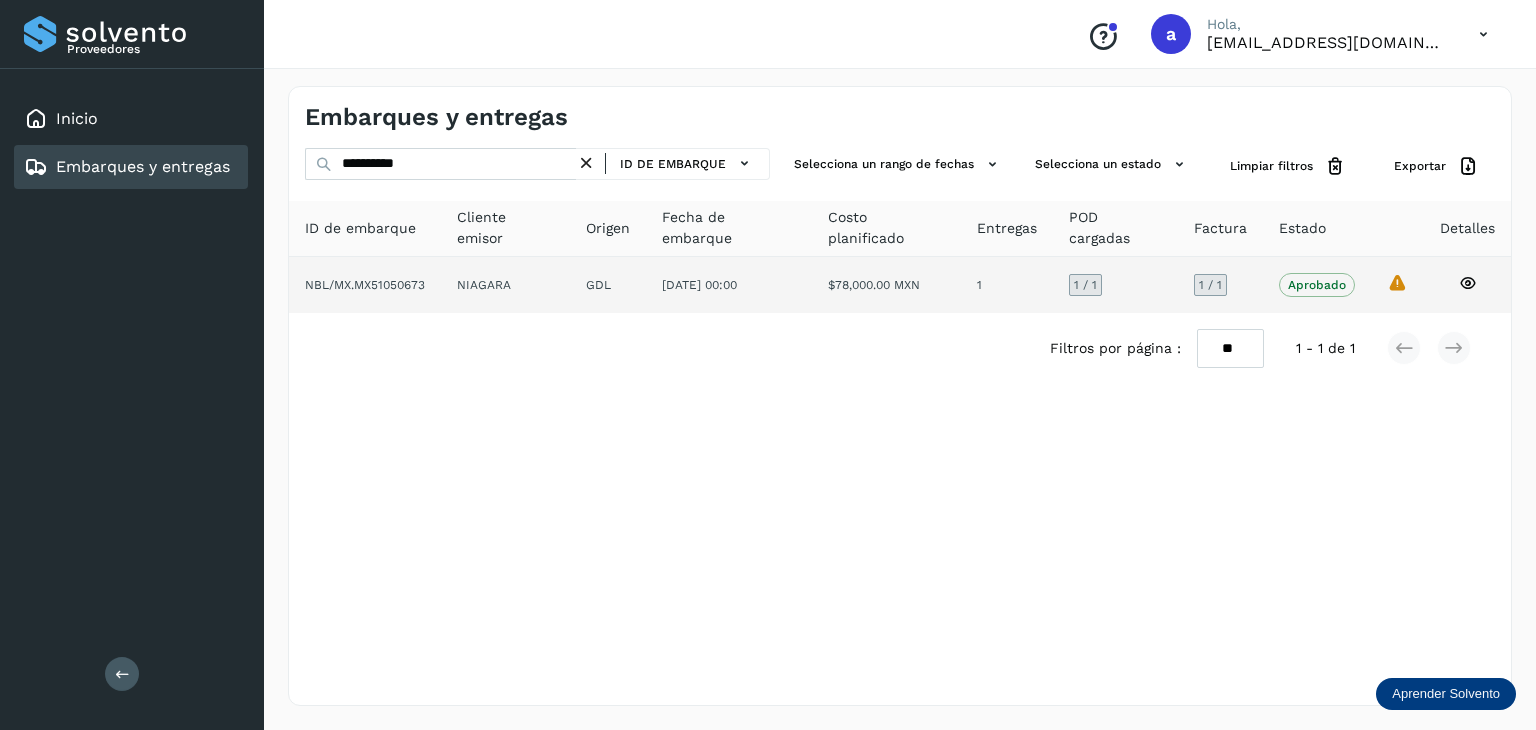 click on "NIAGARA" 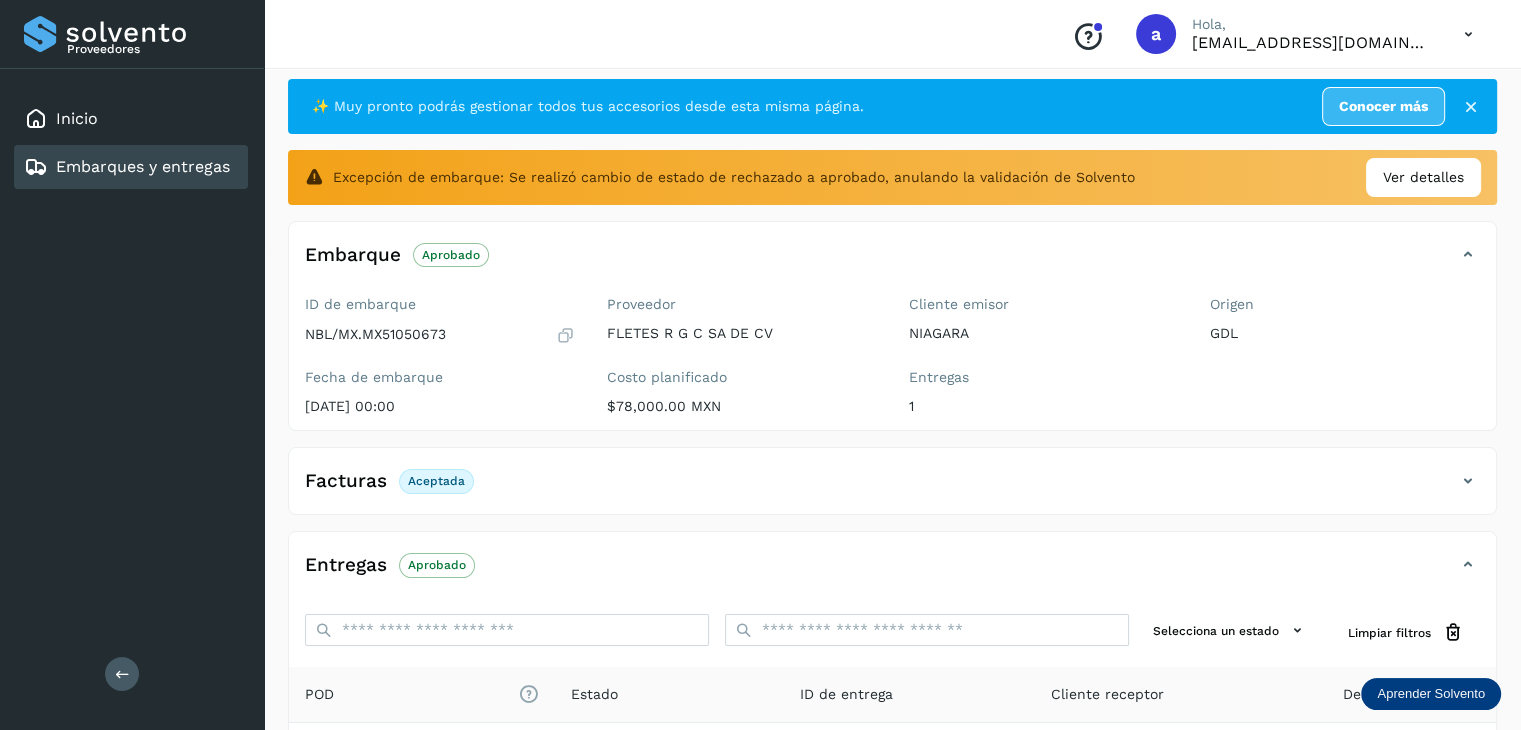 scroll, scrollTop: 0, scrollLeft: 0, axis: both 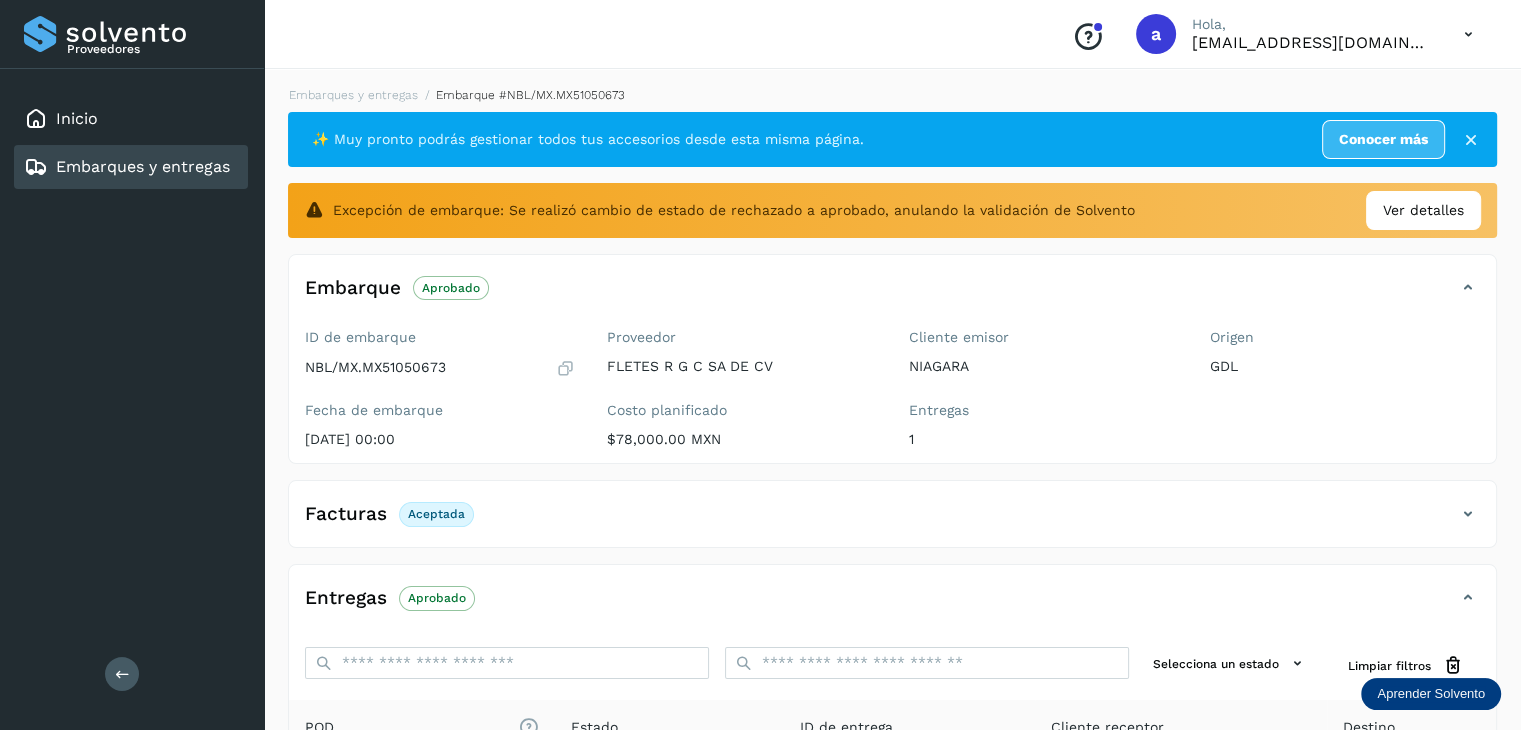 click at bounding box center [1468, 514] 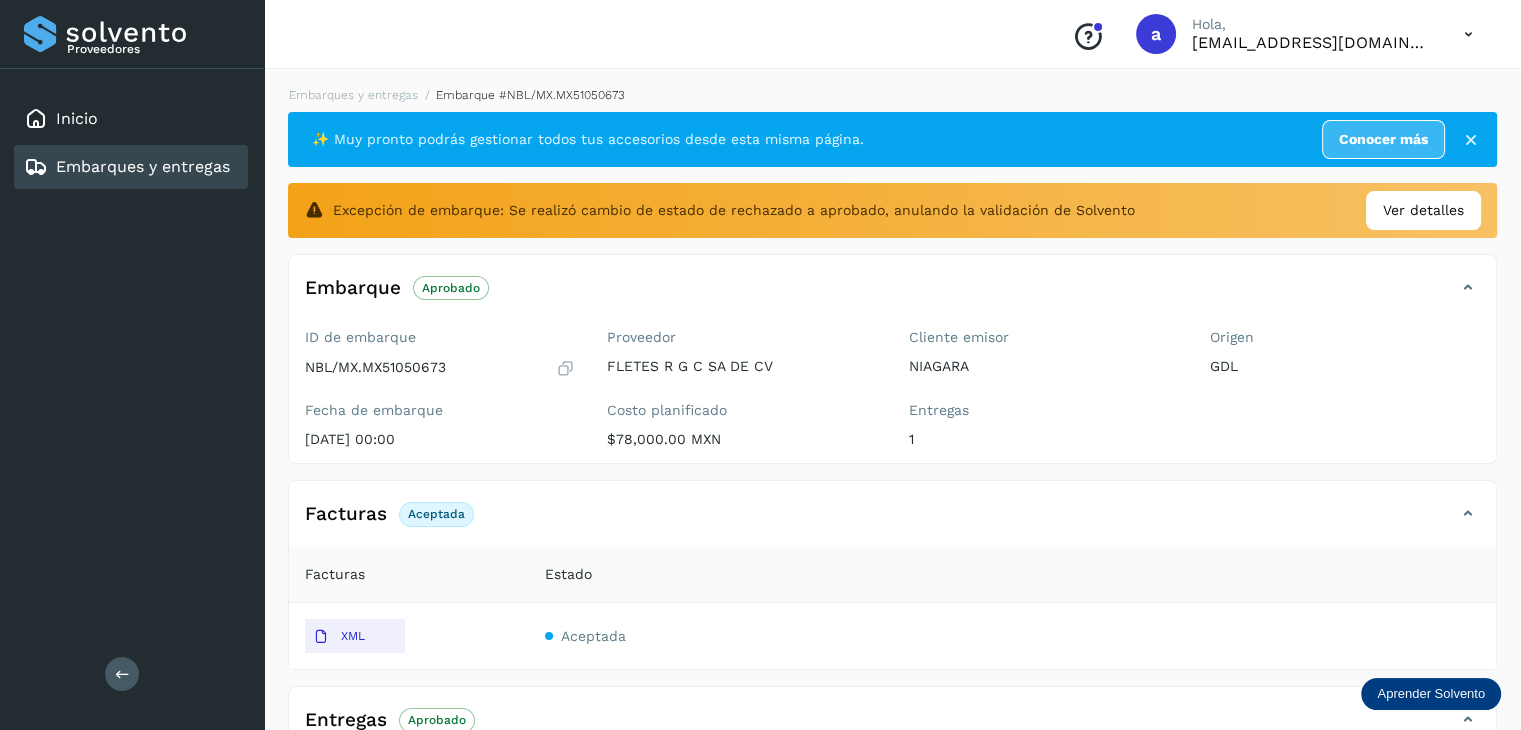 click on "Embarques y entregas" at bounding box center (127, 167) 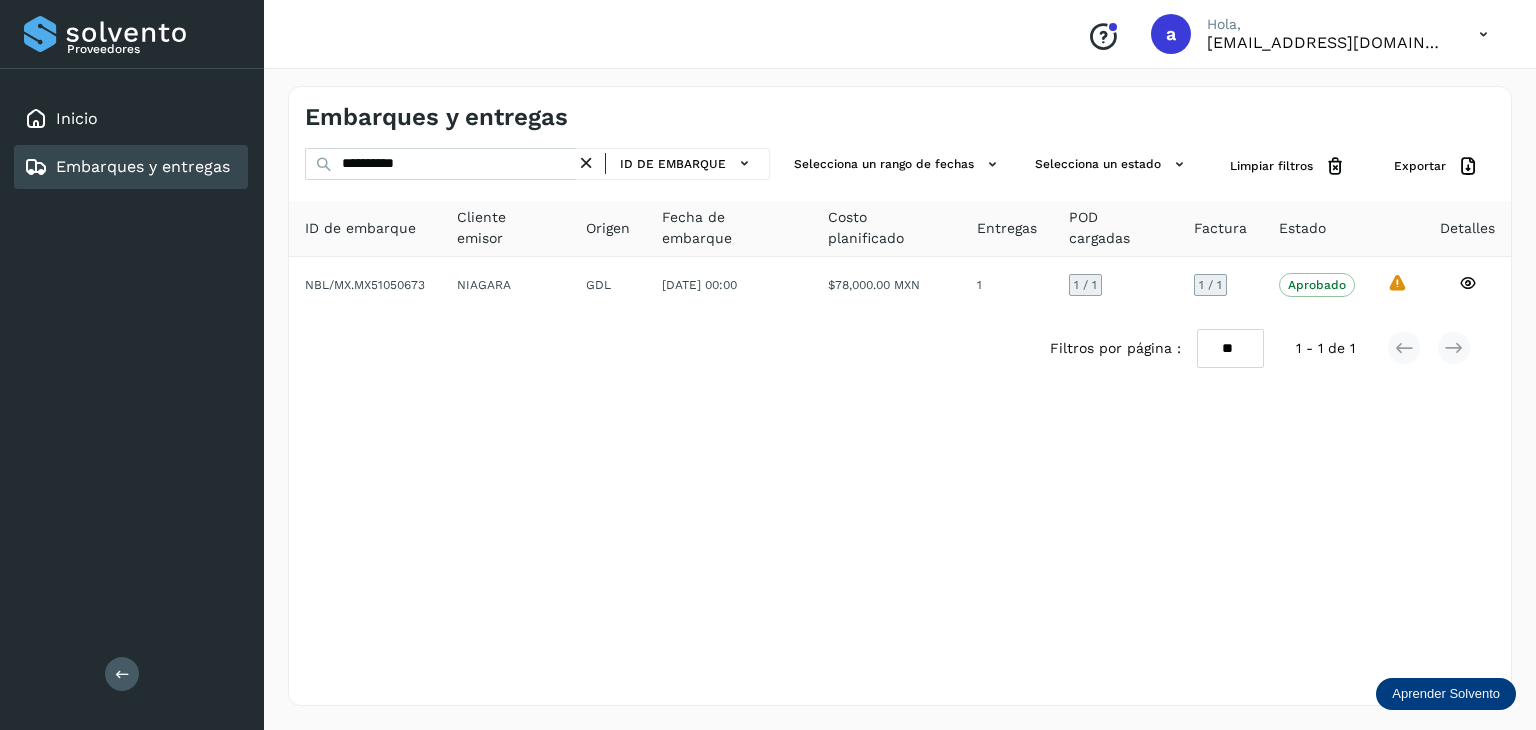 click at bounding box center (586, 163) 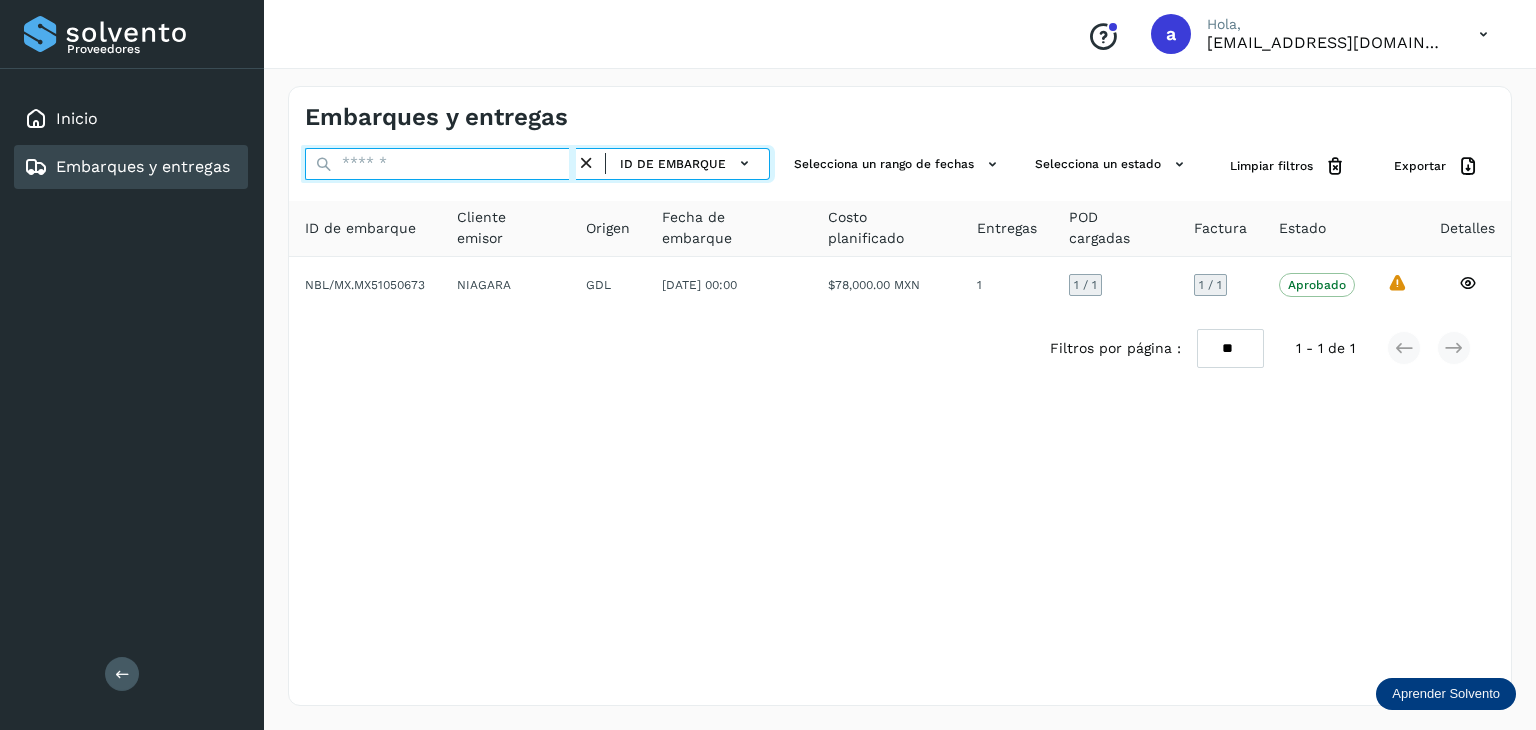 click at bounding box center [440, 164] 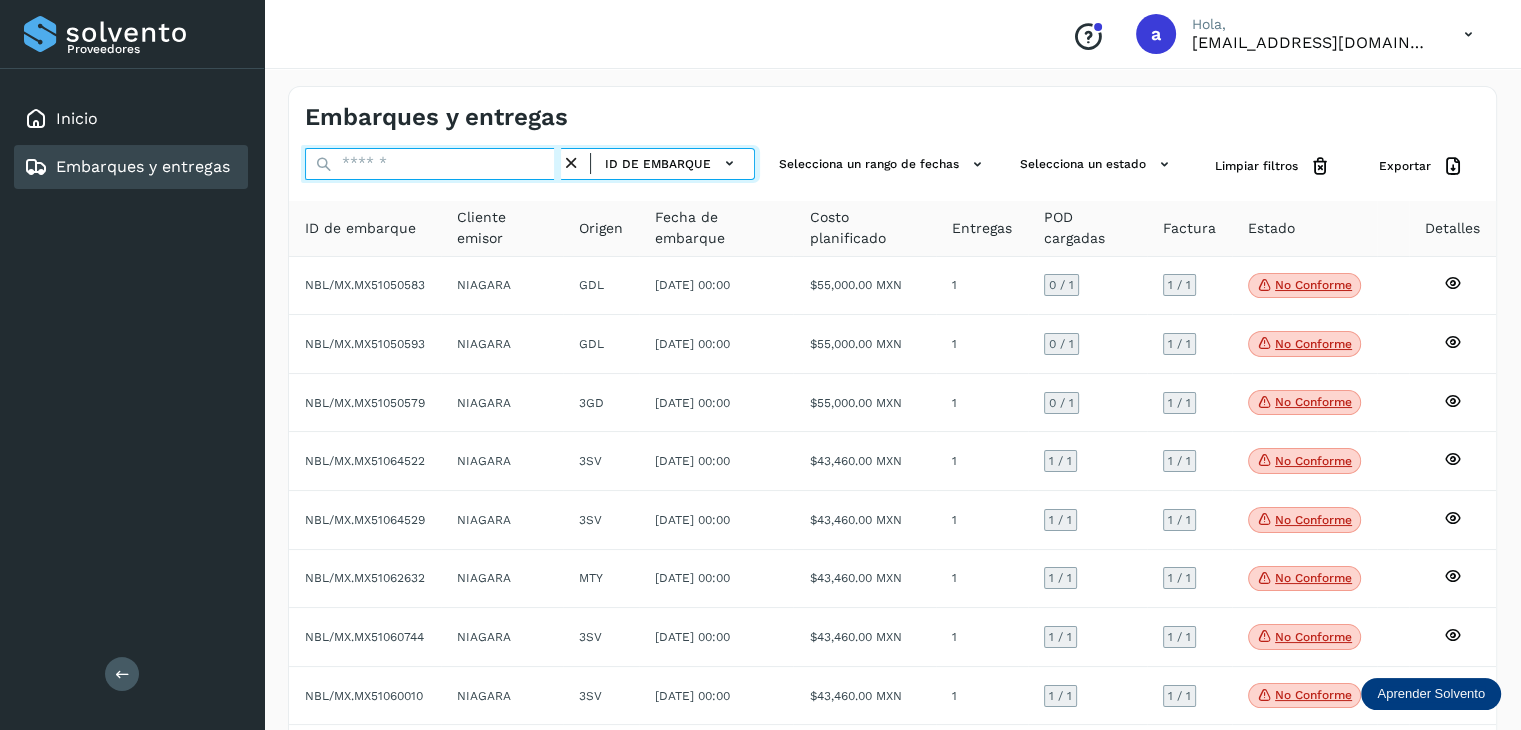 paste on "**********" 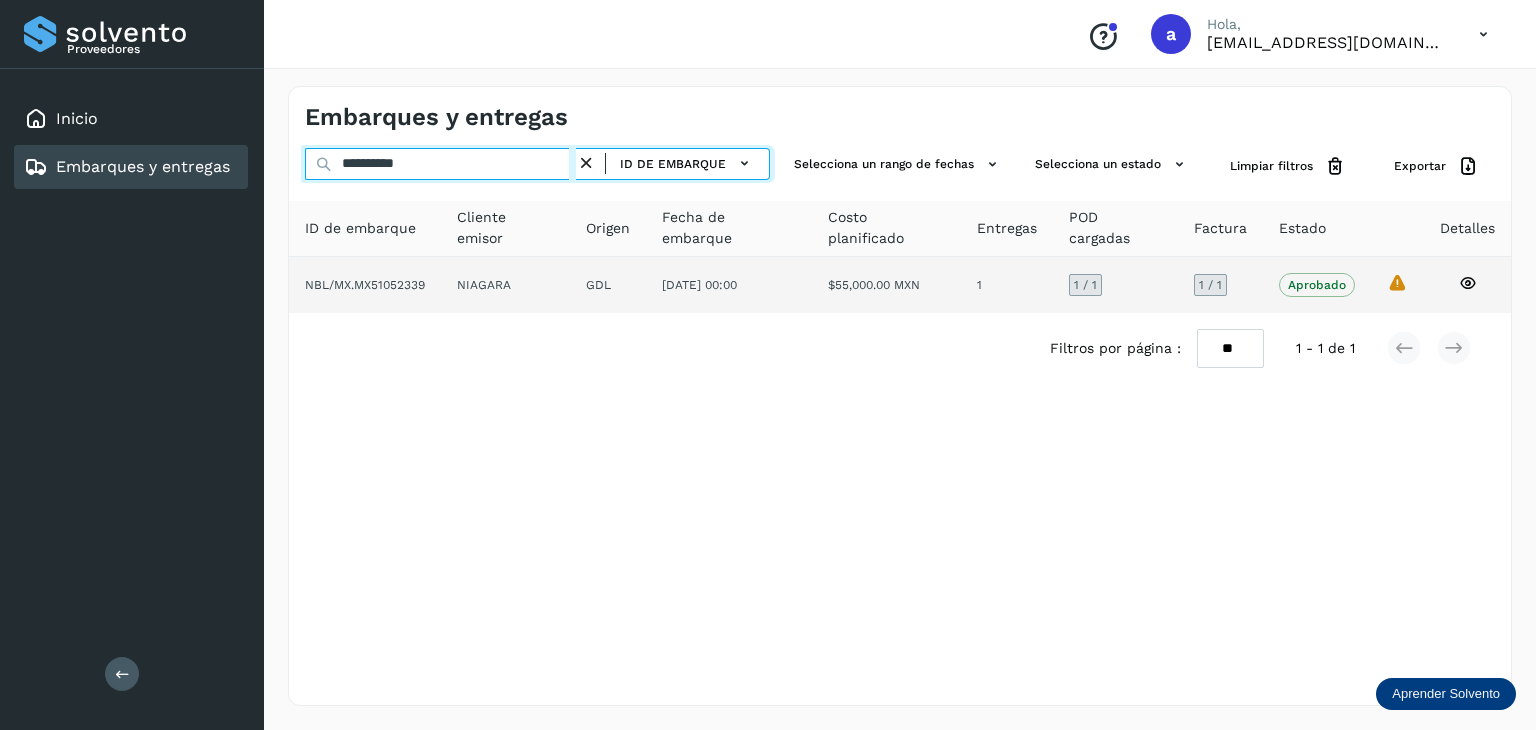 type on "**********" 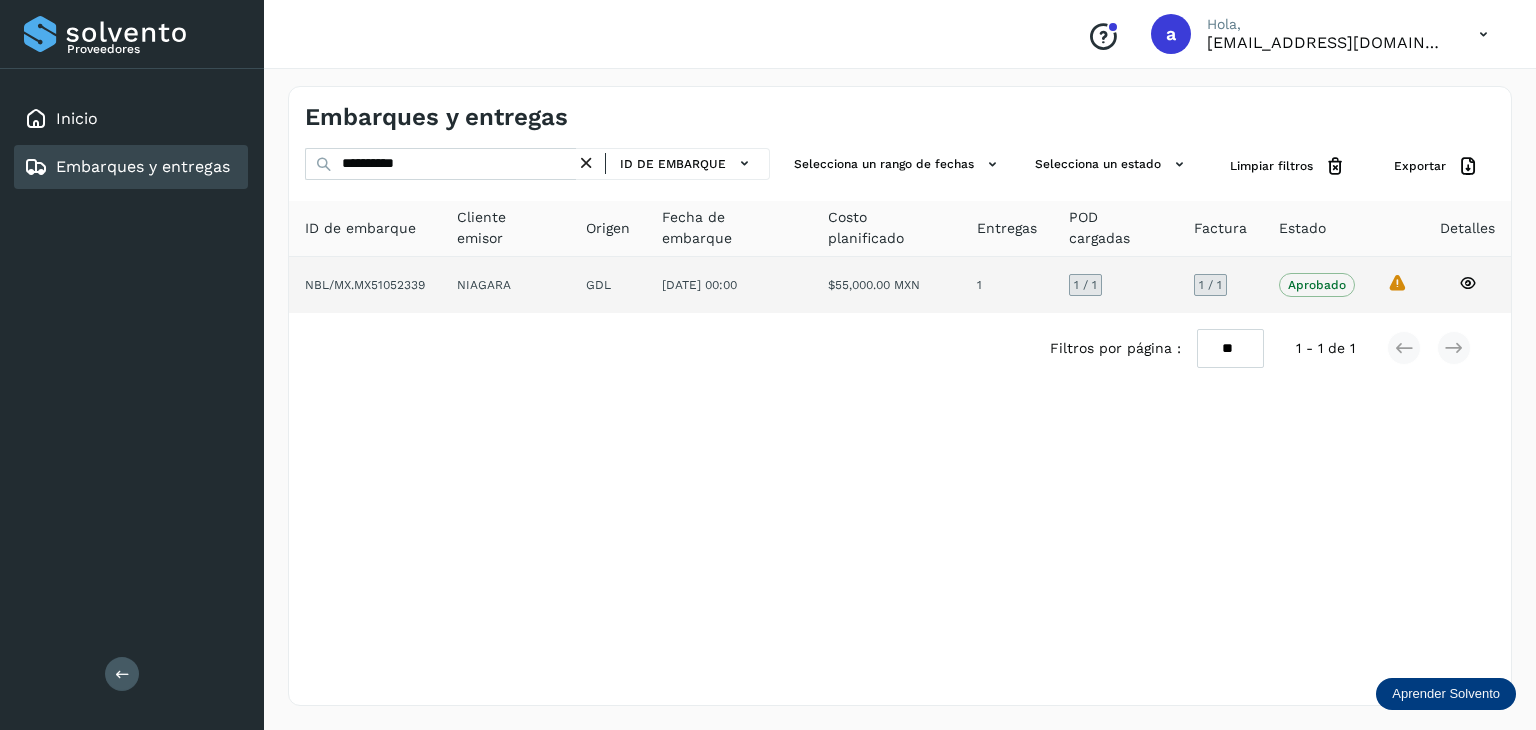 click on "NBL/MX.MX51052339" 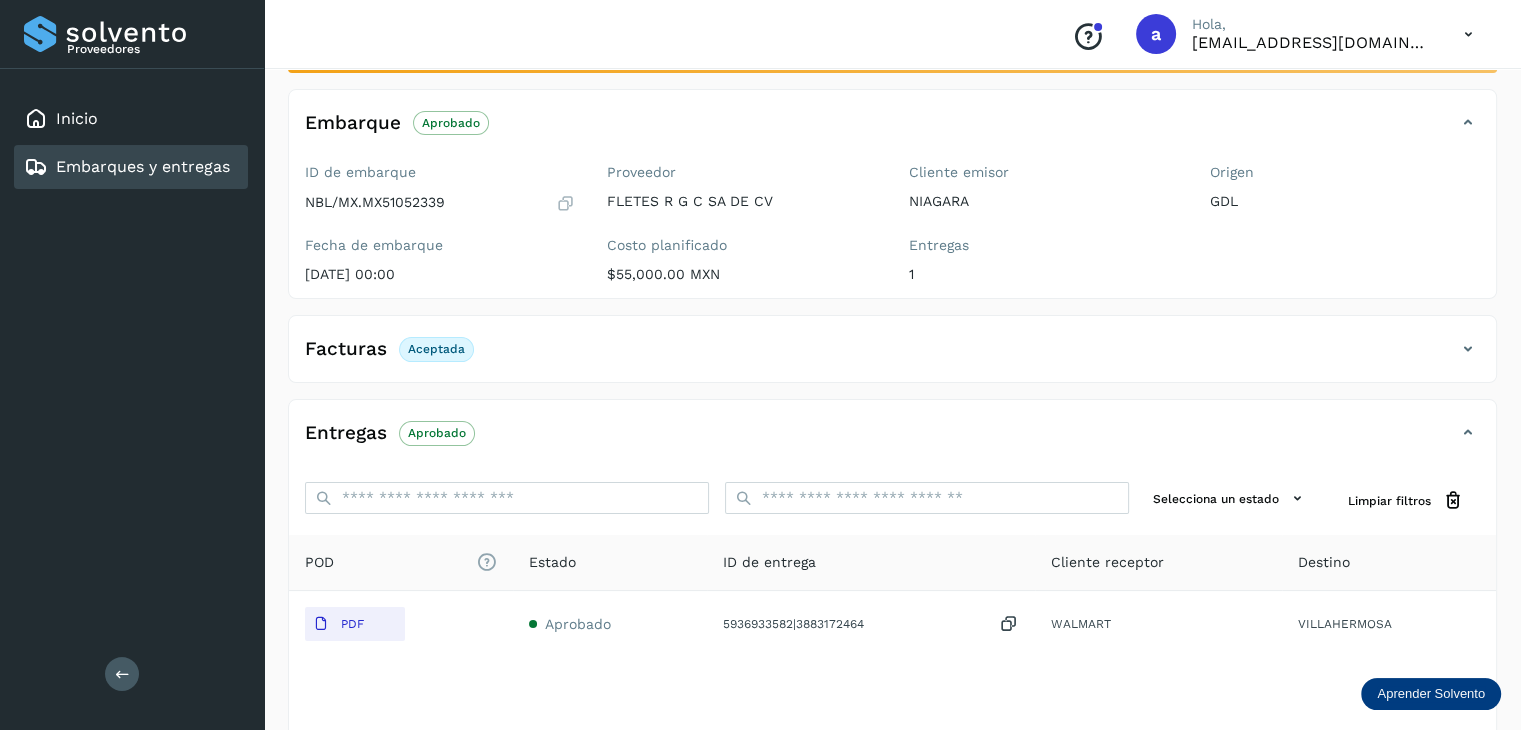 scroll, scrollTop: 200, scrollLeft: 0, axis: vertical 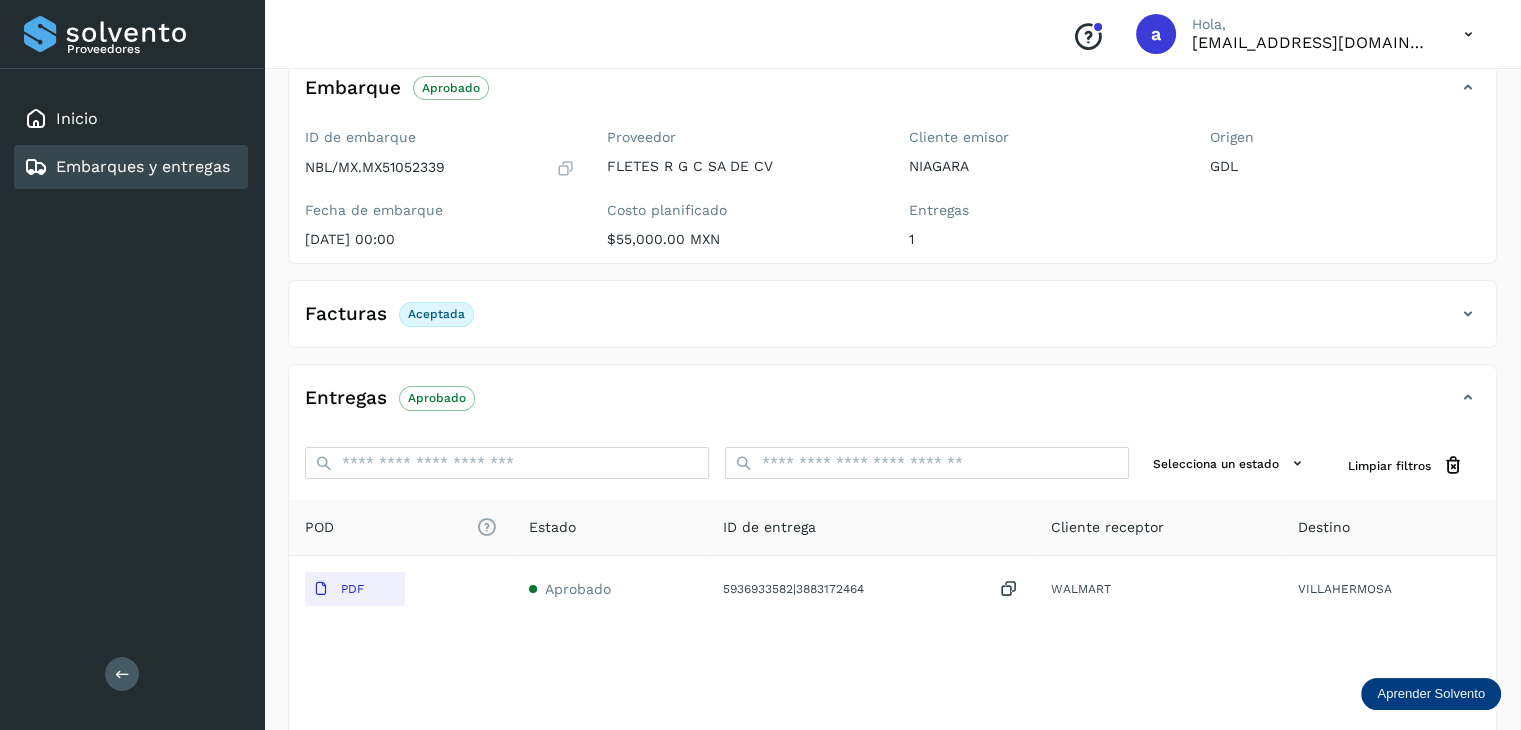 click on "Embarques y entregas" at bounding box center (143, 166) 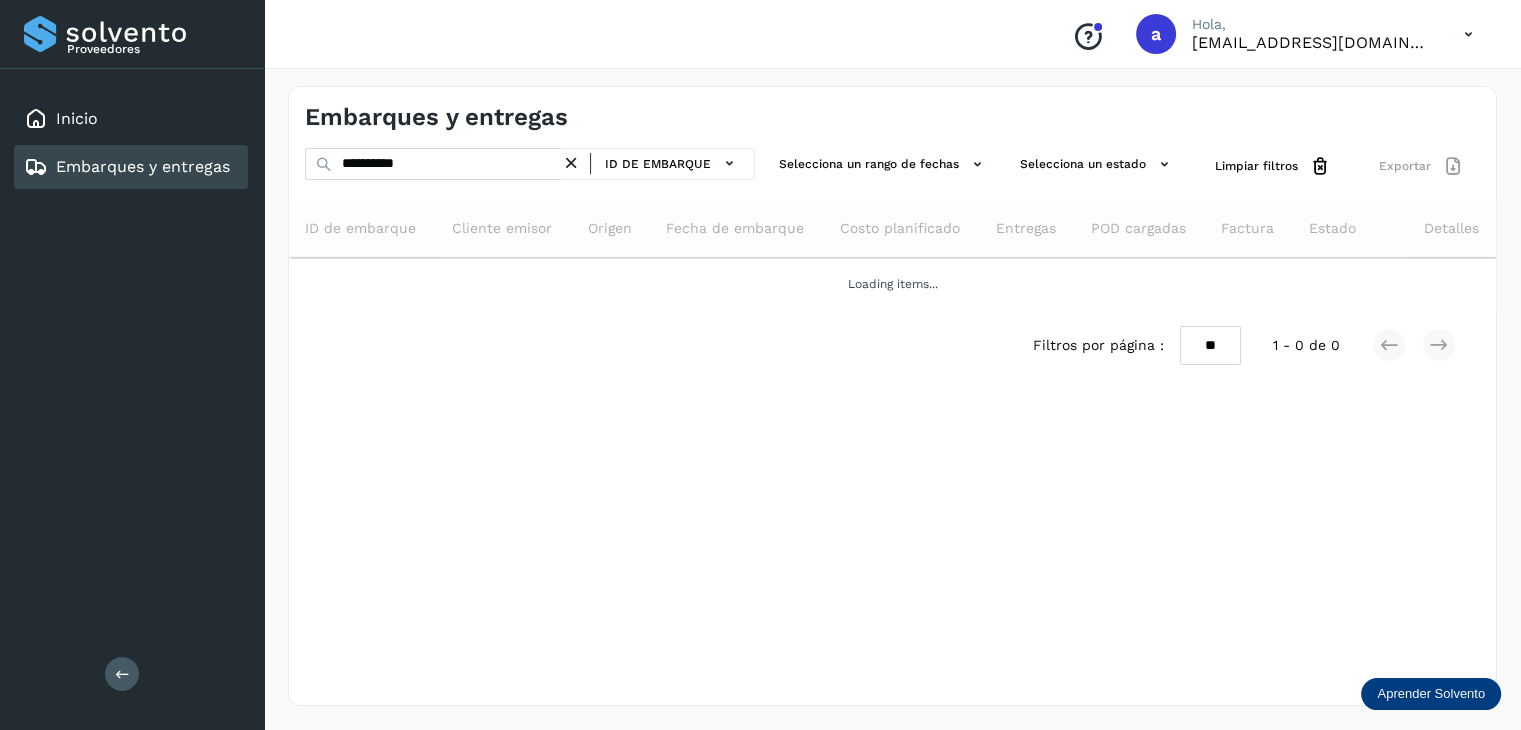 scroll, scrollTop: 0, scrollLeft: 0, axis: both 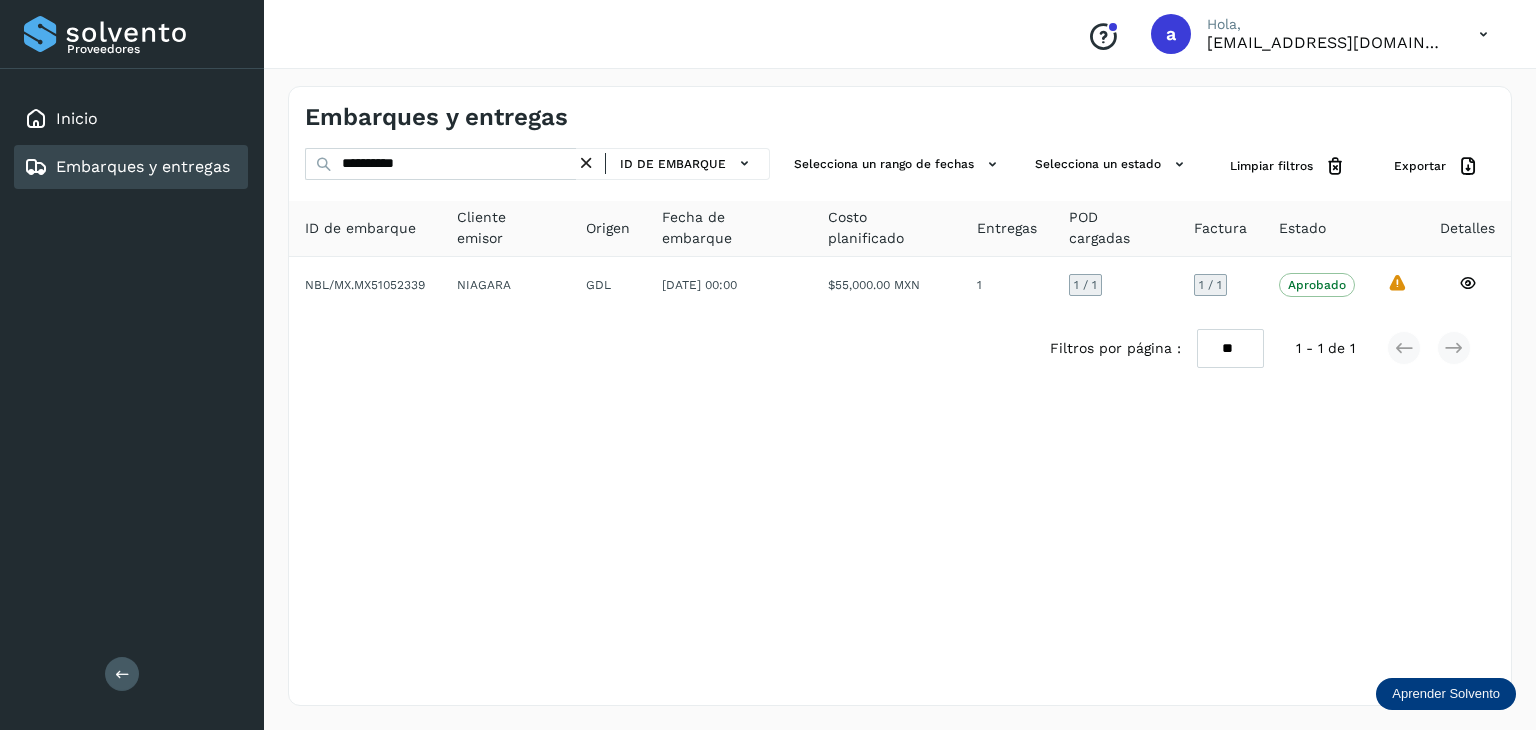 click at bounding box center [586, 163] 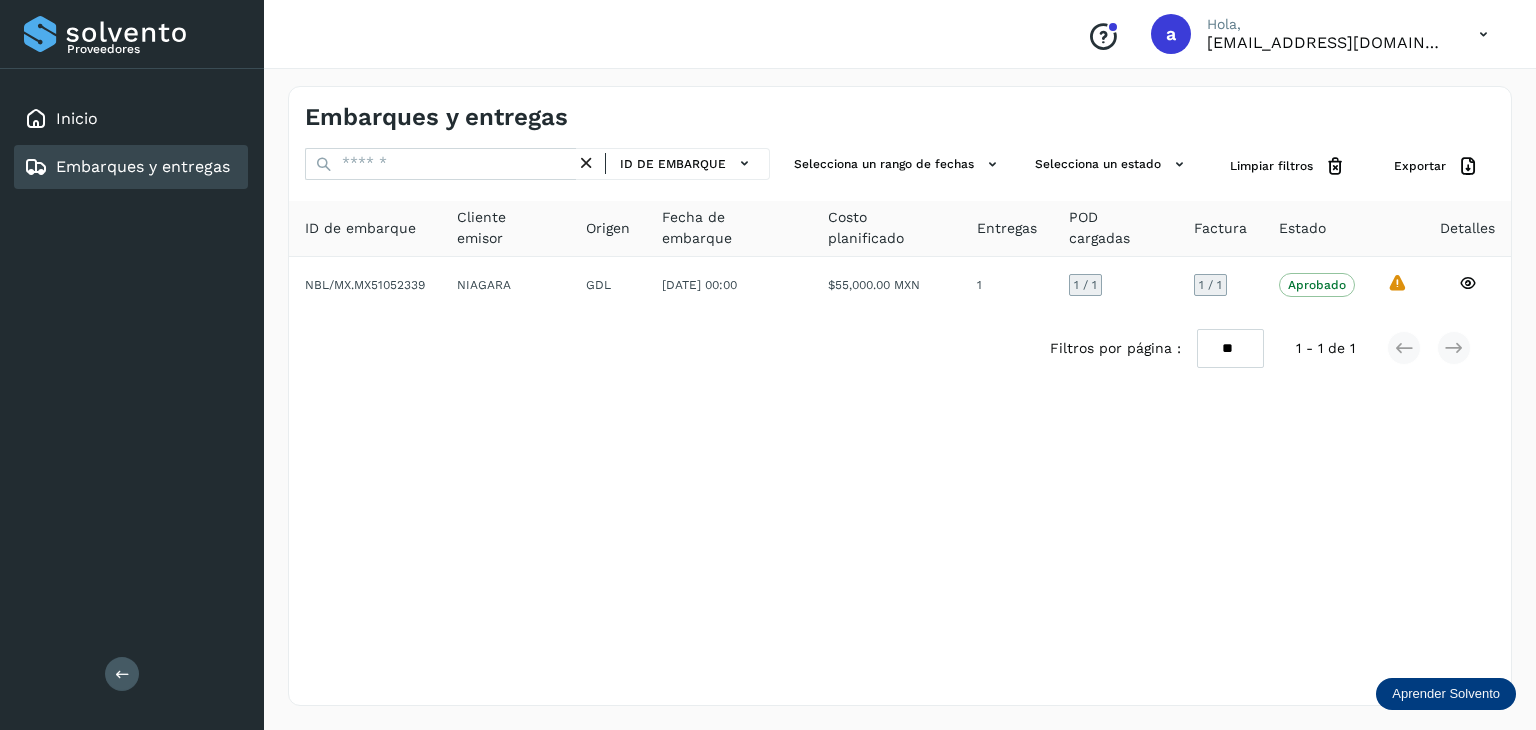 click on "ID de embarque" at bounding box center (537, 166) 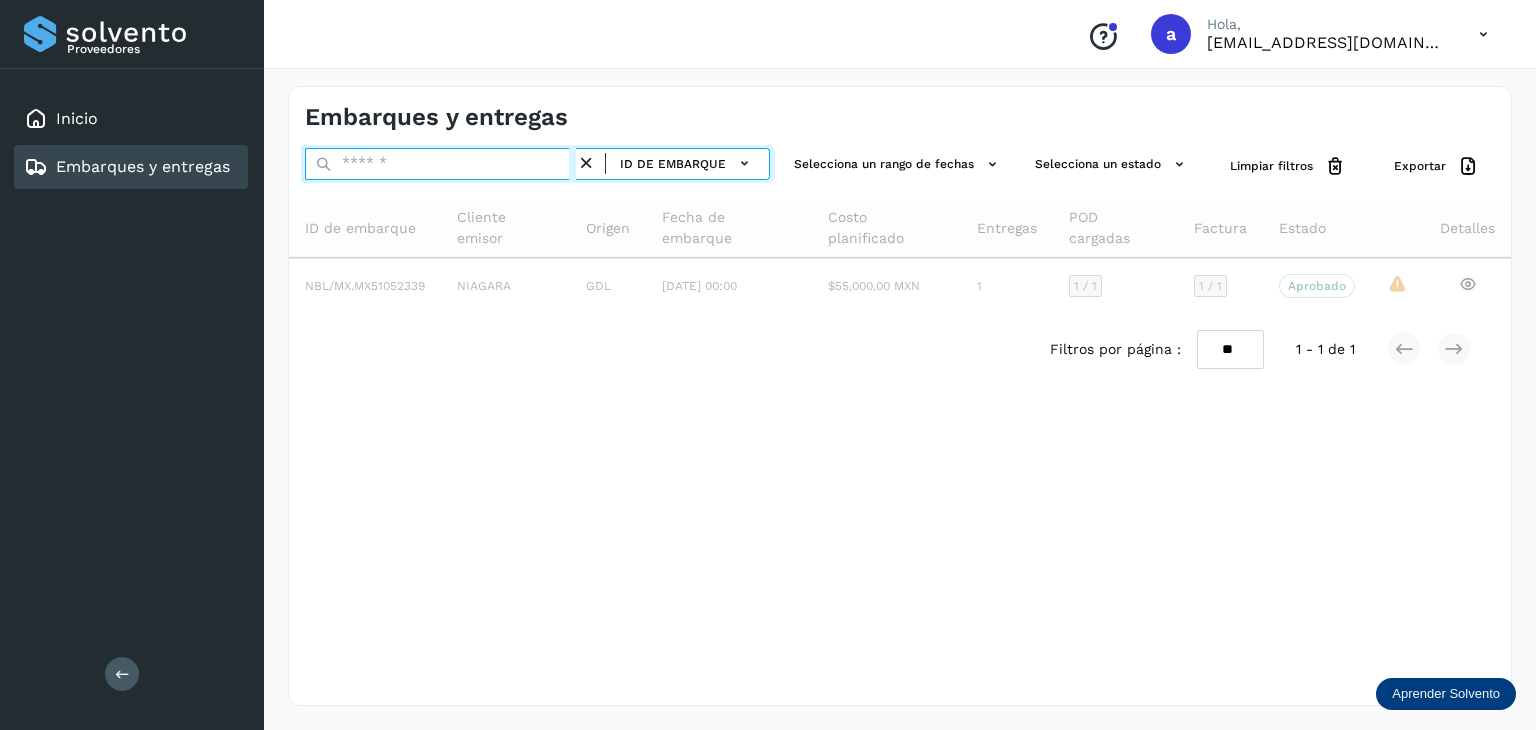 click at bounding box center [440, 164] 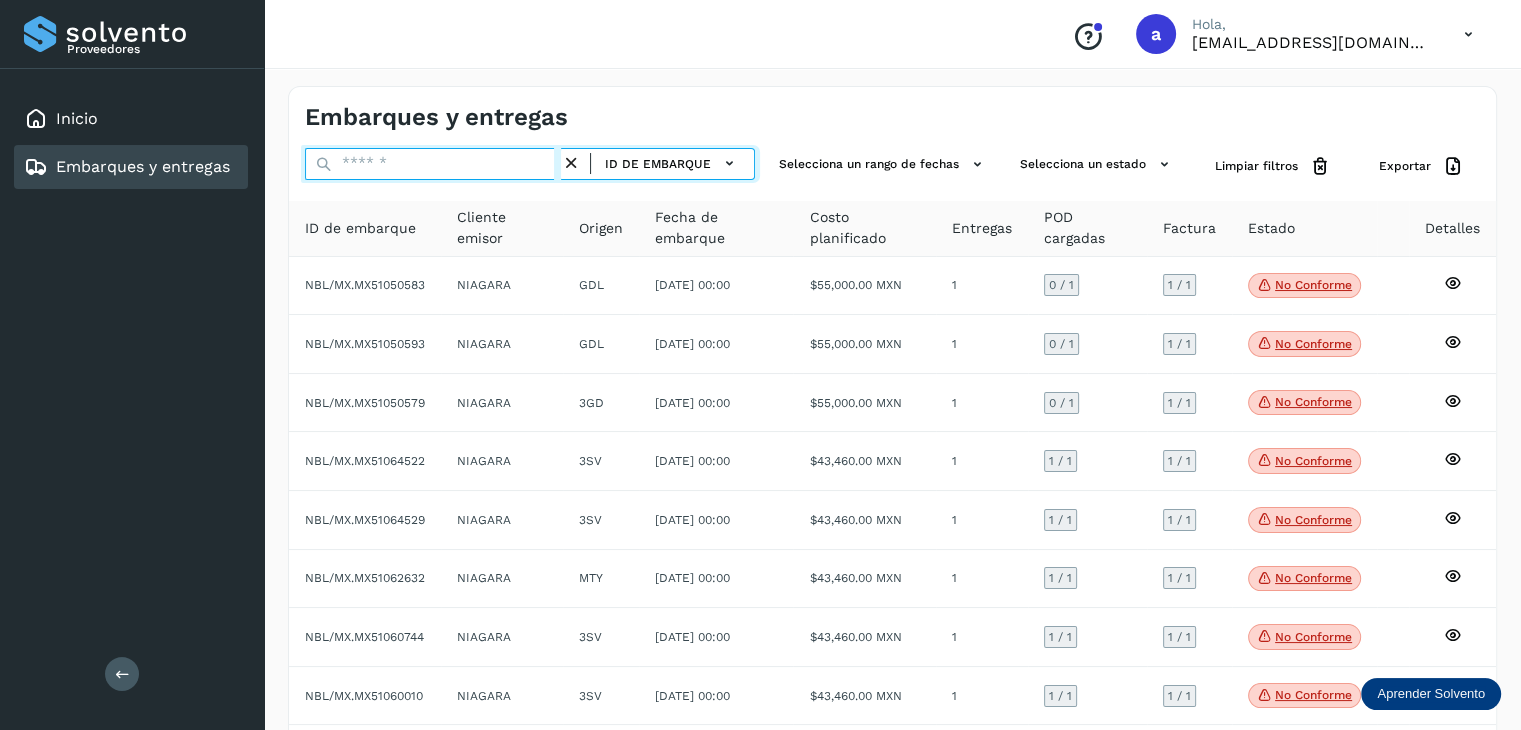 paste on "**********" 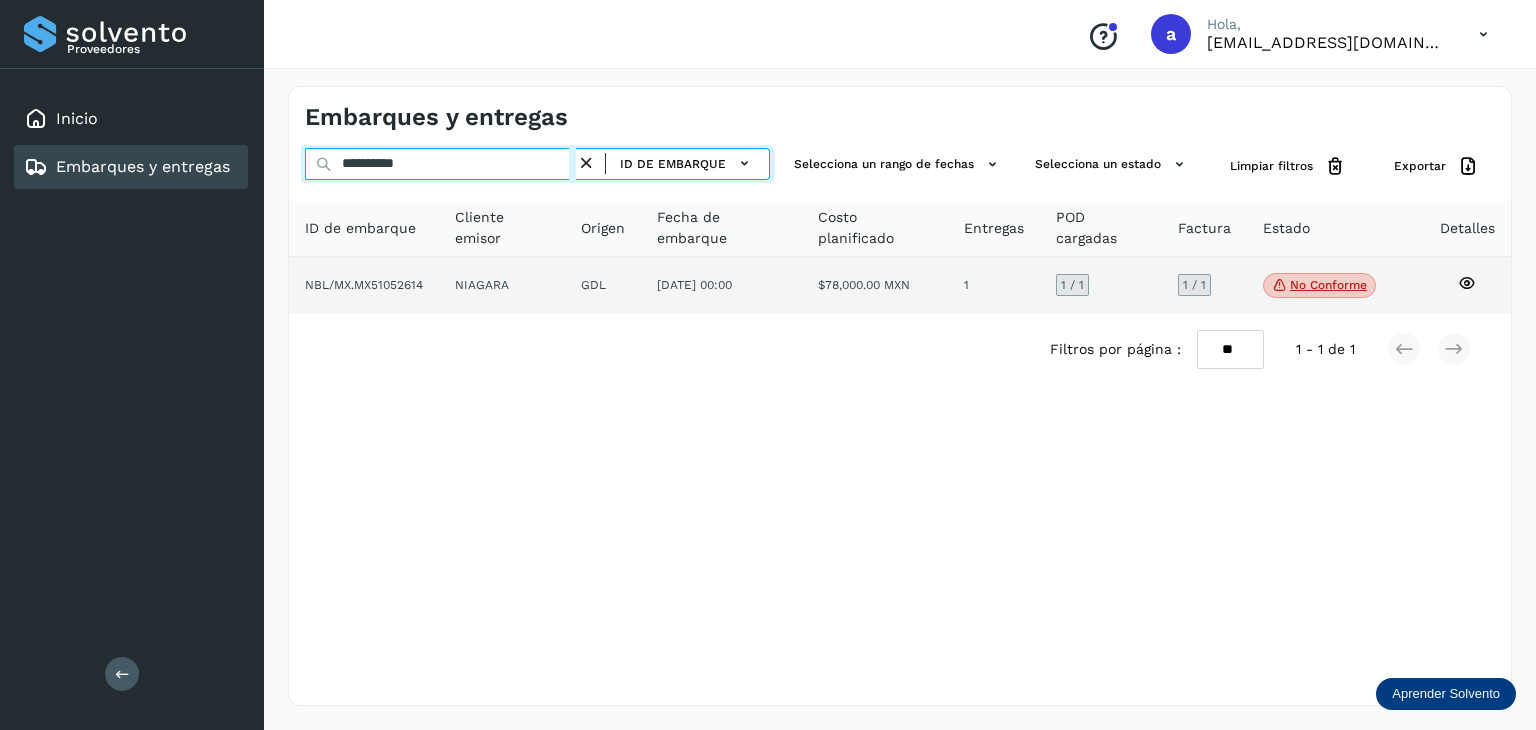 type on "**********" 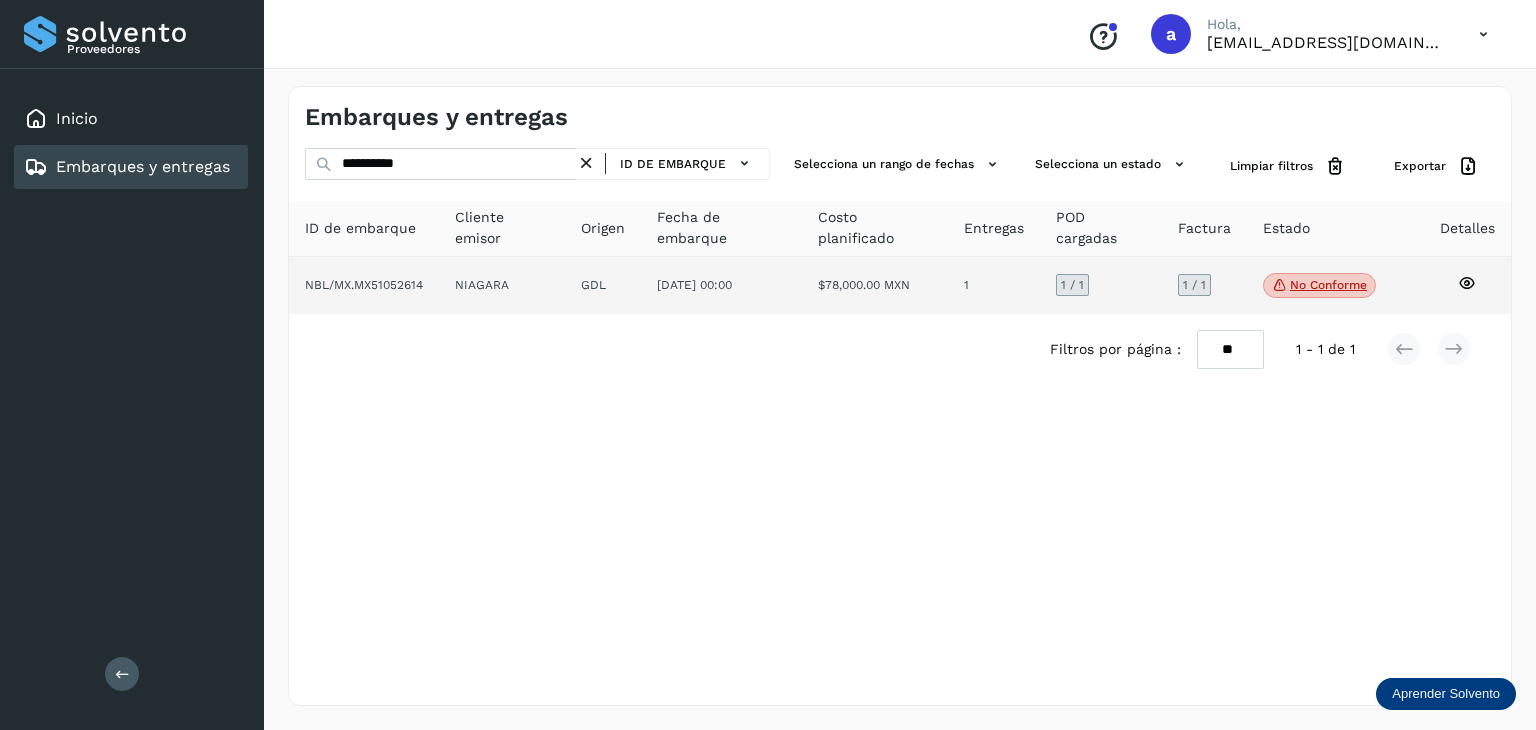 click on "NIAGARA" 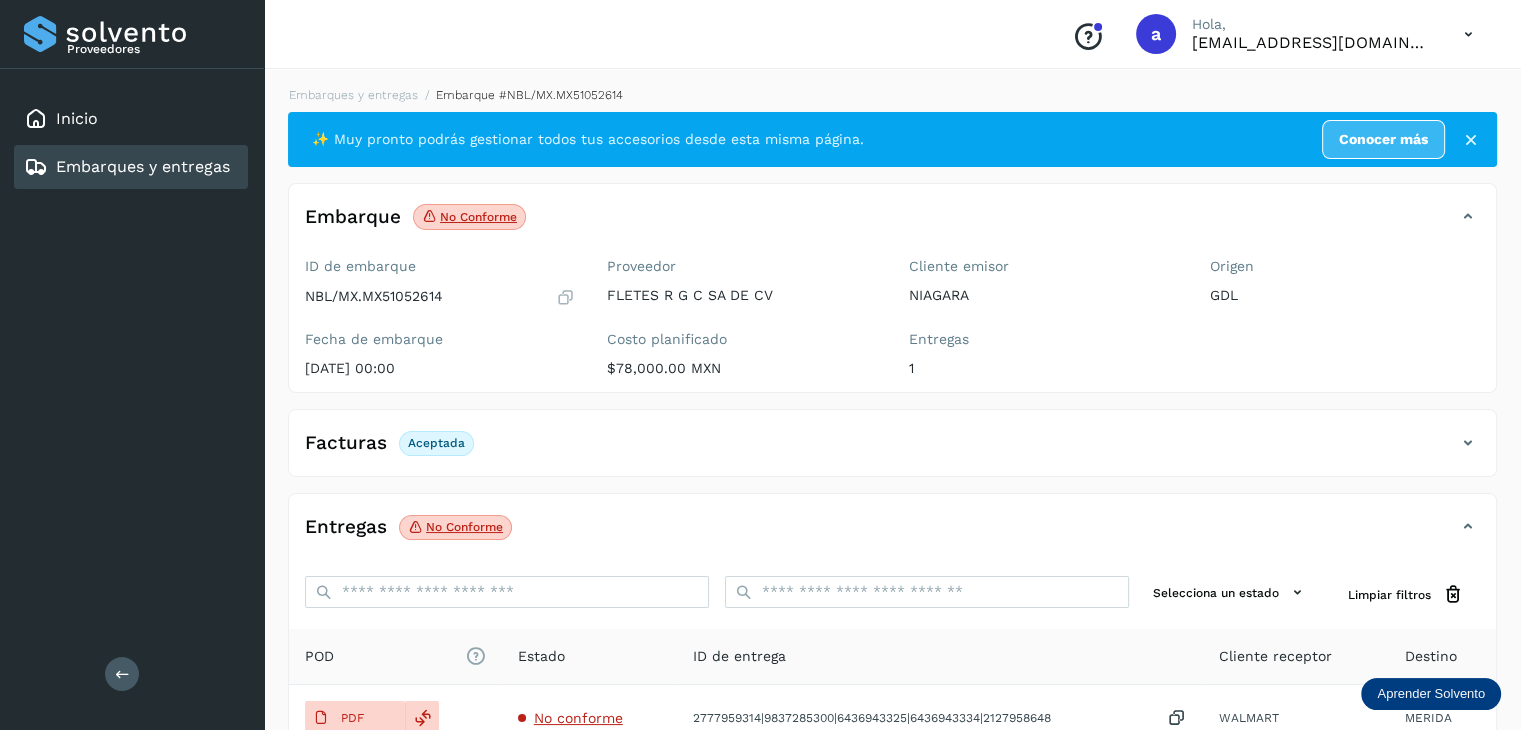 scroll, scrollTop: 100, scrollLeft: 0, axis: vertical 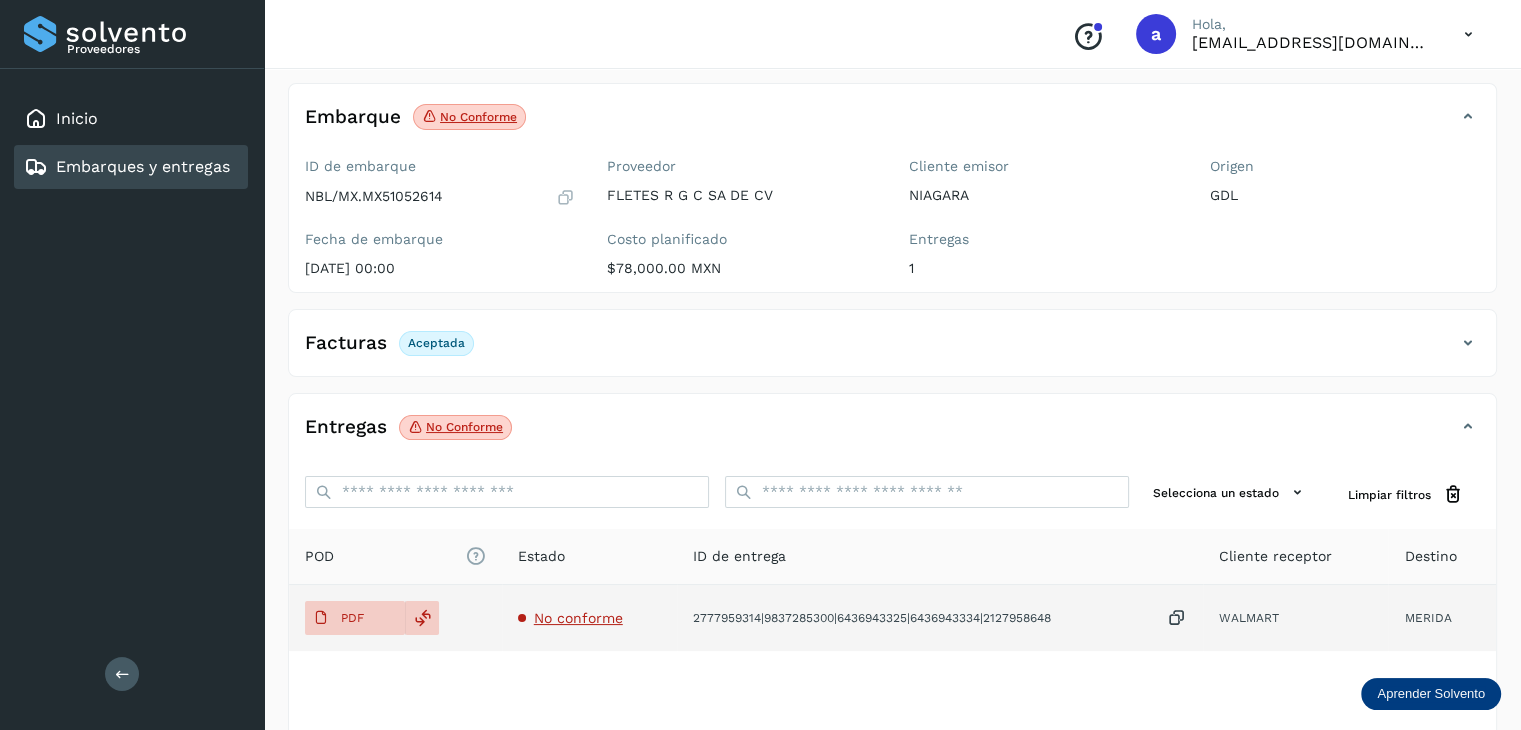 click on "No conforme" at bounding box center [578, 618] 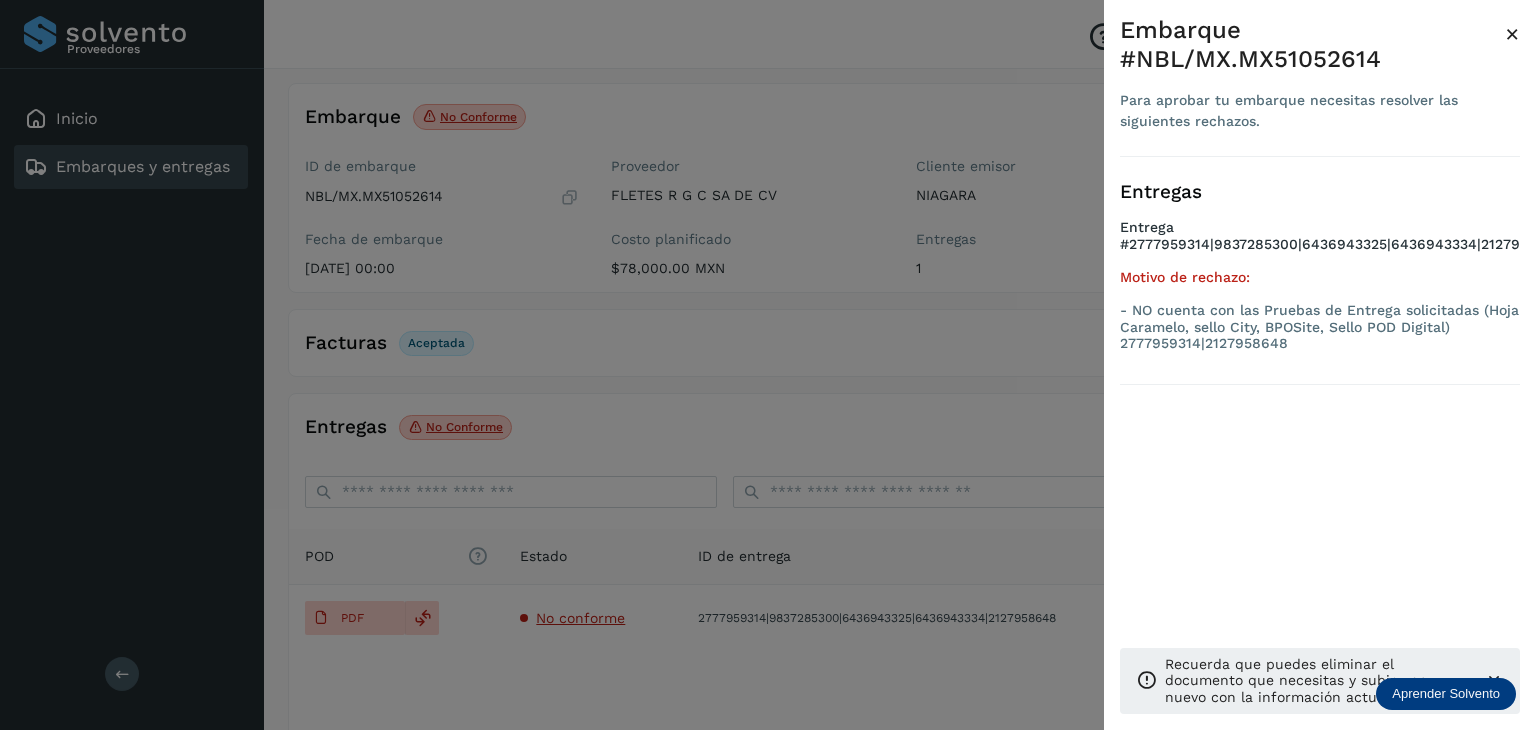 click on "×" at bounding box center (1512, 34) 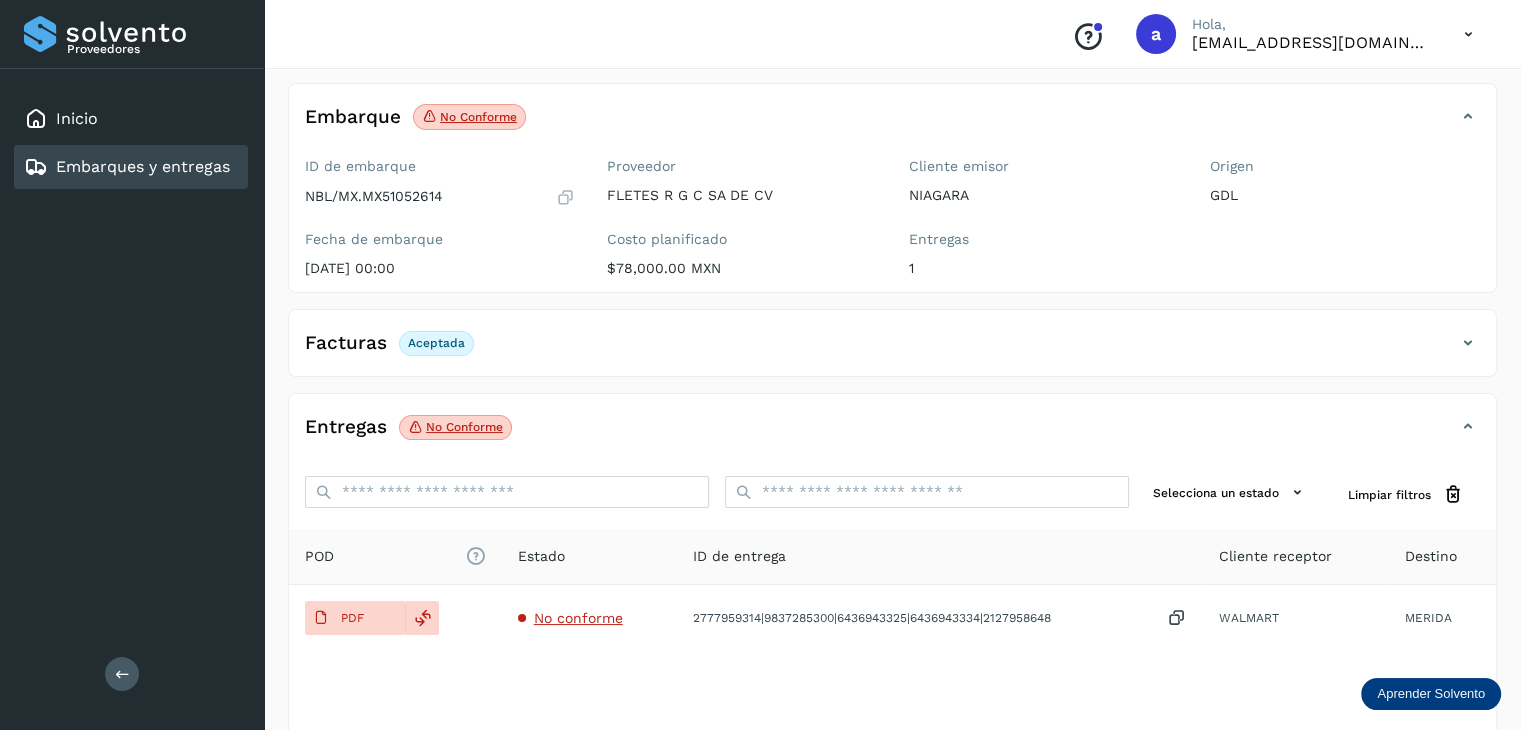 click on "Embarques y entregas" at bounding box center [143, 166] 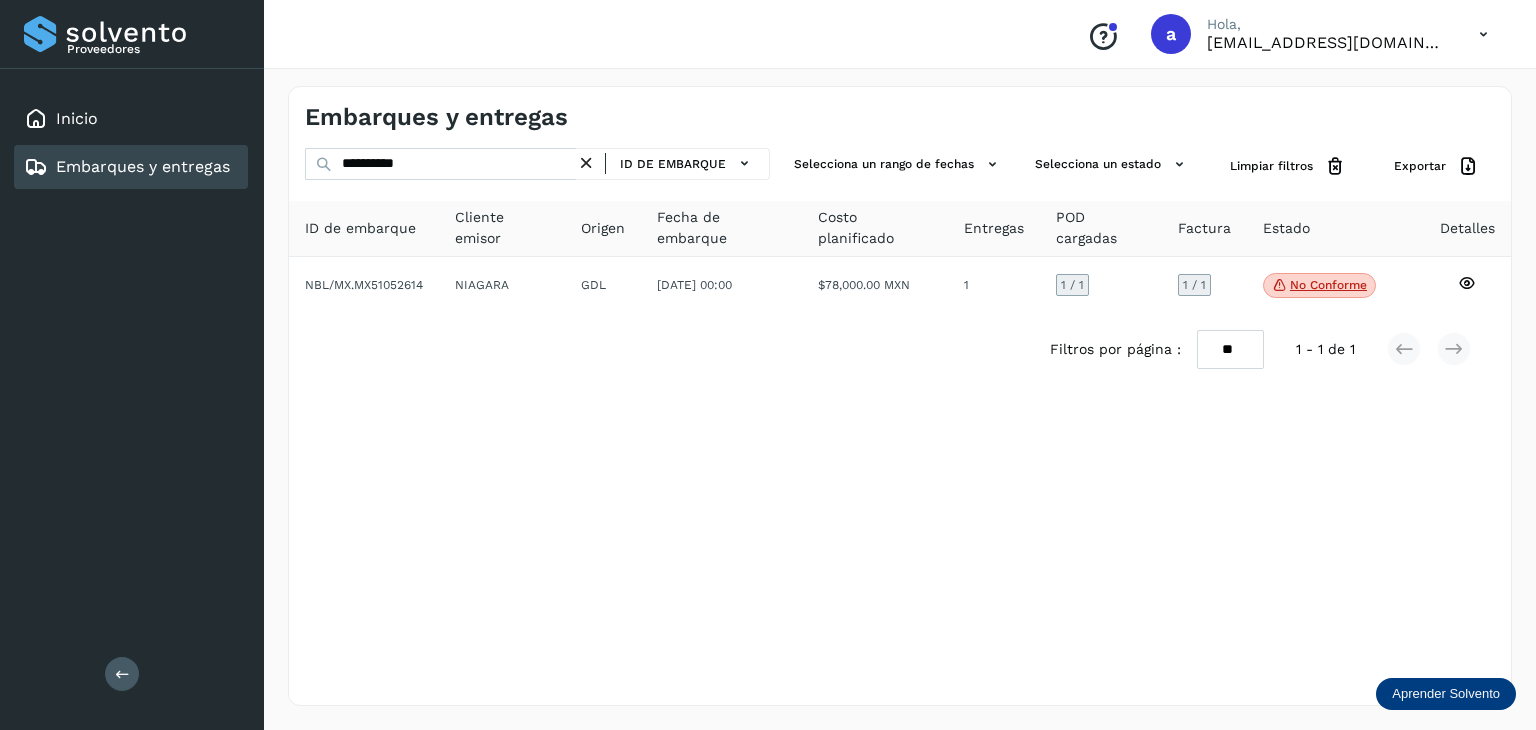 click at bounding box center (586, 163) 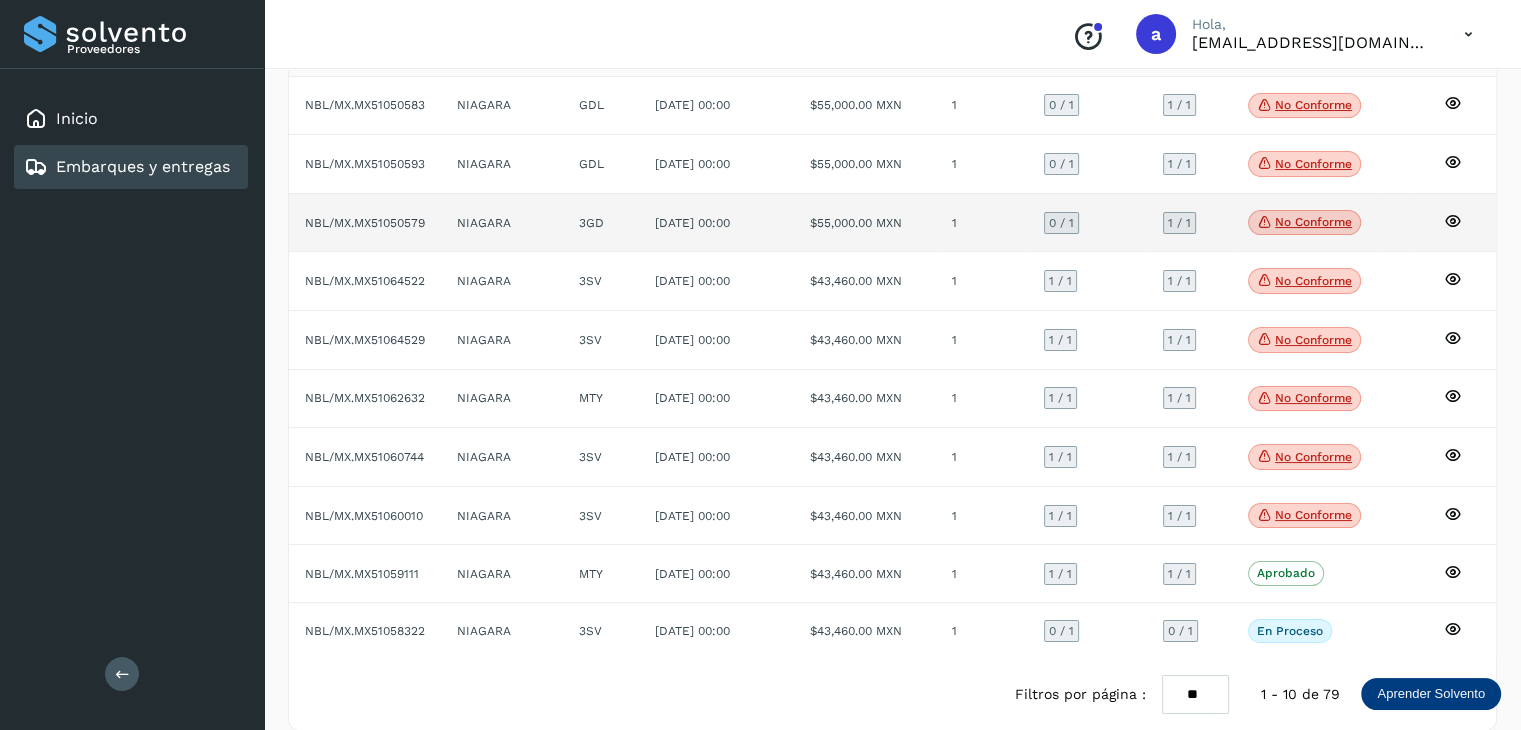 scroll, scrollTop: 204, scrollLeft: 0, axis: vertical 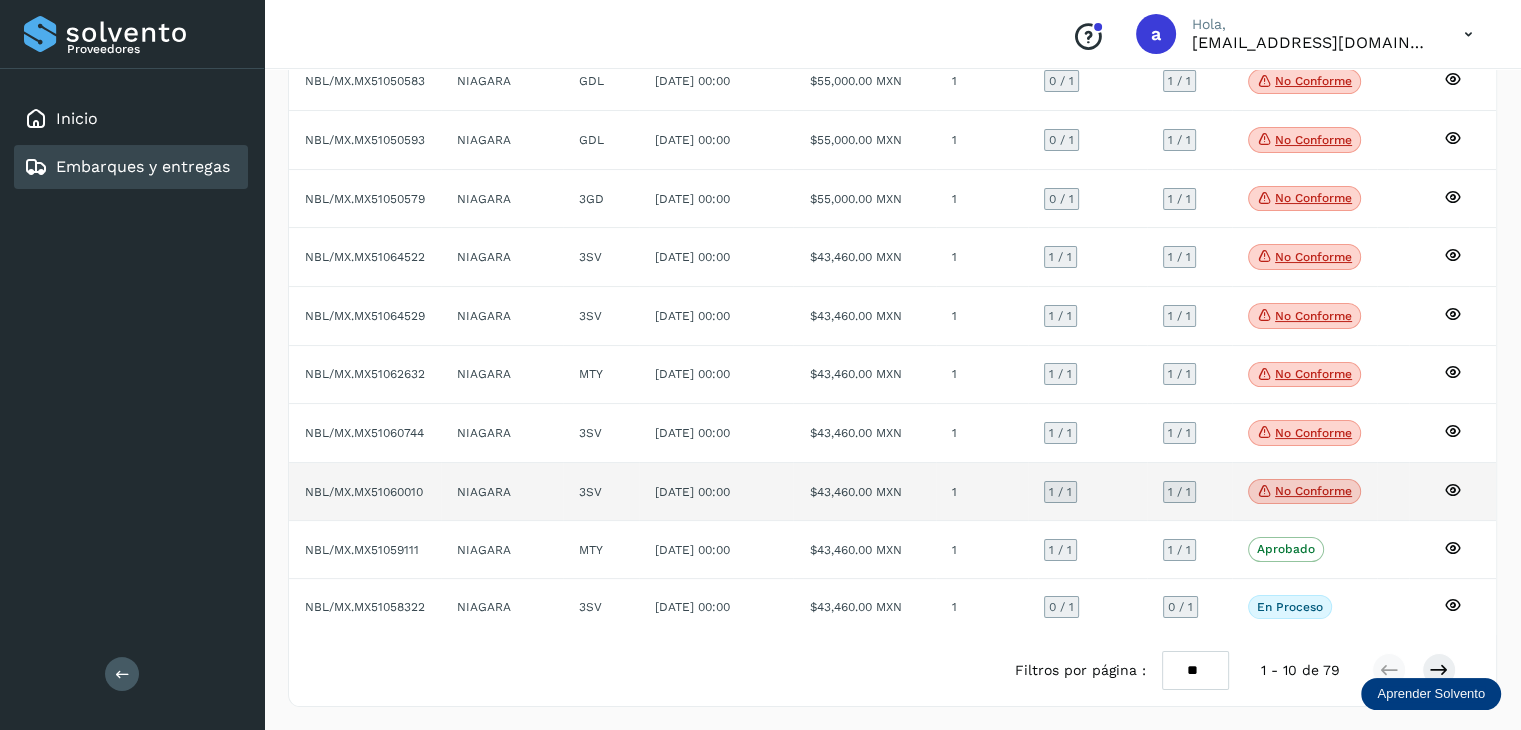 click on "NBL/MX.MX51060010" 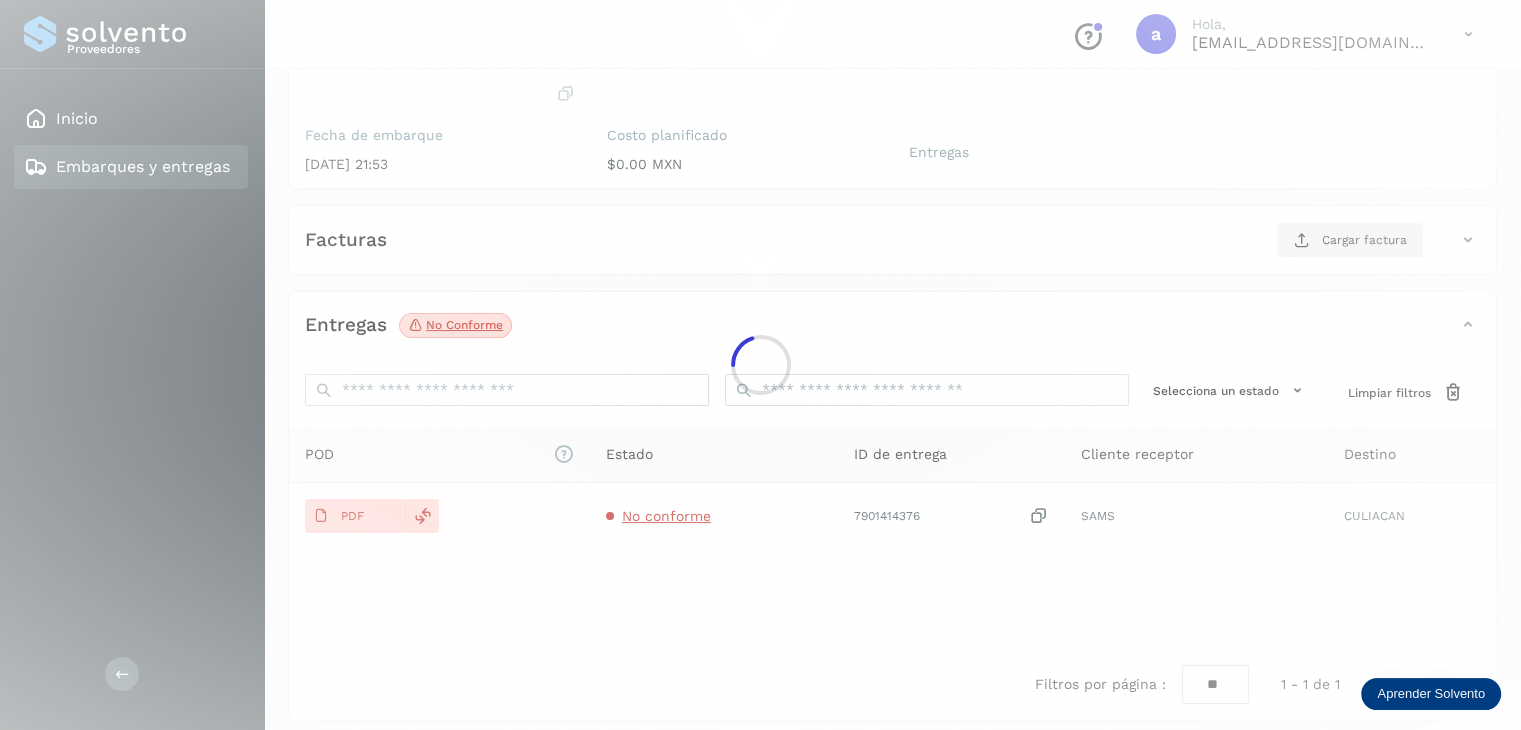 scroll, scrollTop: 204, scrollLeft: 0, axis: vertical 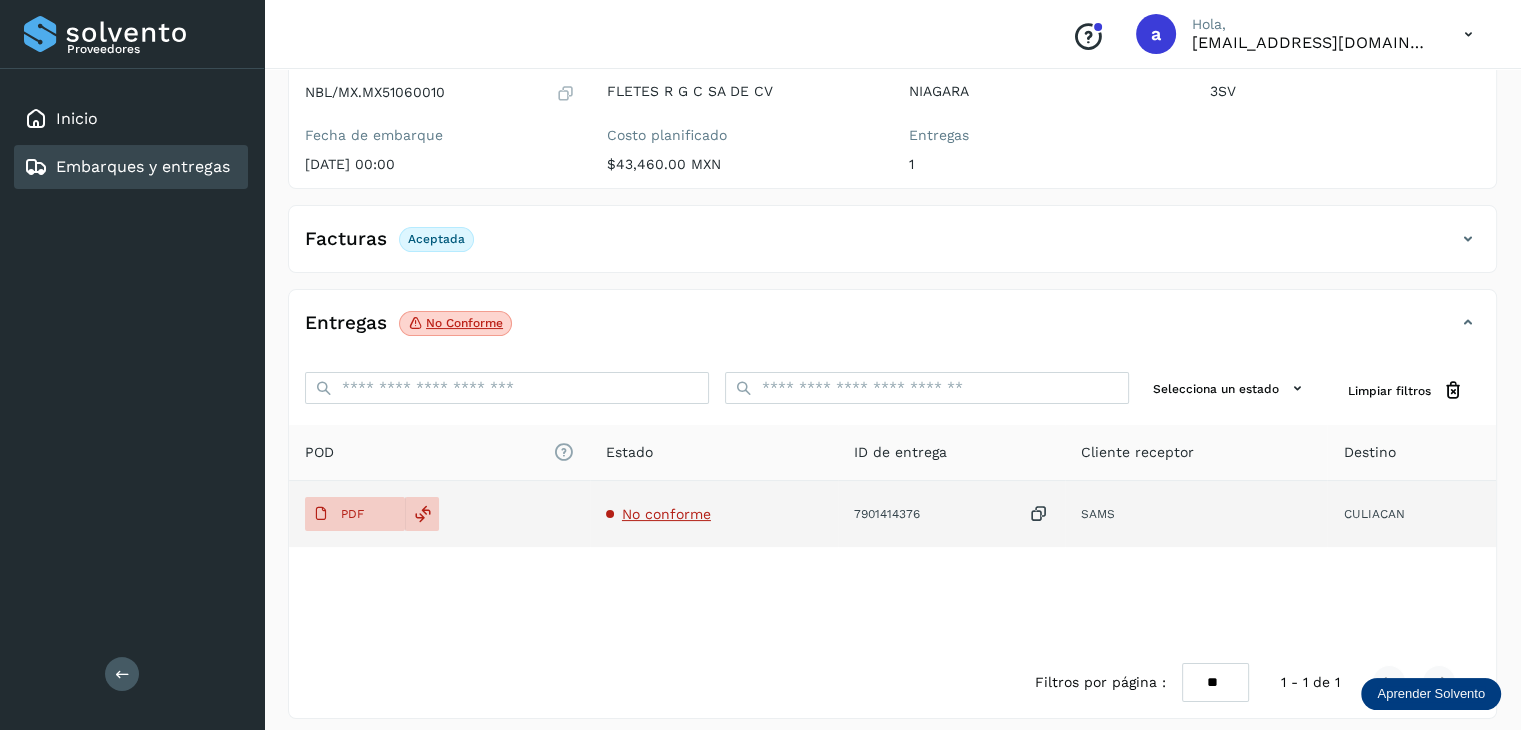 click on "No conforme" at bounding box center [666, 514] 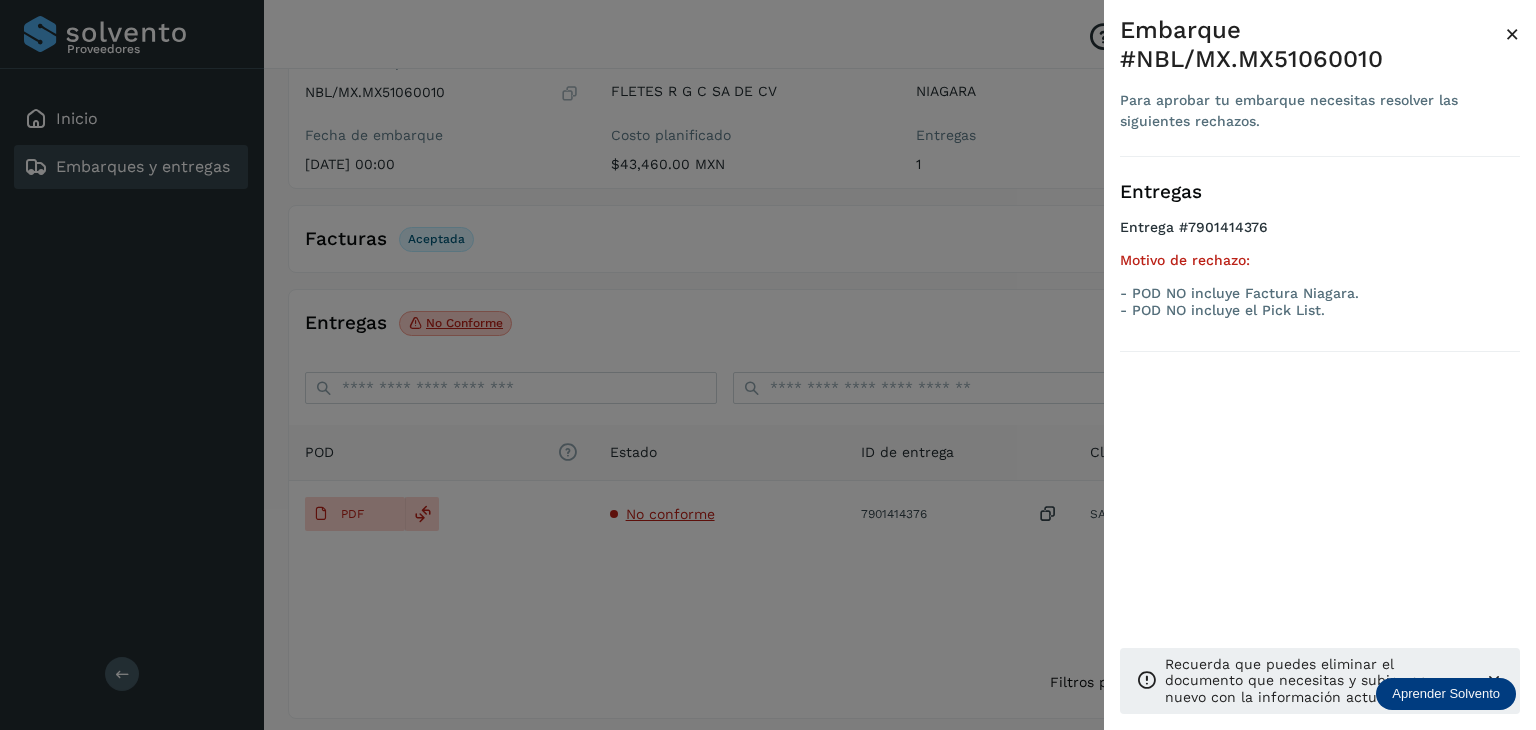 click on "×" at bounding box center (1512, 34) 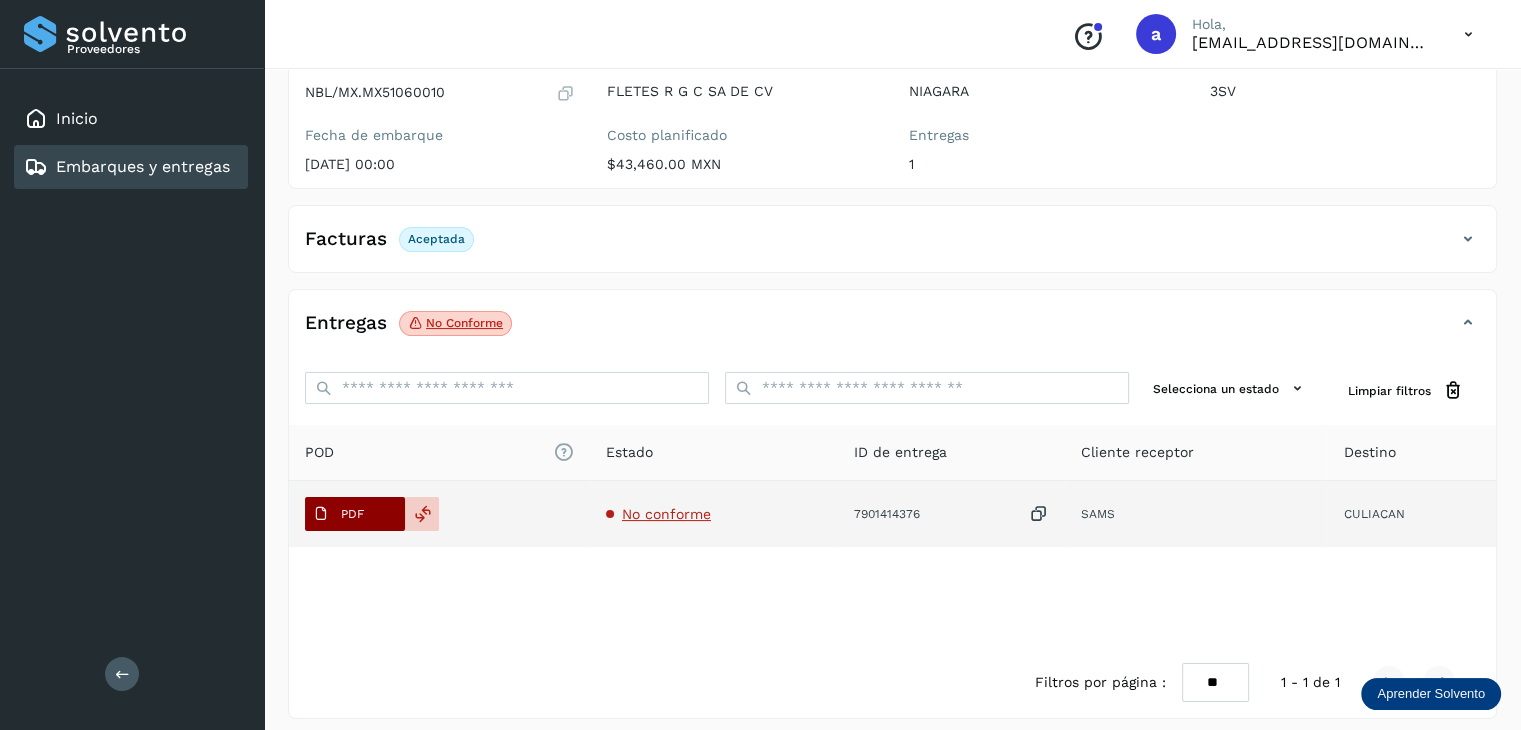 click on "PDF" at bounding box center [338, 514] 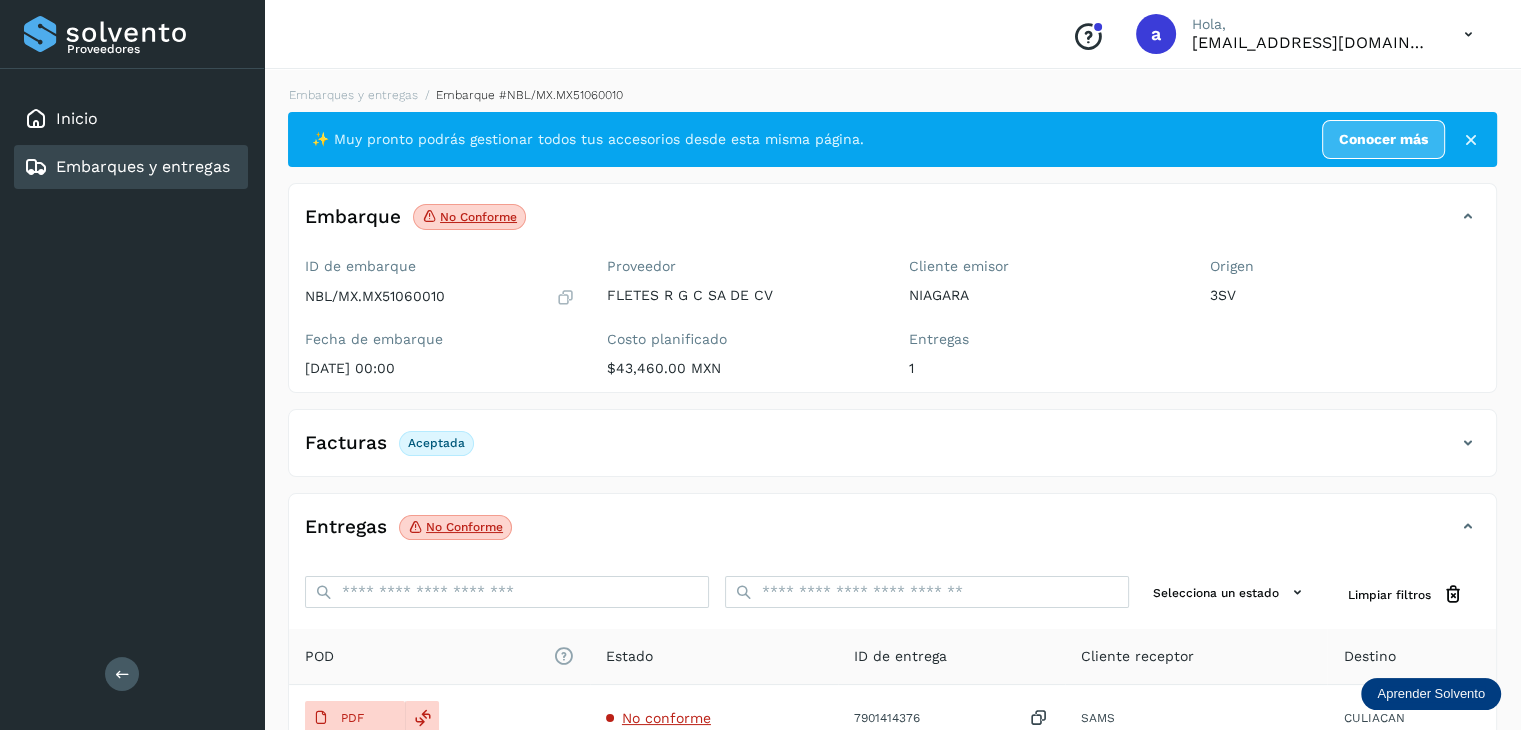 scroll, scrollTop: 0, scrollLeft: 0, axis: both 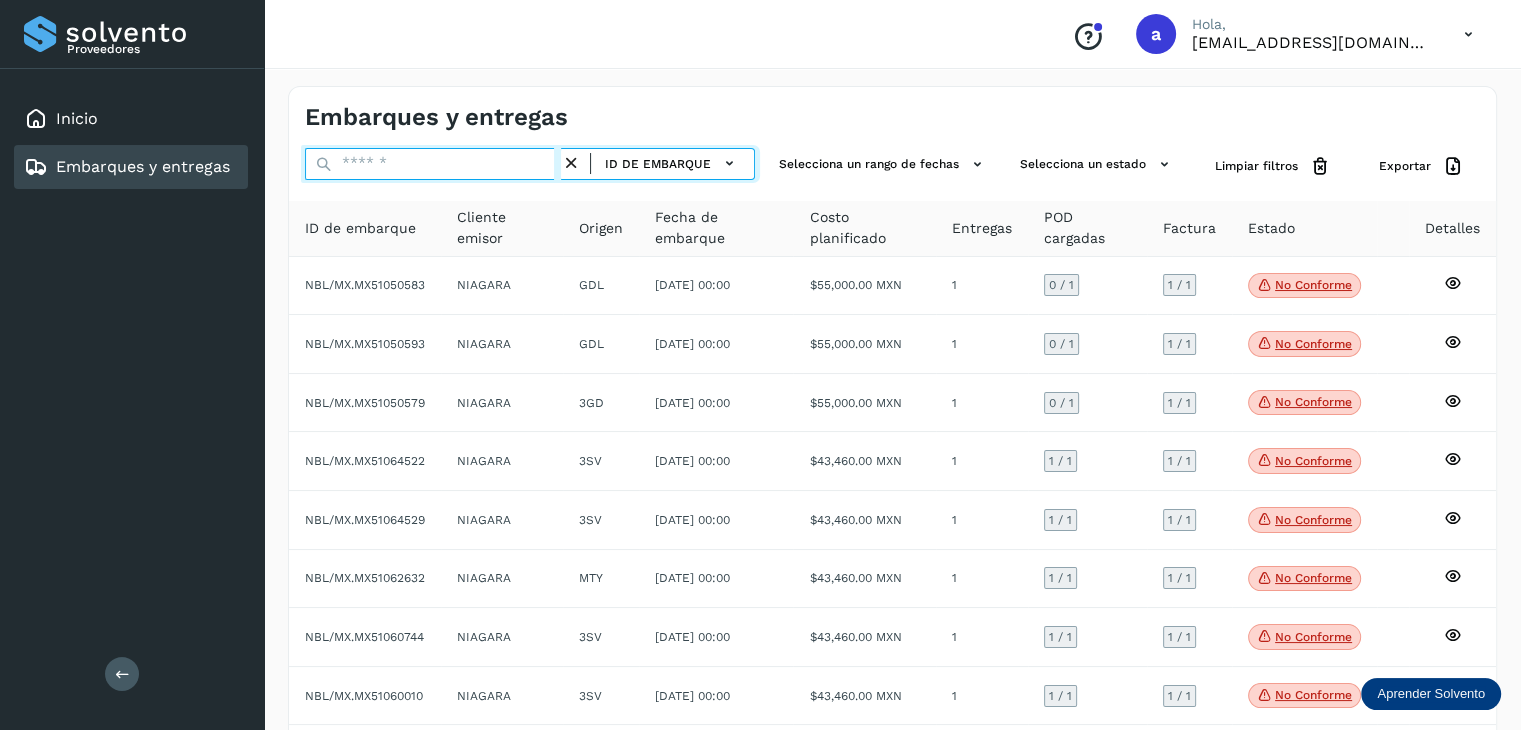 click at bounding box center (433, 164) 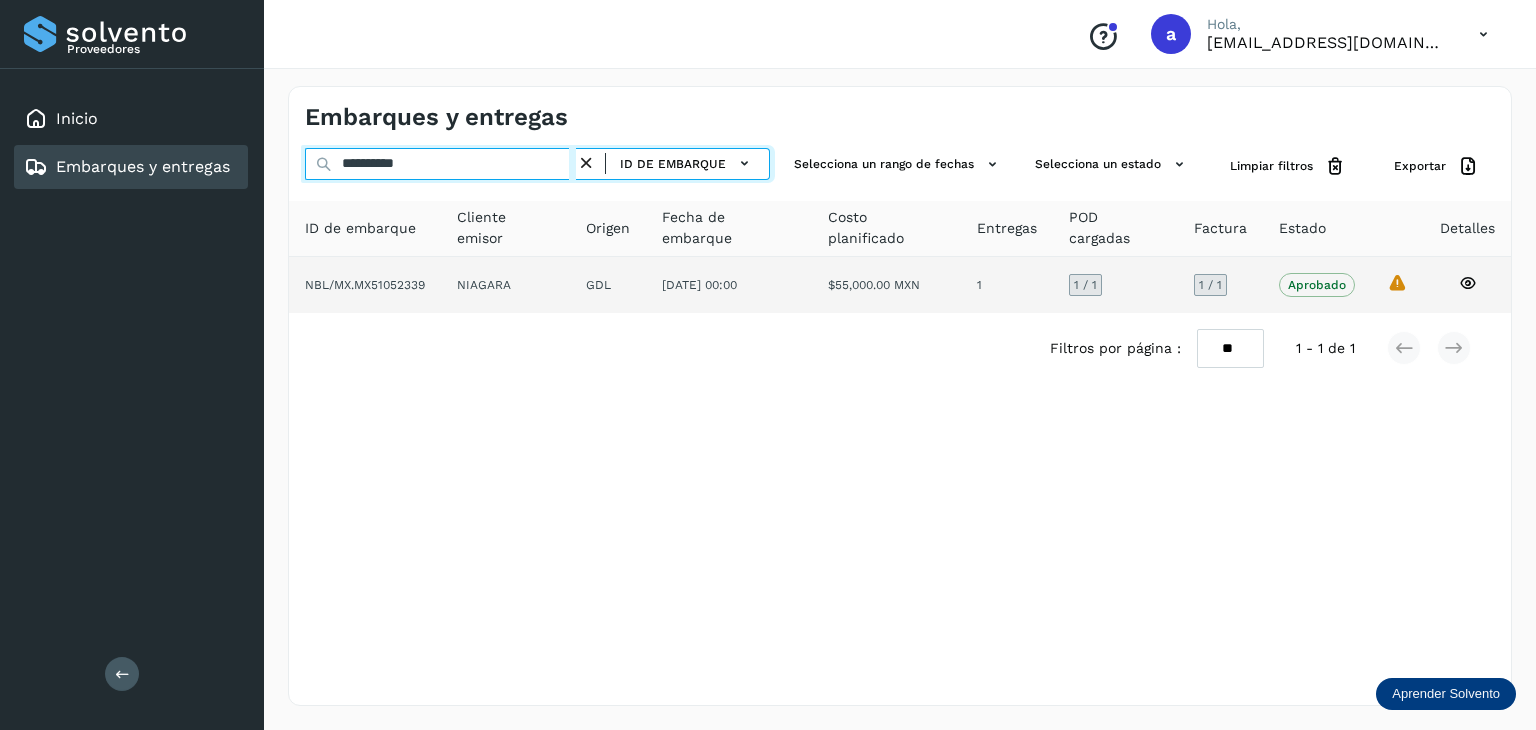type on "**********" 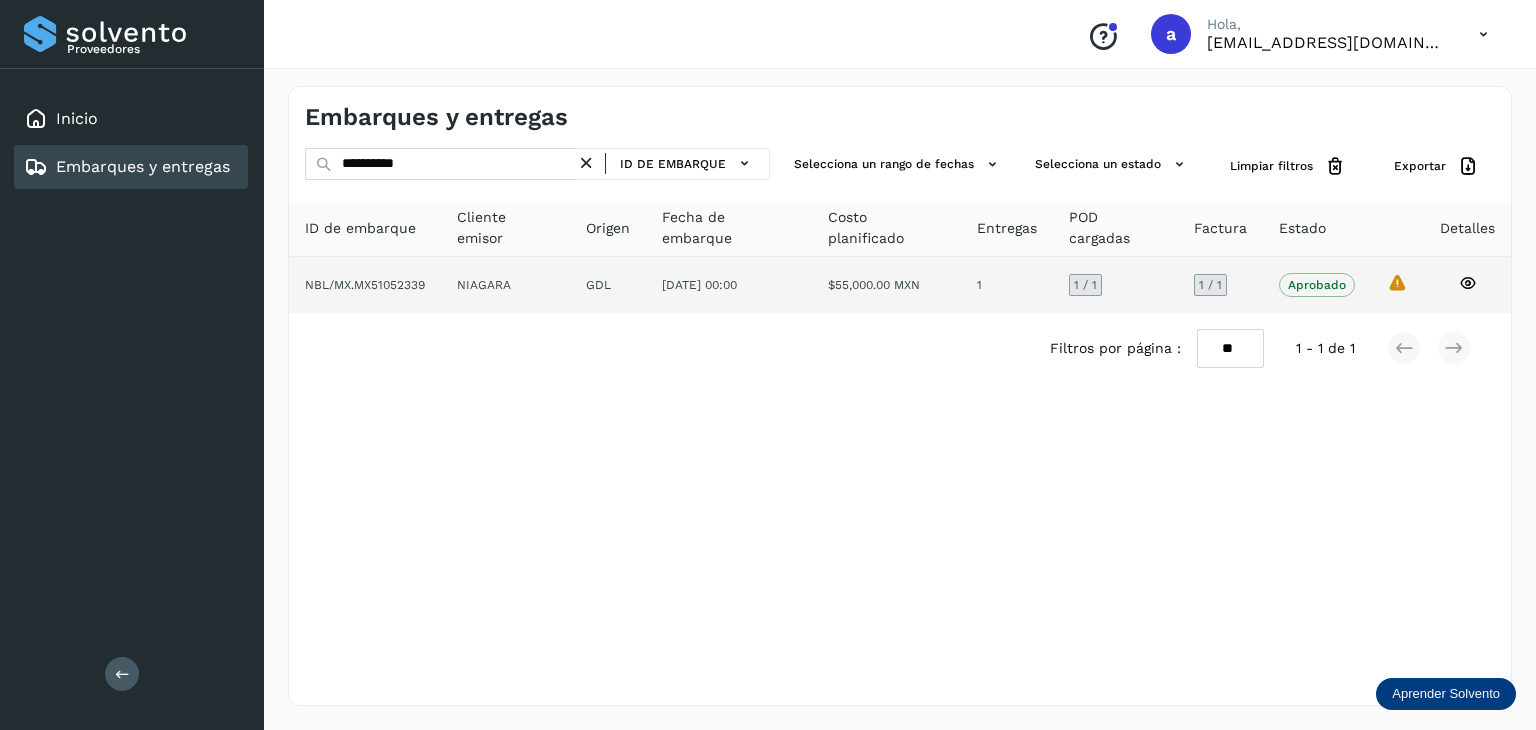 click on "NIAGARA" 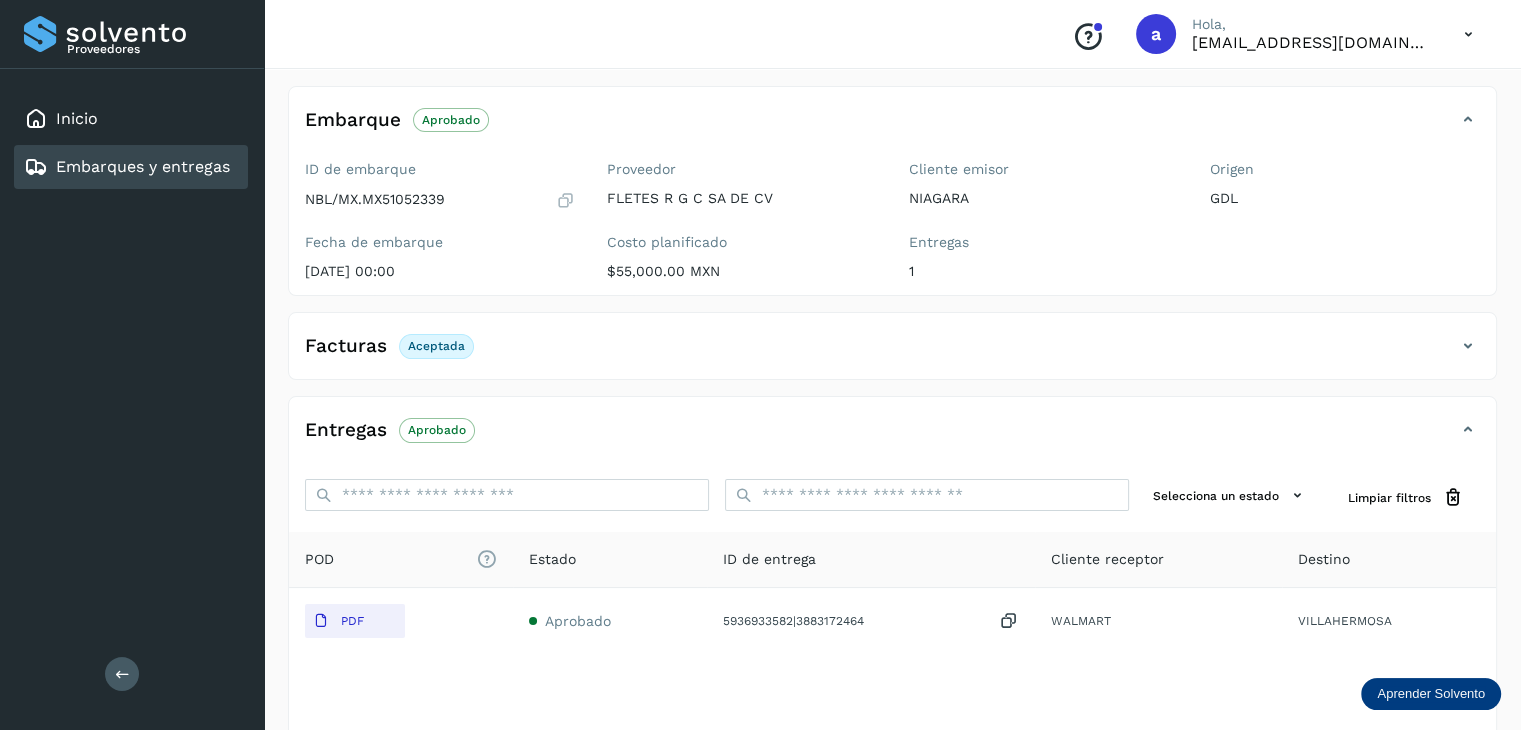 scroll, scrollTop: 286, scrollLeft: 0, axis: vertical 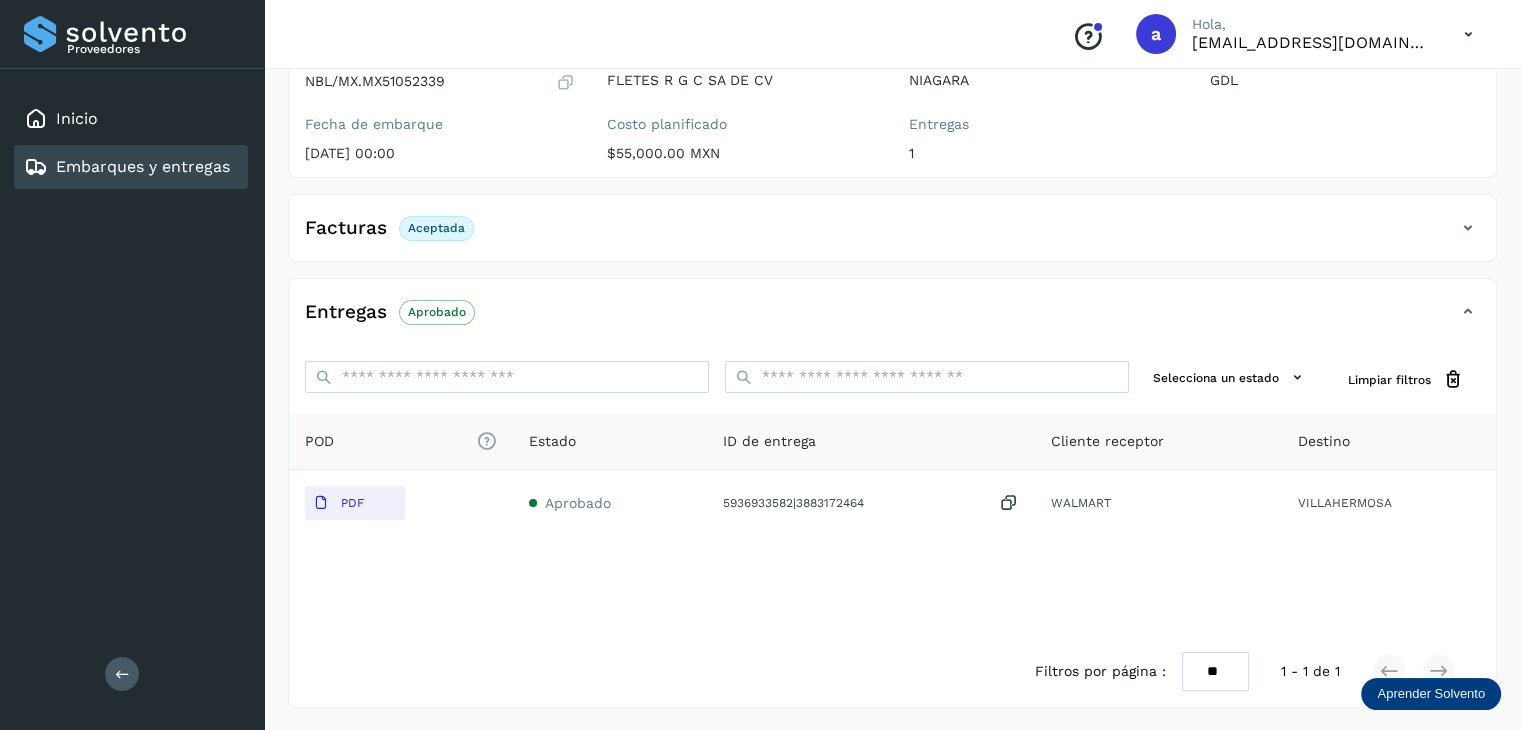 click at bounding box center (122, 674) 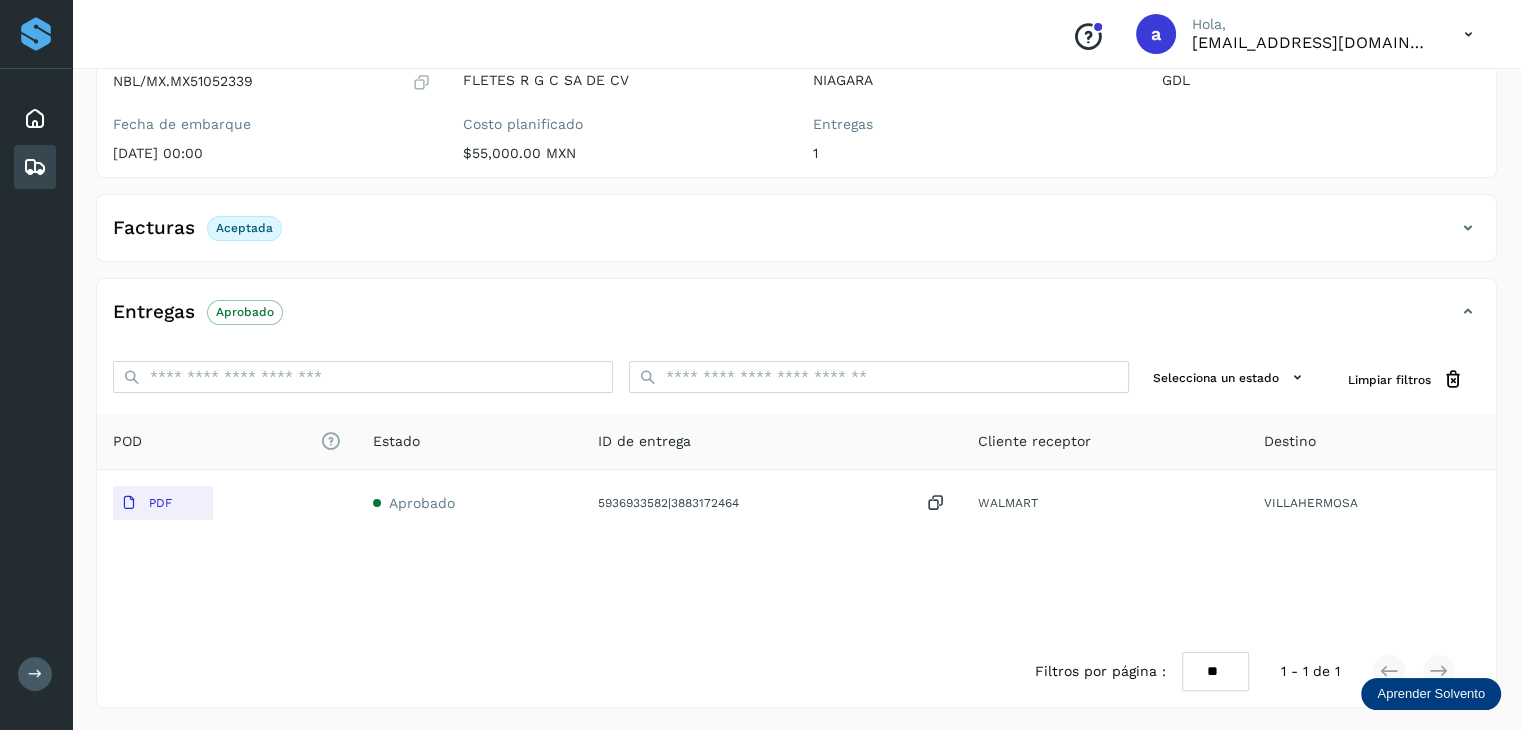 click at bounding box center (35, 674) 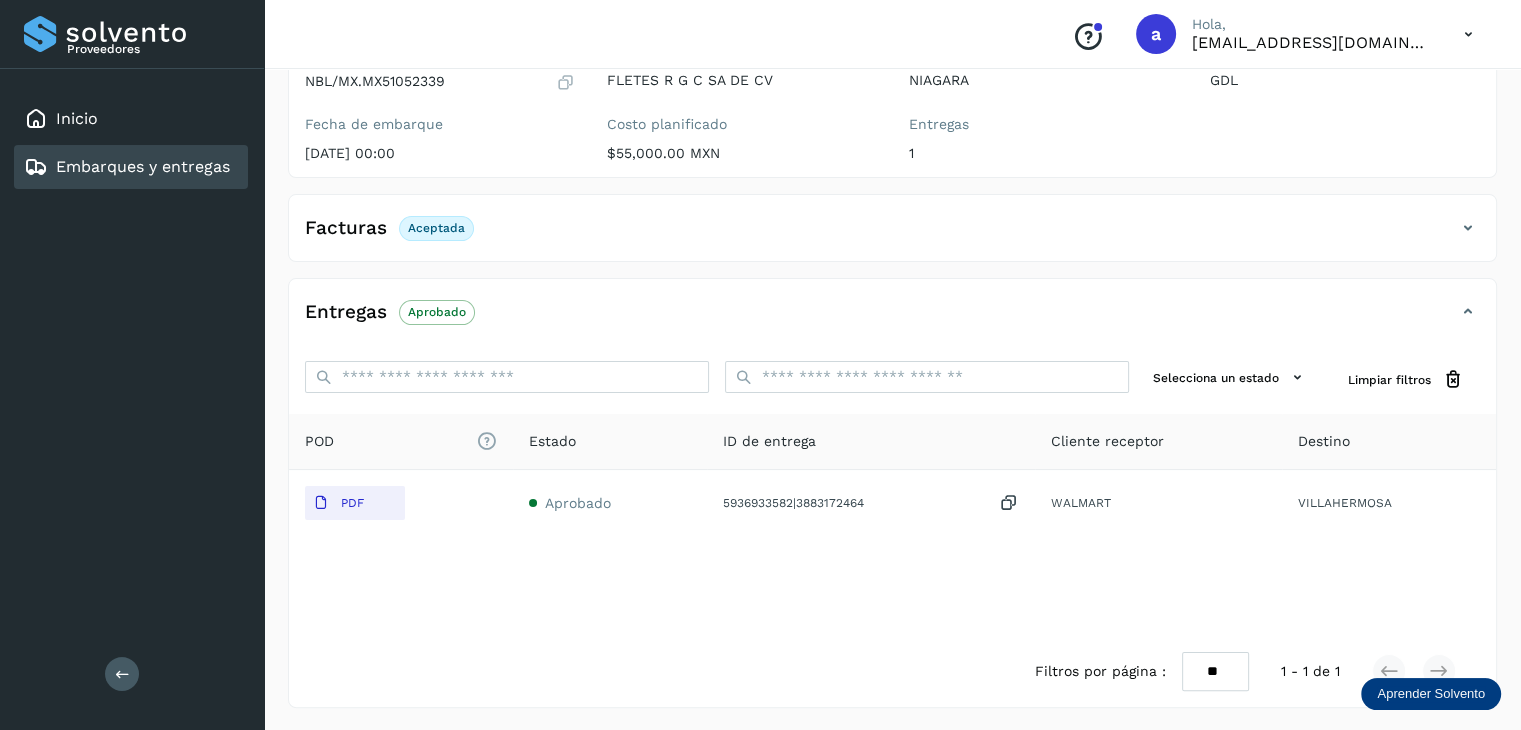 click on "Embarques y entregas" at bounding box center [143, 166] 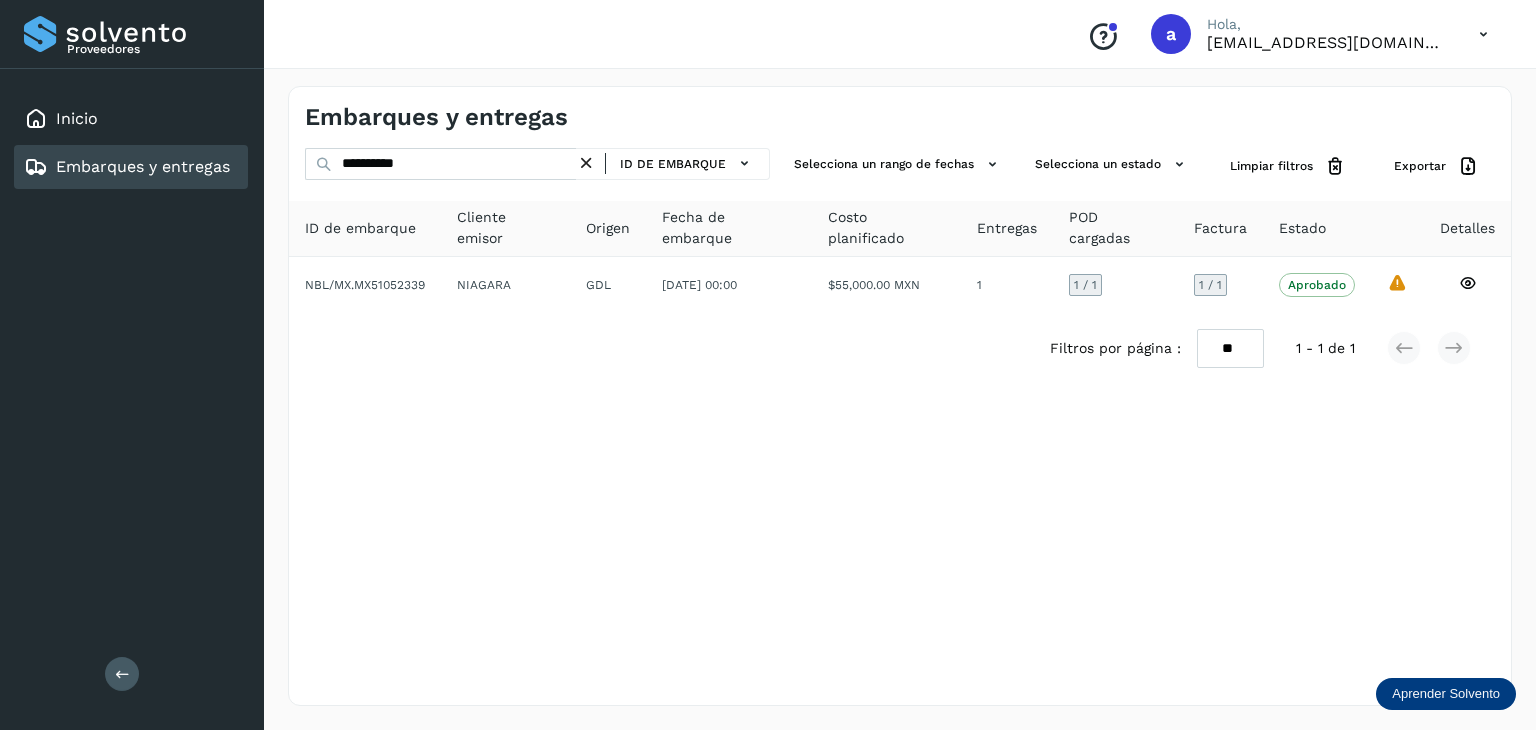 click at bounding box center (586, 163) 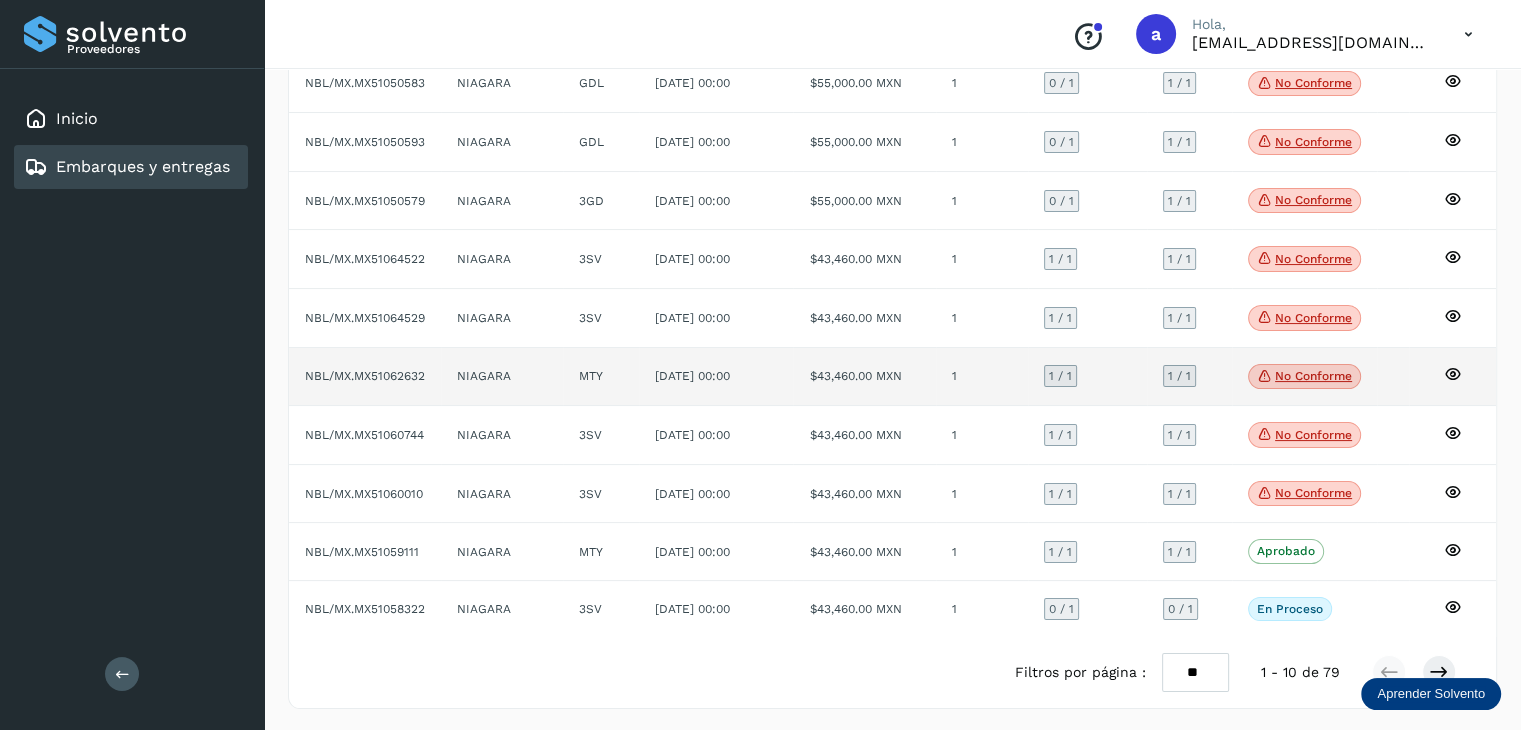 scroll, scrollTop: 204, scrollLeft: 0, axis: vertical 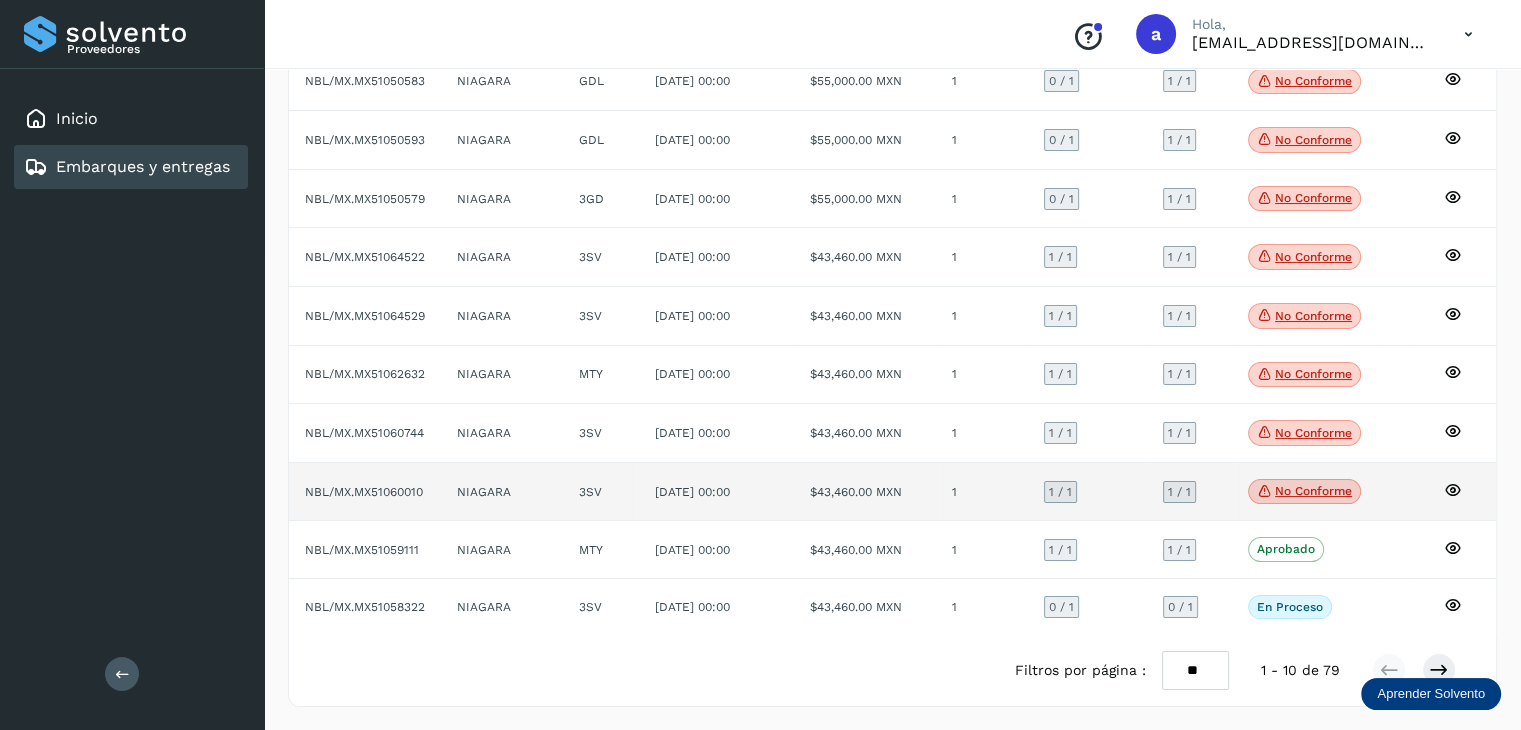click on "[DATE] 00:00" 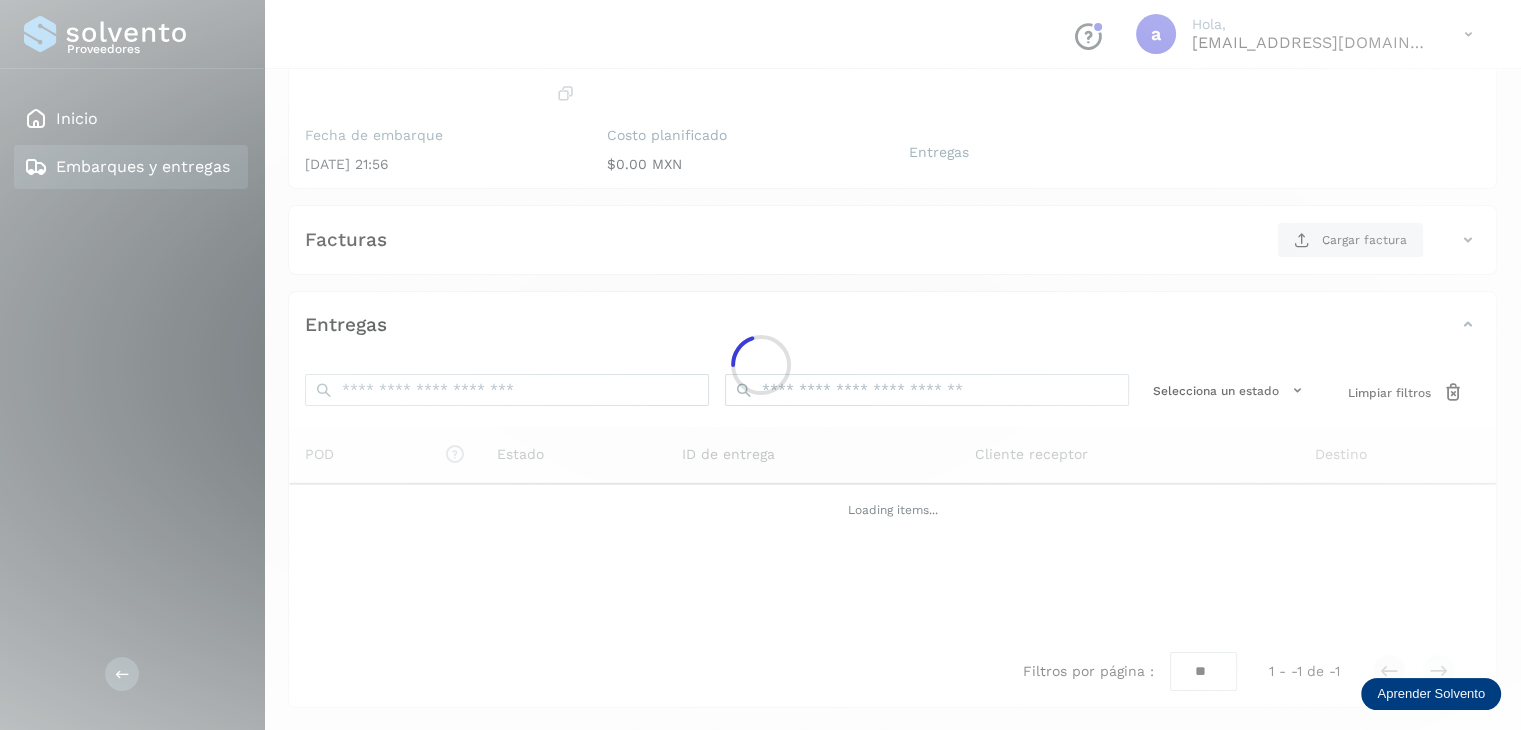 scroll, scrollTop: 204, scrollLeft: 0, axis: vertical 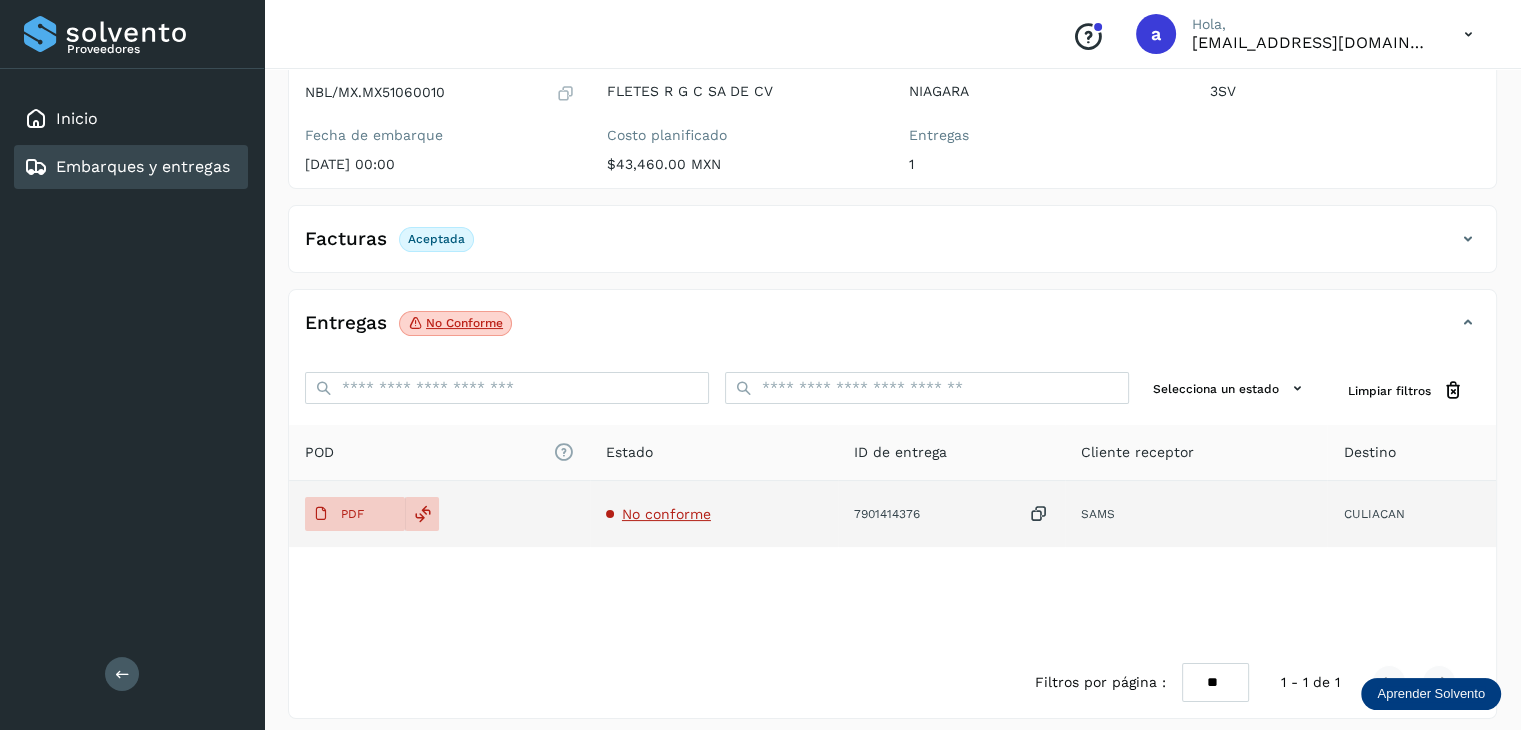 click at bounding box center (1039, 514) 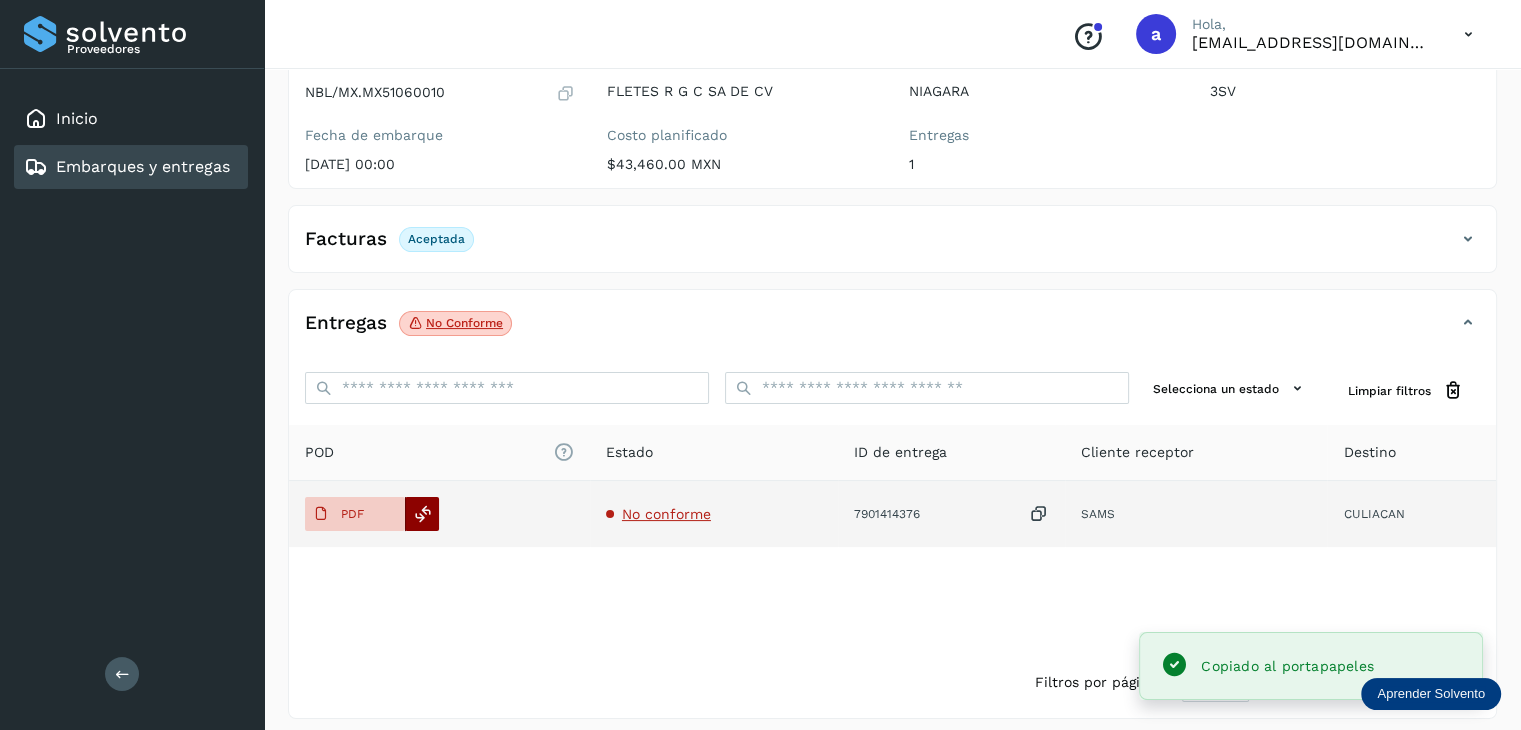 click at bounding box center [423, 514] 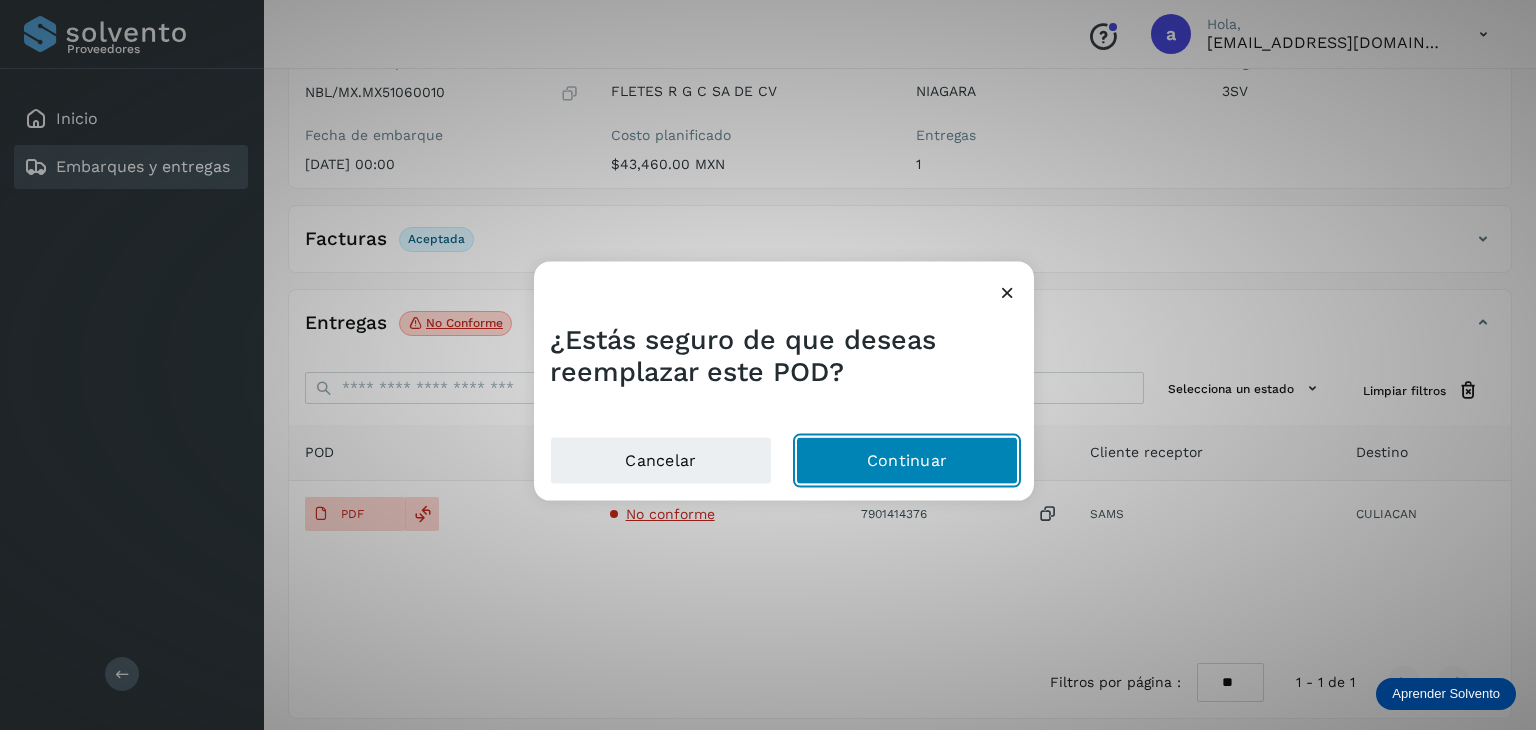 click on "Continuar" 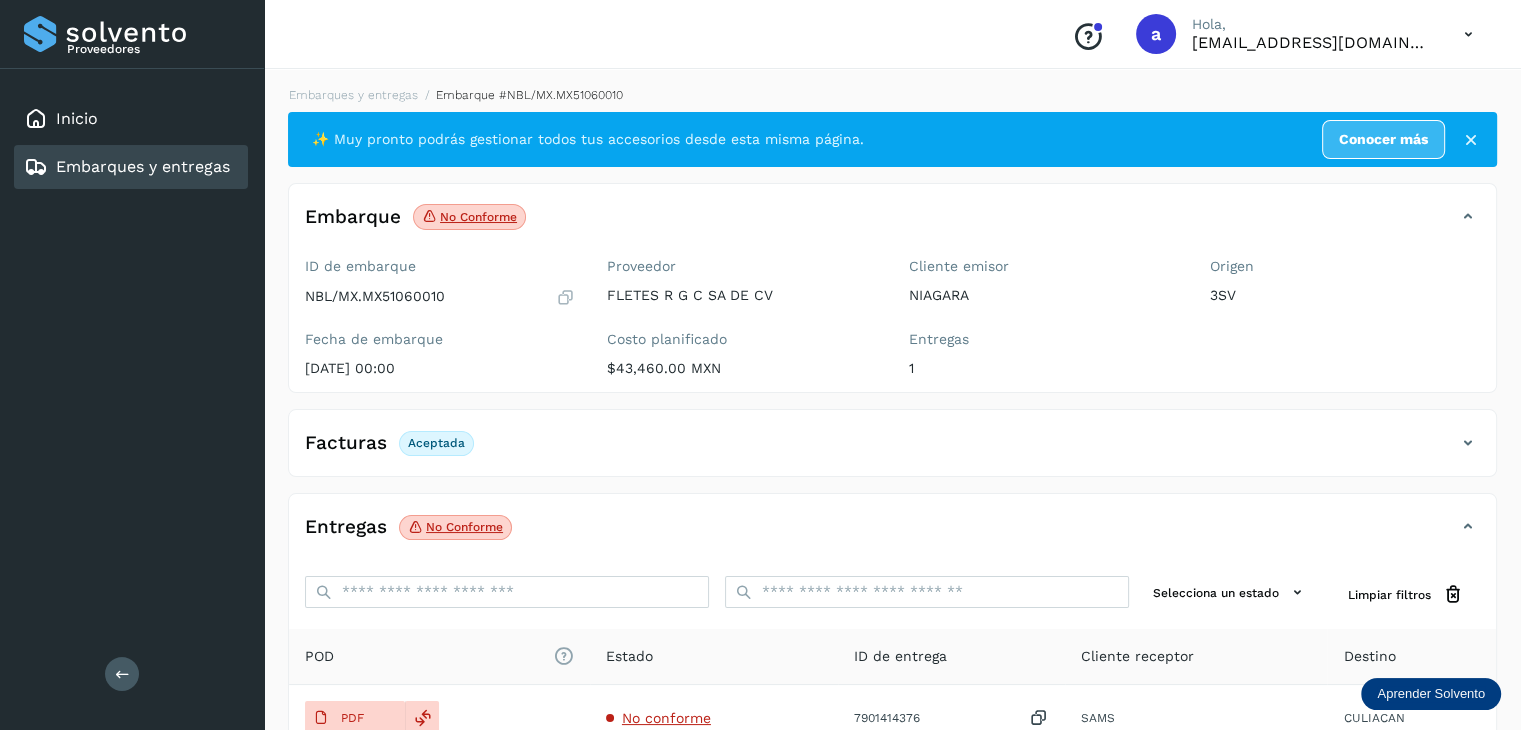 scroll, scrollTop: 0, scrollLeft: 0, axis: both 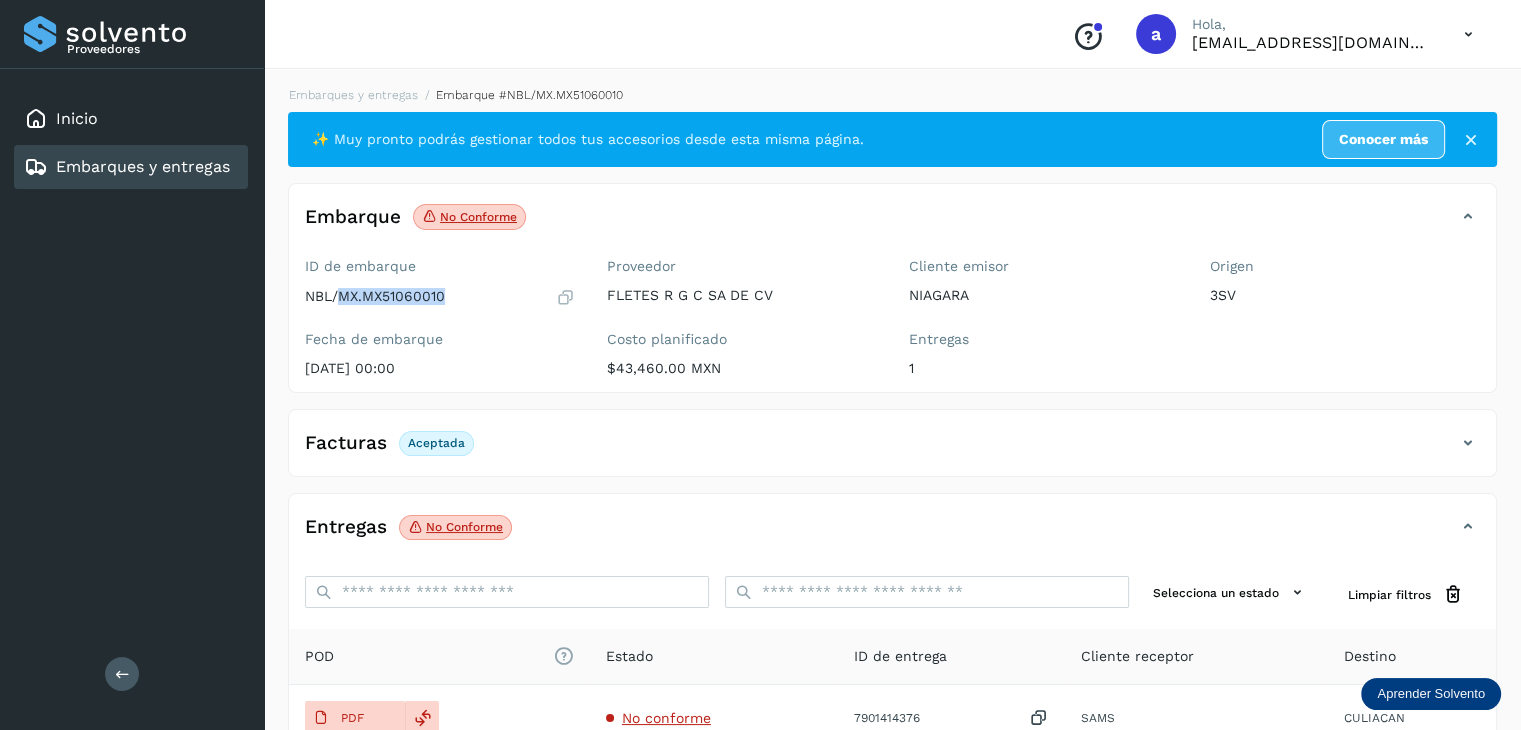 drag, startPoint x: 454, startPoint y: 289, endPoint x: 338, endPoint y: 297, distance: 116.275536 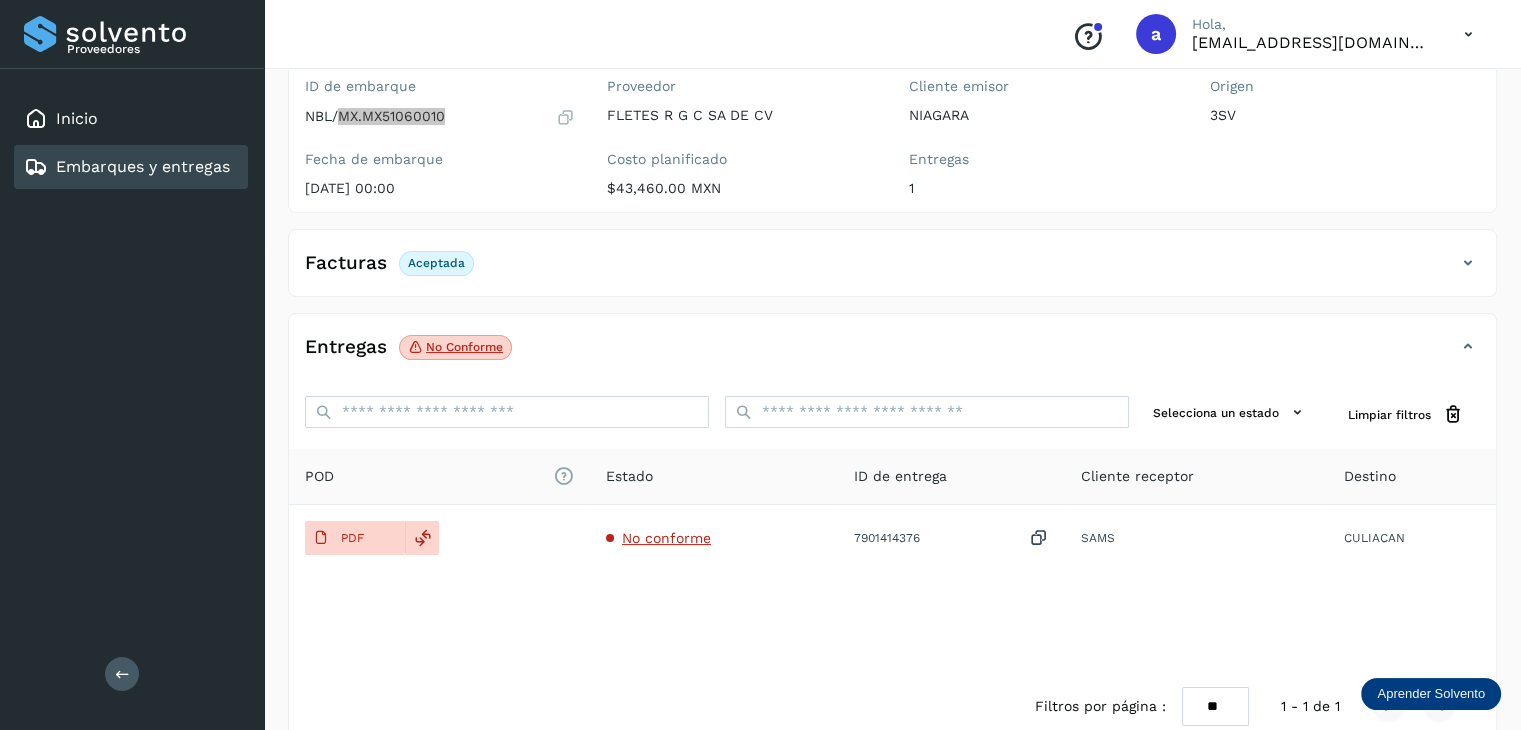 scroll, scrollTop: 200, scrollLeft: 0, axis: vertical 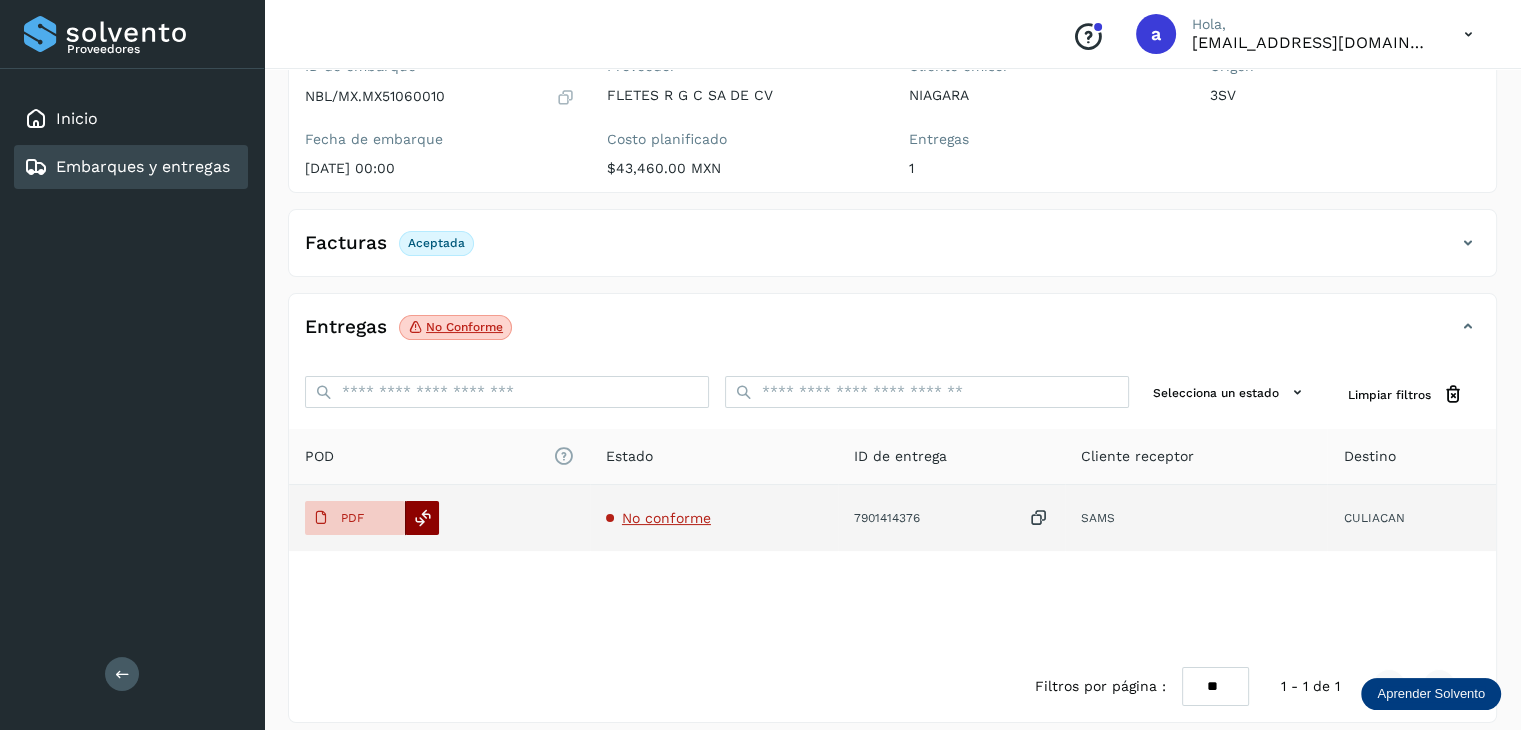 click at bounding box center [423, 518] 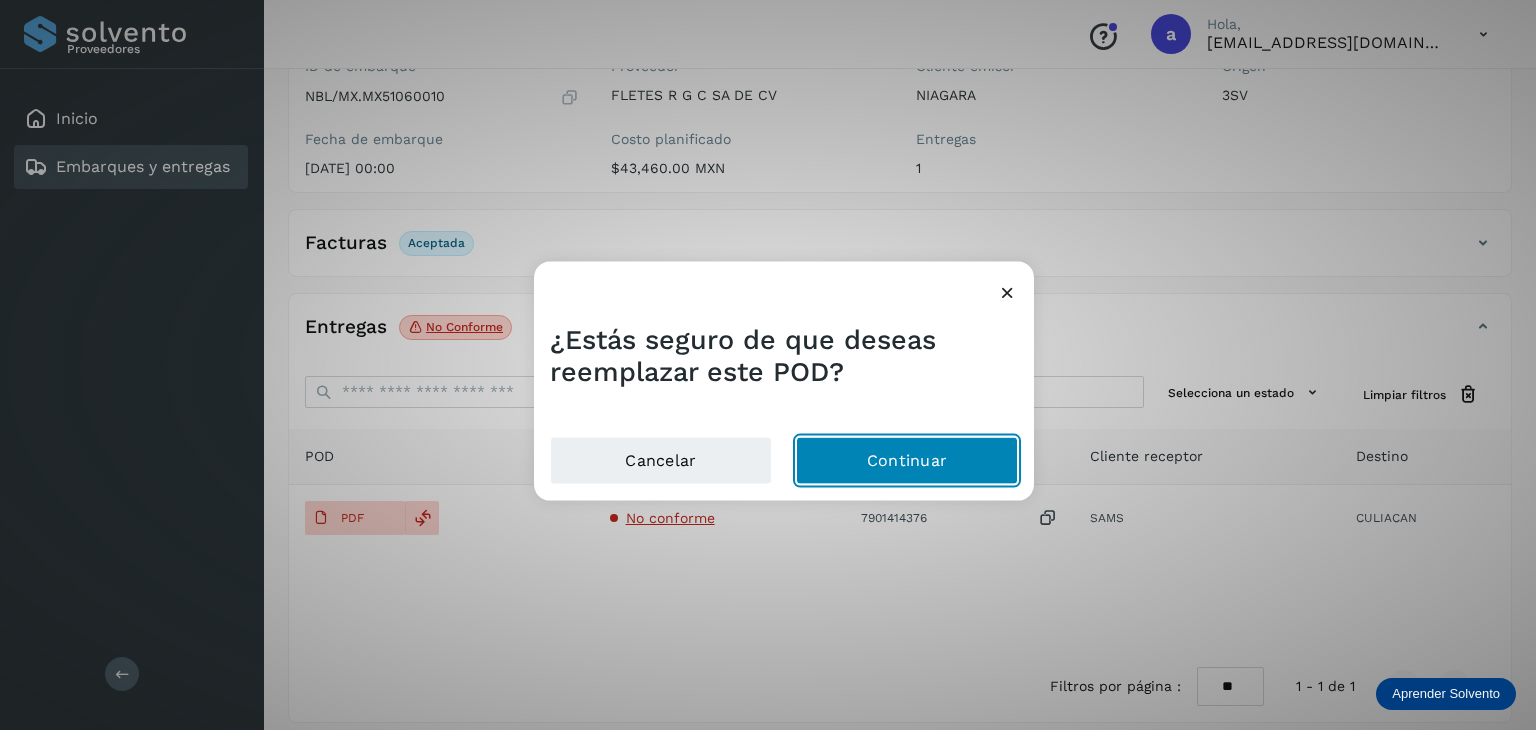 click on "Continuar" 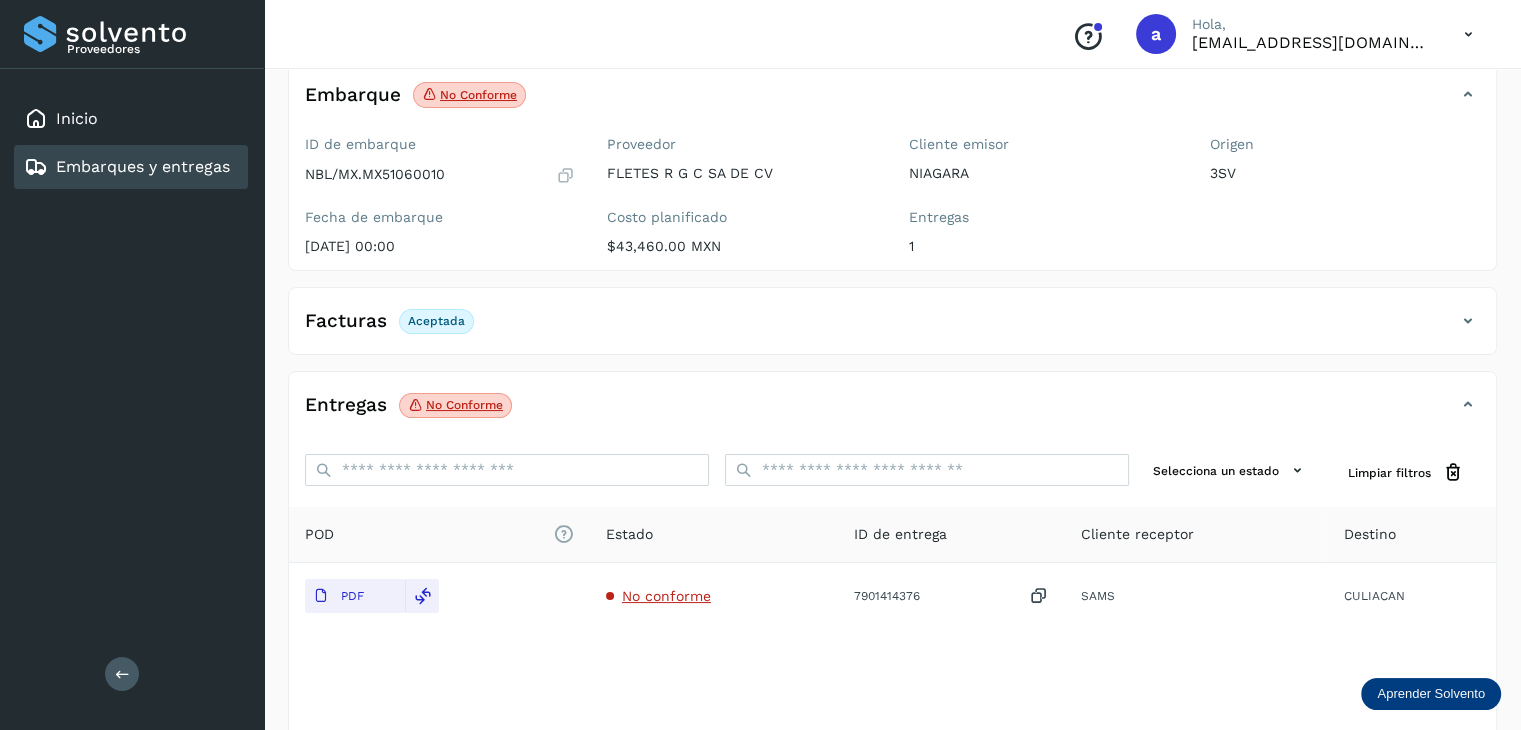 scroll, scrollTop: 0, scrollLeft: 0, axis: both 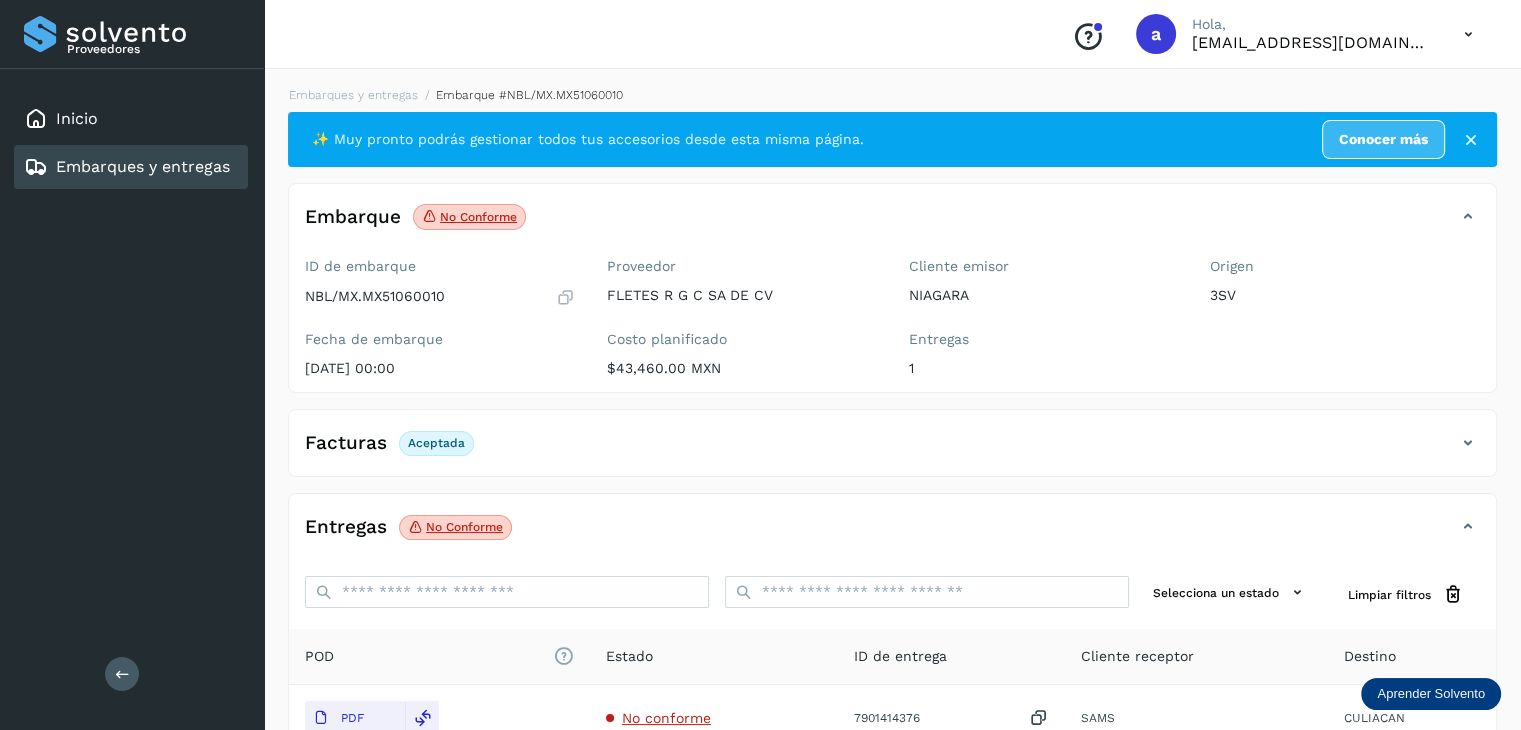 click on "Embarques y entregas" at bounding box center (143, 166) 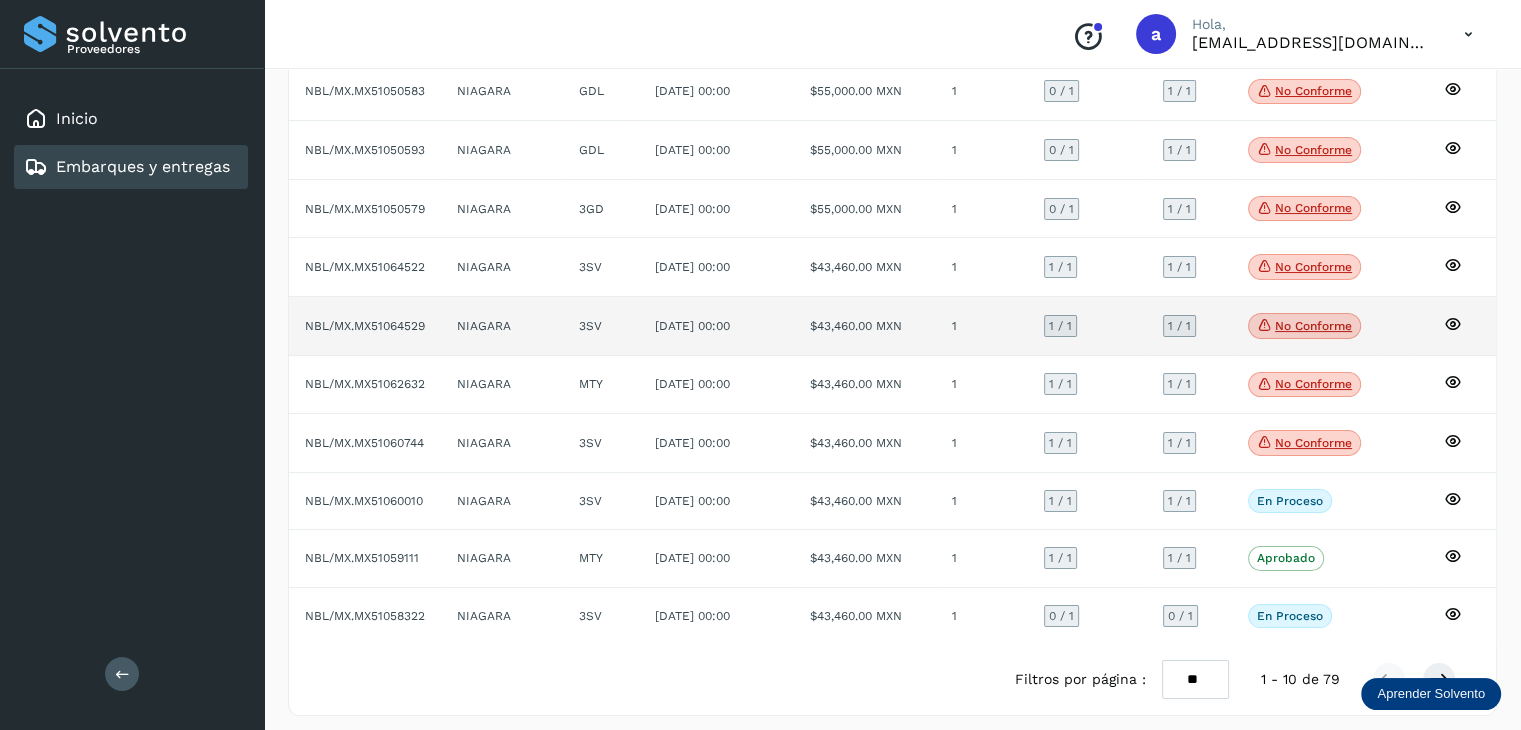 scroll, scrollTop: 202, scrollLeft: 0, axis: vertical 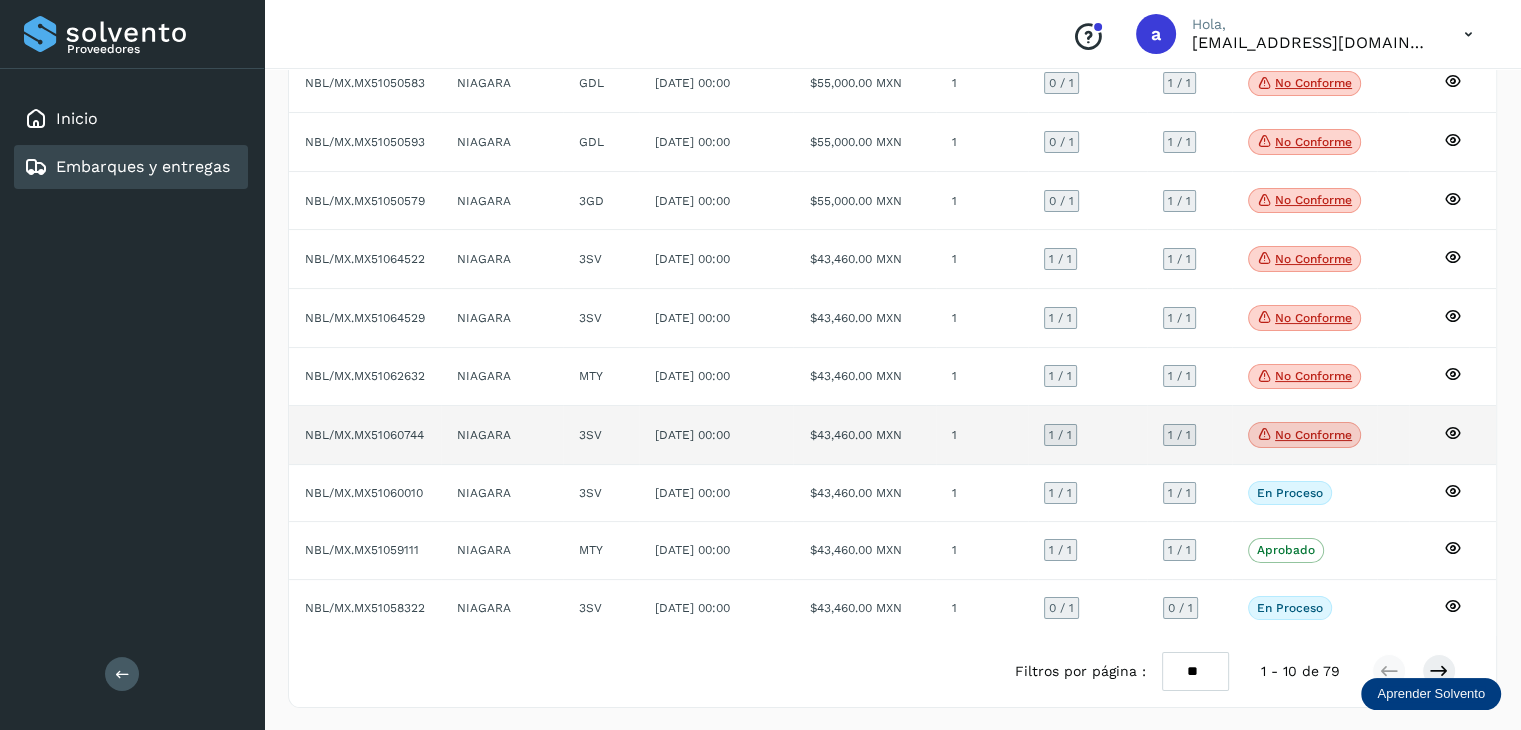 click on "$43,460.00 MXN" 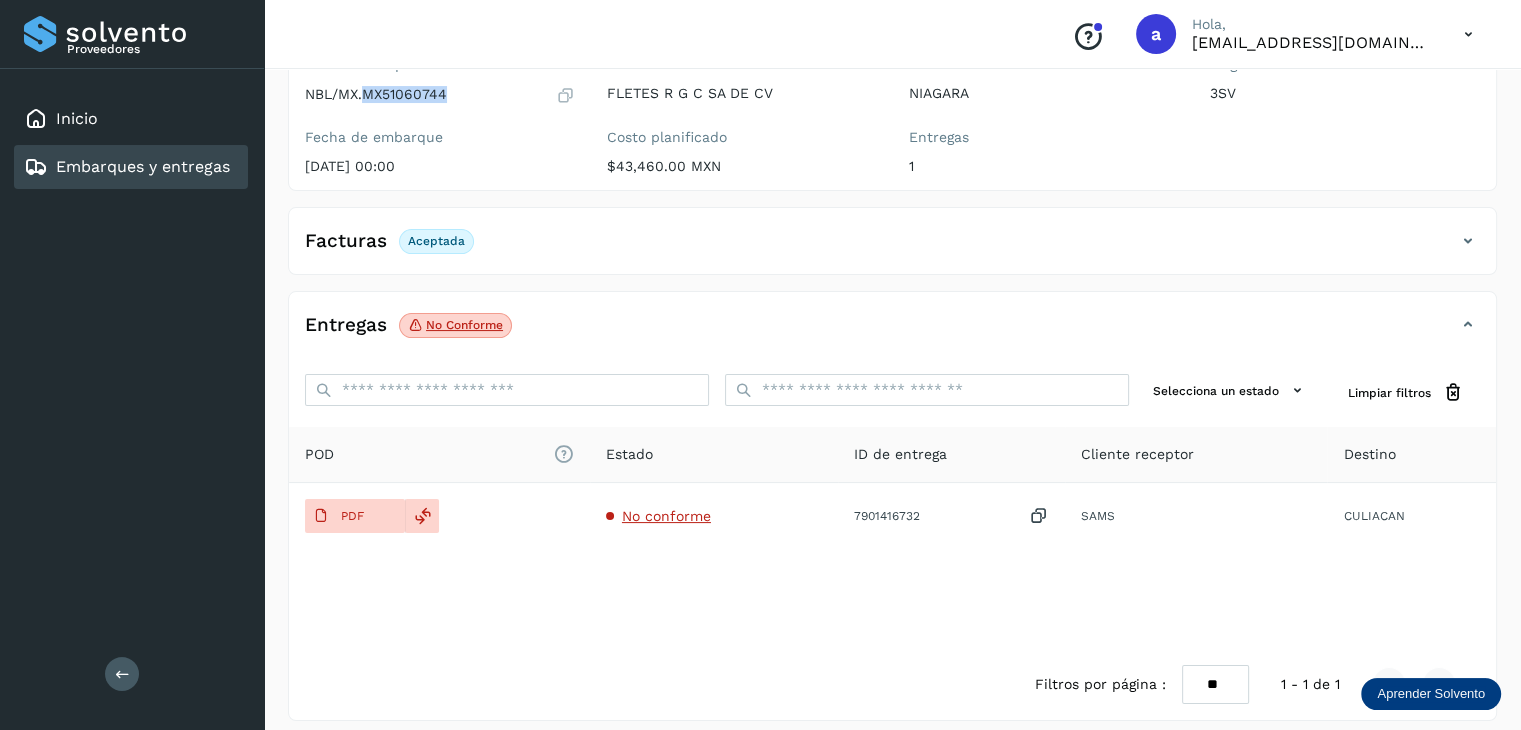 drag, startPoint x: 448, startPoint y: 98, endPoint x: 364, endPoint y: 87, distance: 84.71718 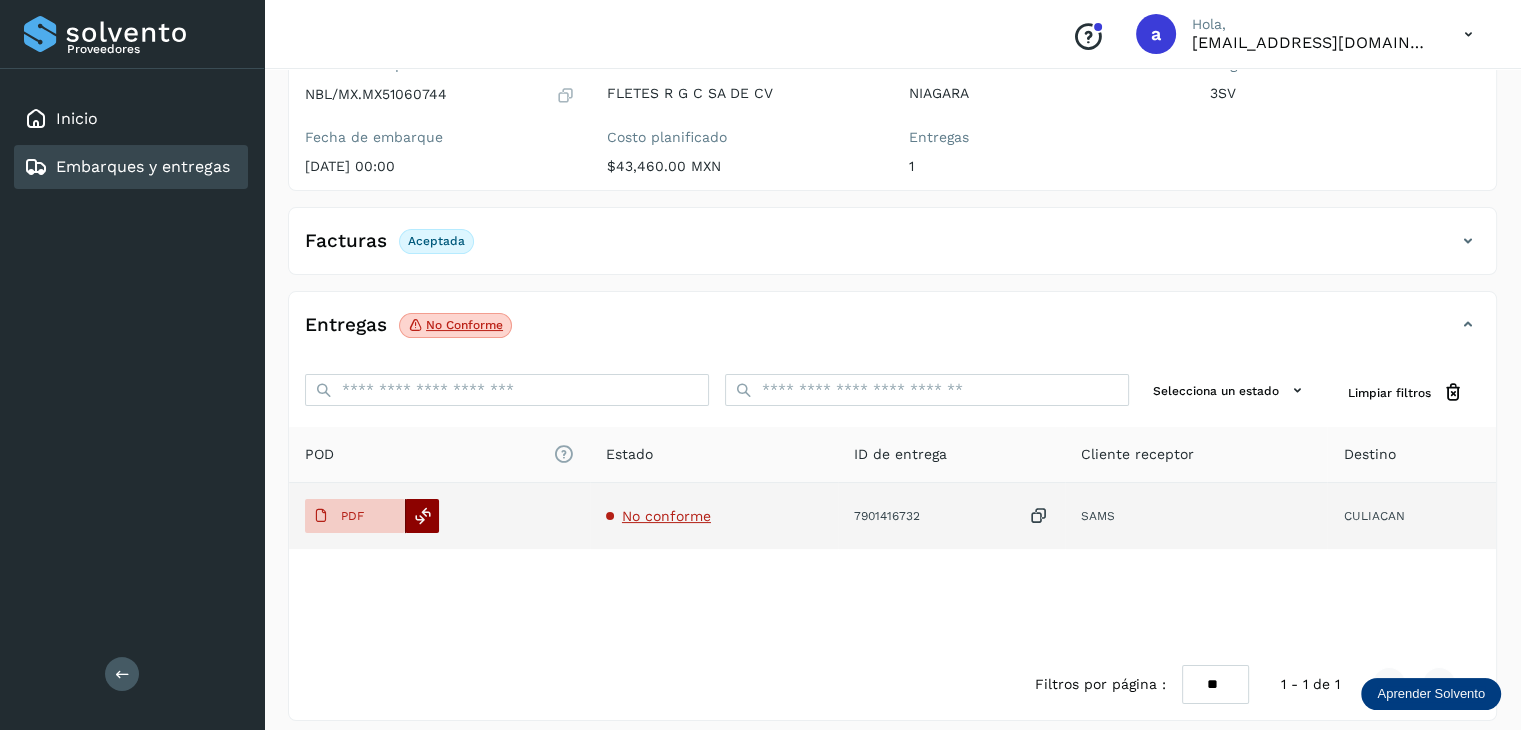 click at bounding box center [423, 516] 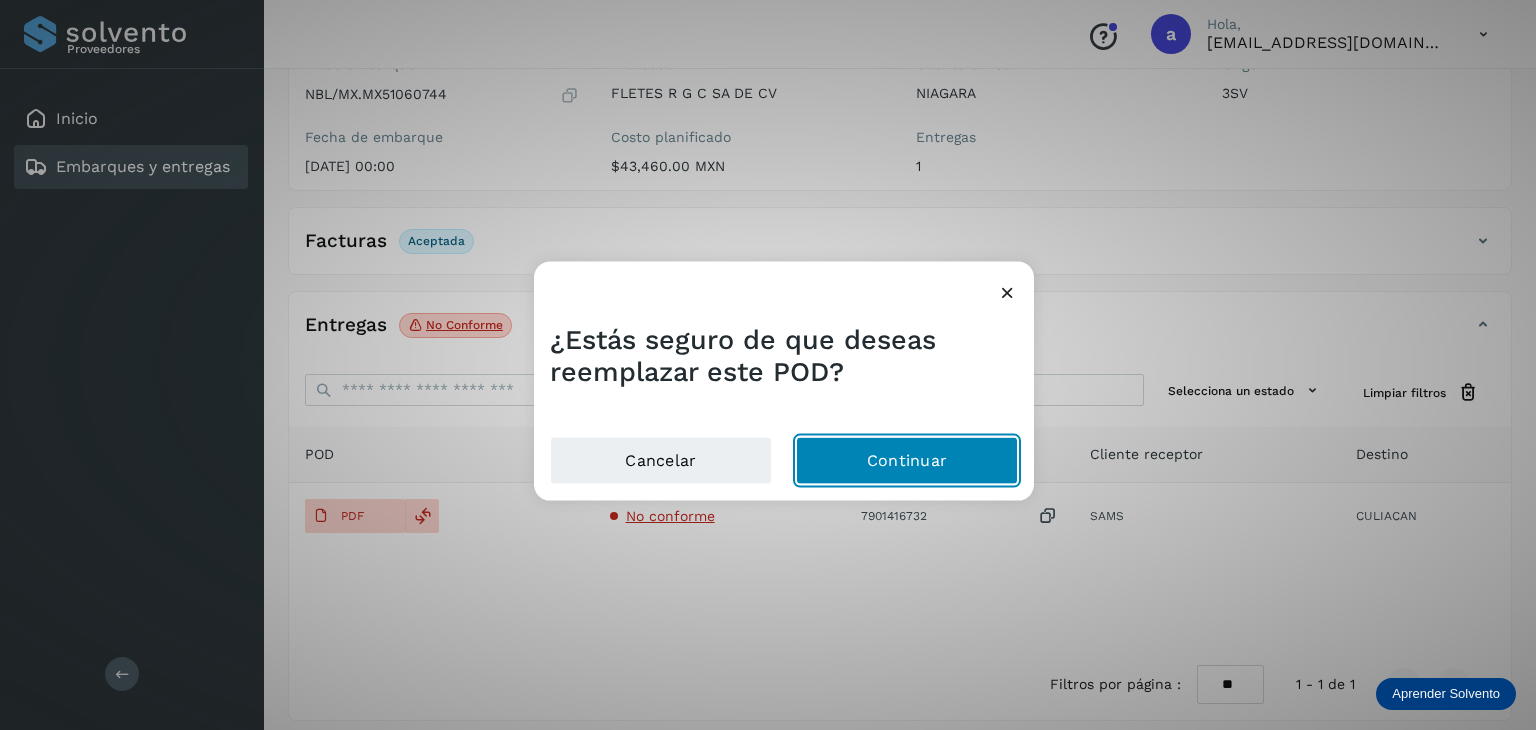 click on "Continuar" 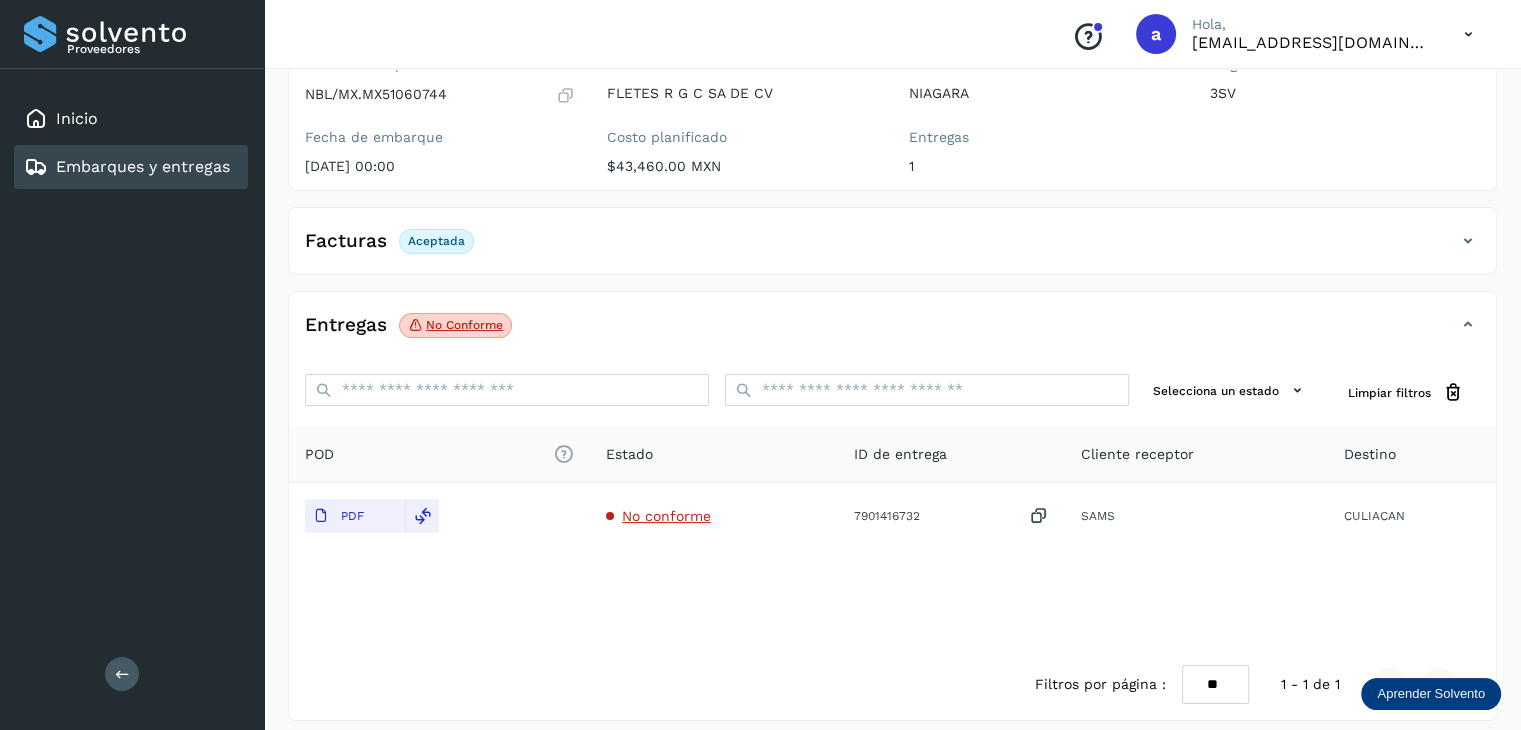 click on "Embarques y entregas" at bounding box center (143, 166) 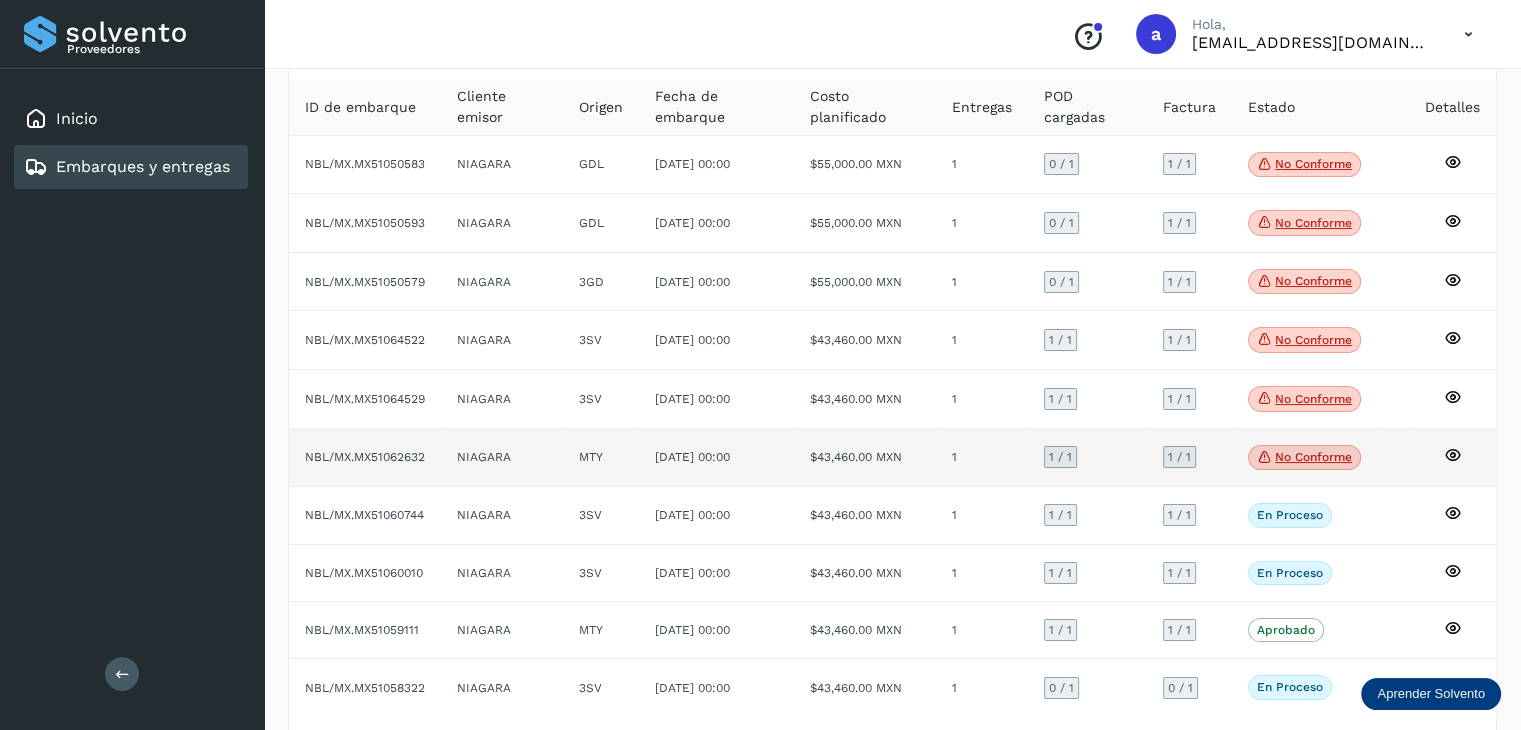 scroll, scrollTop: 0, scrollLeft: 0, axis: both 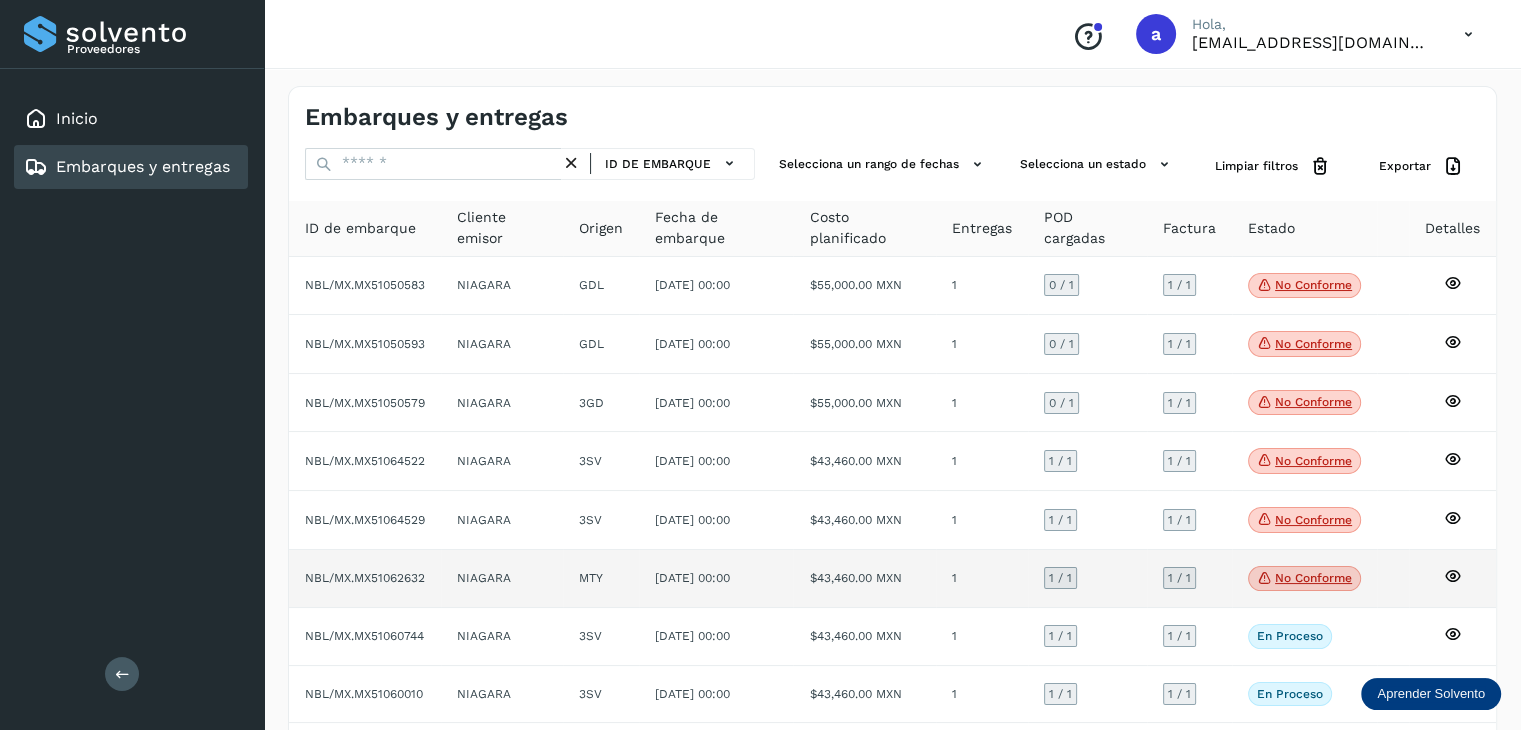 click on "$43,460.00 MXN" 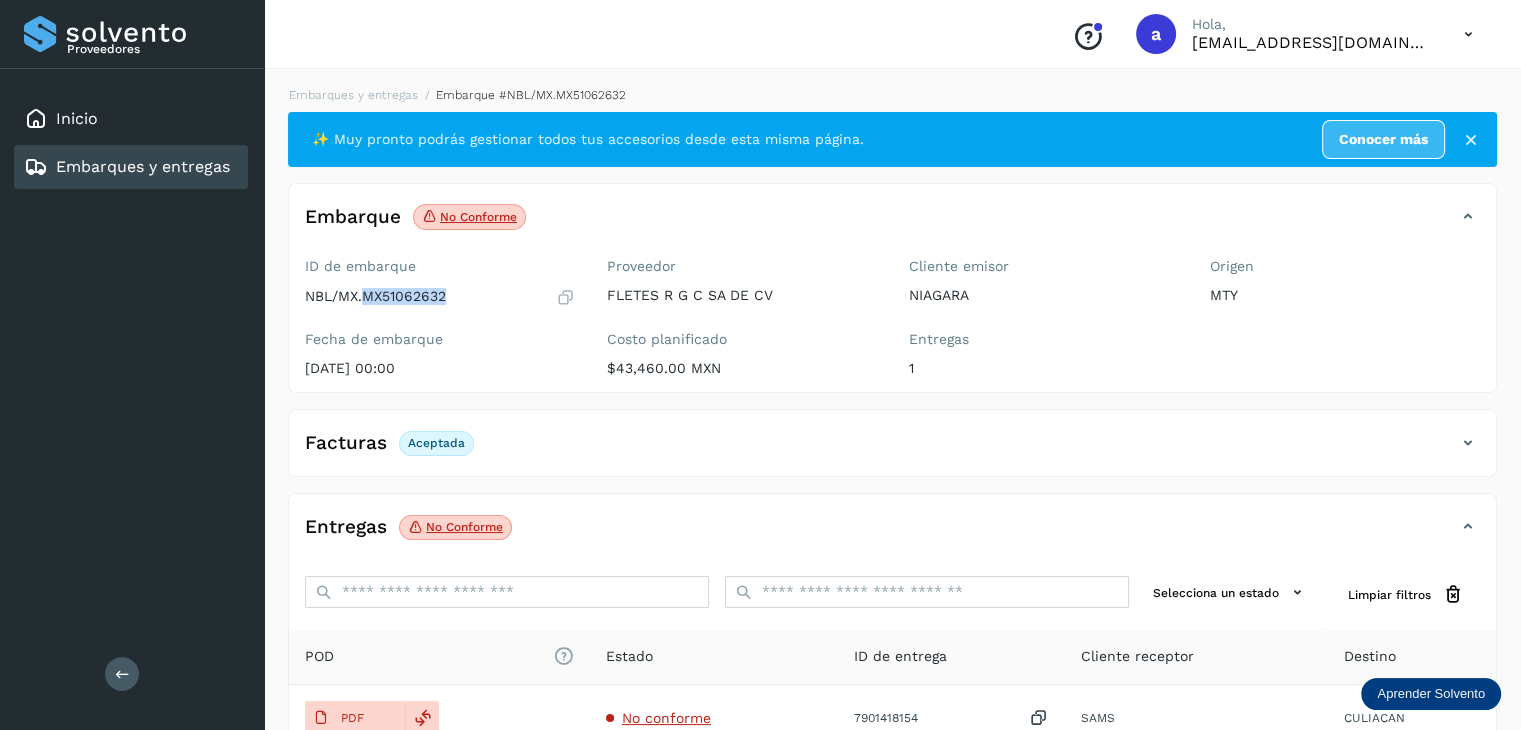 drag, startPoint x: 454, startPoint y: 295, endPoint x: 361, endPoint y: 295, distance: 93 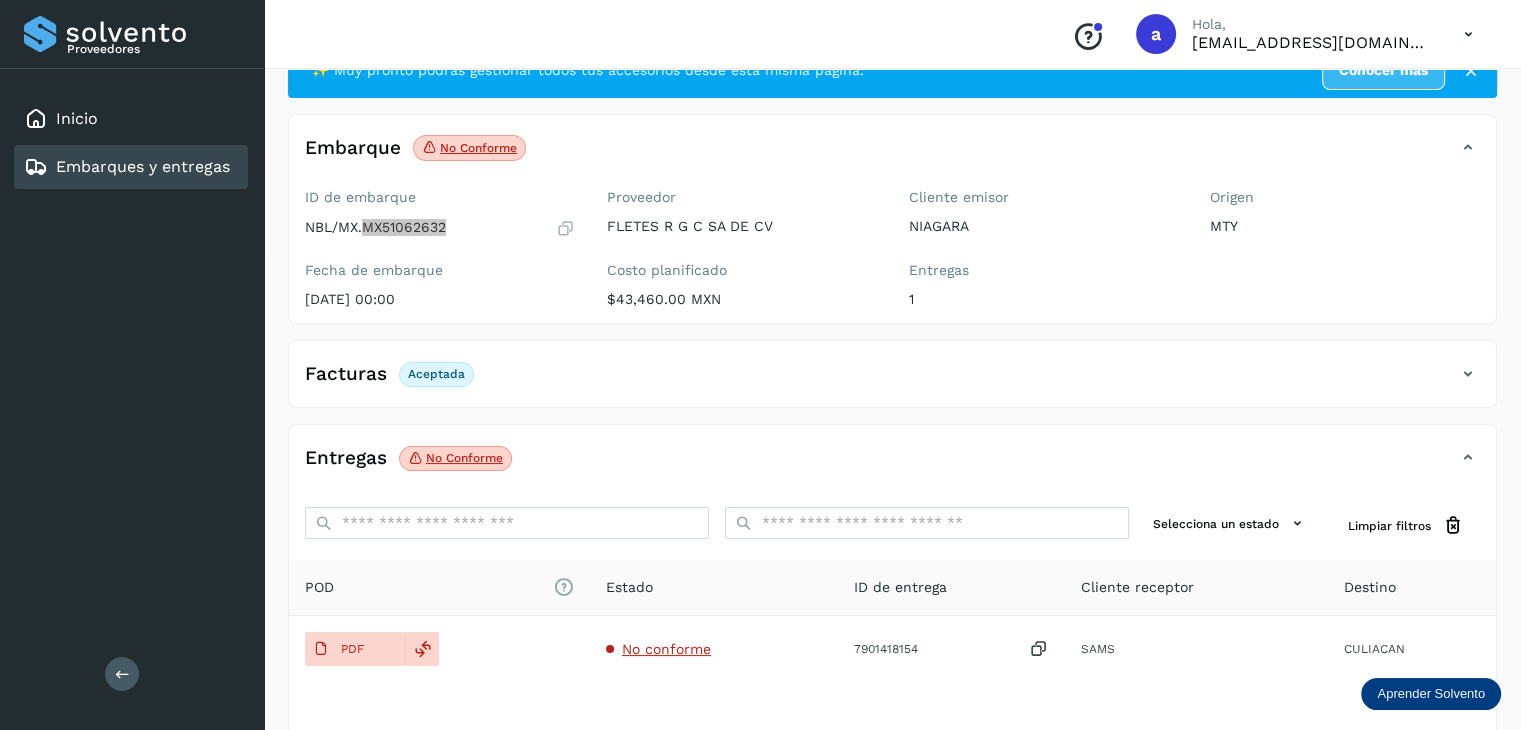 scroll, scrollTop: 100, scrollLeft: 0, axis: vertical 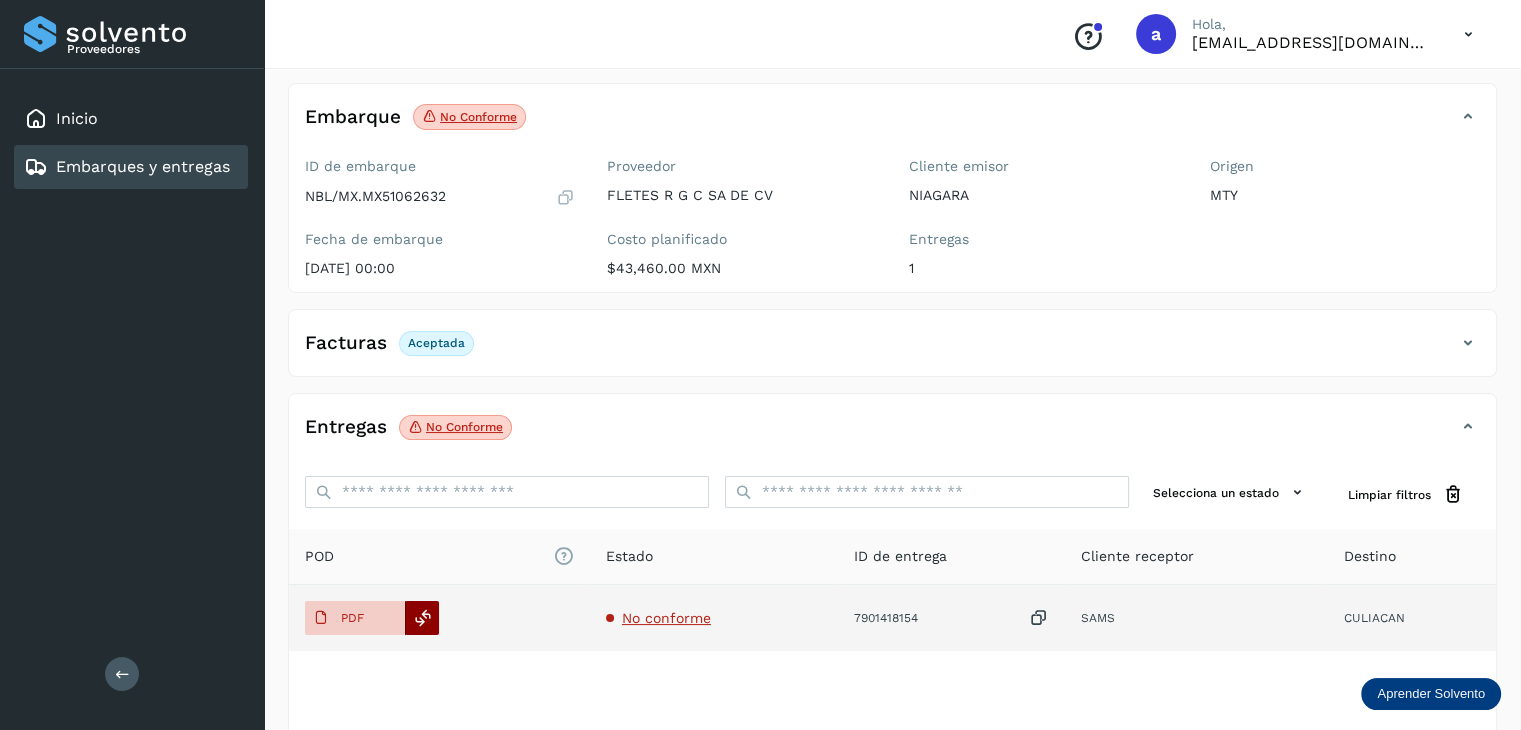 click at bounding box center (423, 618) 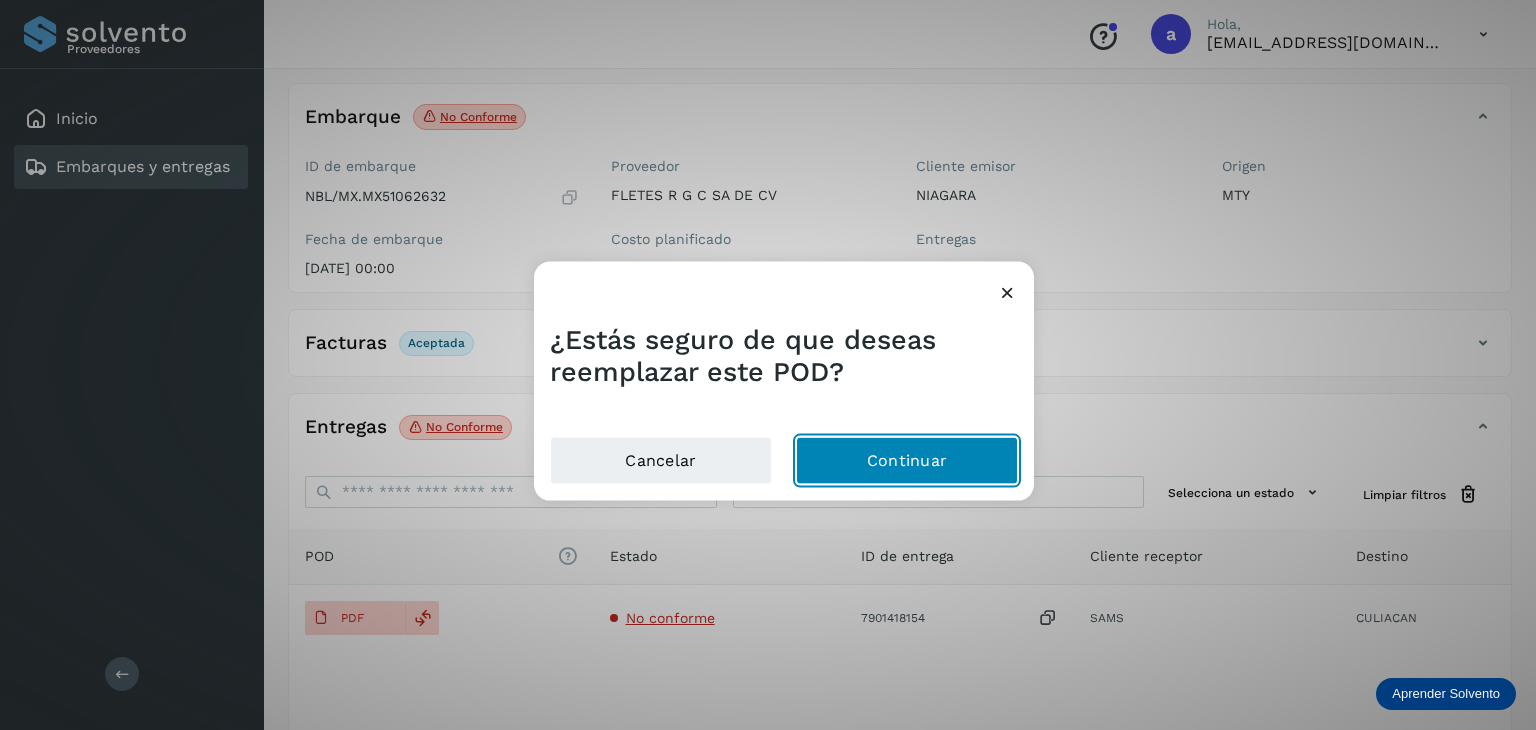 click on "Continuar" 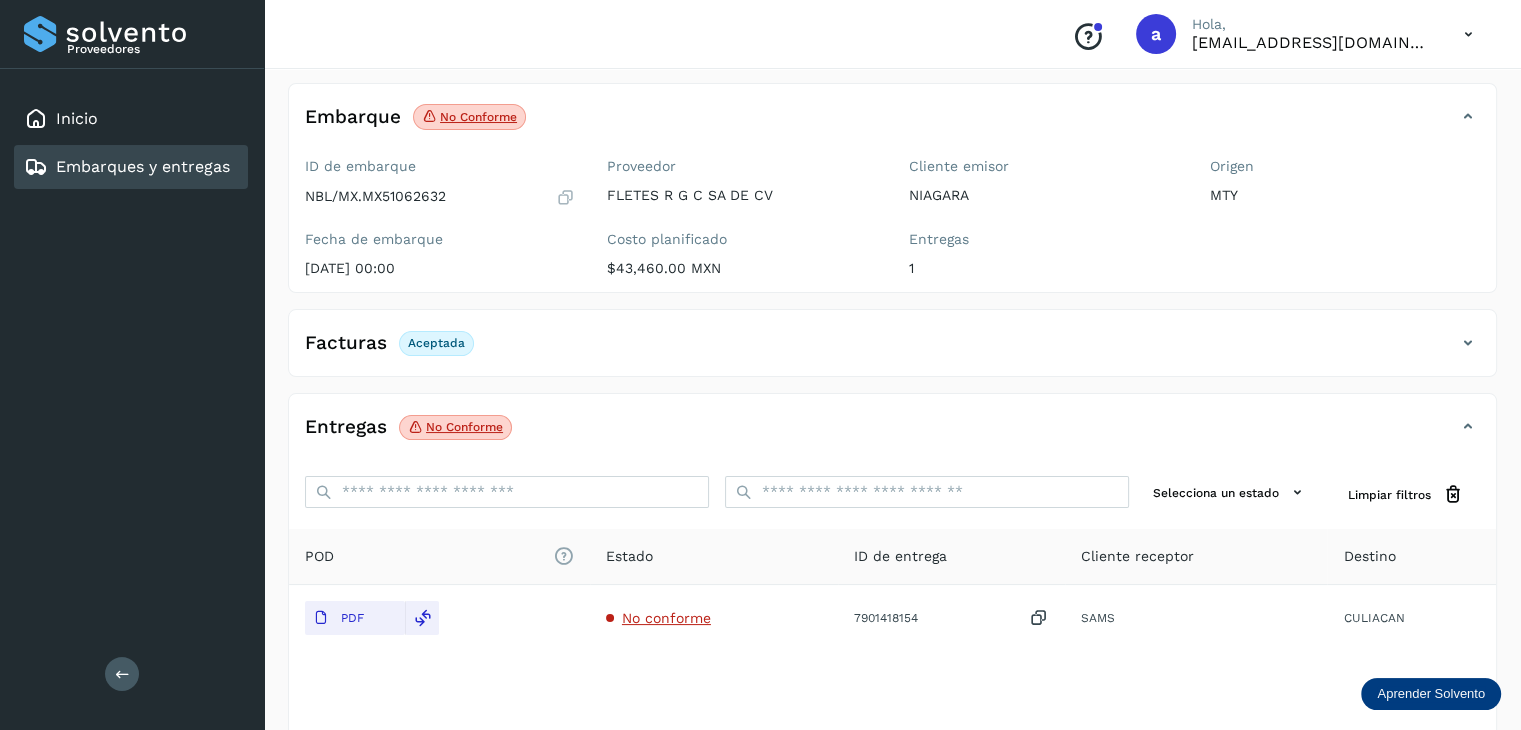 click on "Embarques y entregas" at bounding box center (127, 167) 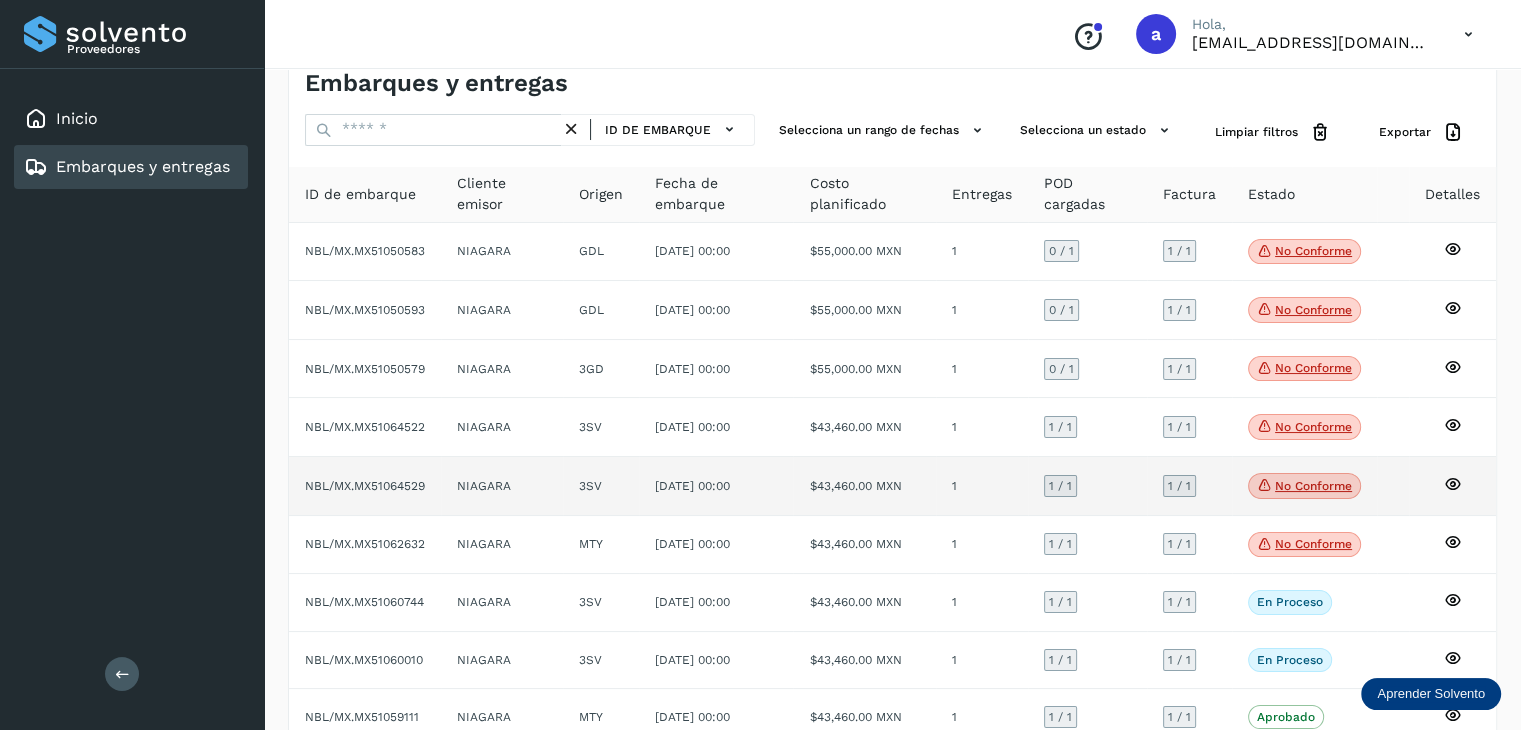 scroll, scrollTop: 0, scrollLeft: 0, axis: both 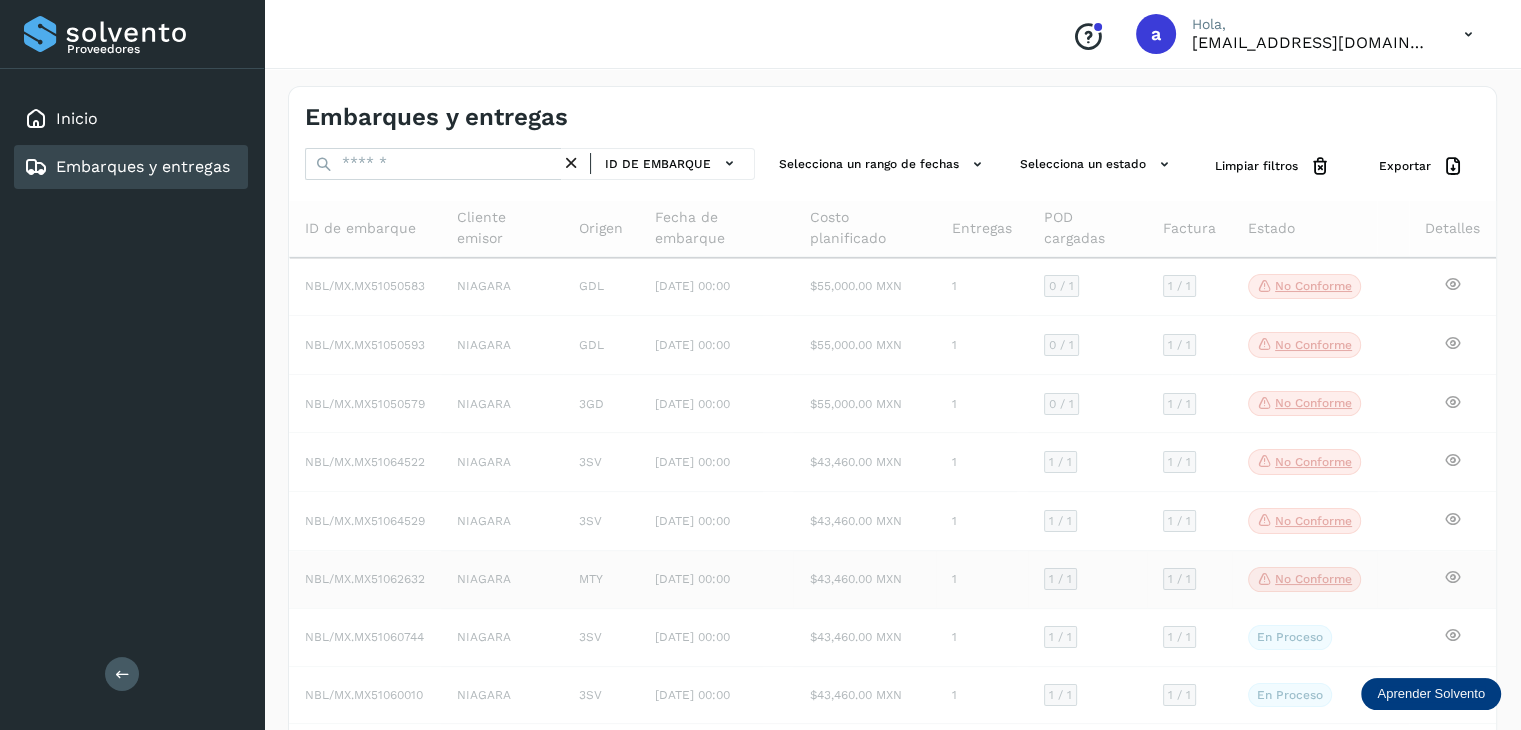 click on "$43,460.00 MXN" 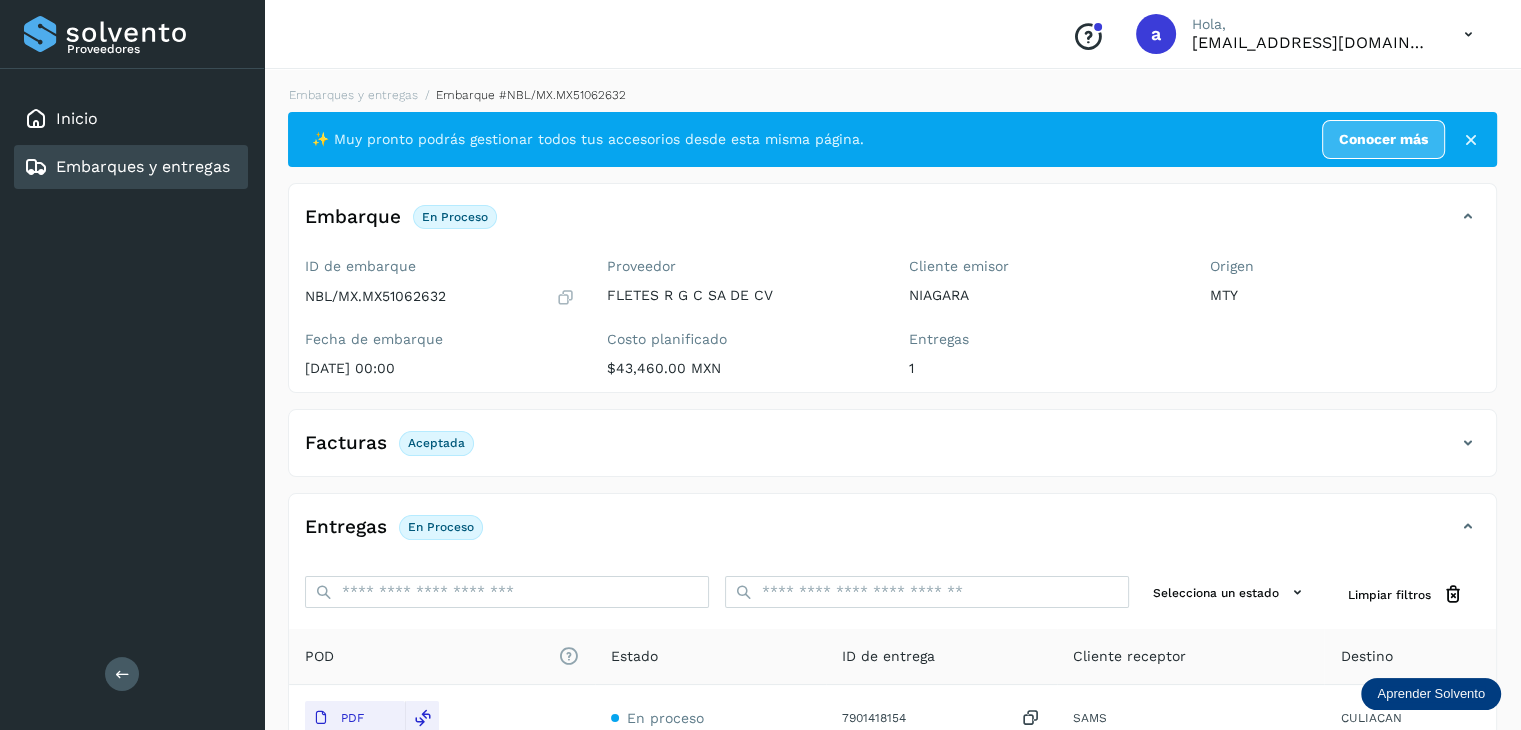 click on "Embarques y entregas" at bounding box center [143, 166] 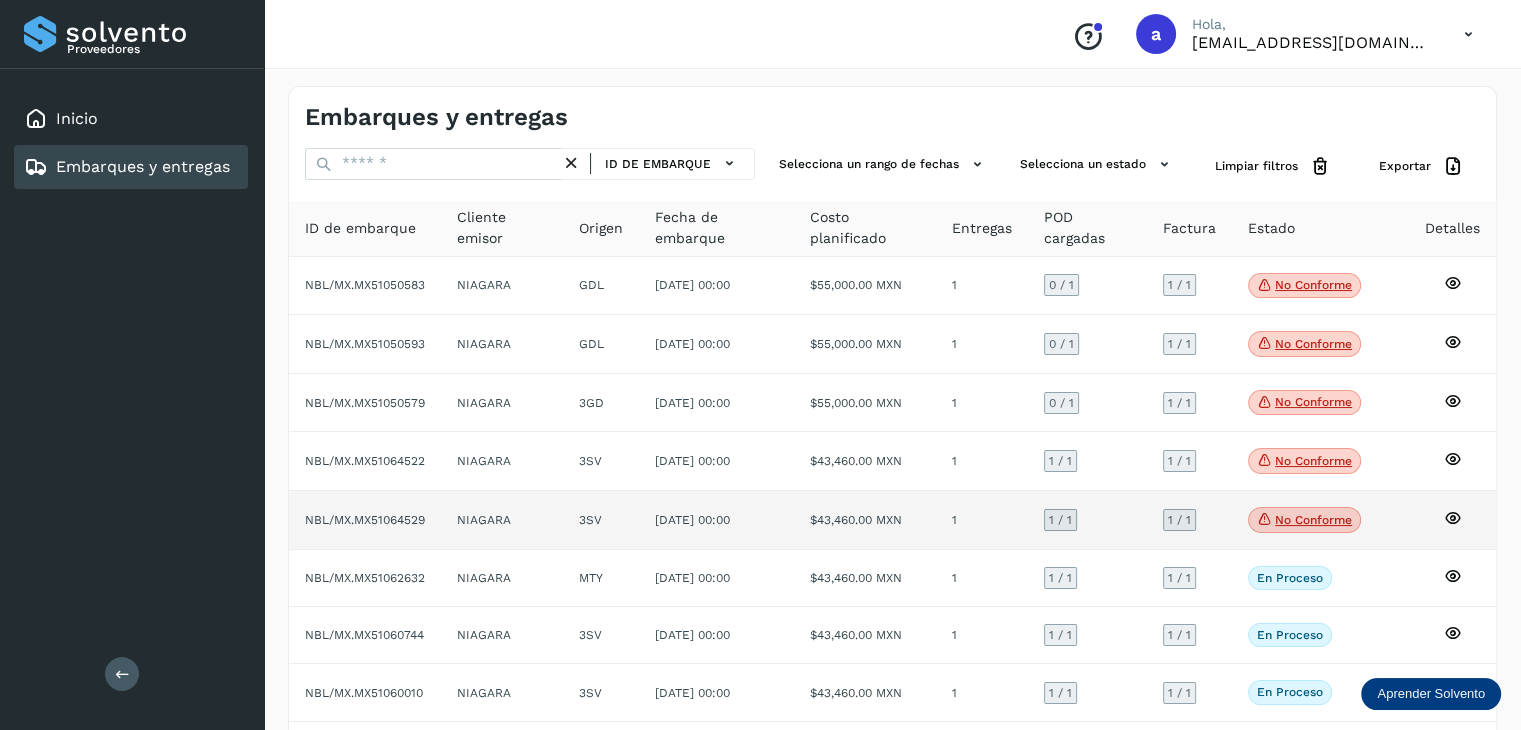 click on "$43,460.00 MXN" 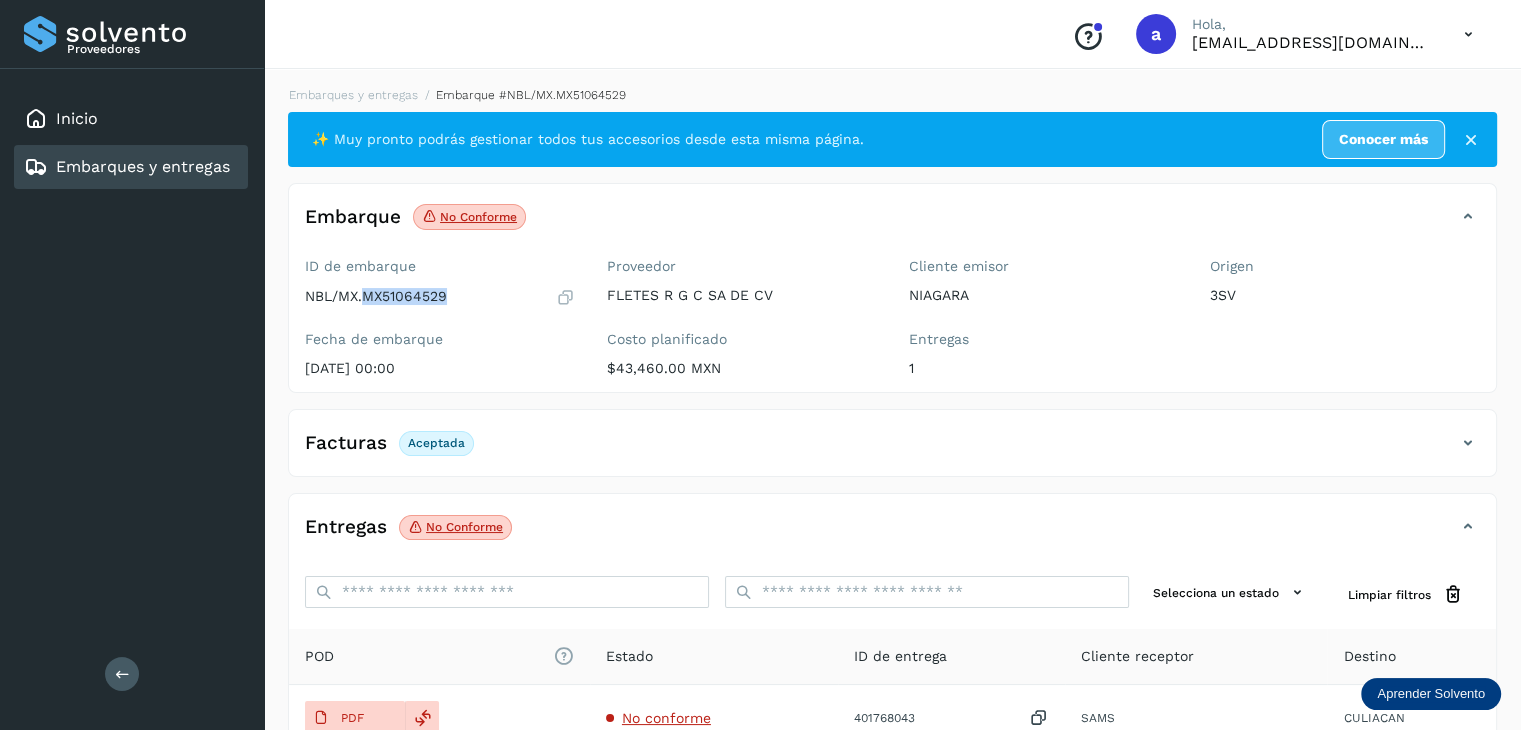 drag, startPoint x: 446, startPoint y: 293, endPoint x: 362, endPoint y: 282, distance: 84.71718 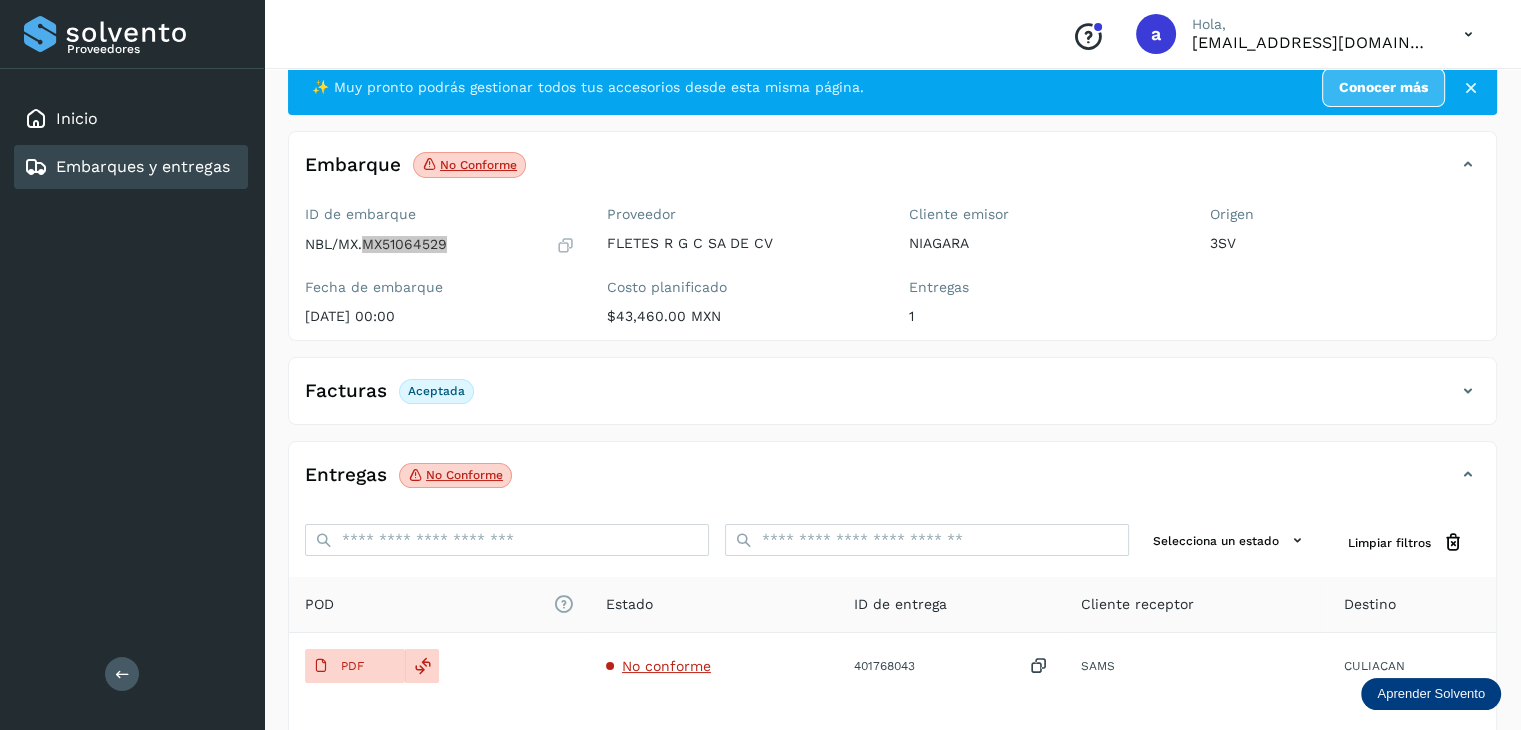 scroll, scrollTop: 100, scrollLeft: 0, axis: vertical 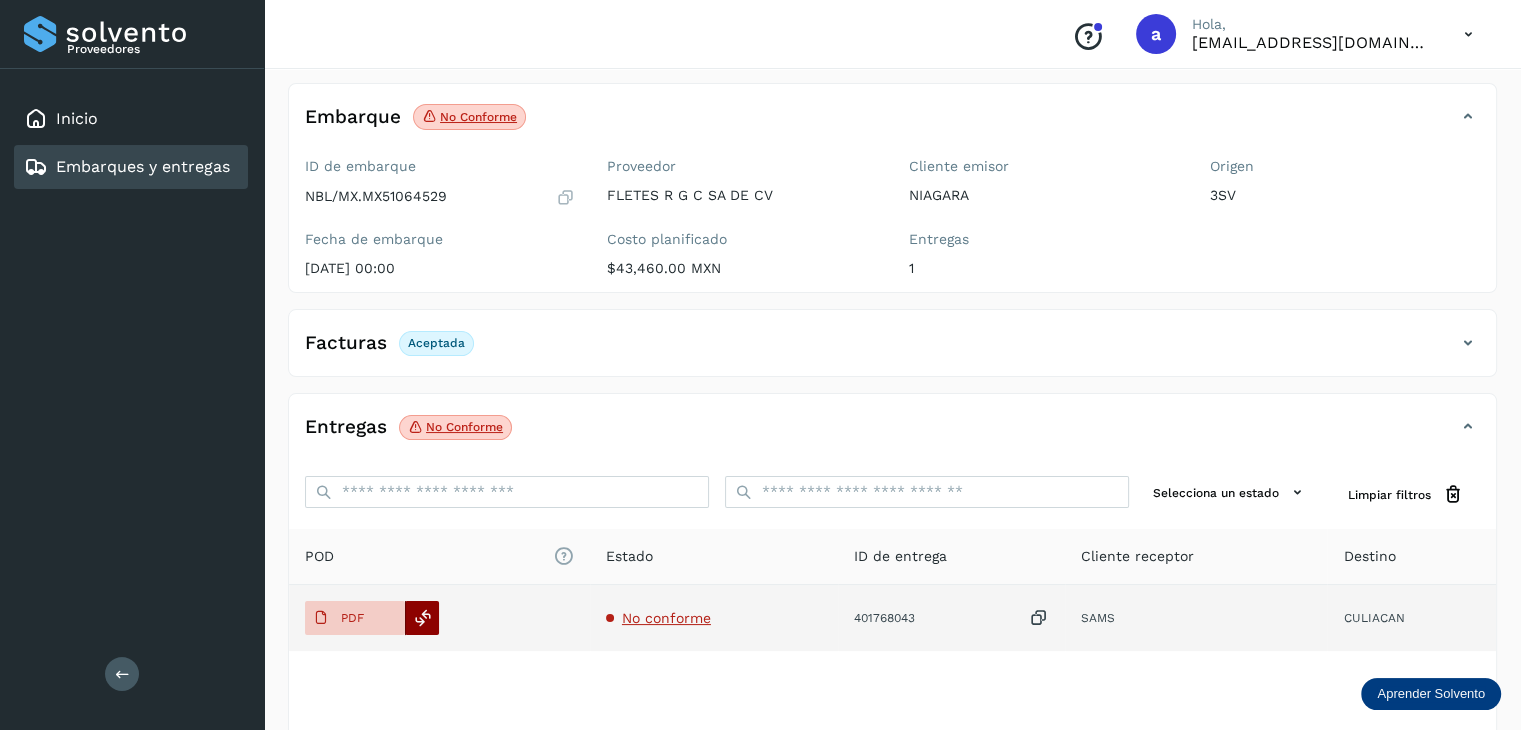 click at bounding box center (423, 618) 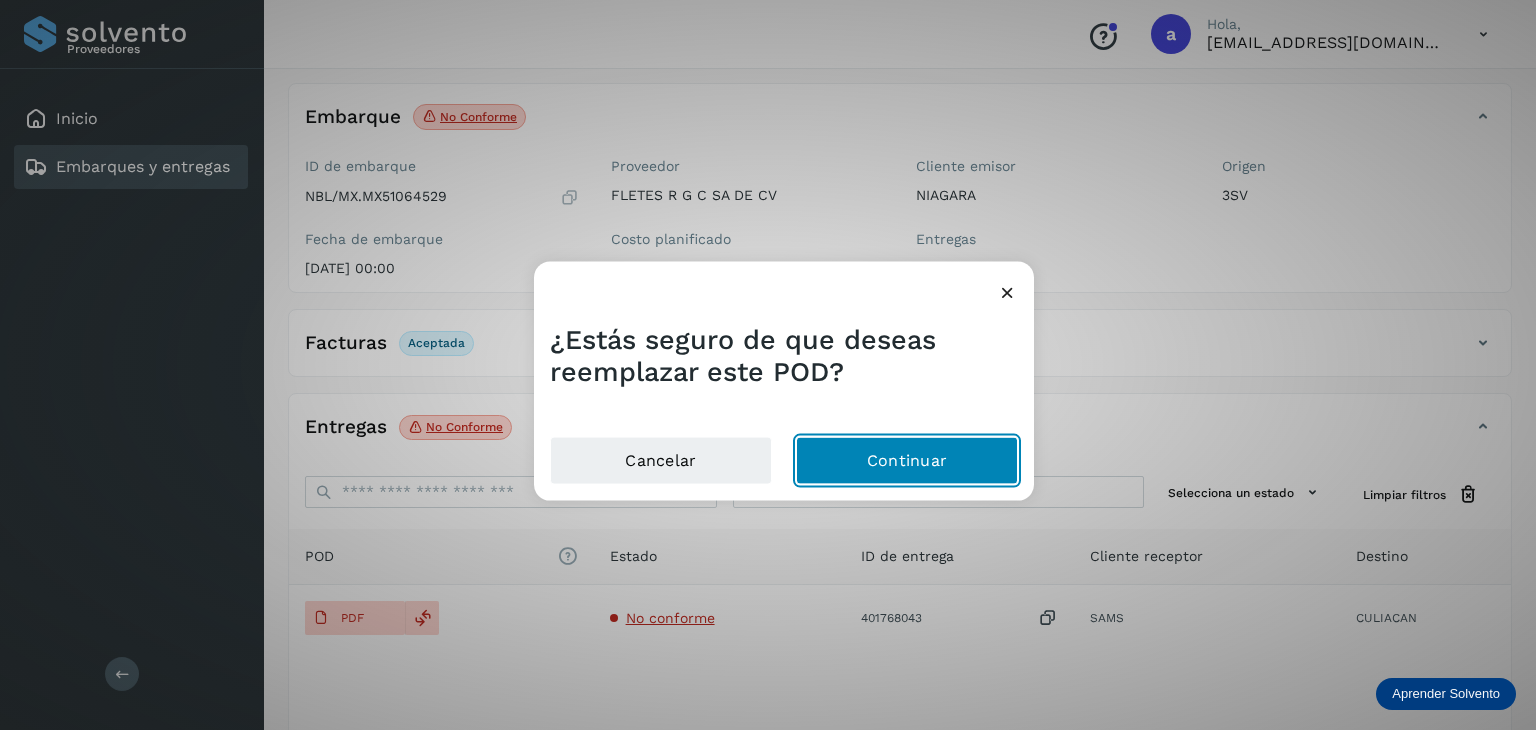 click on "Continuar" 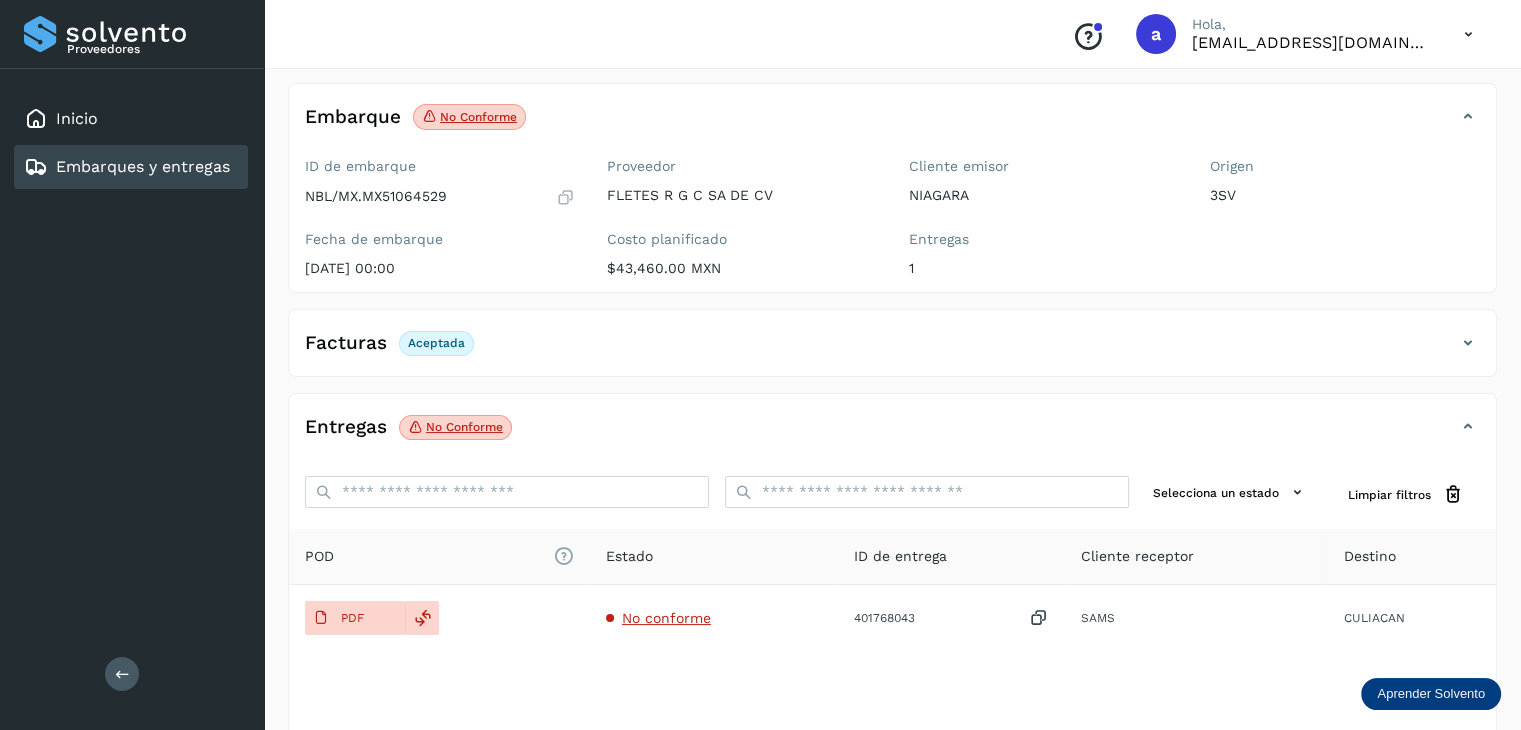 click on "Embarques y entregas" at bounding box center [143, 166] 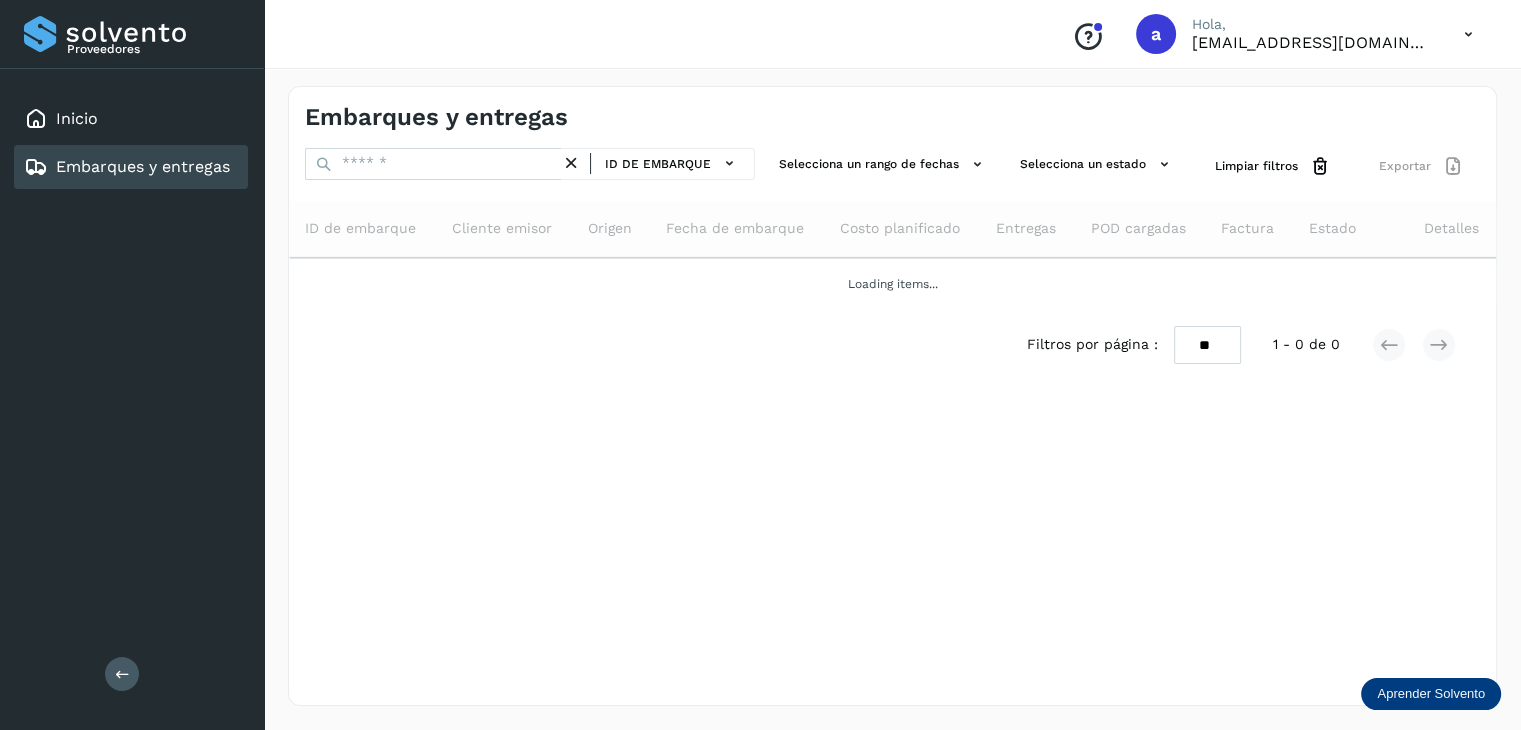 scroll, scrollTop: 0, scrollLeft: 0, axis: both 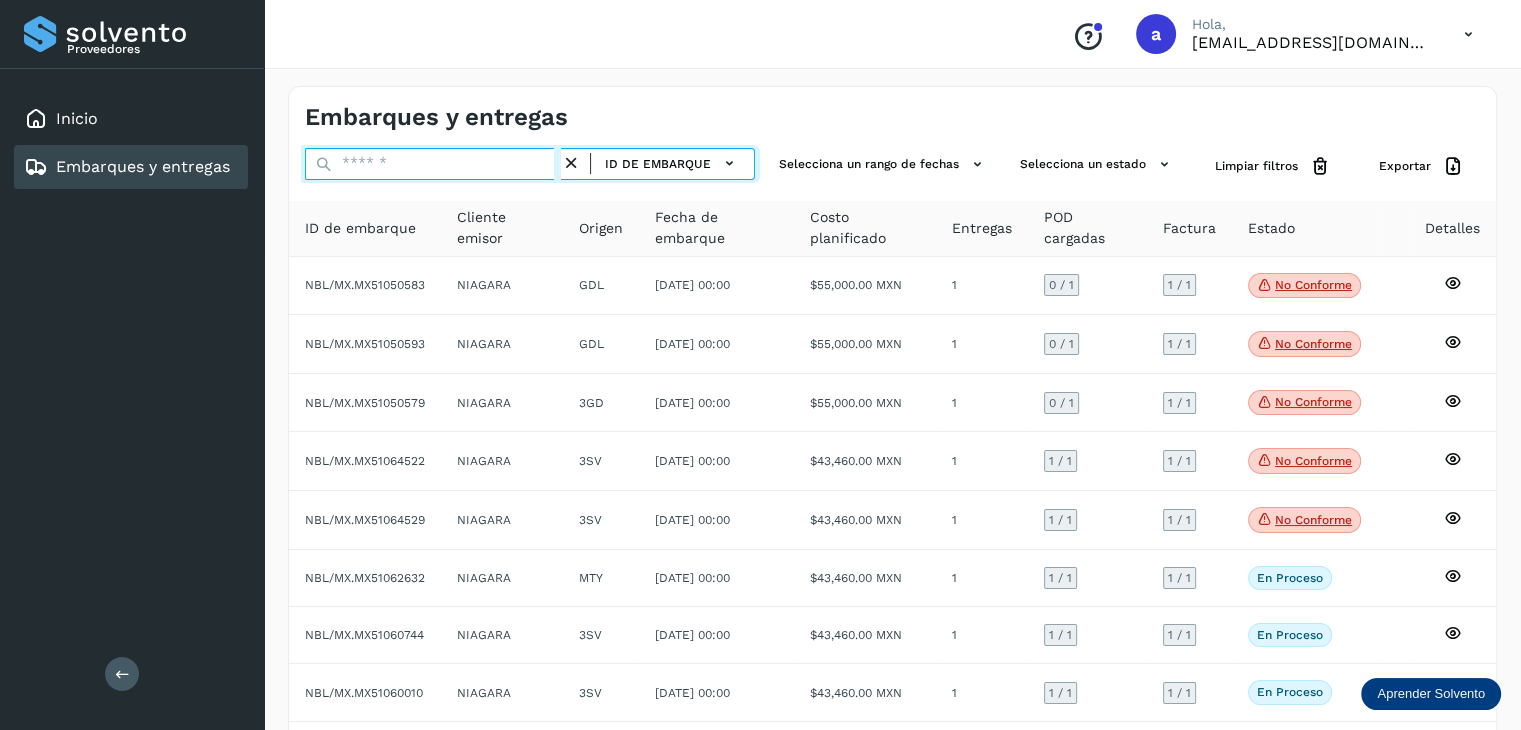 click at bounding box center [433, 164] 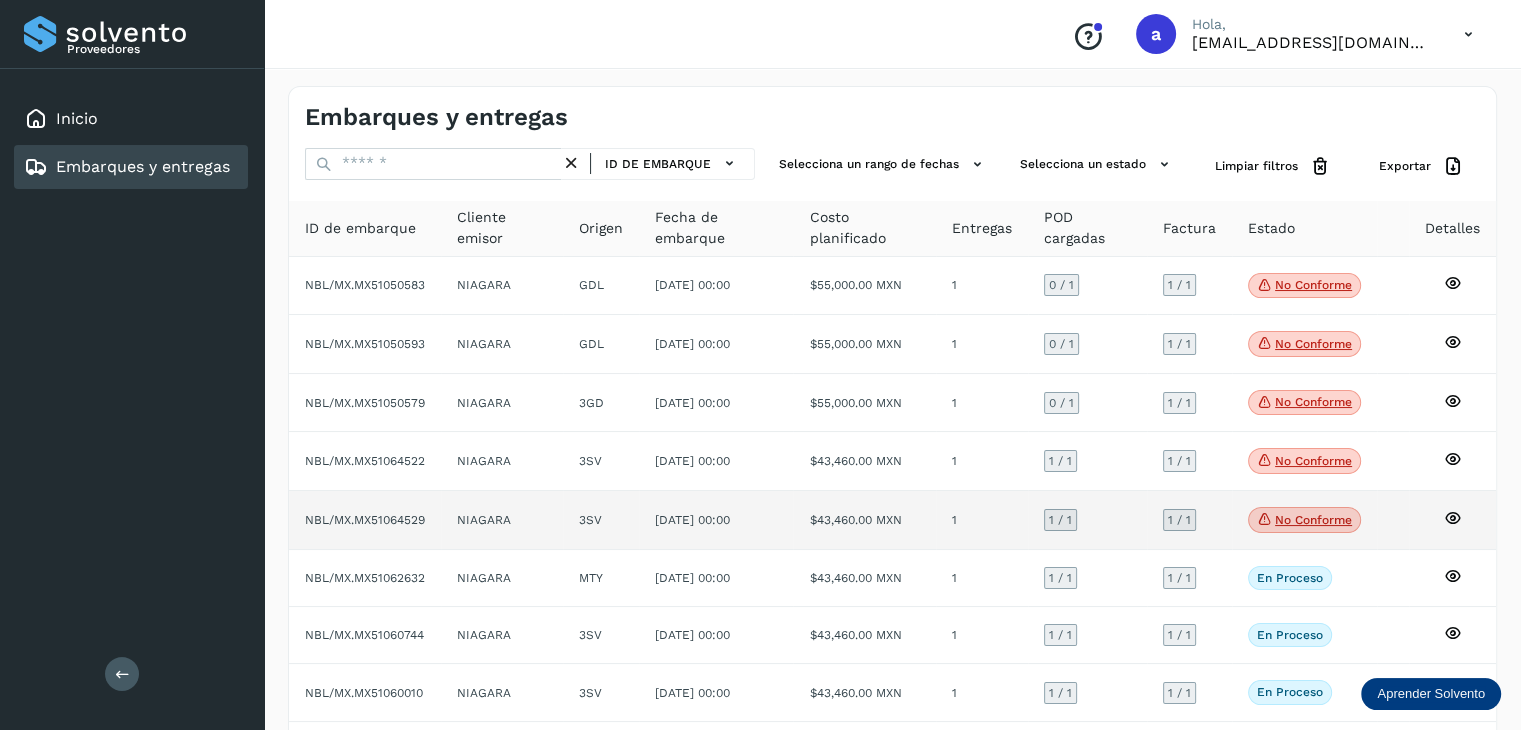 click on "[DATE] 00:00" 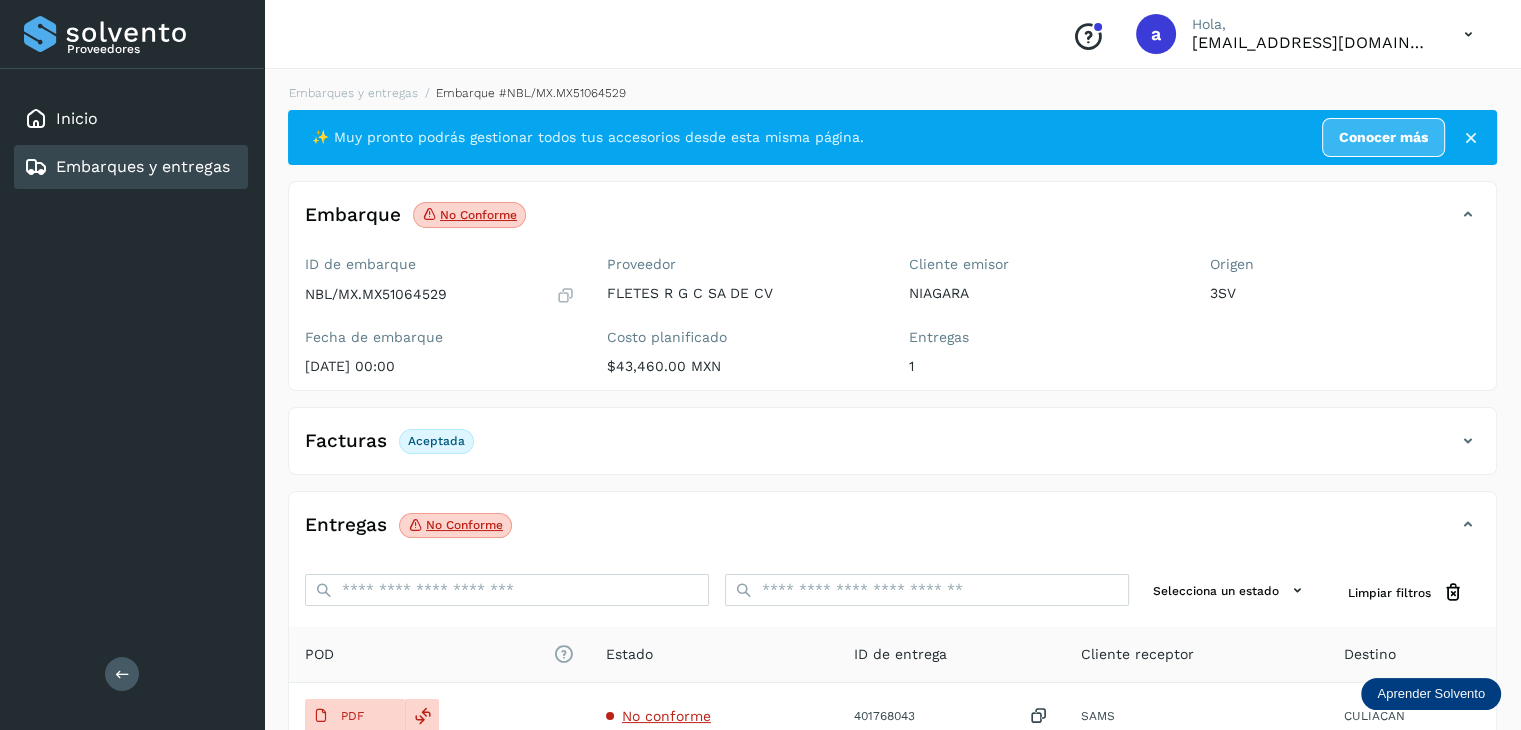 scroll, scrollTop: 0, scrollLeft: 0, axis: both 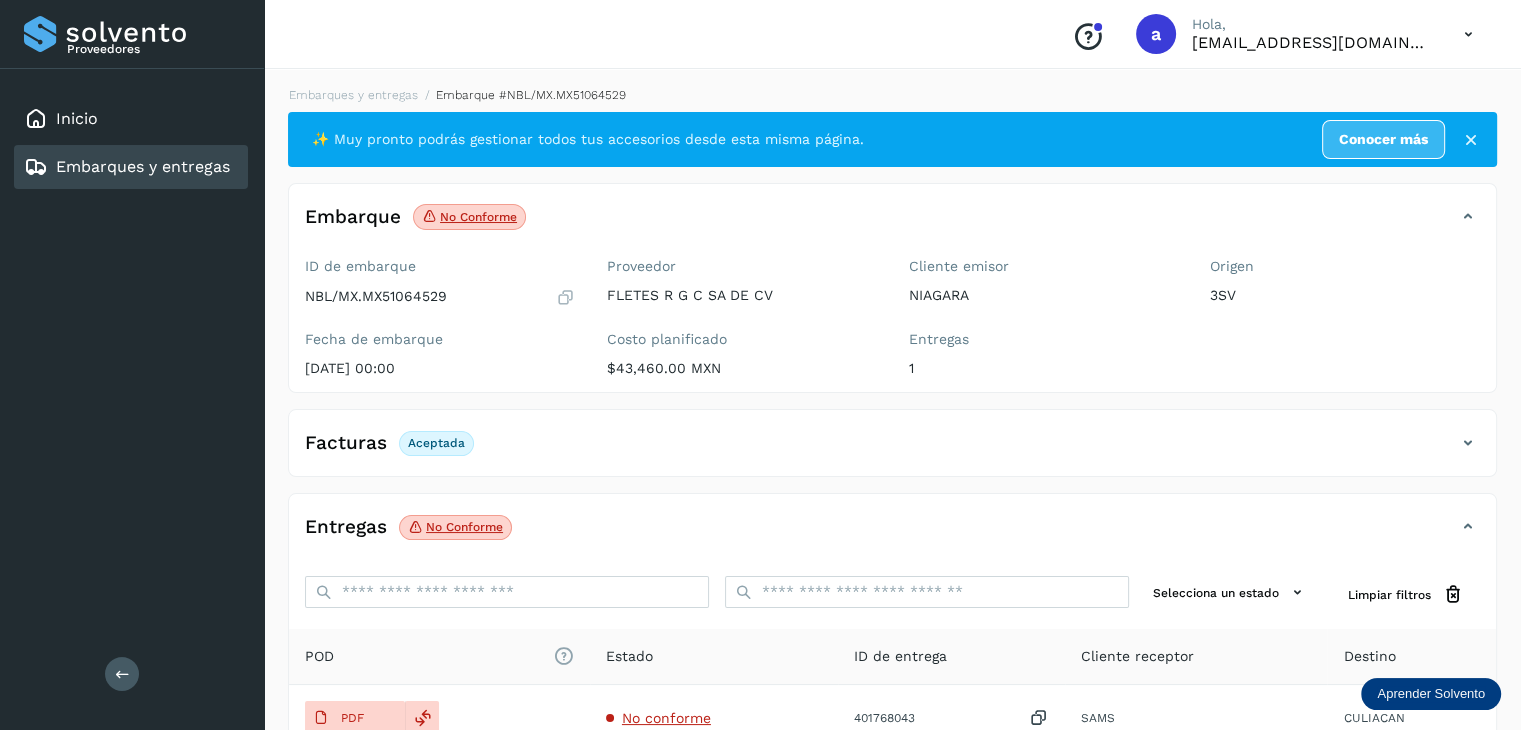 click on "Embarques y entregas" 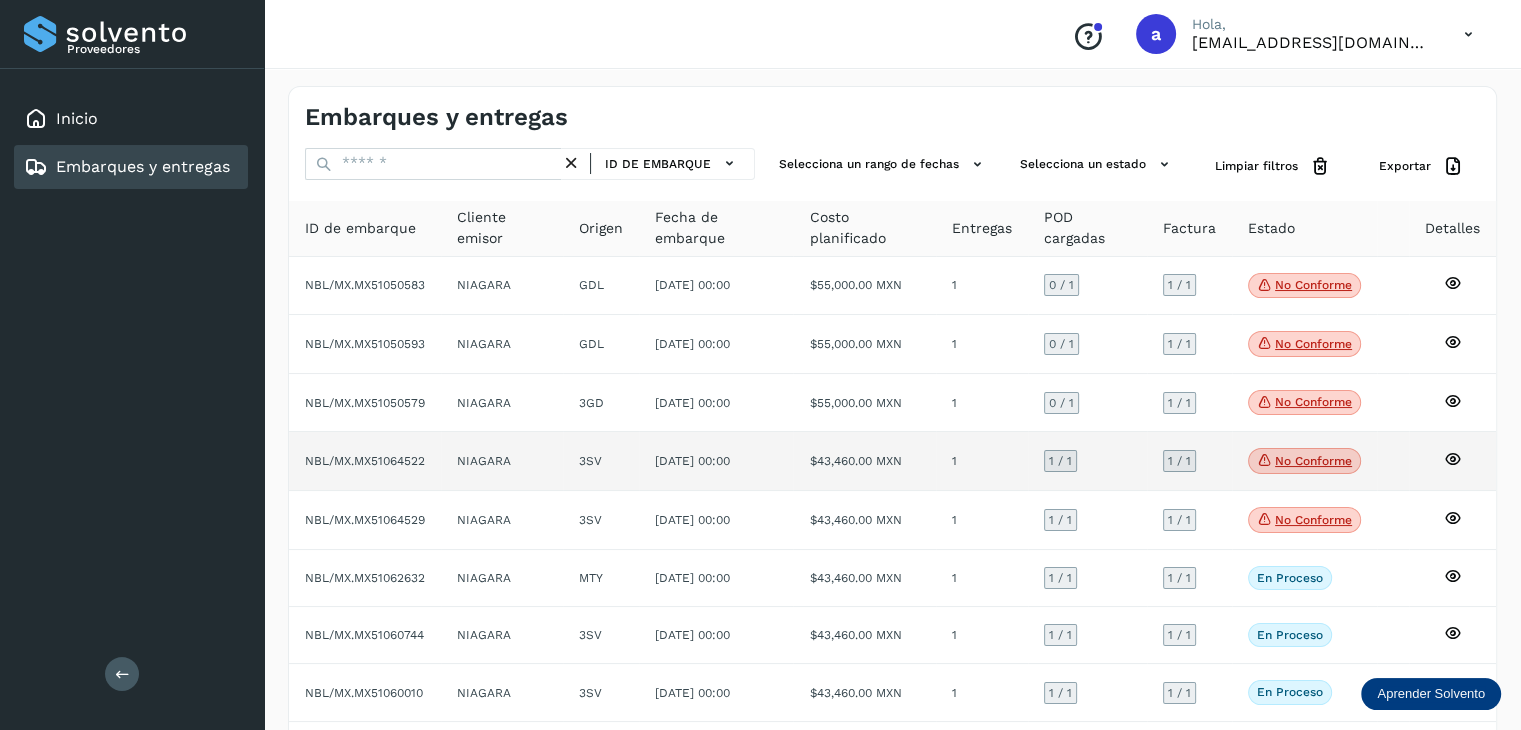 click on "NIAGARA" 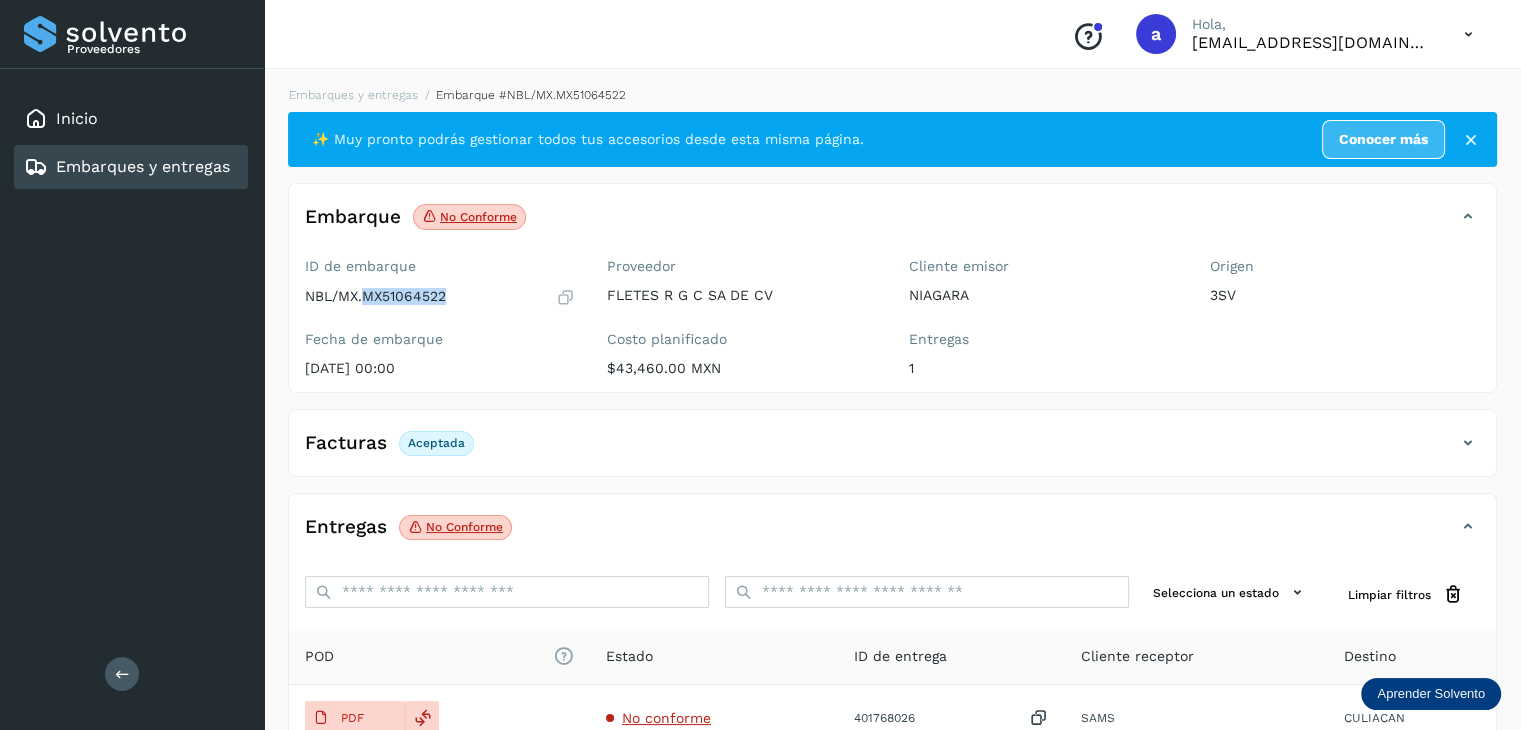 drag, startPoint x: 466, startPoint y: 291, endPoint x: 366, endPoint y: 293, distance: 100.02 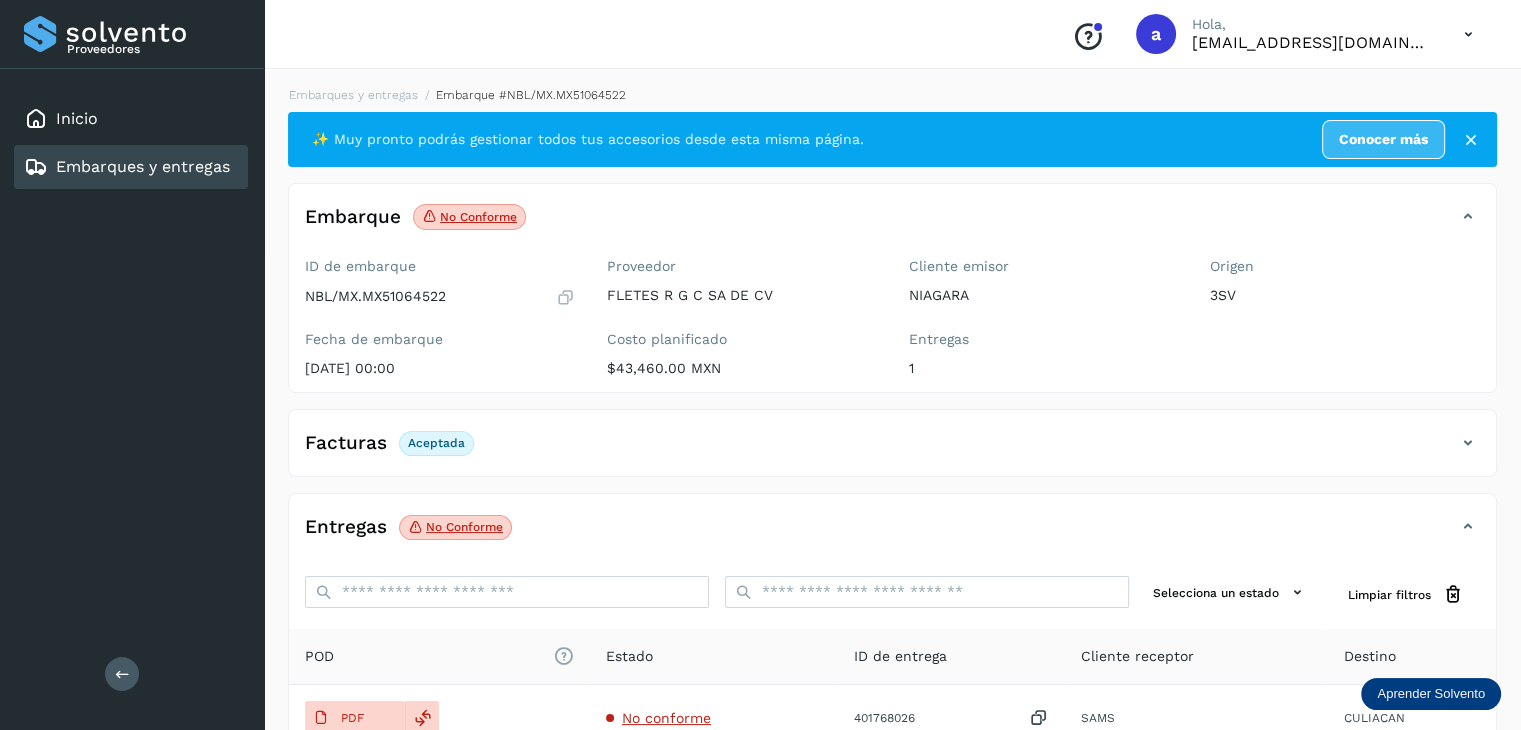 click on "Embarques y entregas" at bounding box center (127, 167) 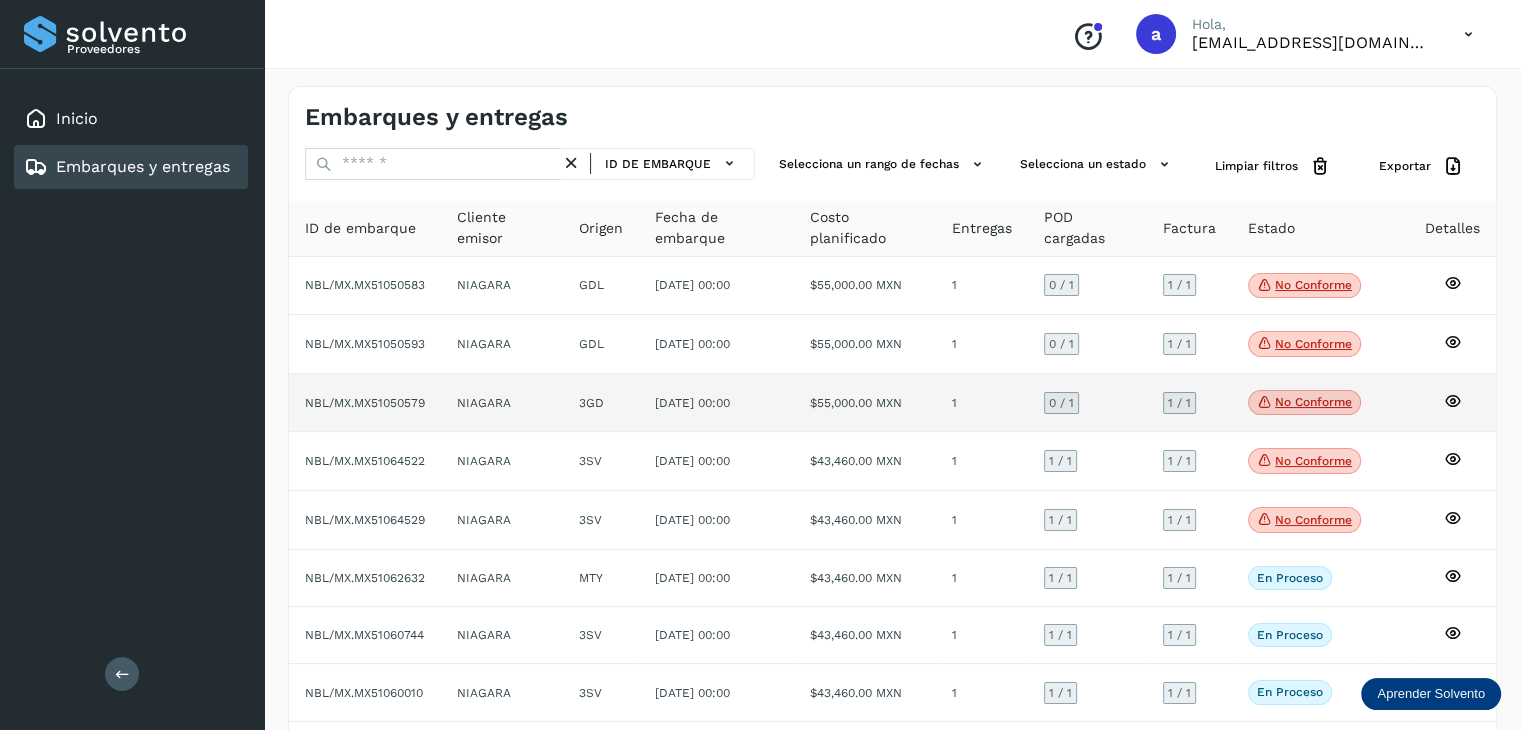 click on "[DATE] 00:00" 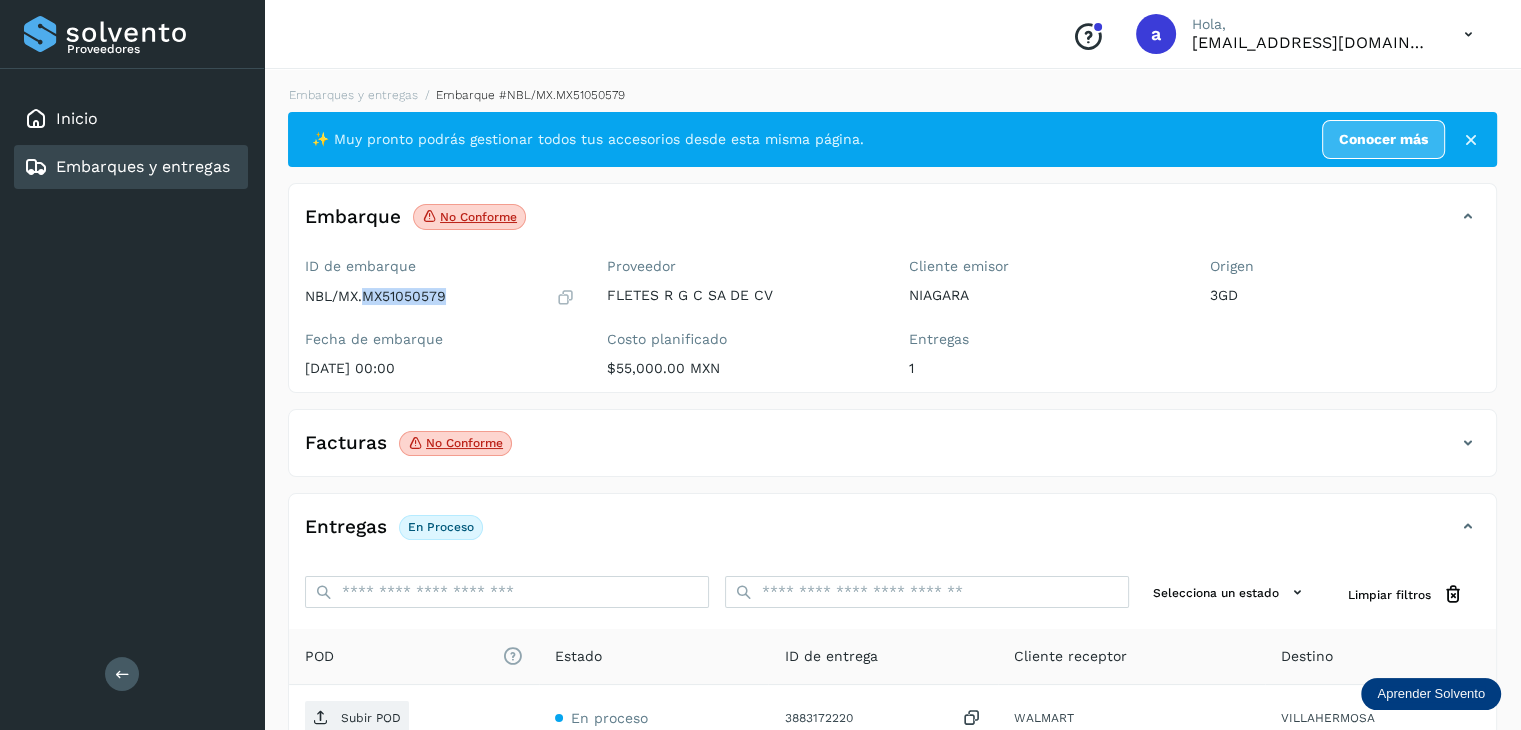 drag, startPoint x: 403, startPoint y: 296, endPoint x: 366, endPoint y: 295, distance: 37.01351 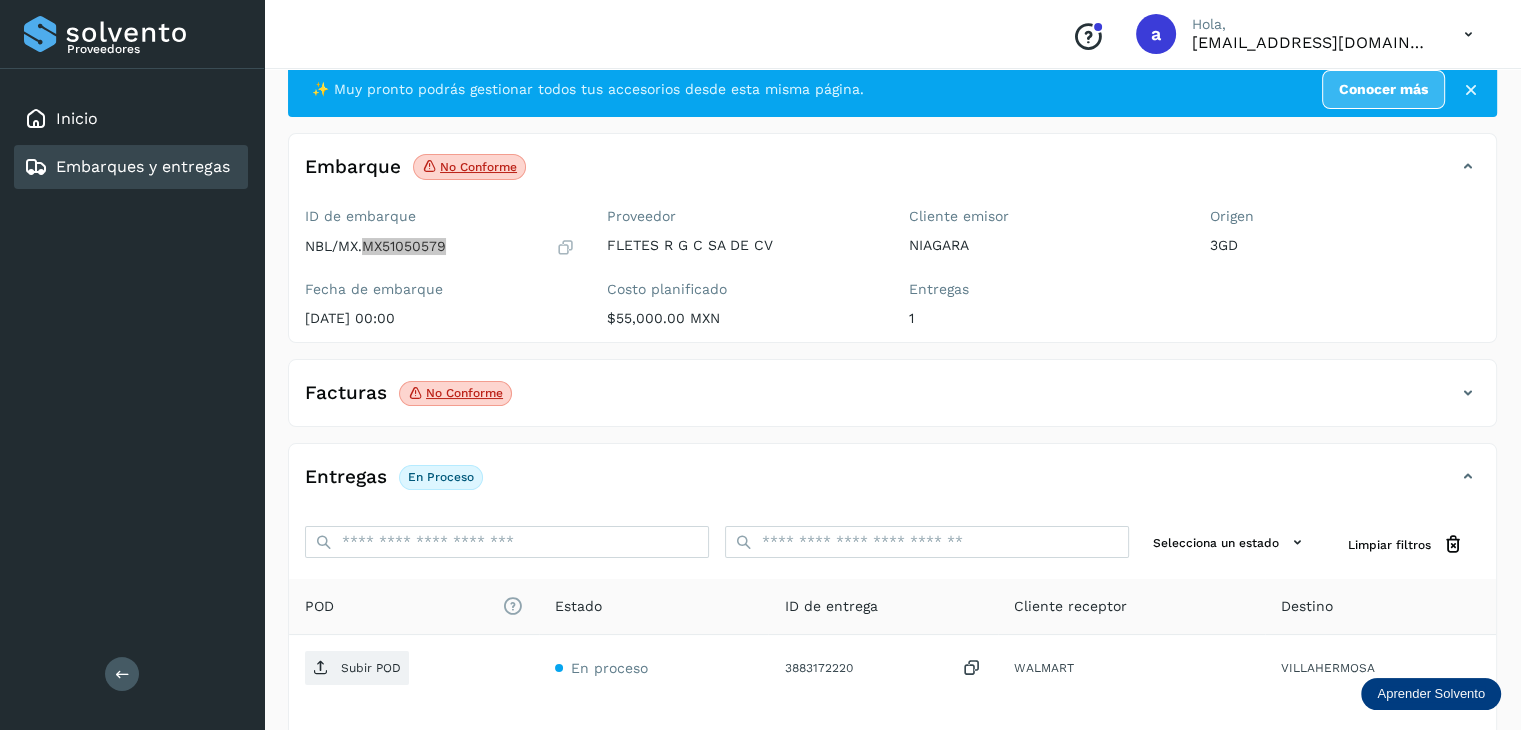 scroll, scrollTop: 0, scrollLeft: 0, axis: both 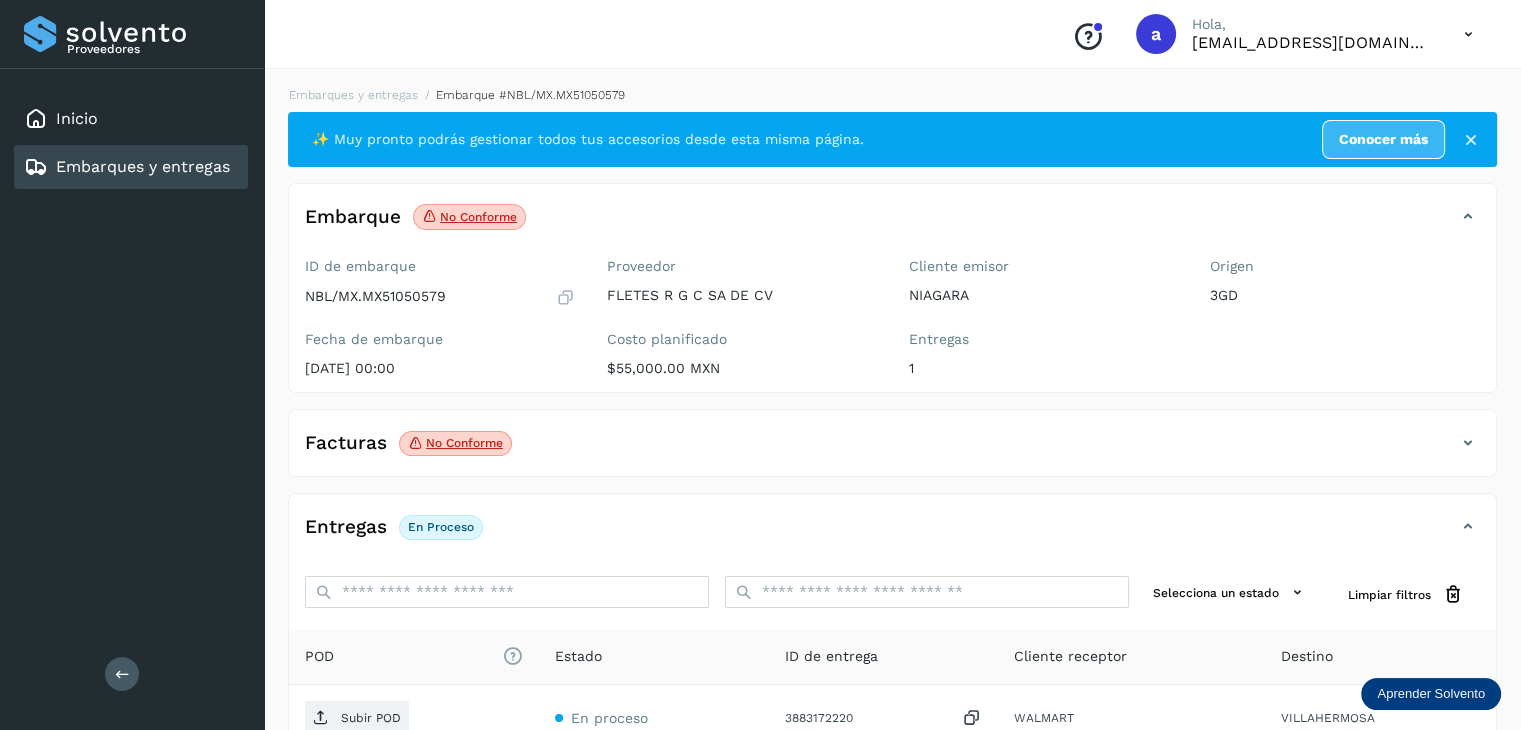 click on "Facturas No conforme" 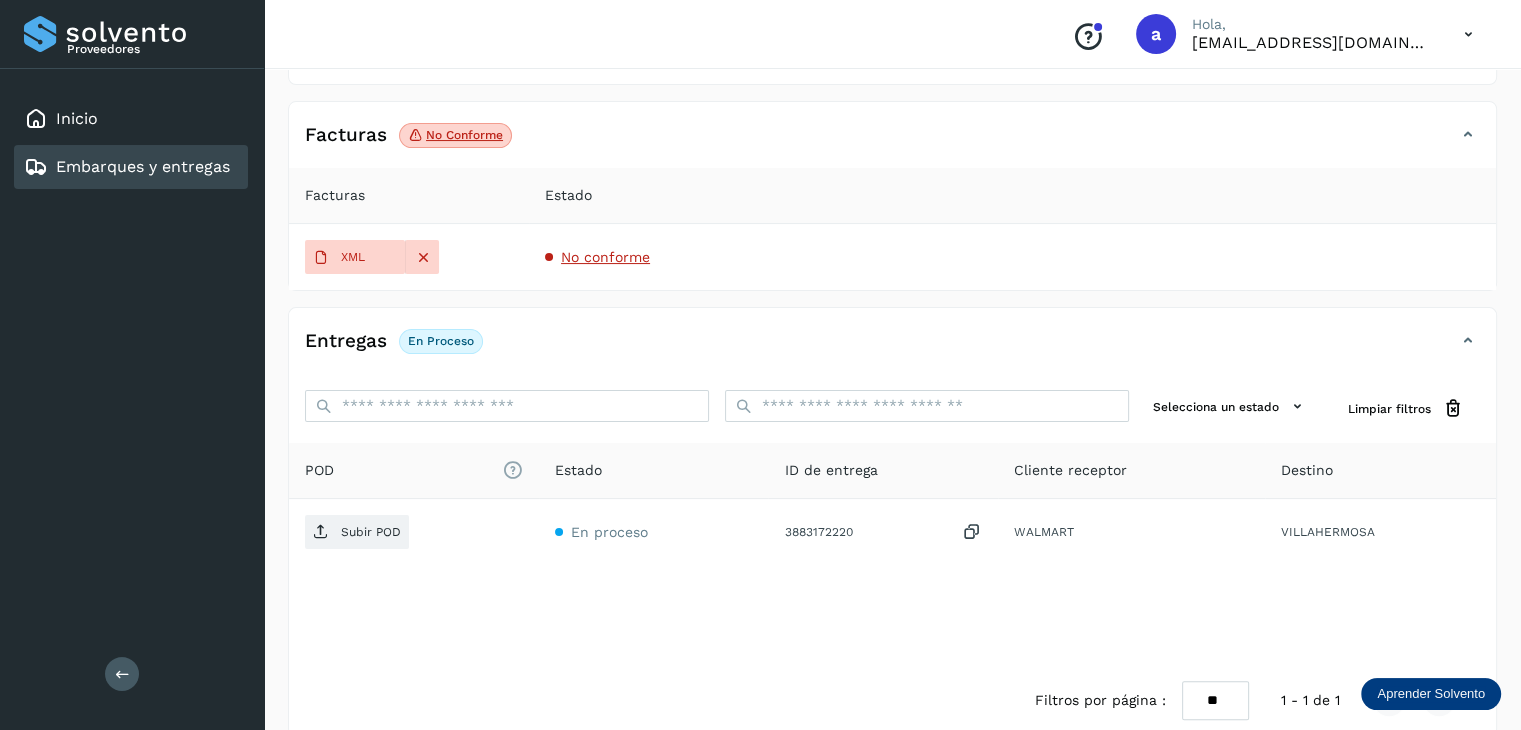 scroll, scrollTop: 337, scrollLeft: 0, axis: vertical 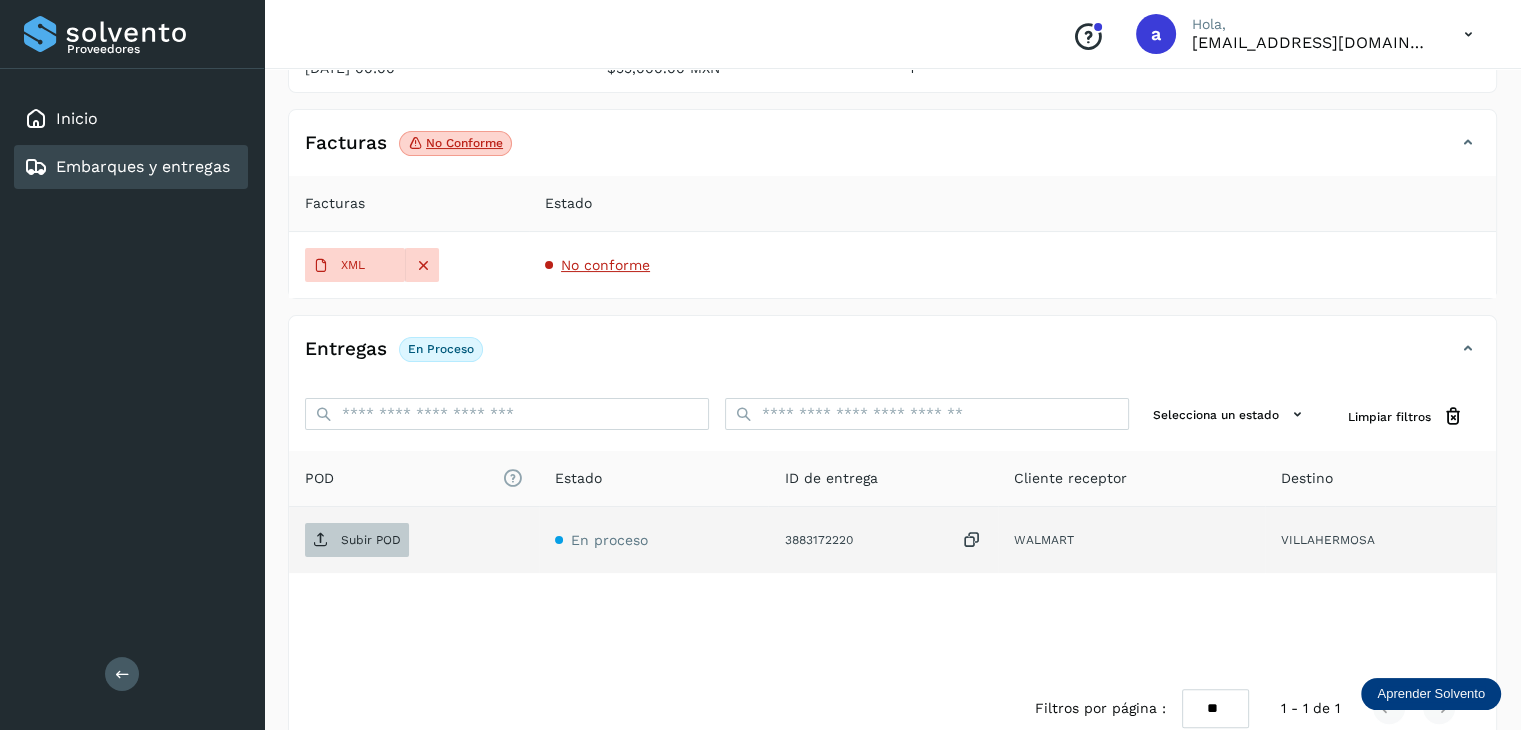 click on "Subir POD" at bounding box center (371, 540) 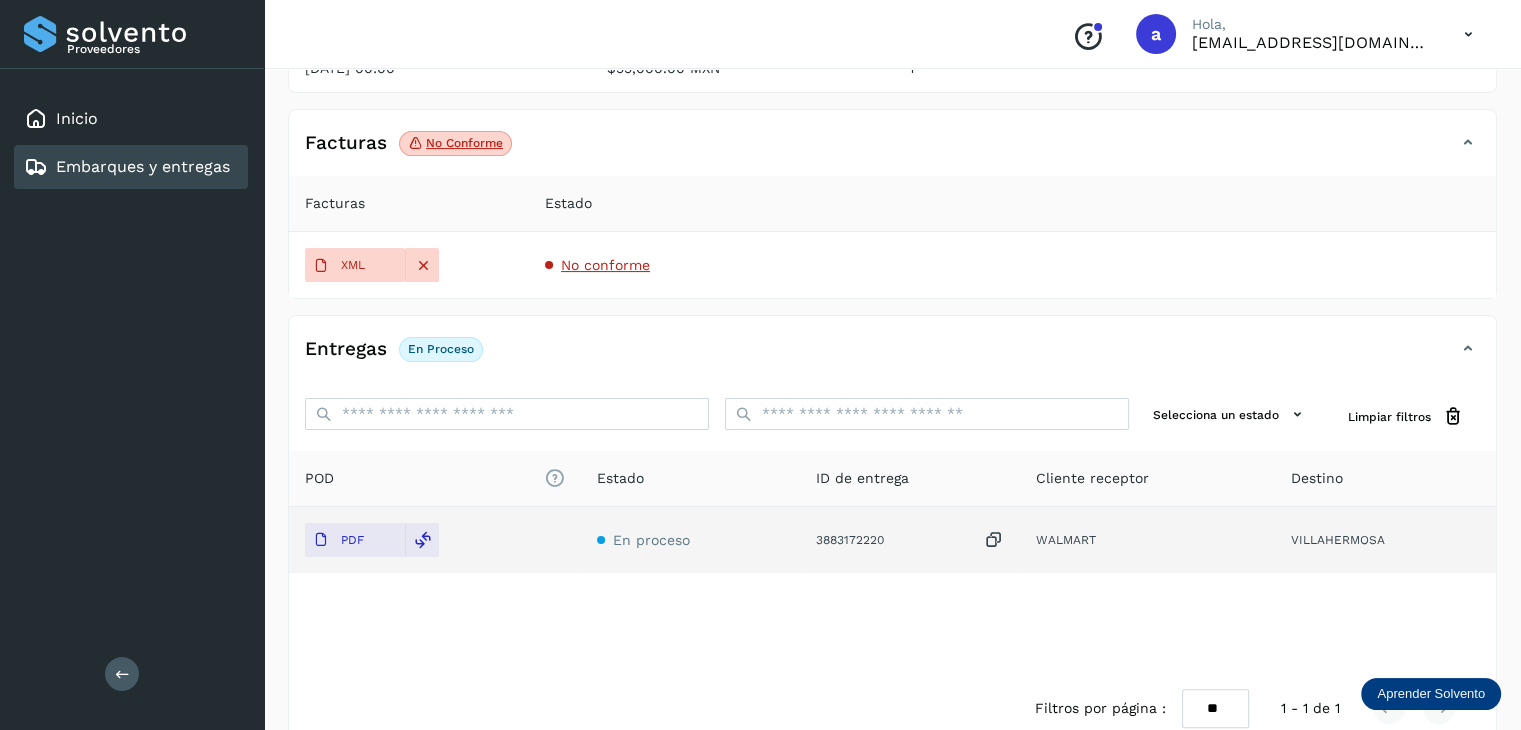 click on "Embarques y entregas" at bounding box center (143, 166) 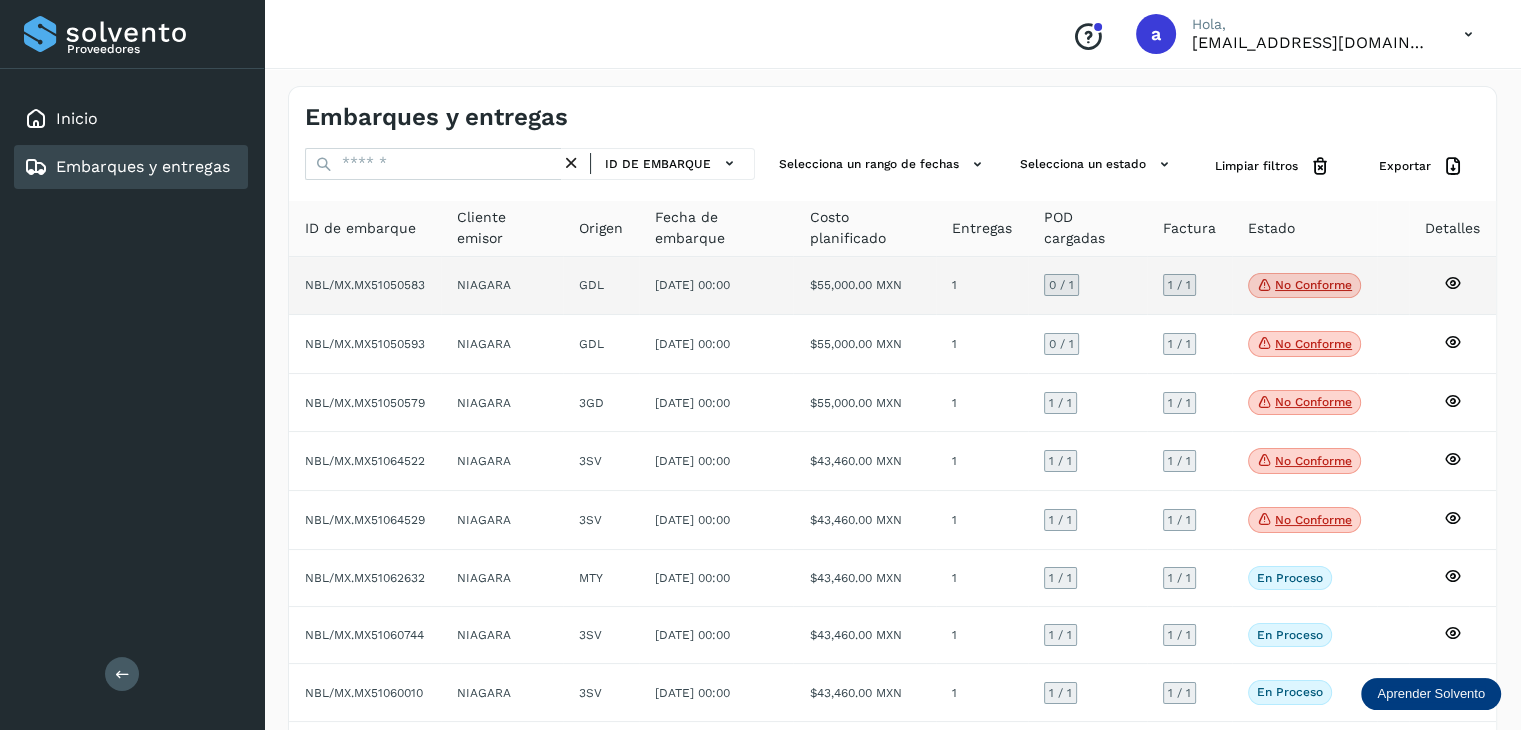 click on "NIAGARA" 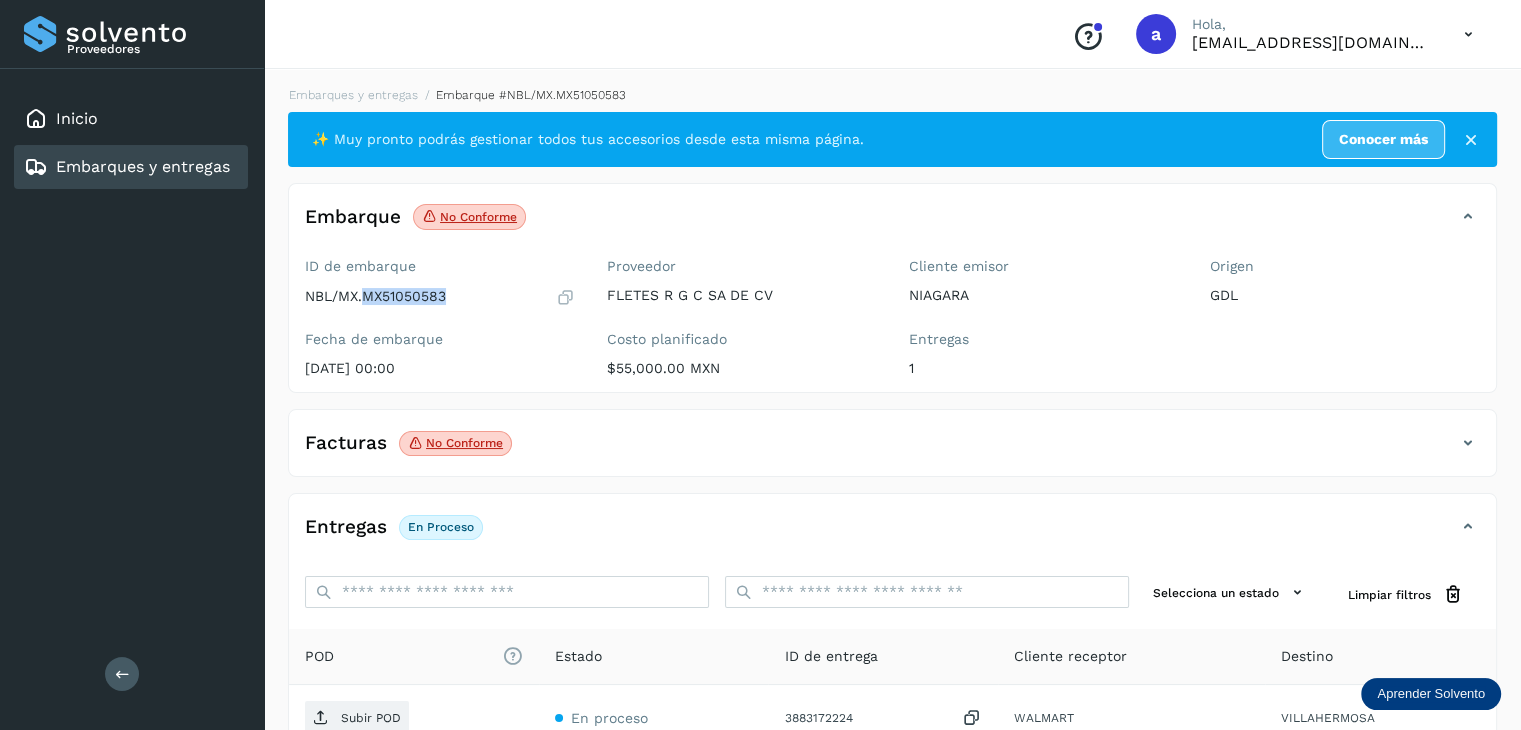 drag, startPoint x: 450, startPoint y: 290, endPoint x: 366, endPoint y: 285, distance: 84.14868 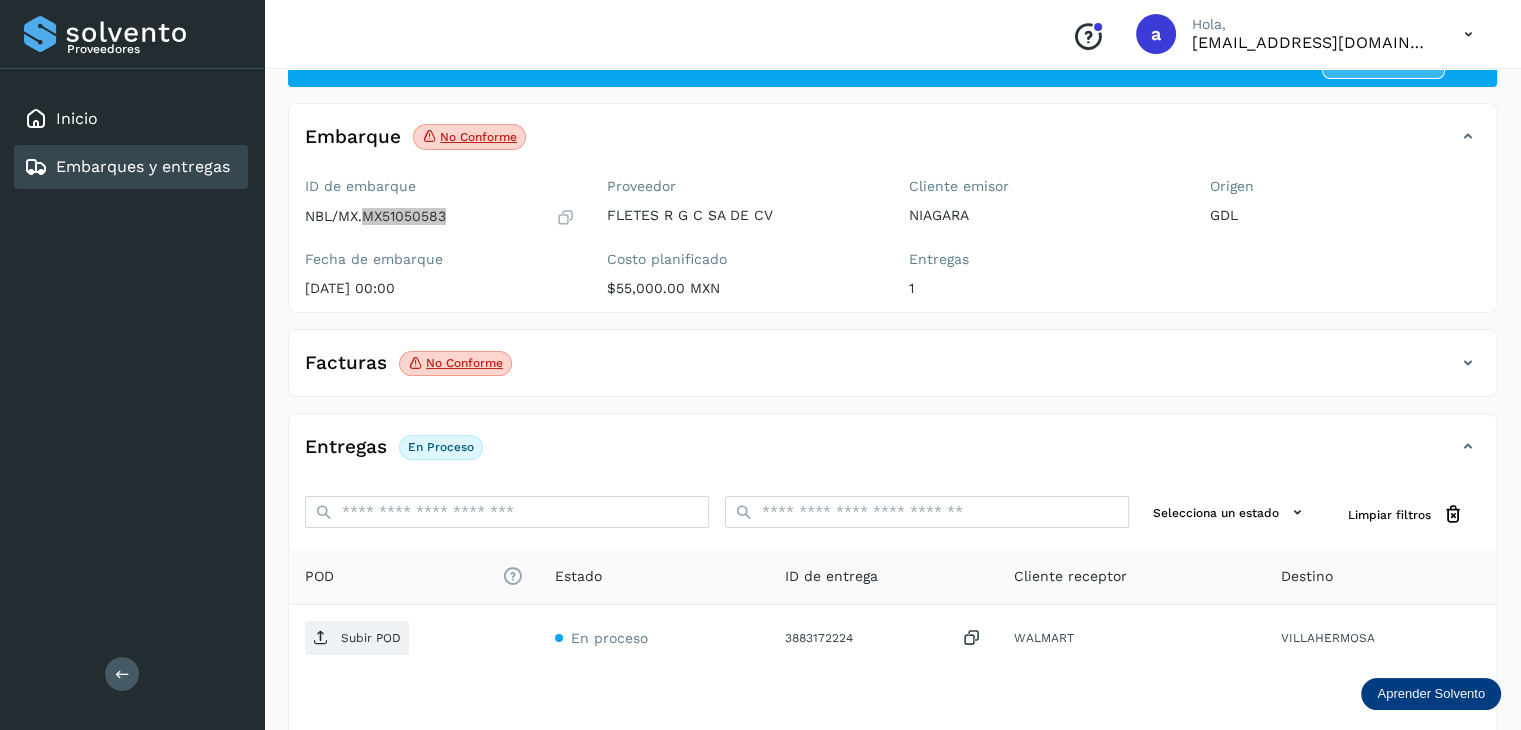 scroll, scrollTop: 216, scrollLeft: 0, axis: vertical 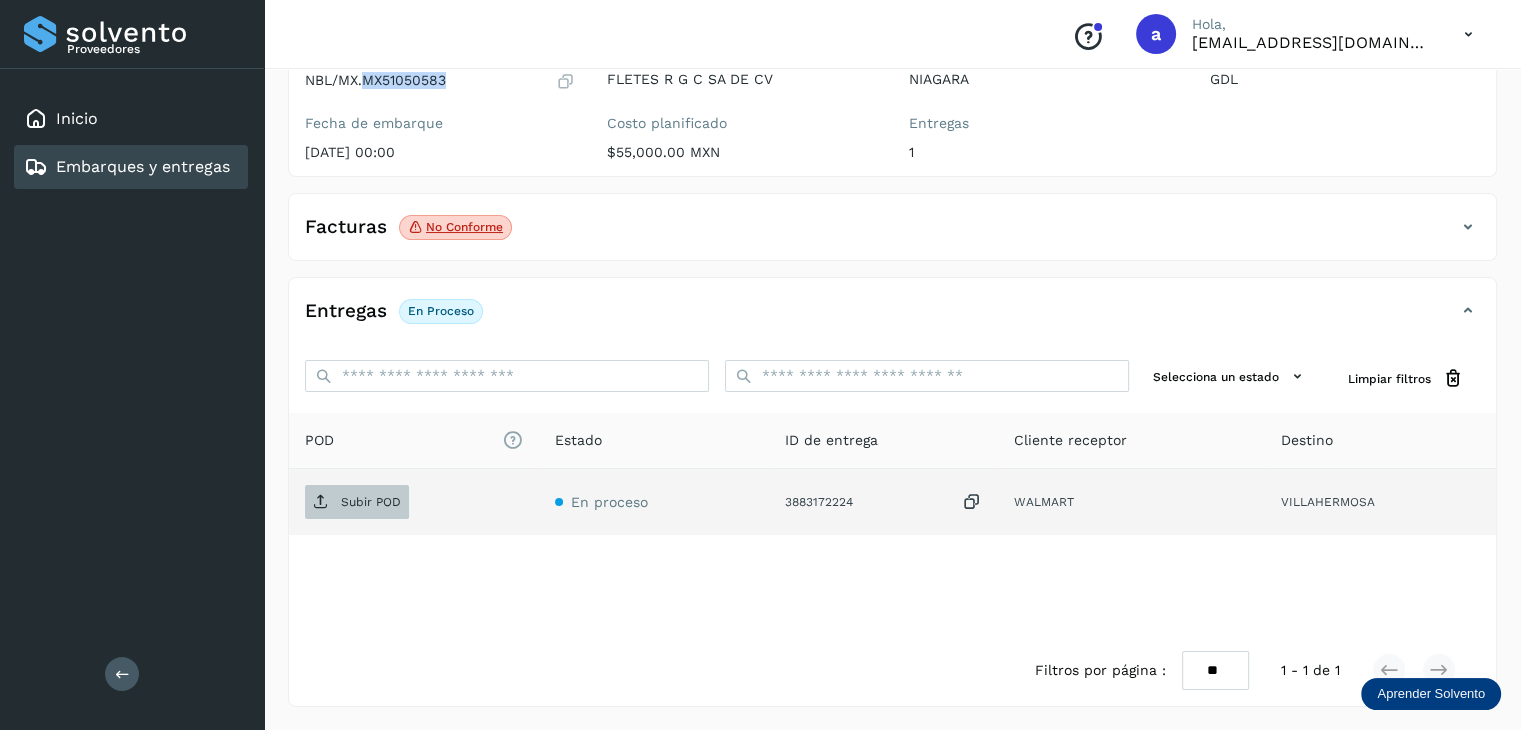 click on "Subir POD" at bounding box center [371, 502] 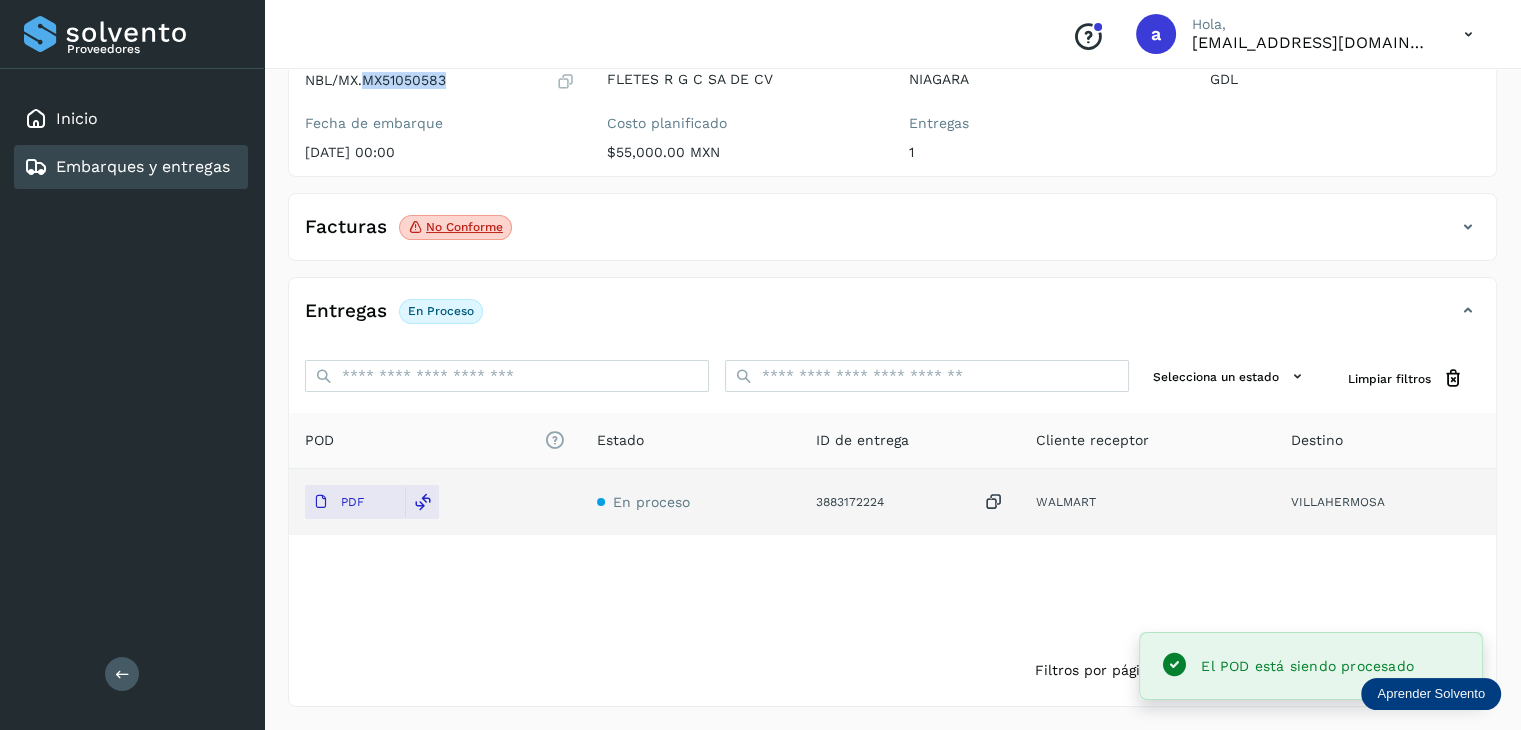 click on "Embarques y entregas" at bounding box center (143, 166) 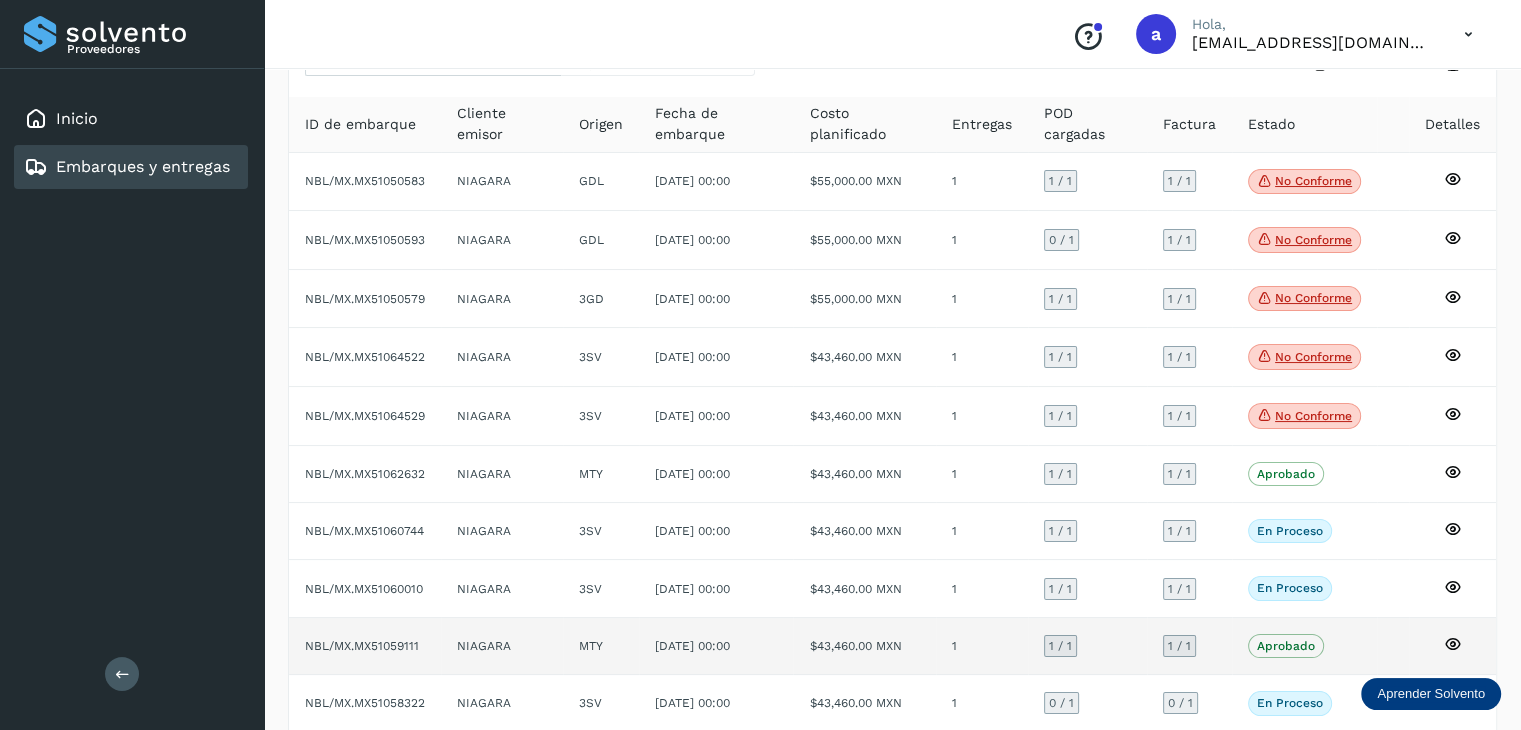 scroll, scrollTop: 0, scrollLeft: 0, axis: both 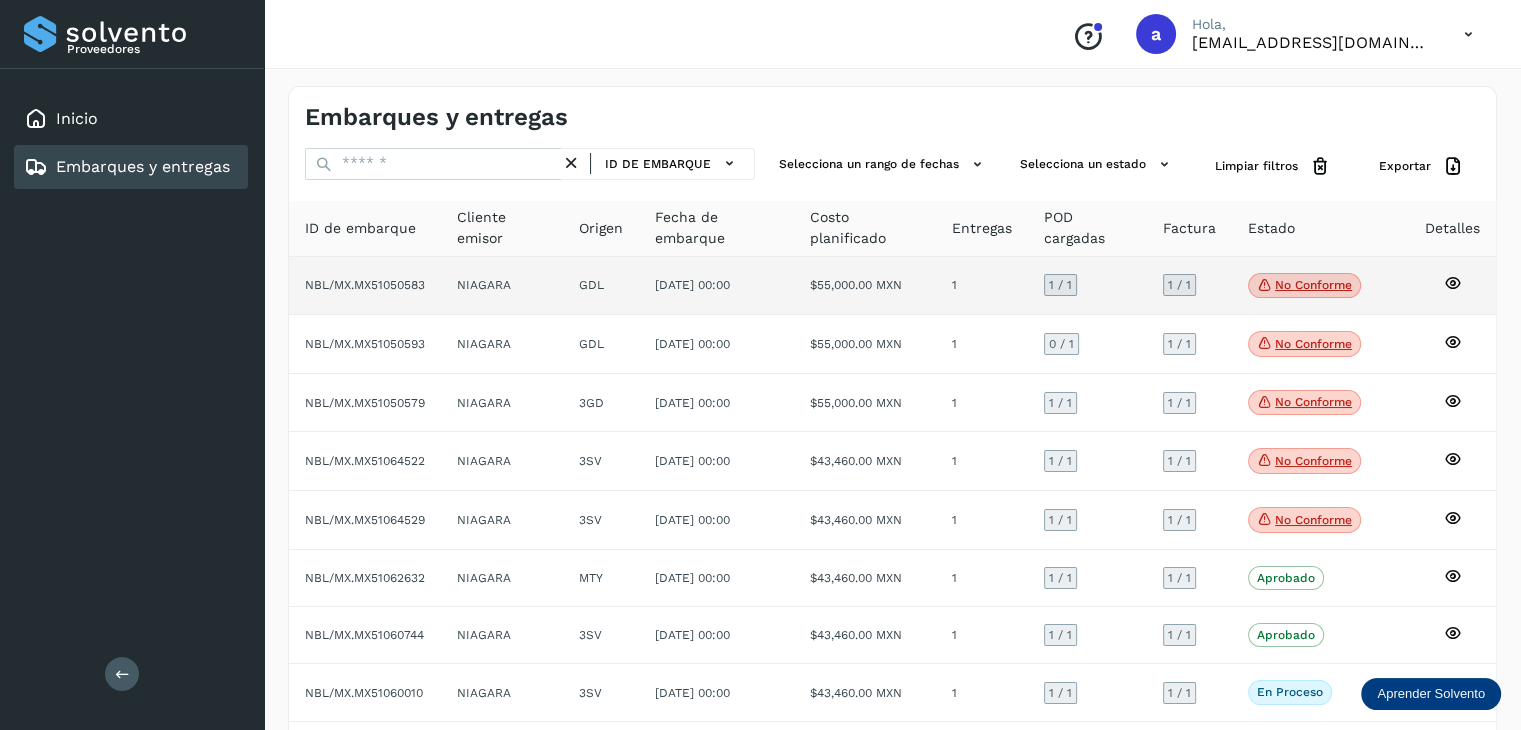 click on "[DATE] 00:00" 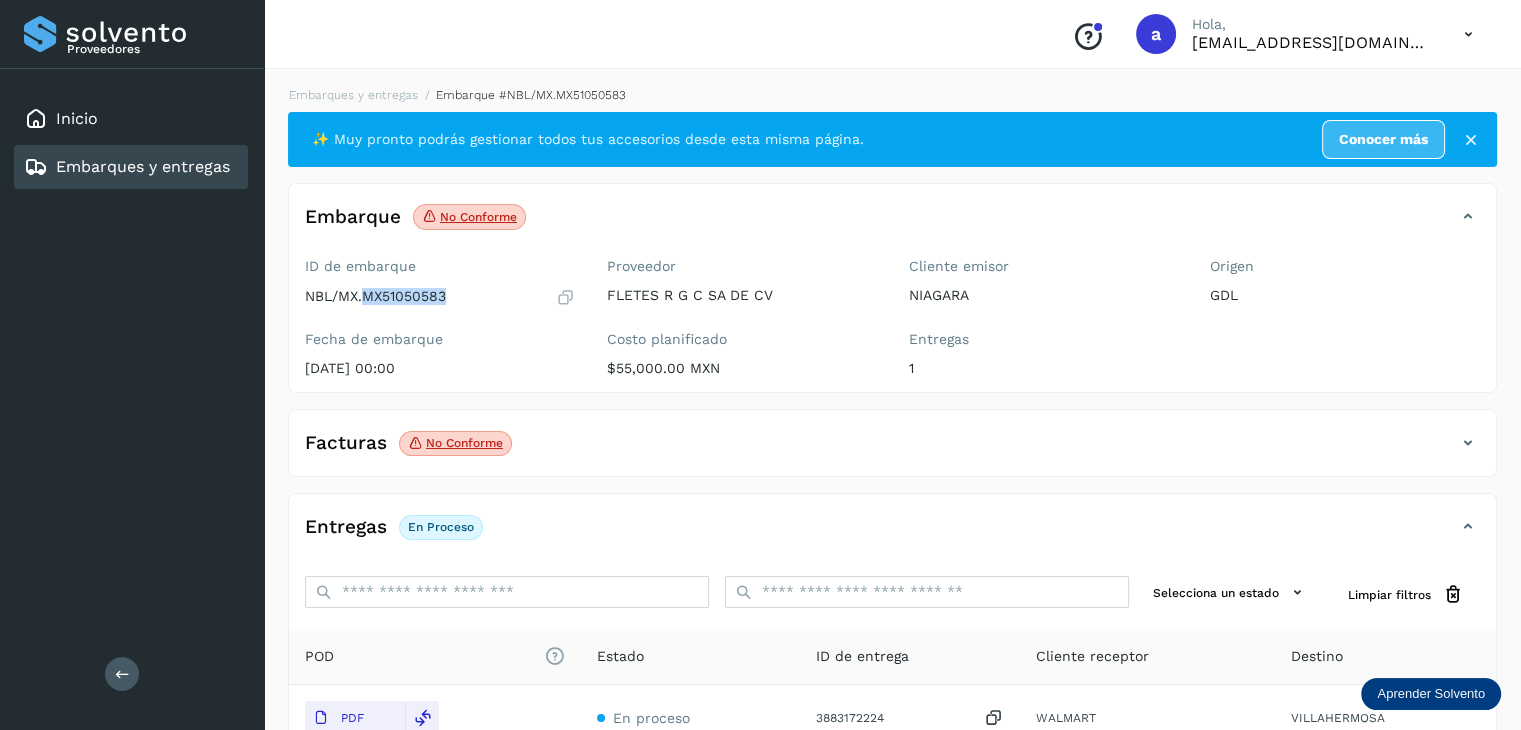 drag, startPoint x: 450, startPoint y: 301, endPoint x: 365, endPoint y: 293, distance: 85.37564 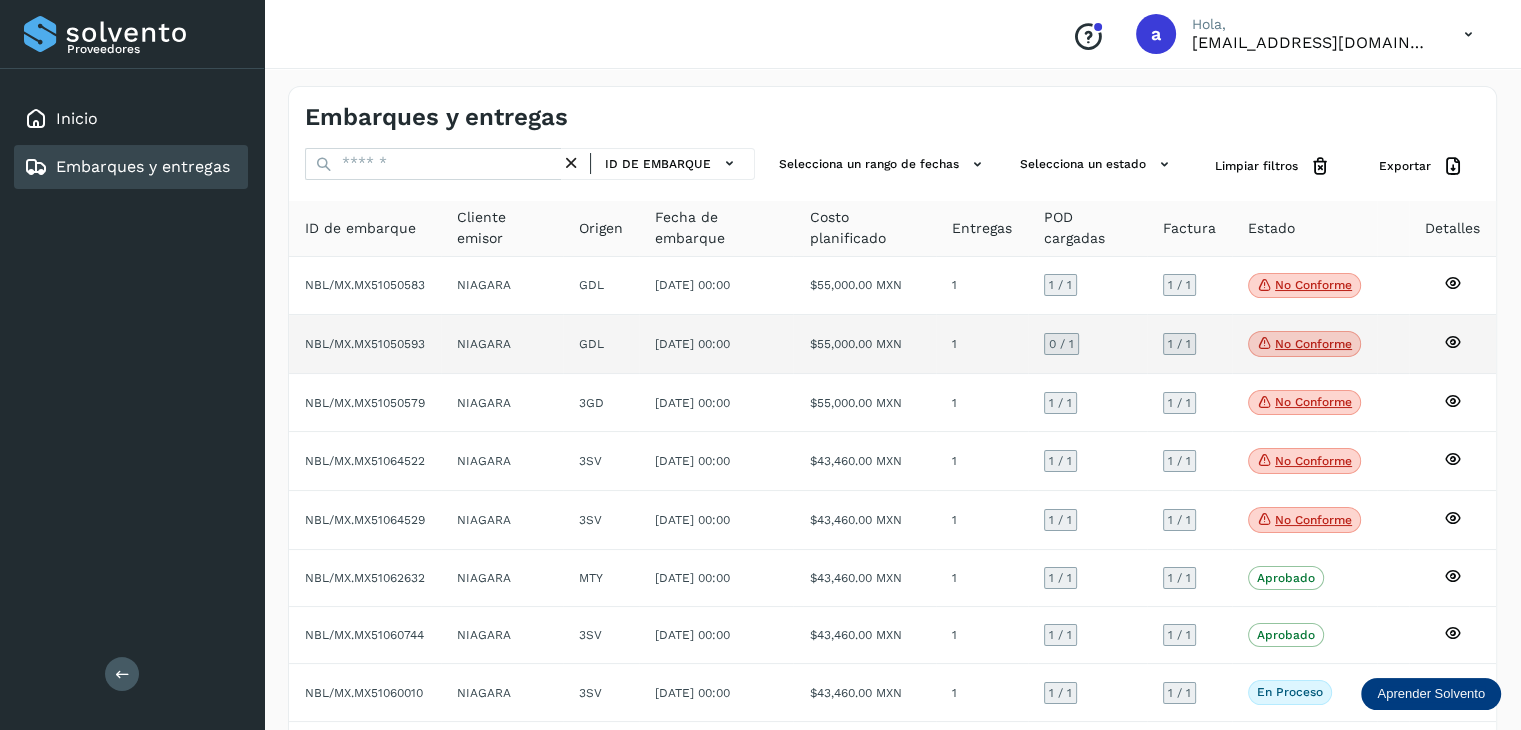 click on "GDL" 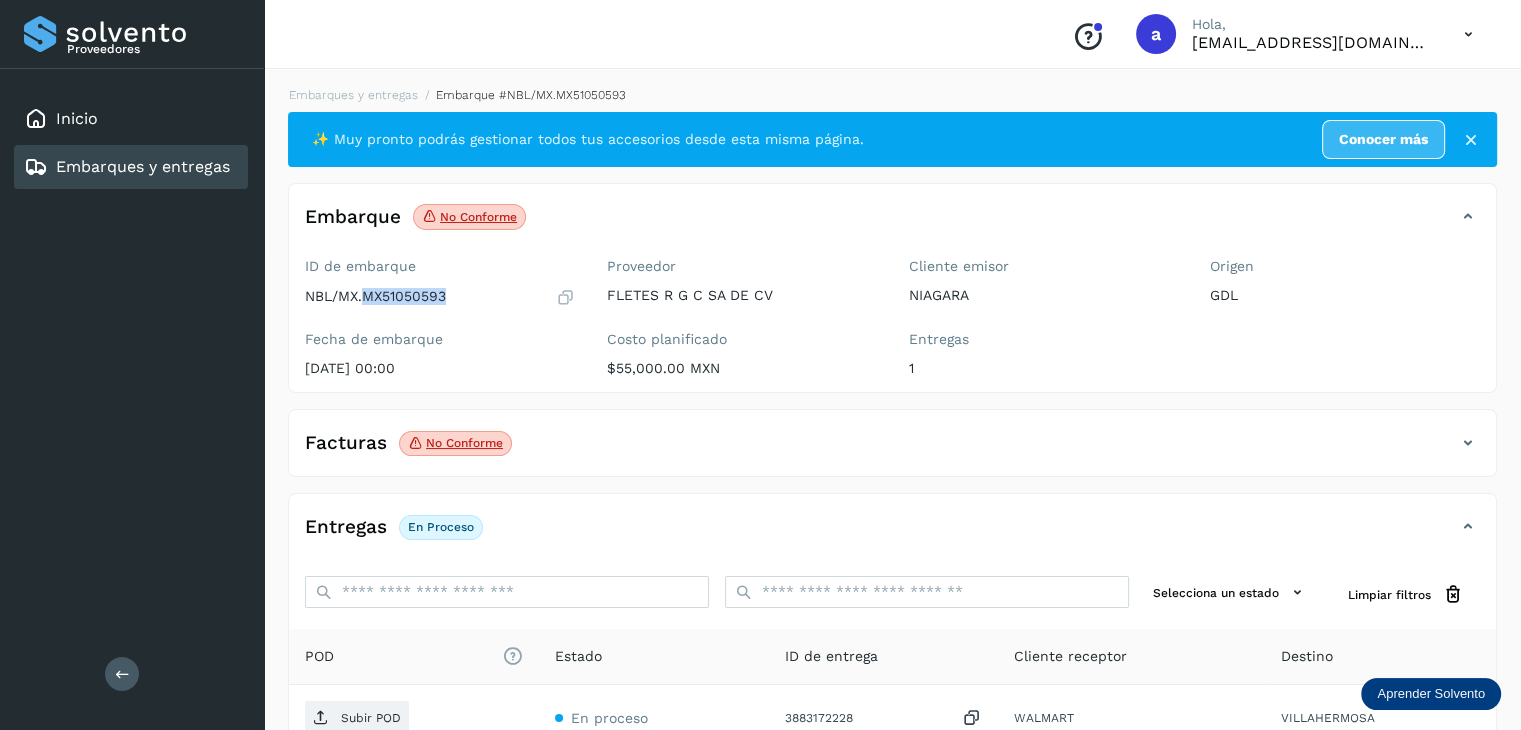 drag, startPoint x: 451, startPoint y: 297, endPoint x: 367, endPoint y: 285, distance: 84.85281 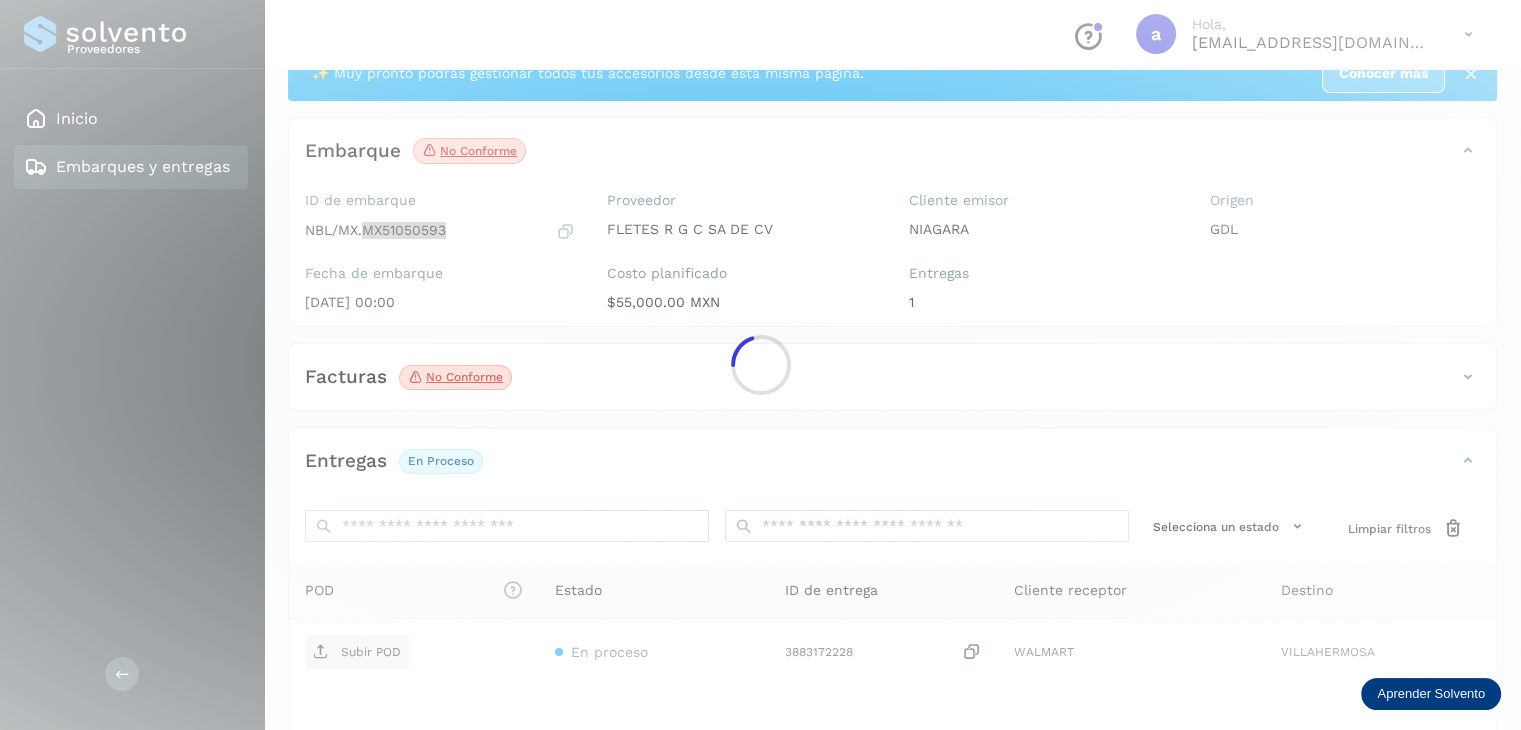 scroll, scrollTop: 100, scrollLeft: 0, axis: vertical 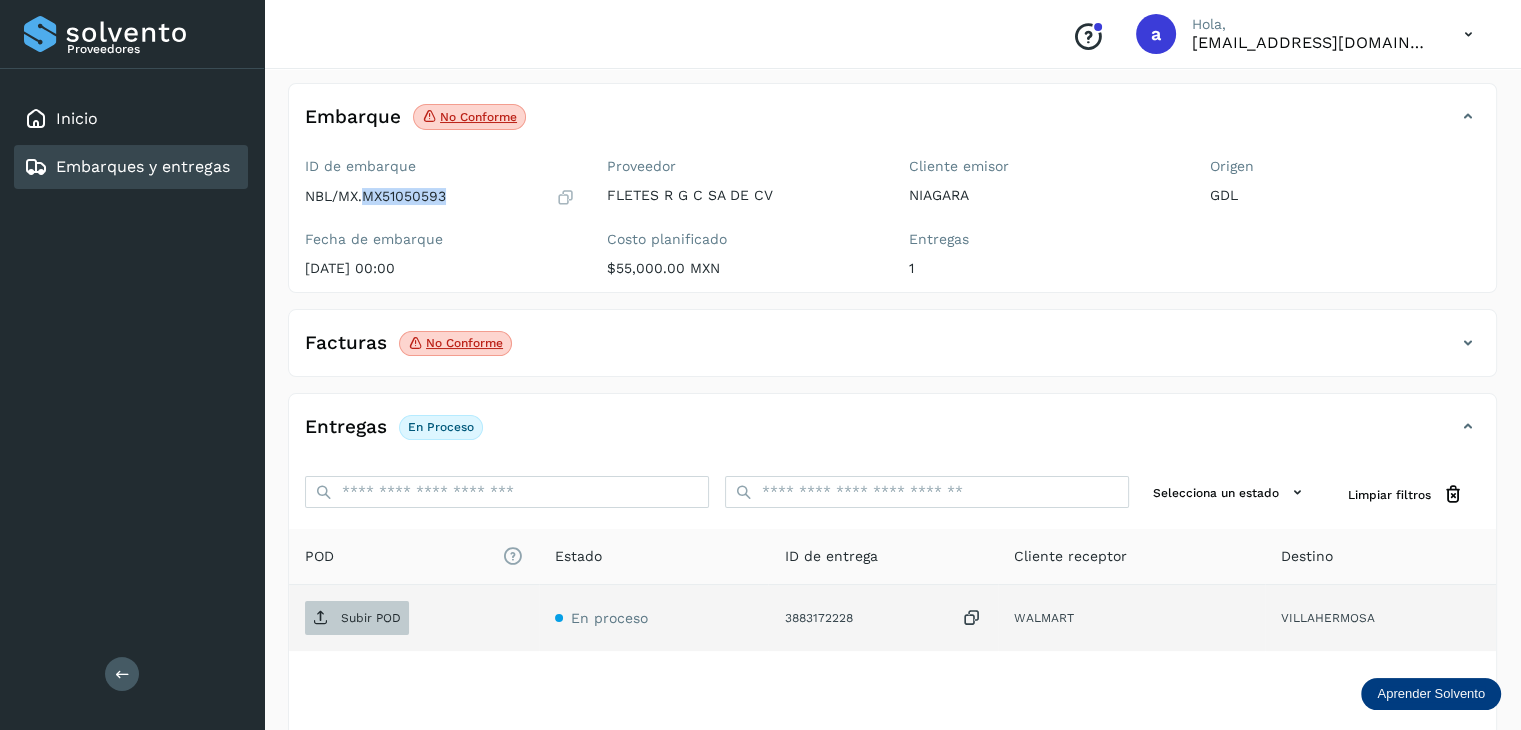 click on "Subir POD" at bounding box center [371, 618] 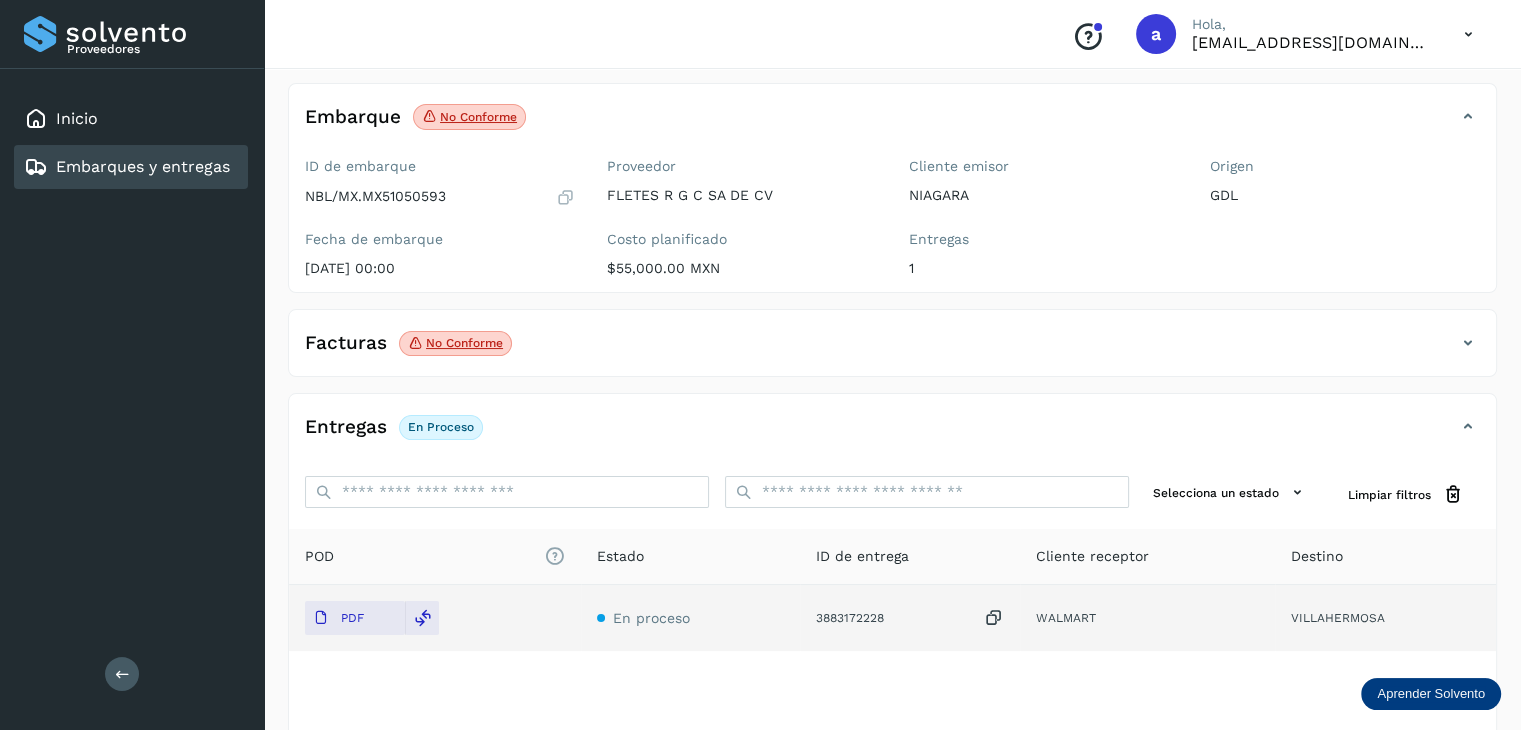 click on "Embarques y entregas" 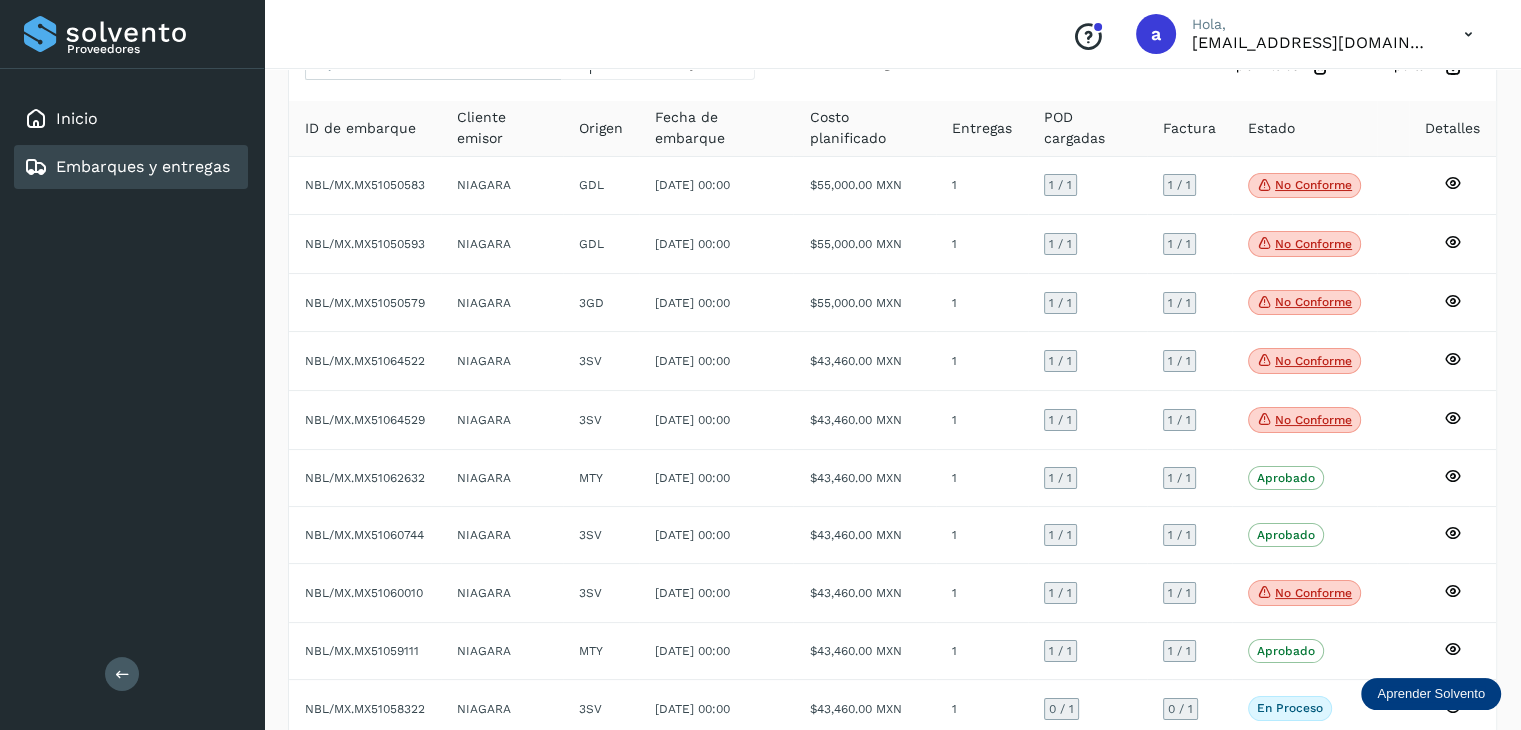scroll, scrollTop: 0, scrollLeft: 0, axis: both 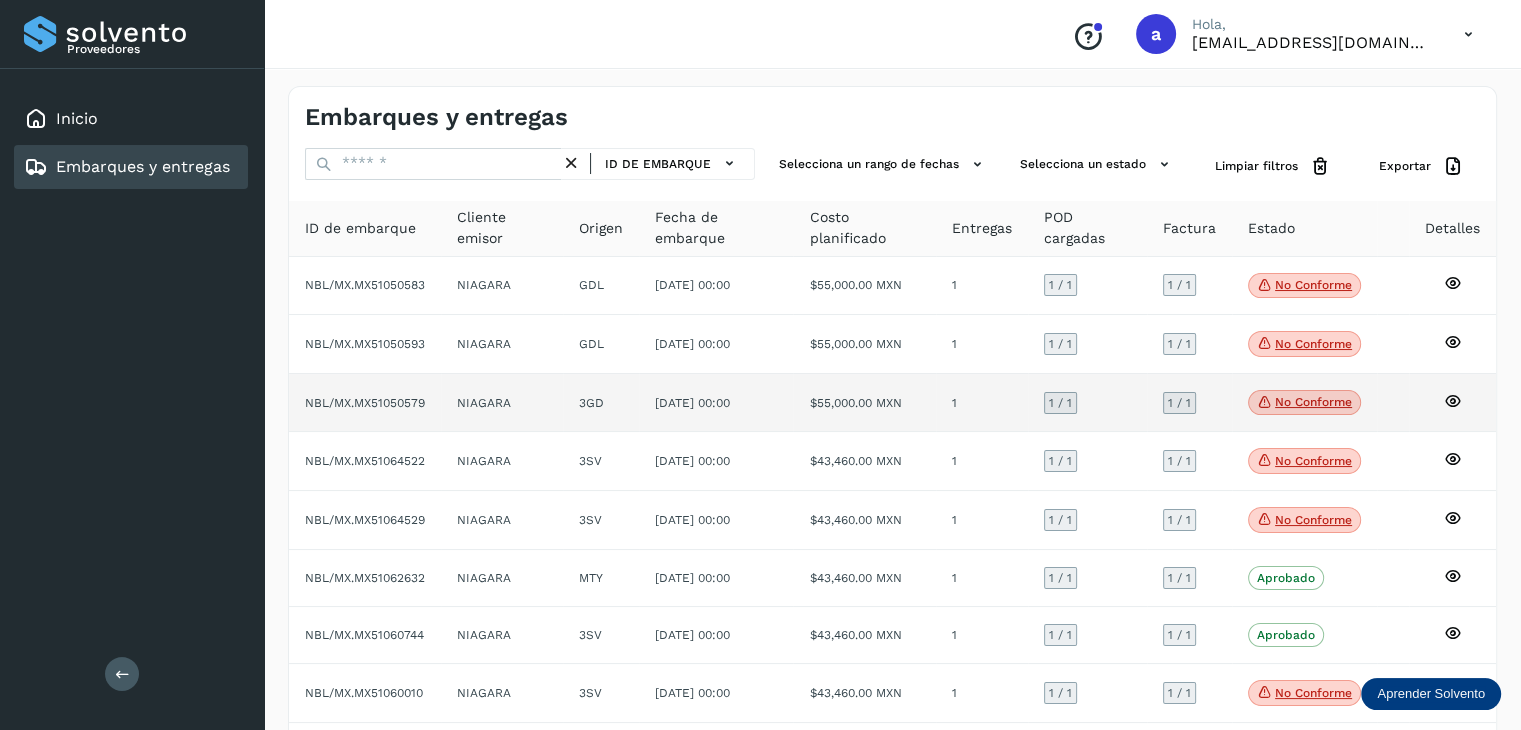 click on "3GD" 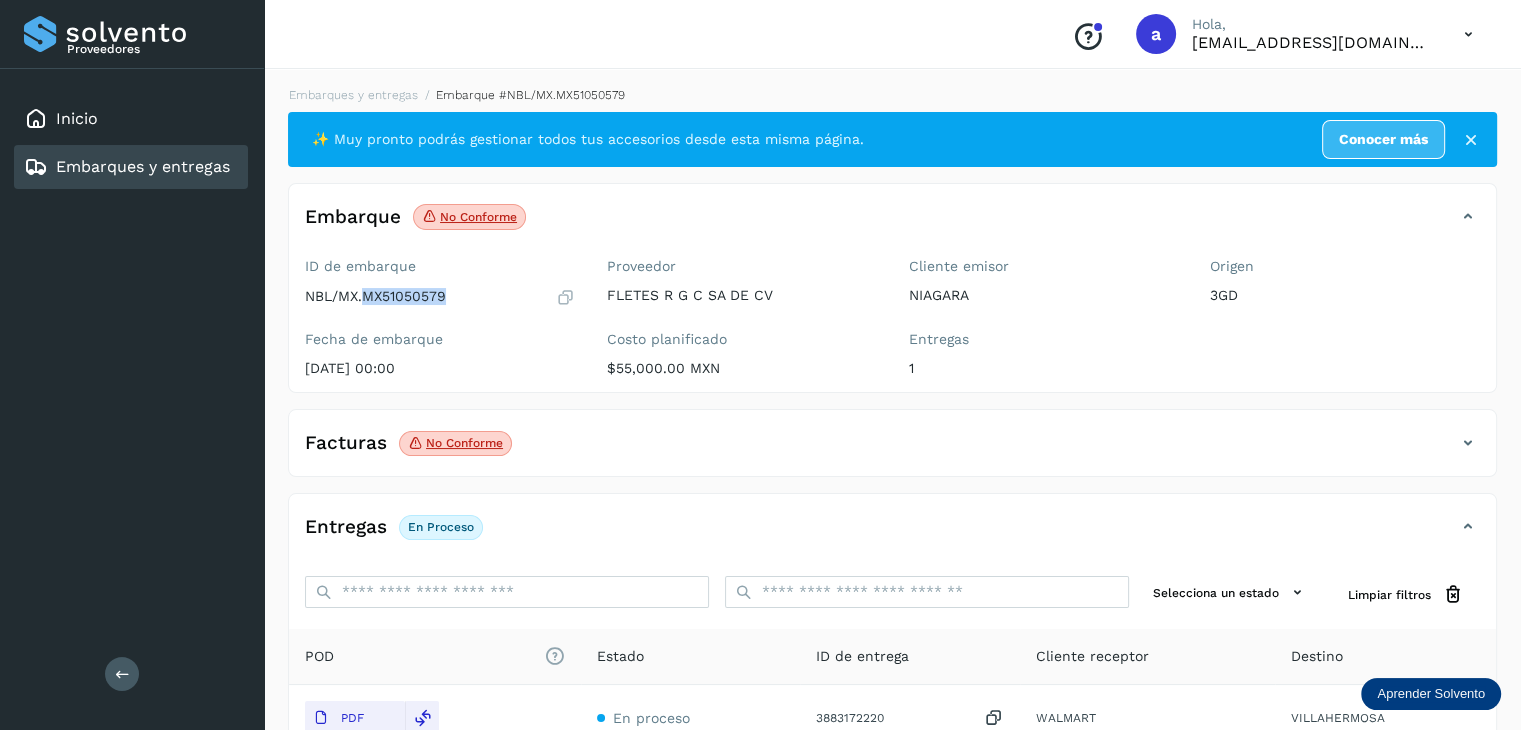 drag, startPoint x: 447, startPoint y: 301, endPoint x: 365, endPoint y: 281, distance: 84.40379 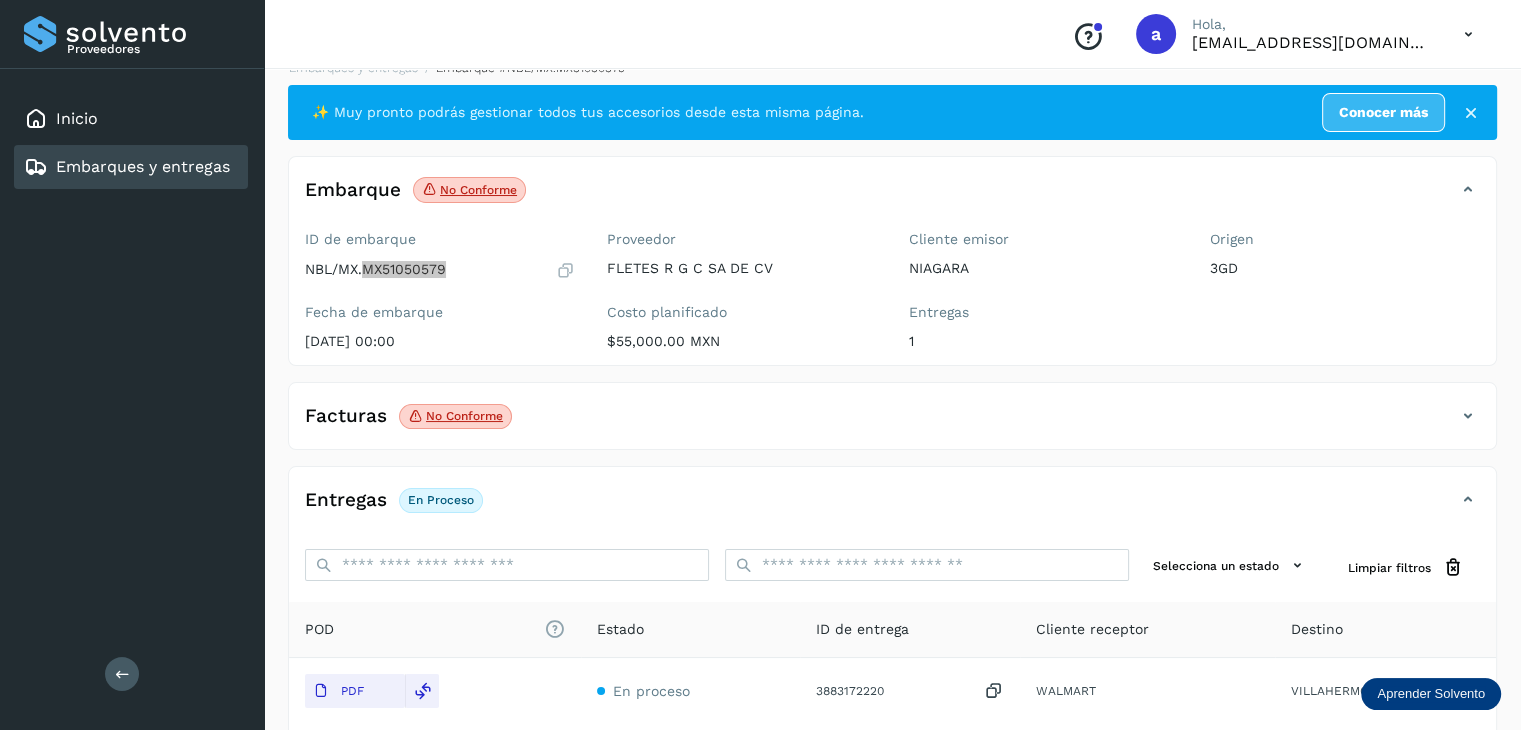 scroll, scrollTop: 16, scrollLeft: 0, axis: vertical 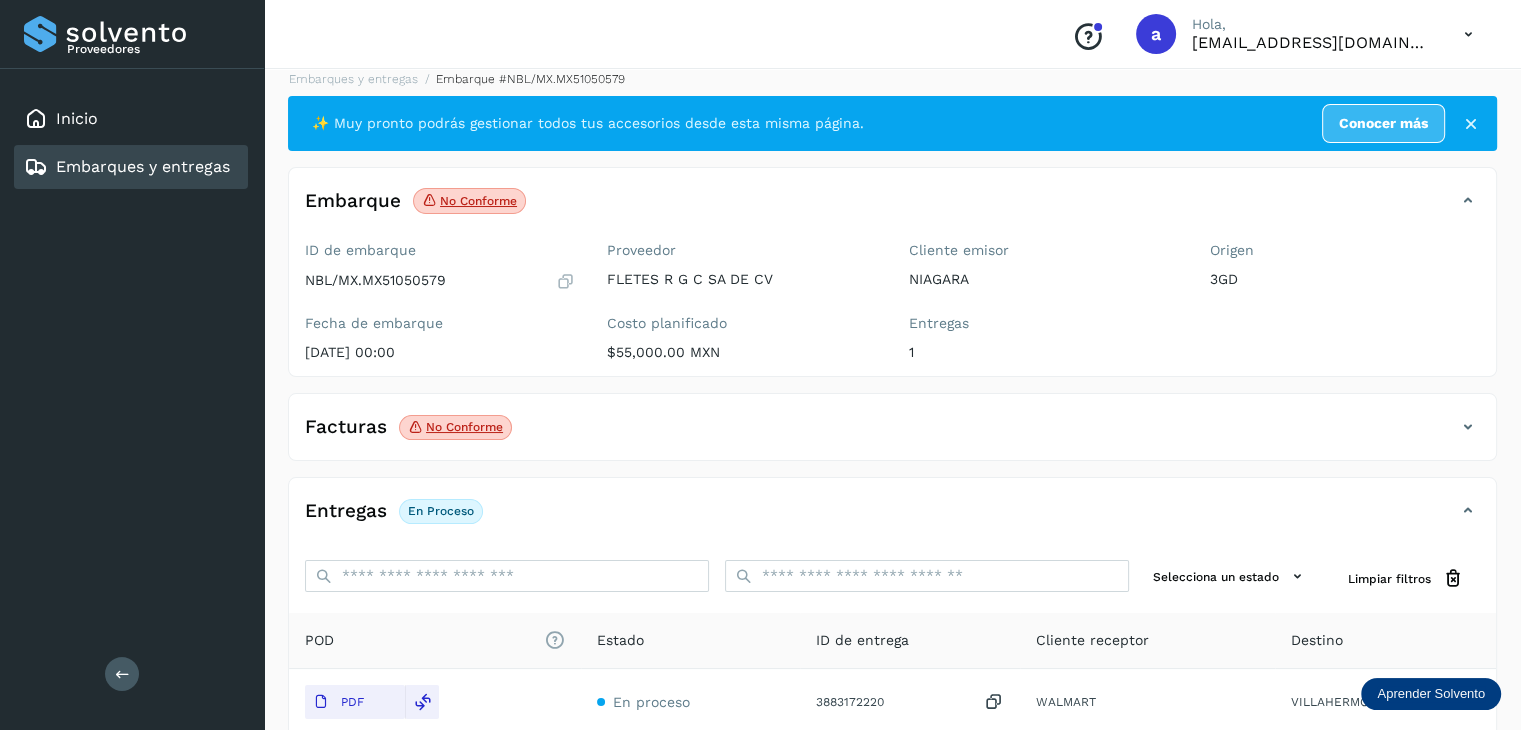 click on "Embarques y entregas" 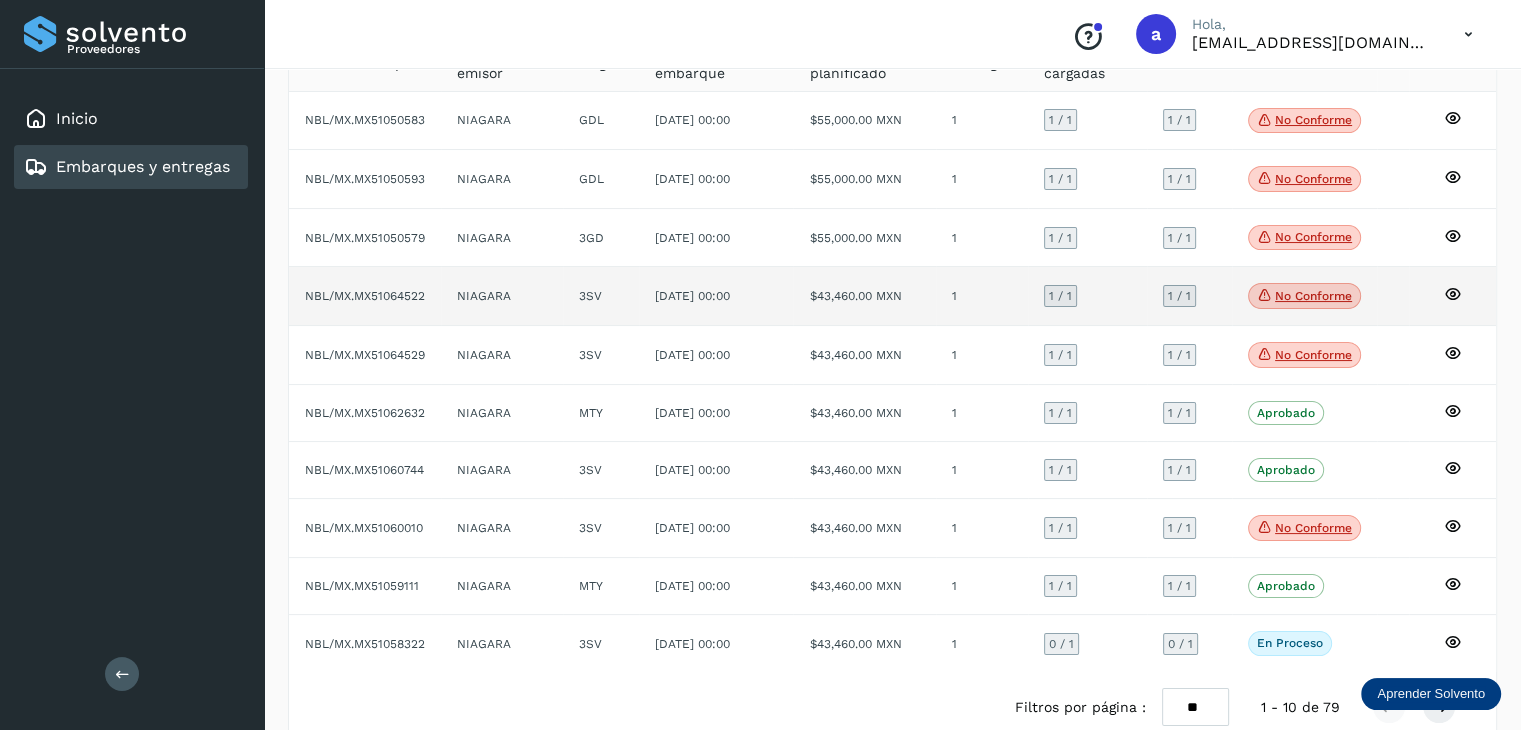 scroll, scrollTop: 200, scrollLeft: 0, axis: vertical 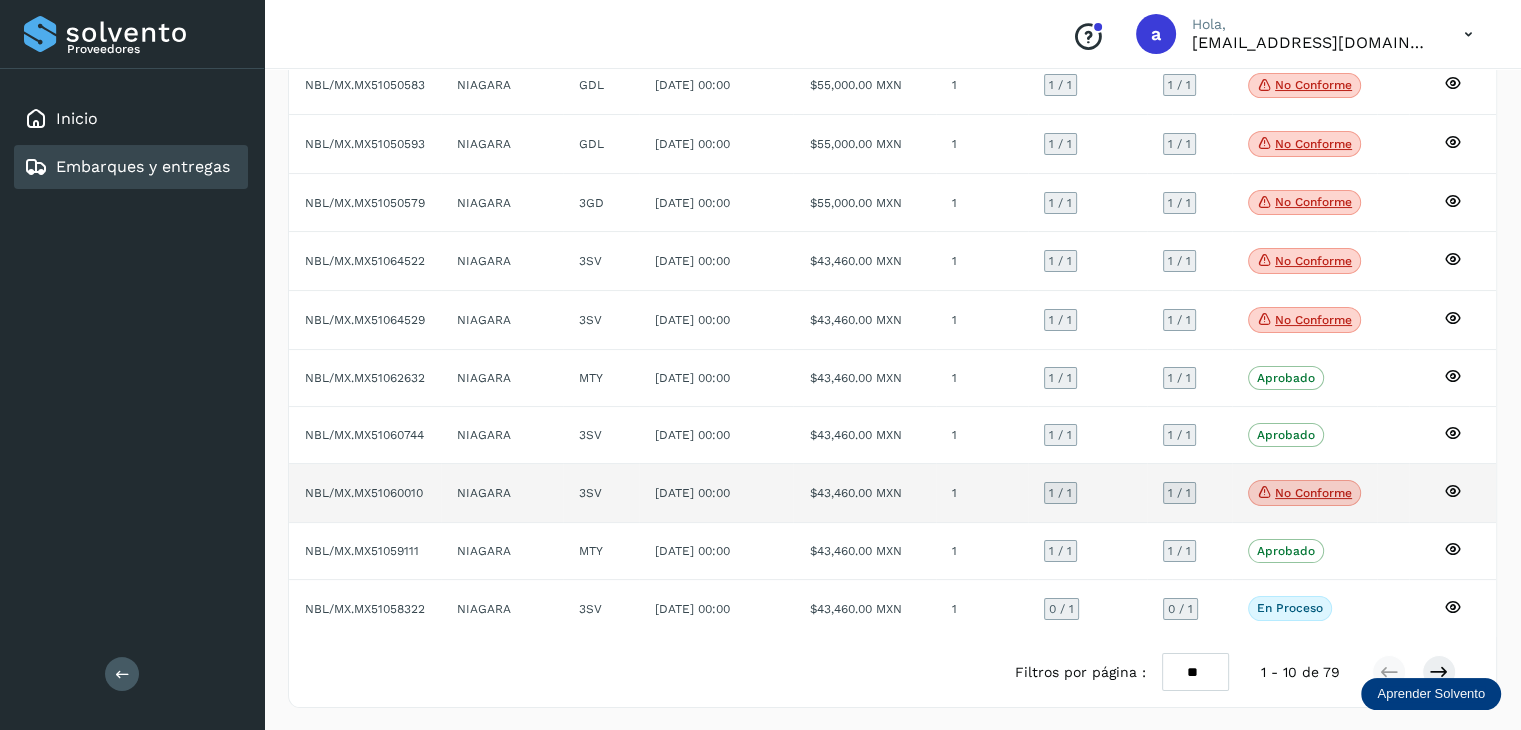 click on "NIAGARA" 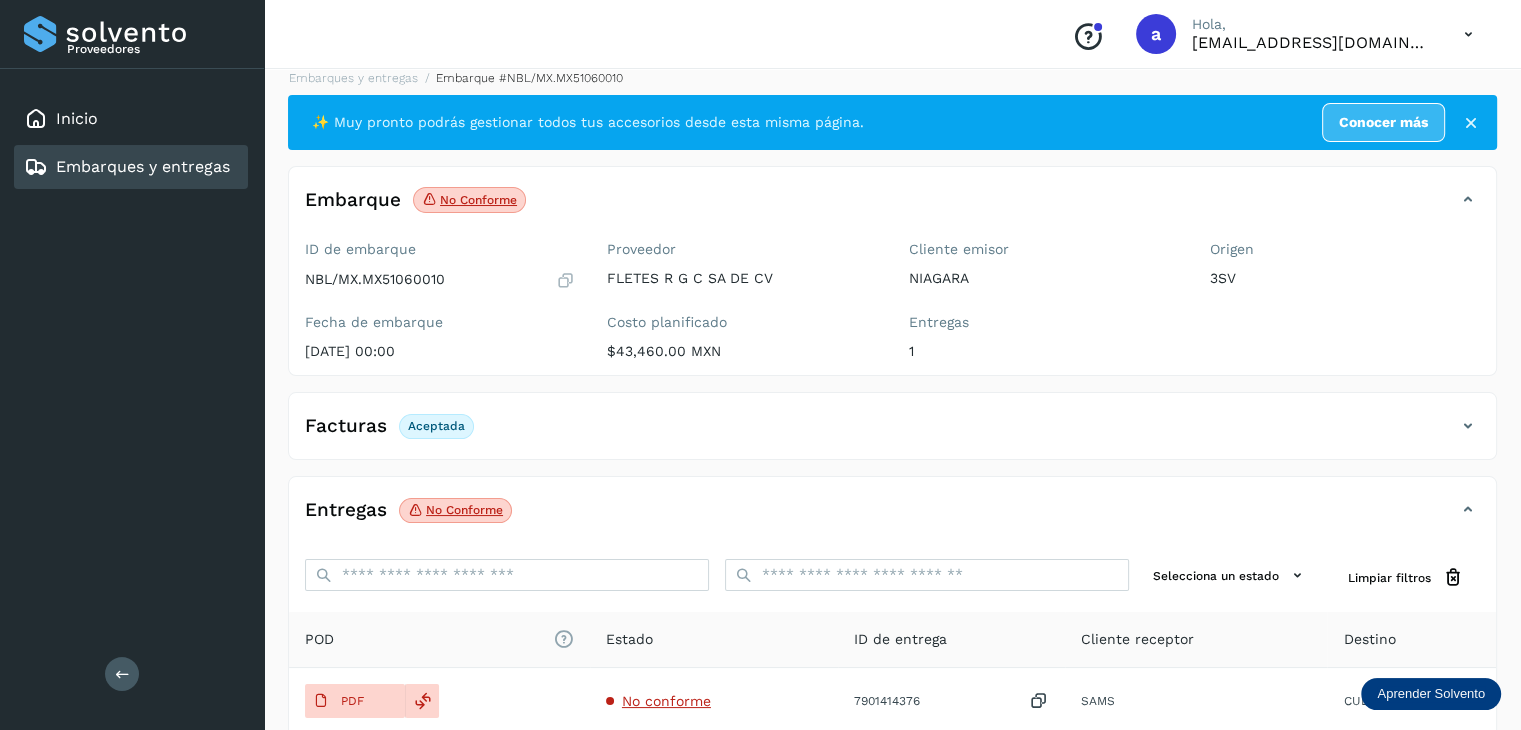 scroll, scrollTop: 0, scrollLeft: 0, axis: both 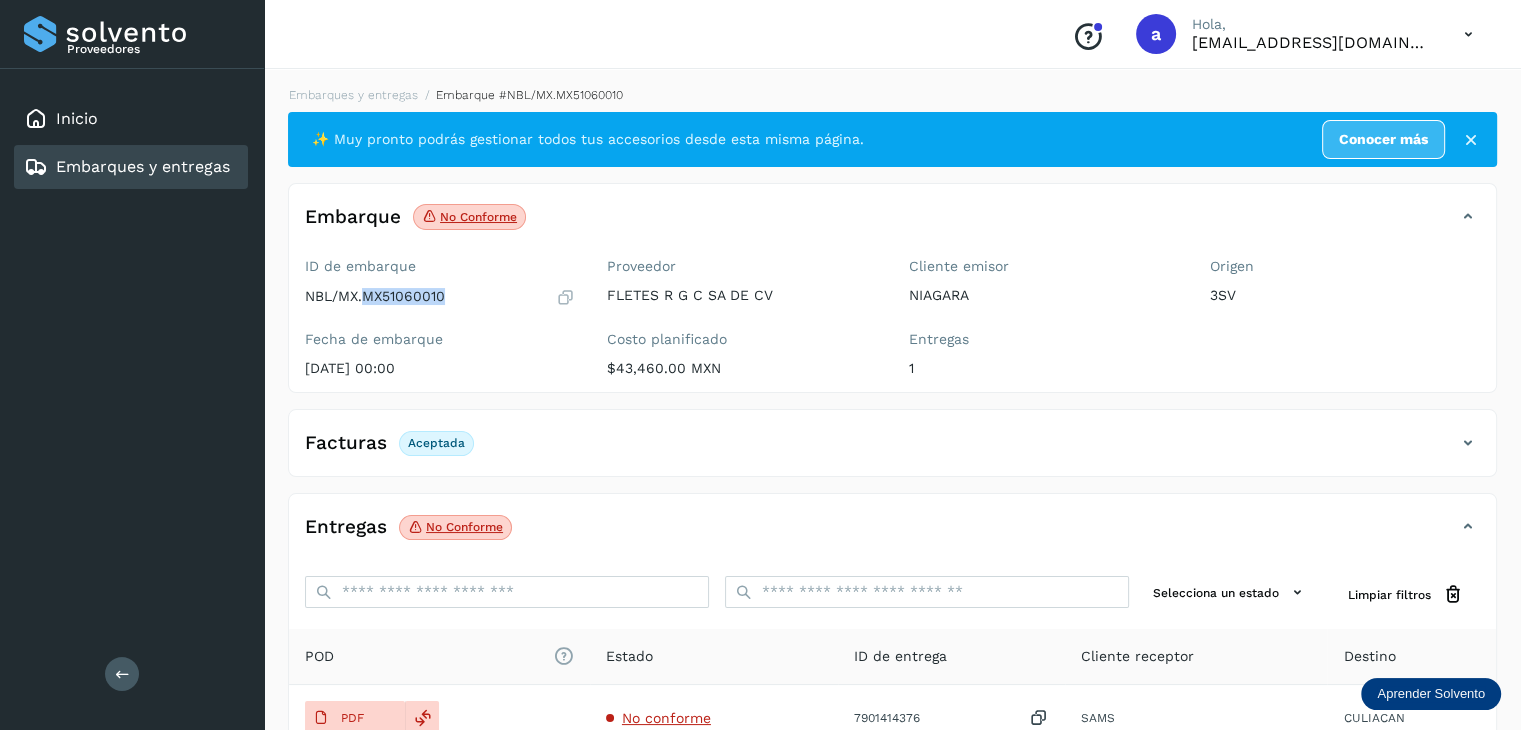 drag, startPoint x: 449, startPoint y: 295, endPoint x: 363, endPoint y: 279, distance: 87.47571 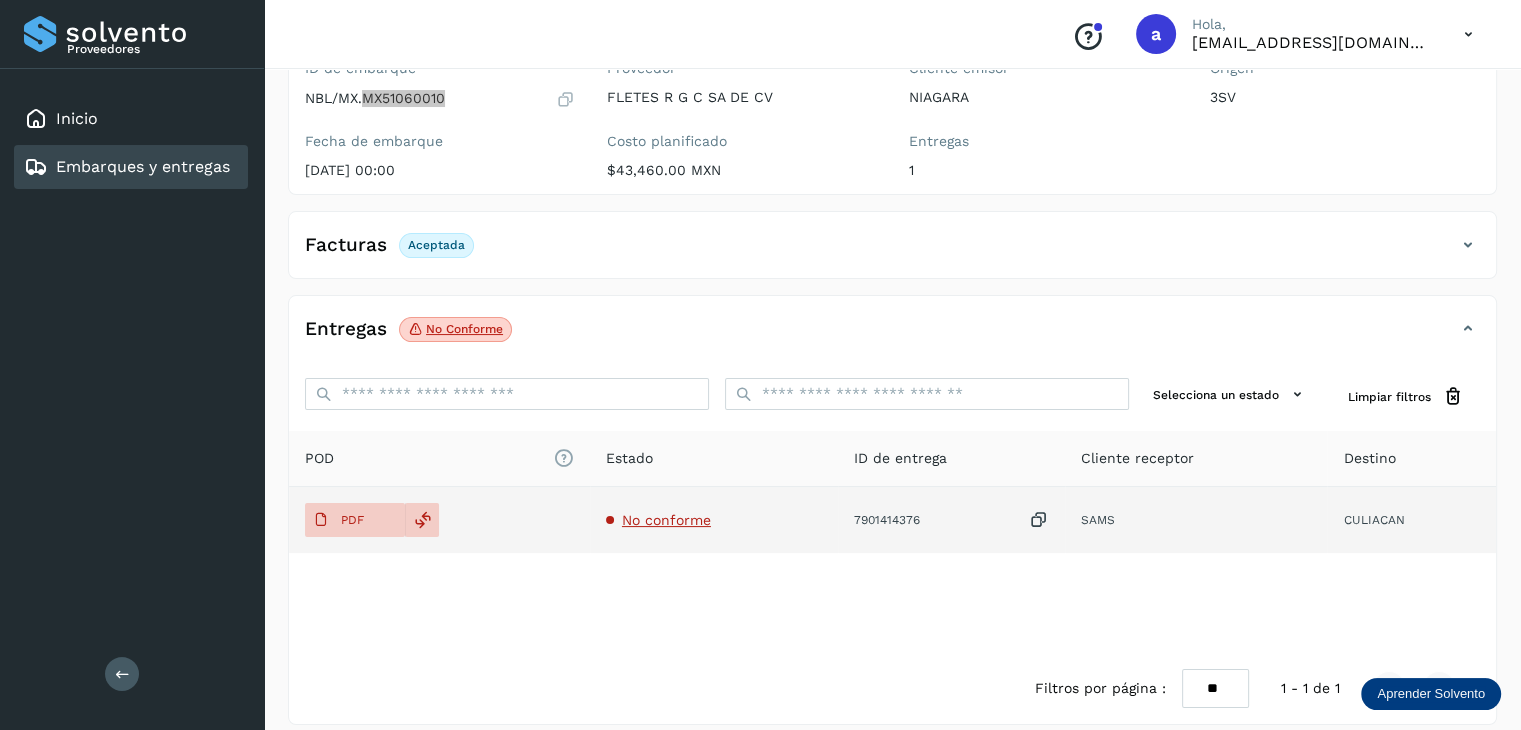 scroll, scrollTop: 200, scrollLeft: 0, axis: vertical 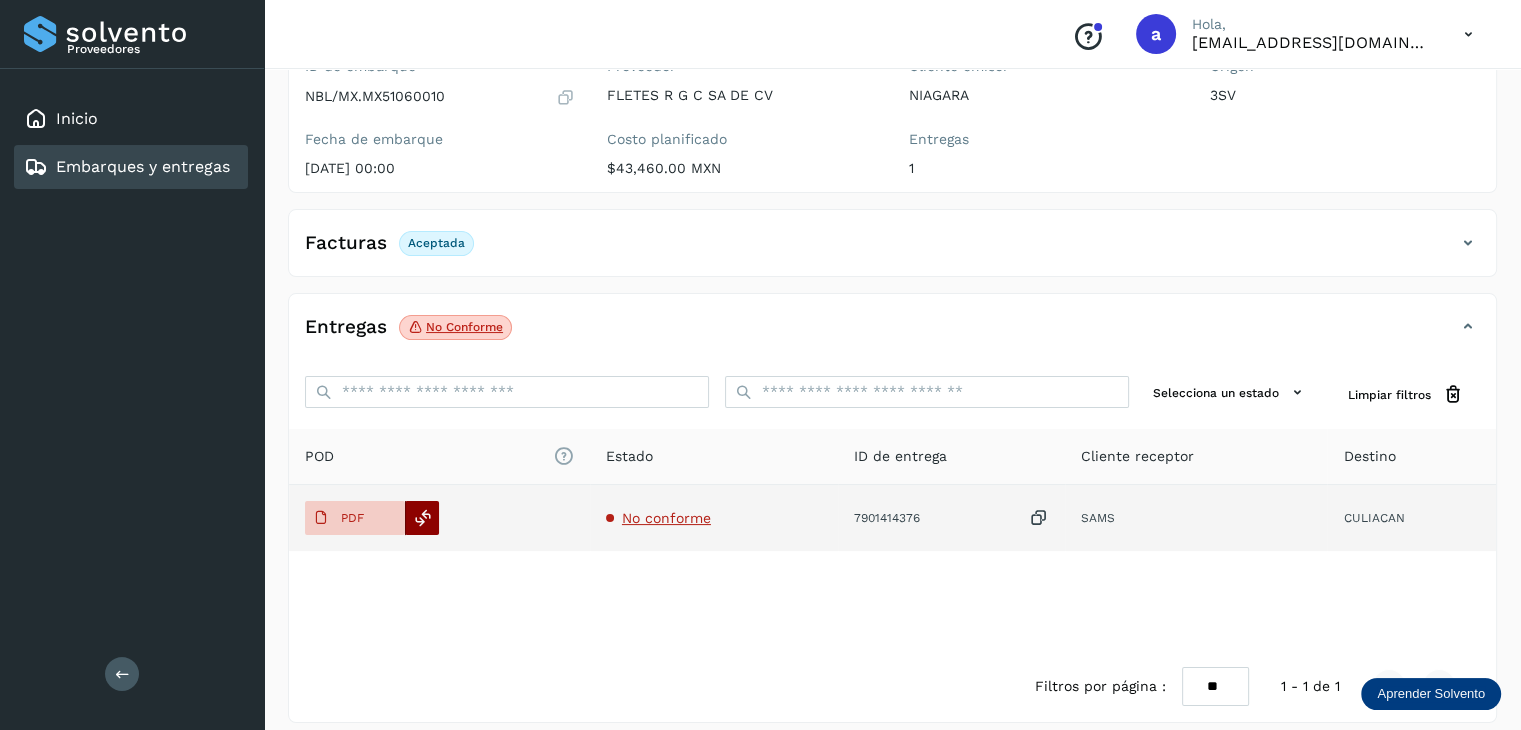 click at bounding box center [423, 518] 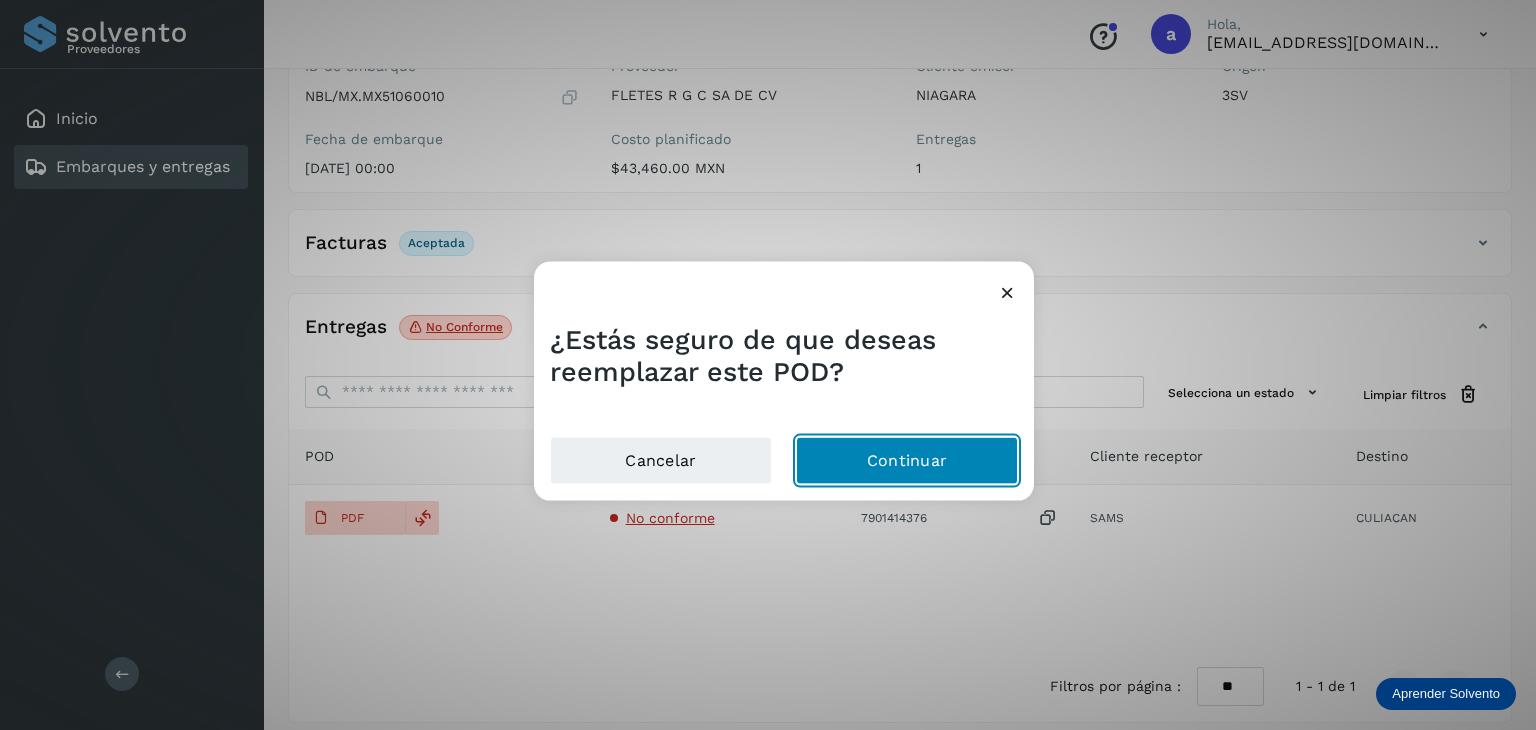 click on "Continuar" 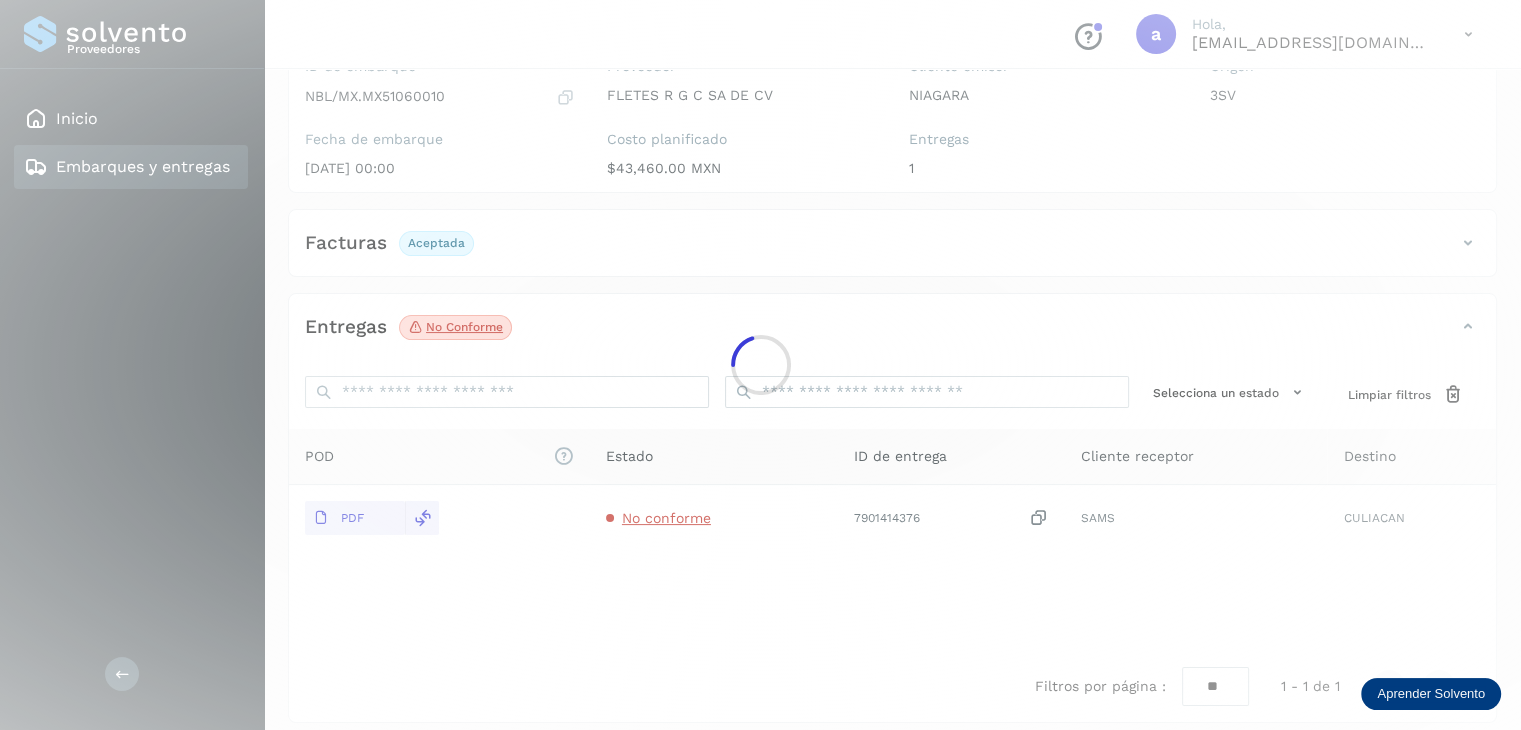 scroll, scrollTop: 202, scrollLeft: 0, axis: vertical 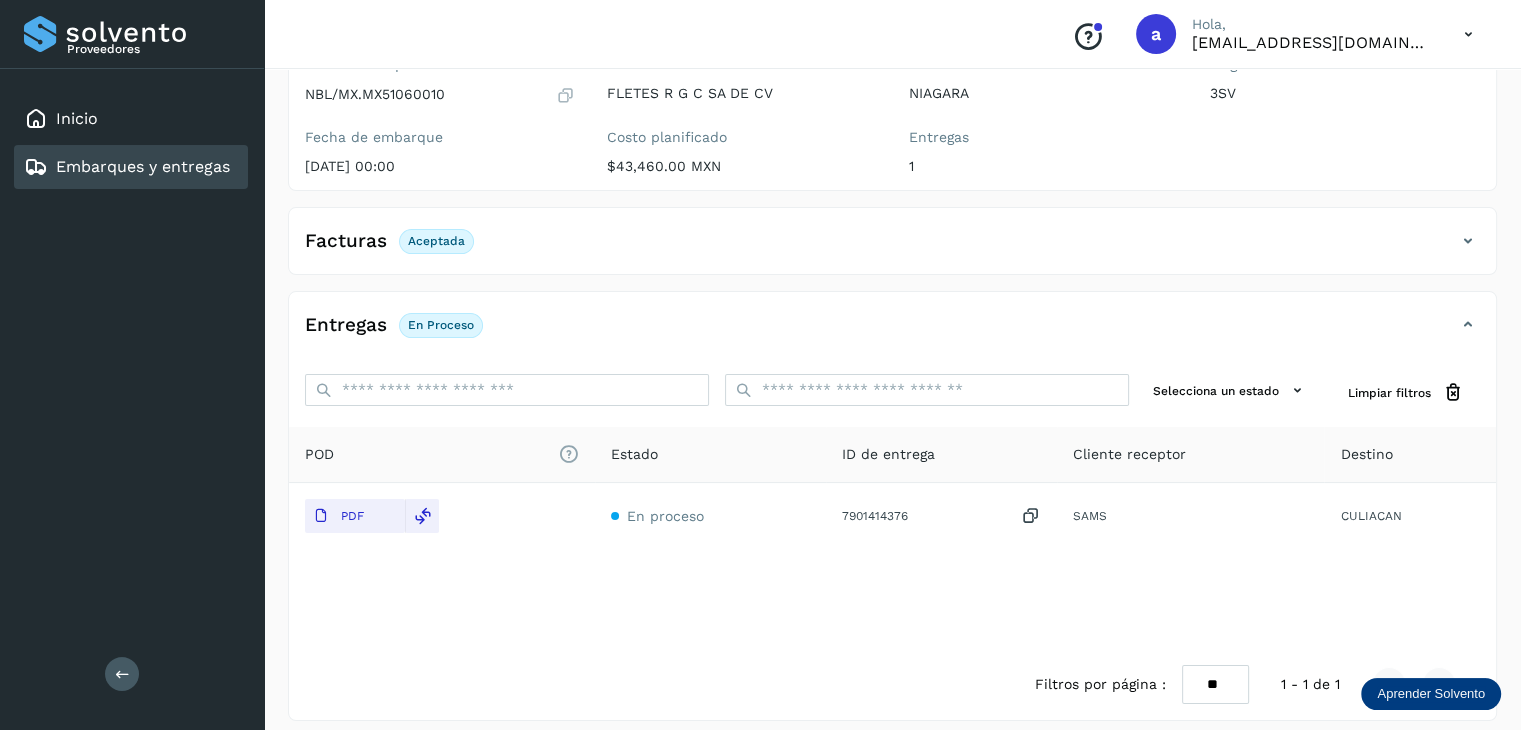 click on "Embarques y entregas" at bounding box center [143, 166] 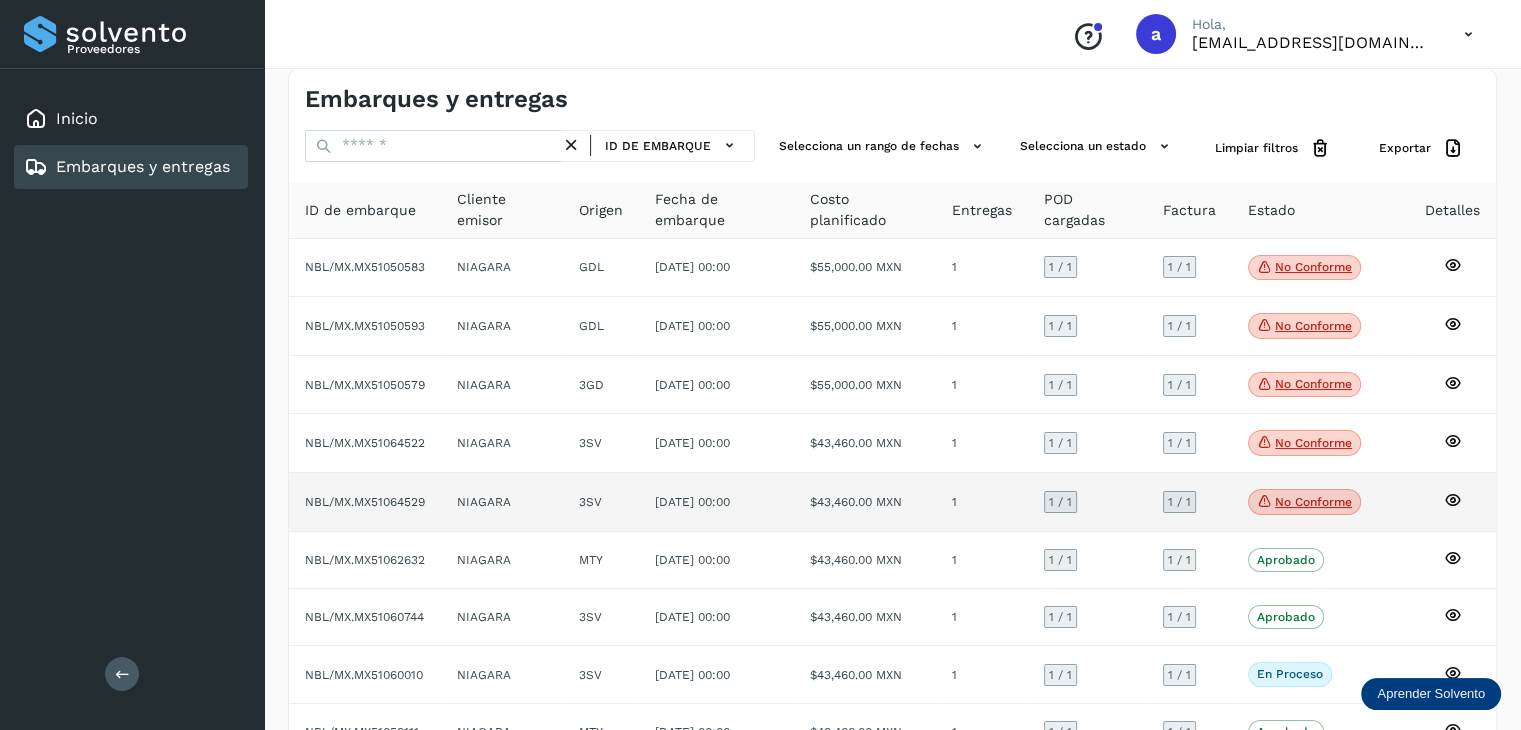 scroll, scrollTop: 0, scrollLeft: 0, axis: both 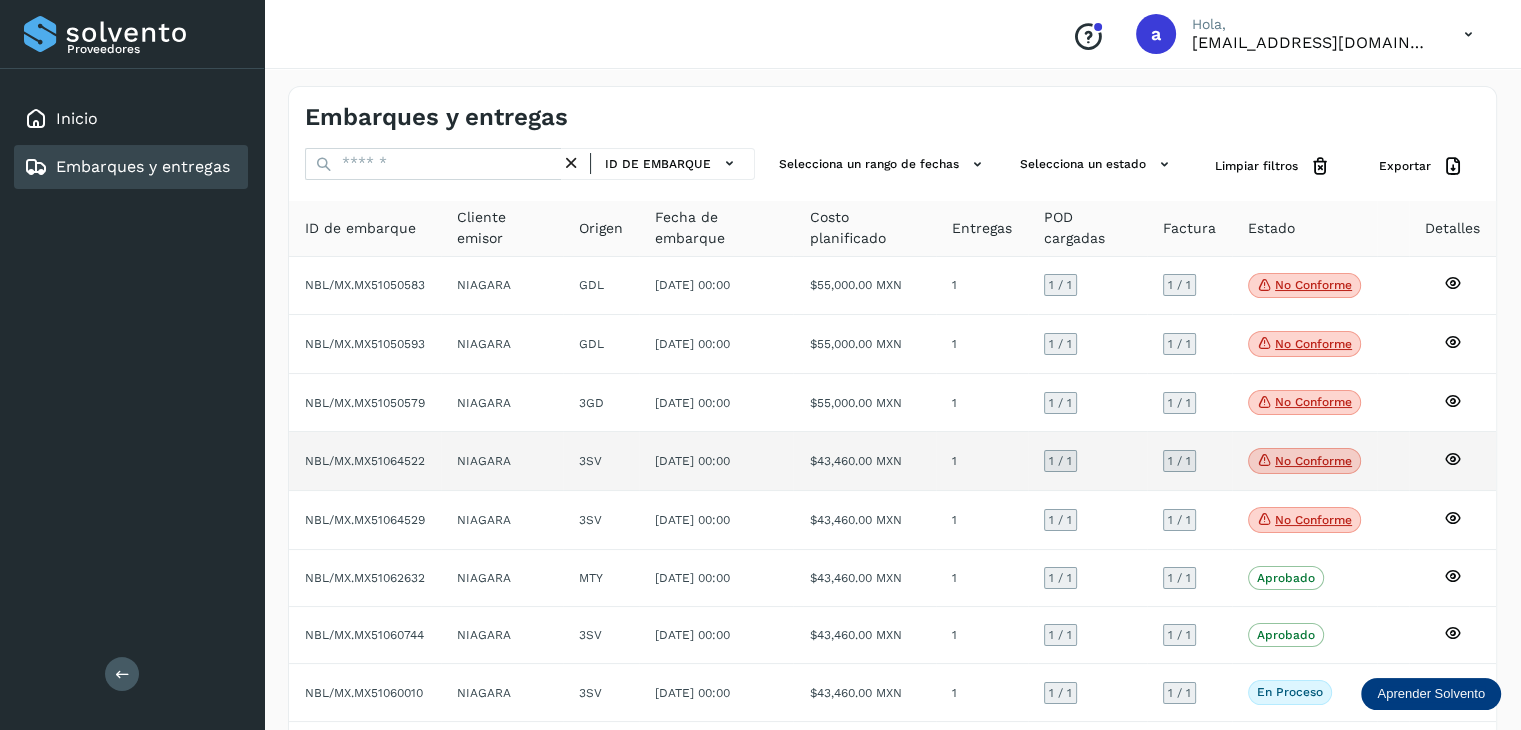click on "[DATE] 00:00" 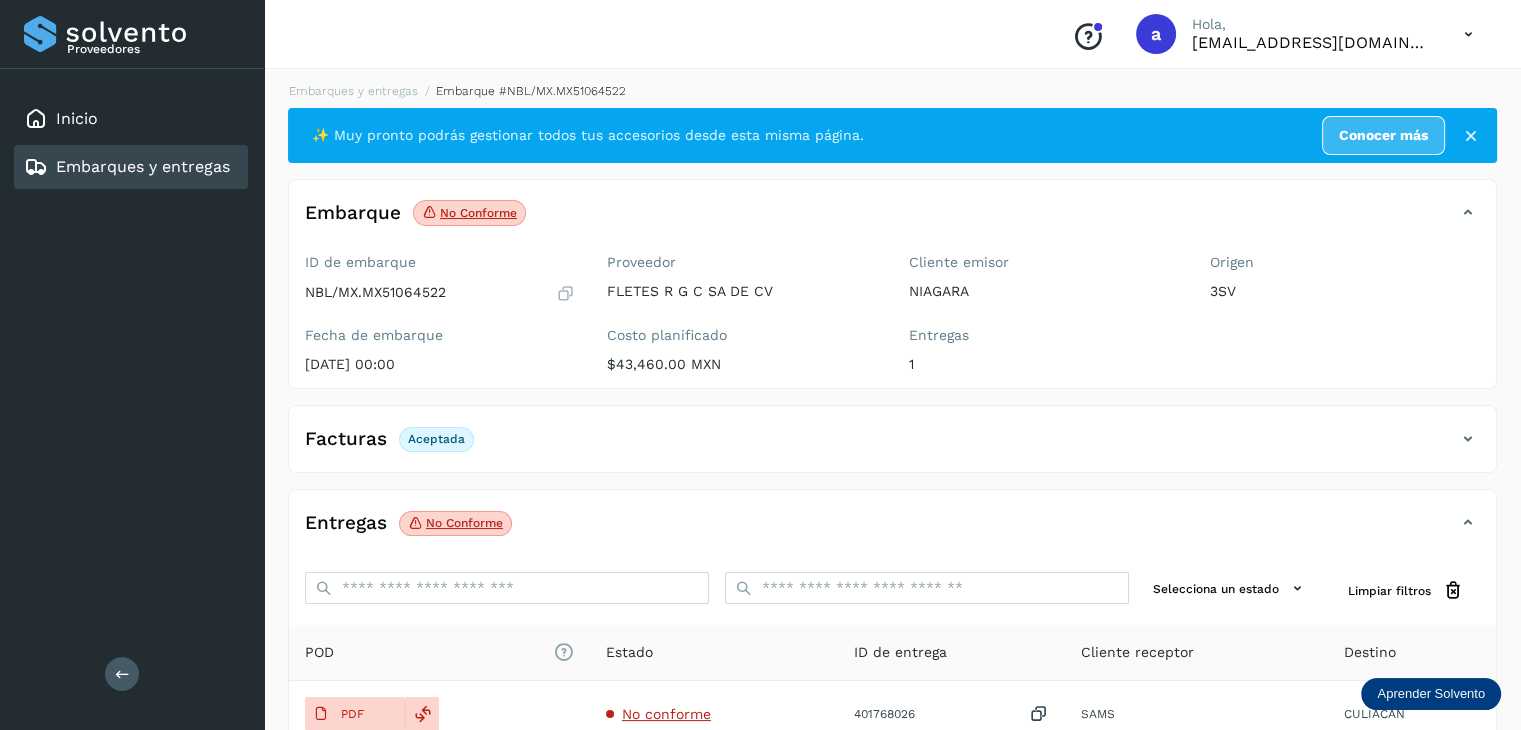 scroll, scrollTop: 0, scrollLeft: 0, axis: both 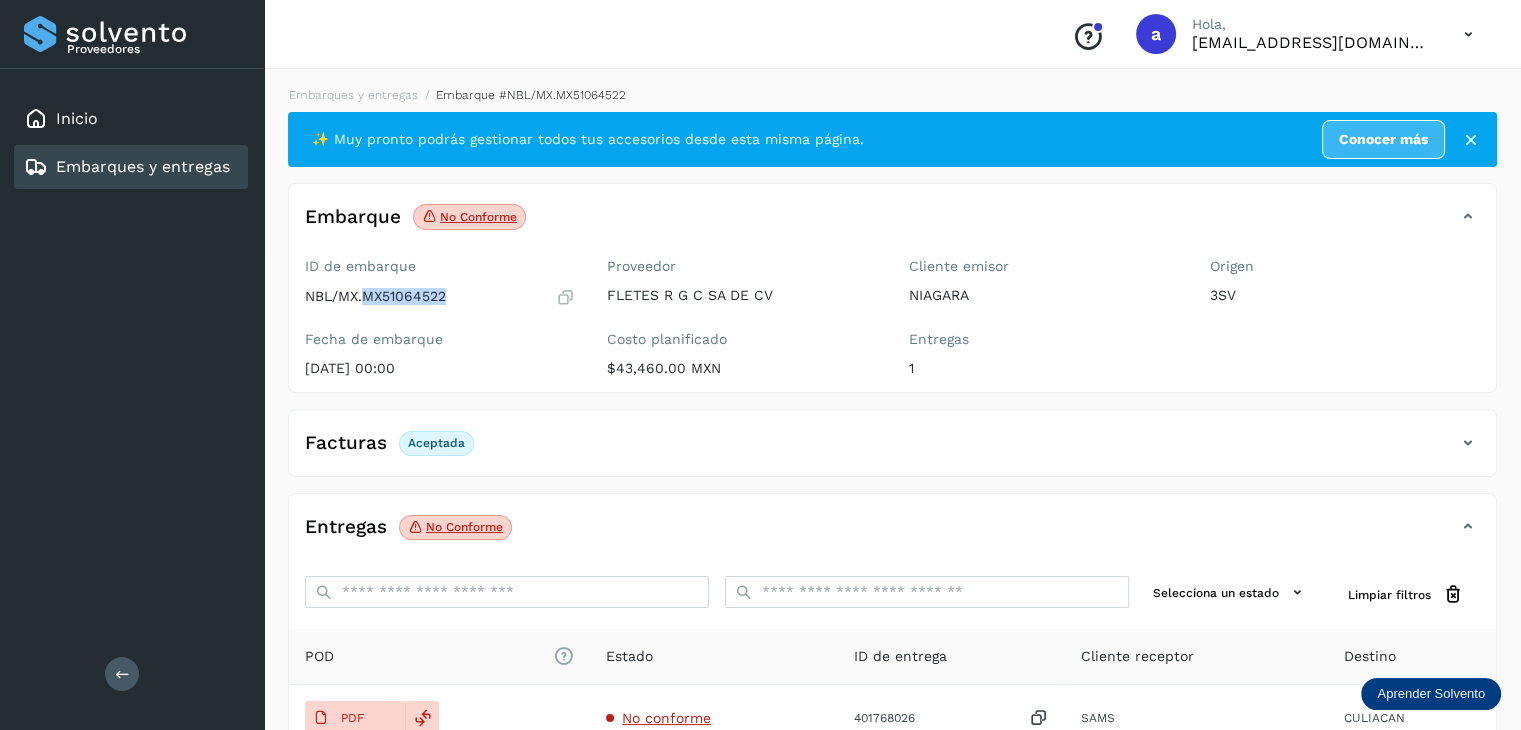drag, startPoint x: 452, startPoint y: 294, endPoint x: 363, endPoint y: 293, distance: 89.005615 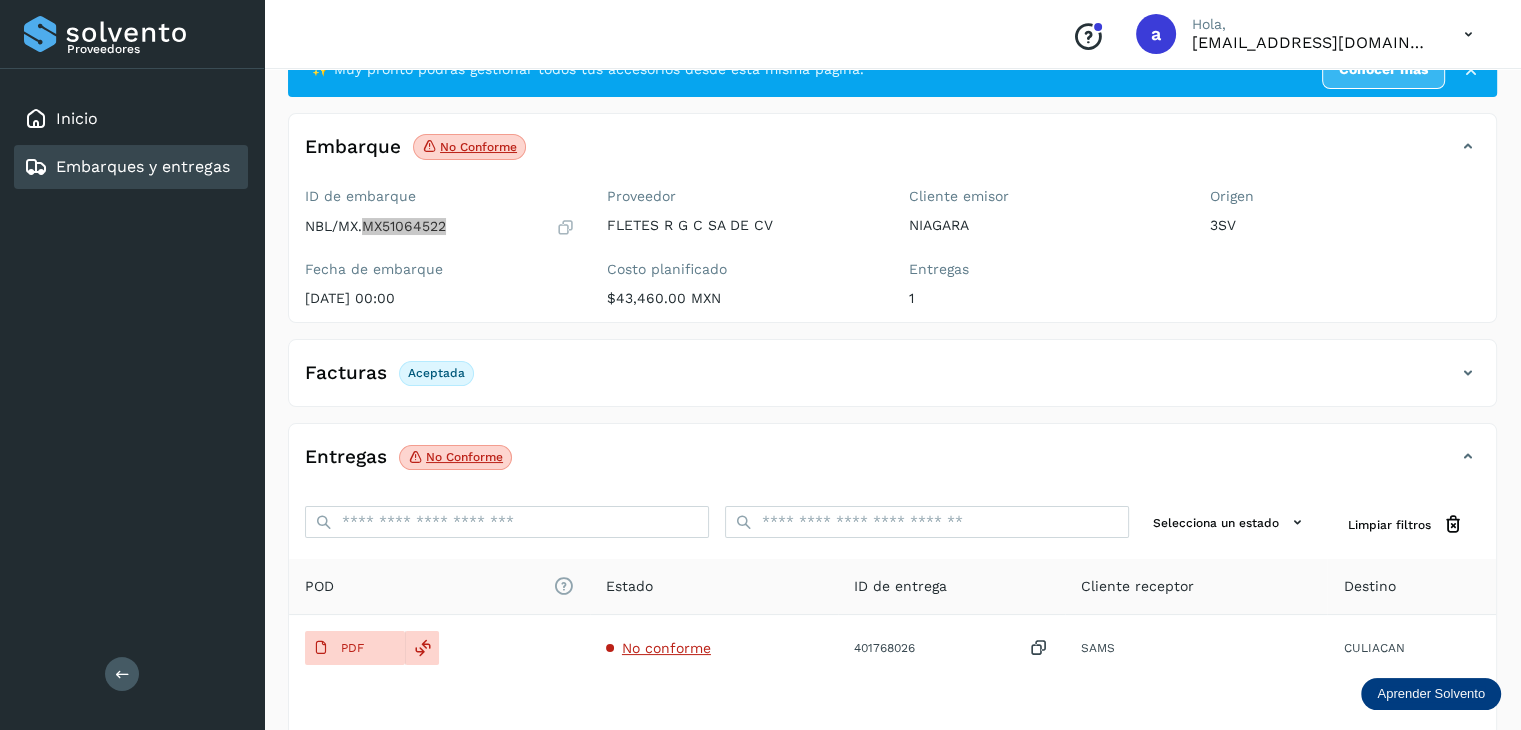 scroll, scrollTop: 100, scrollLeft: 0, axis: vertical 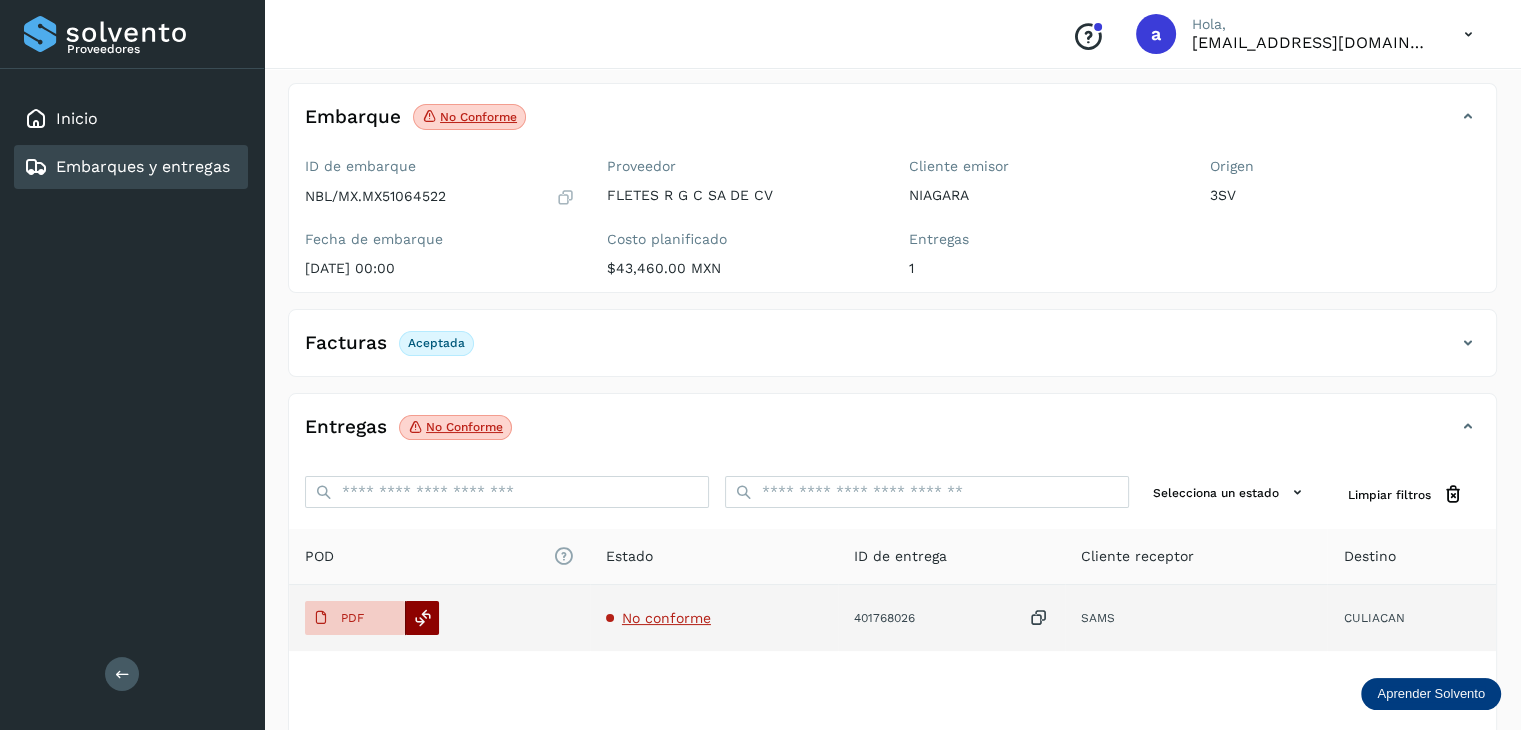 click at bounding box center [423, 618] 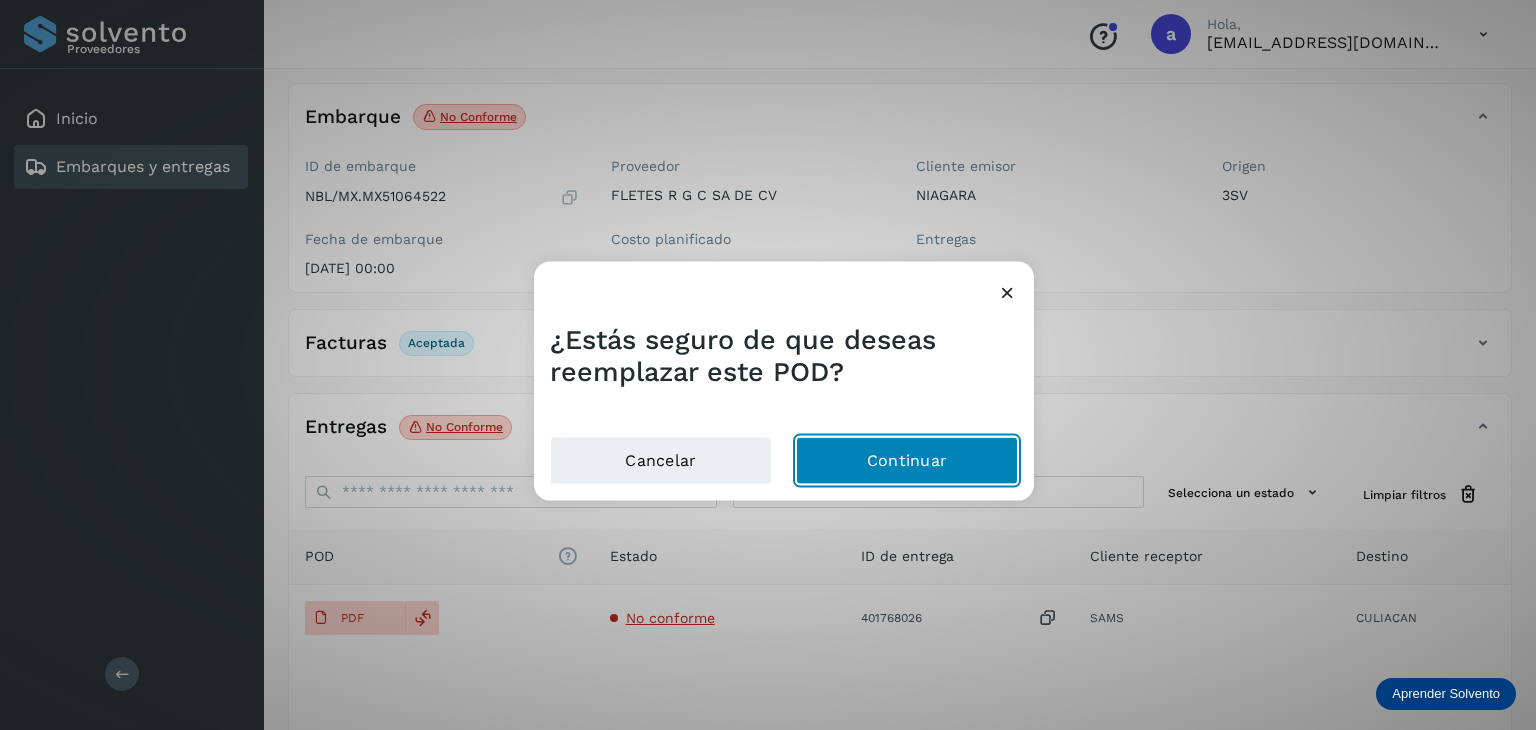 click on "Continuar" 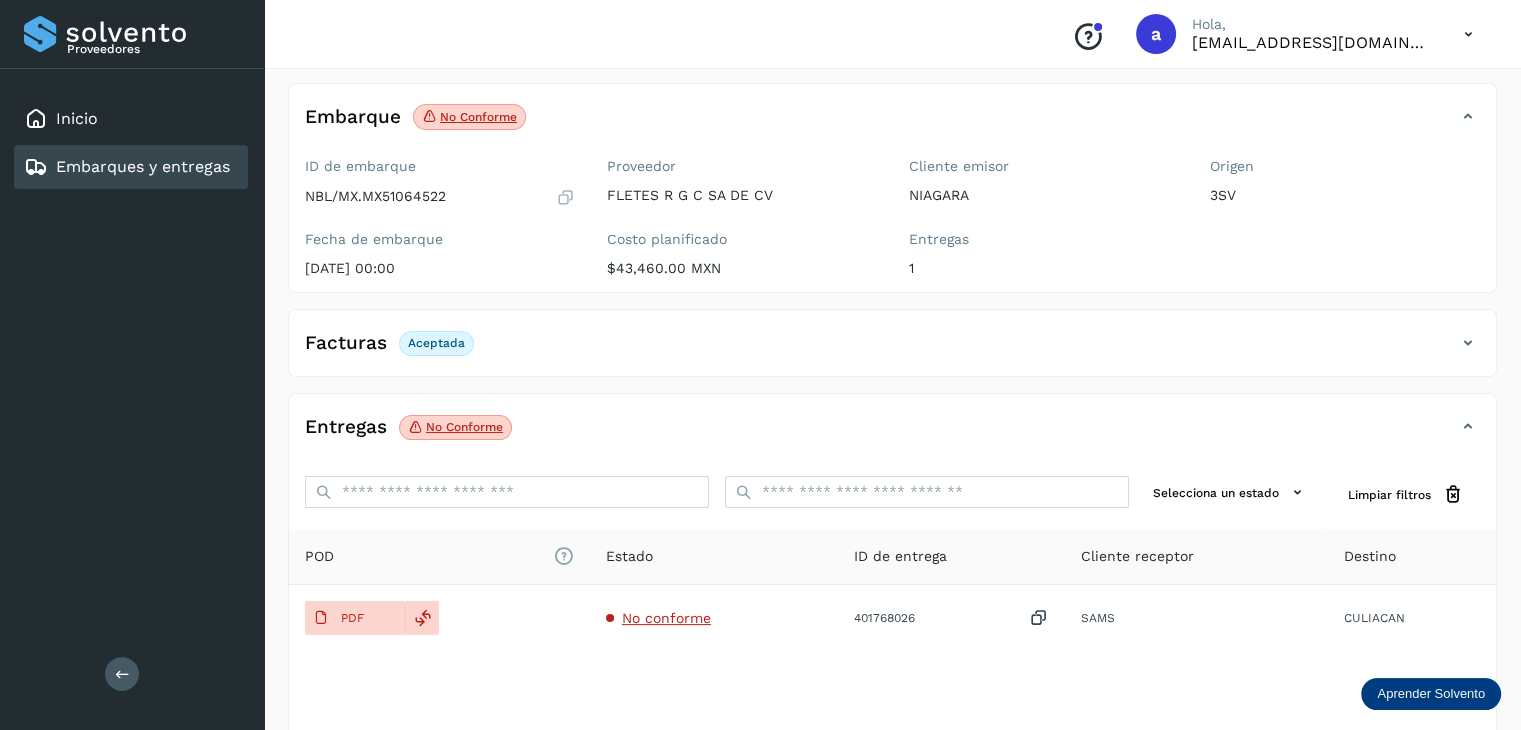 click on "Embarques y entregas" at bounding box center [143, 166] 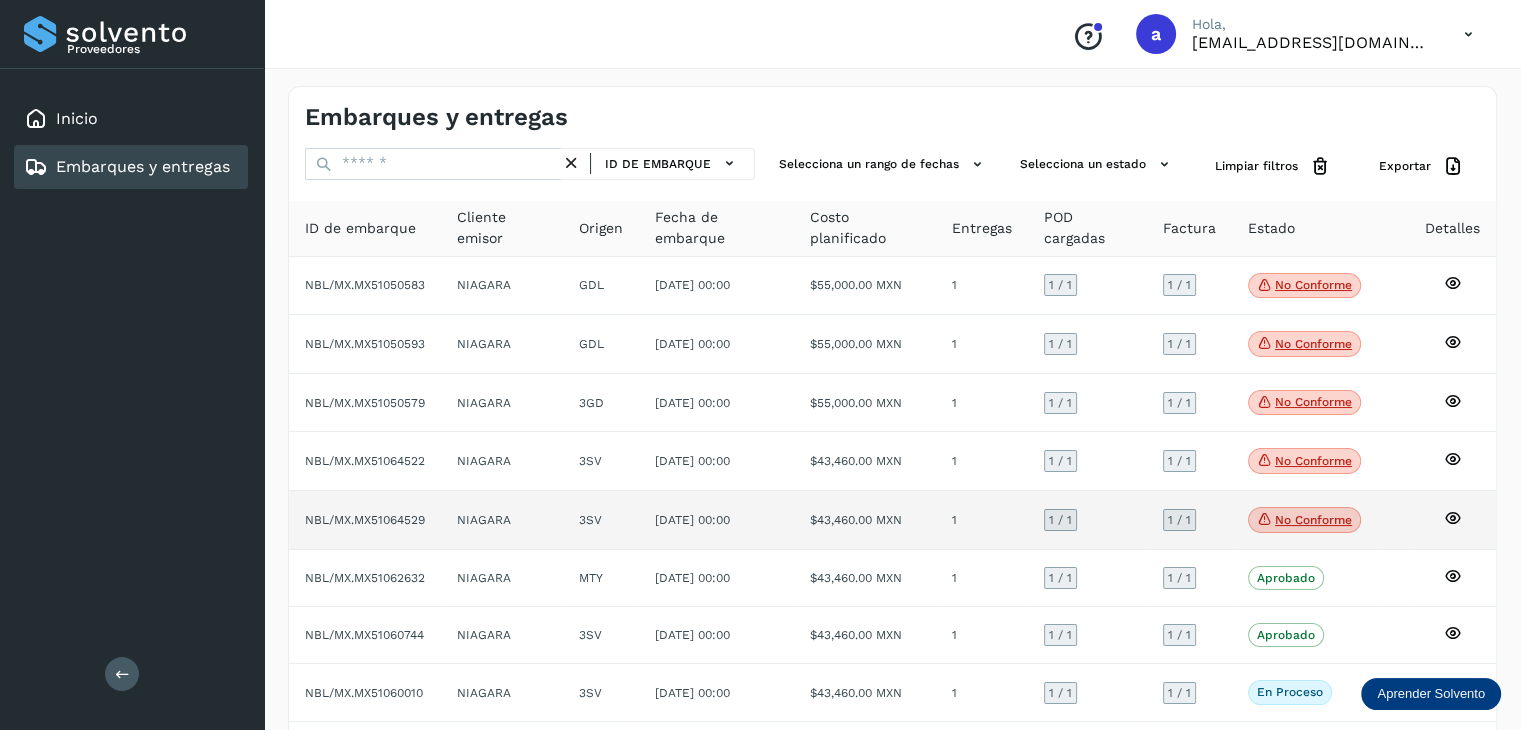 click on "[DATE] 00:00" 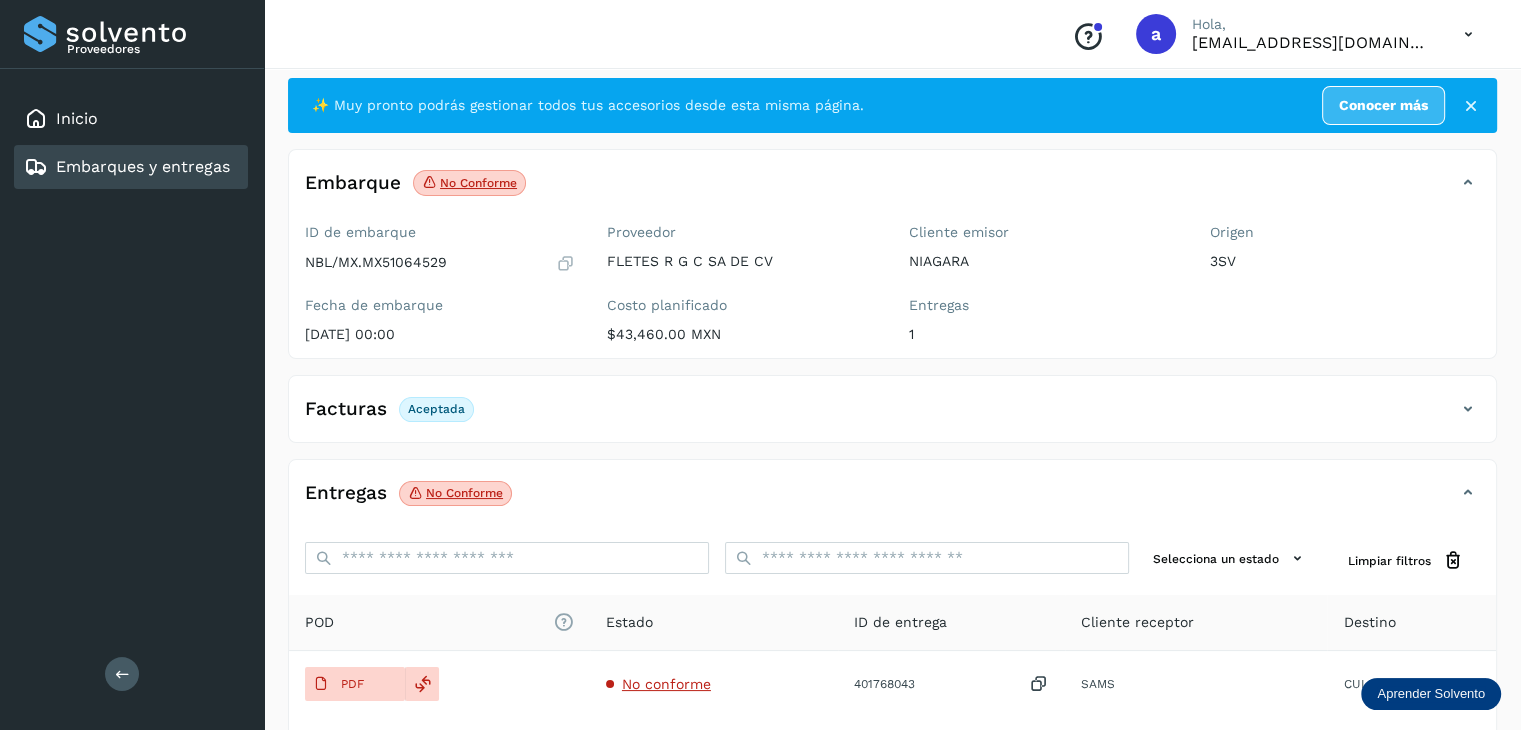 scroll, scrollTop: 0, scrollLeft: 0, axis: both 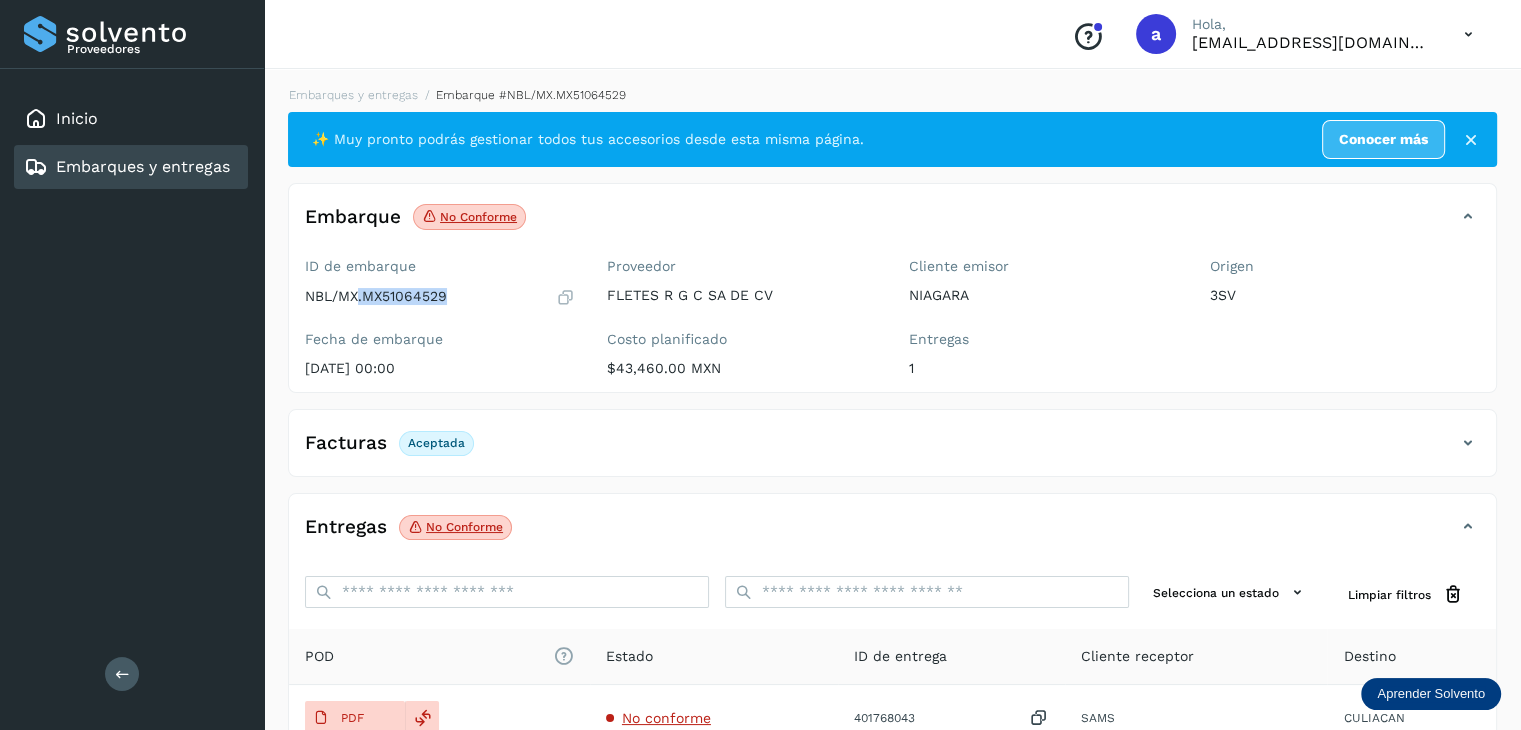 drag, startPoint x: 459, startPoint y: 294, endPoint x: 355, endPoint y: 302, distance: 104.307236 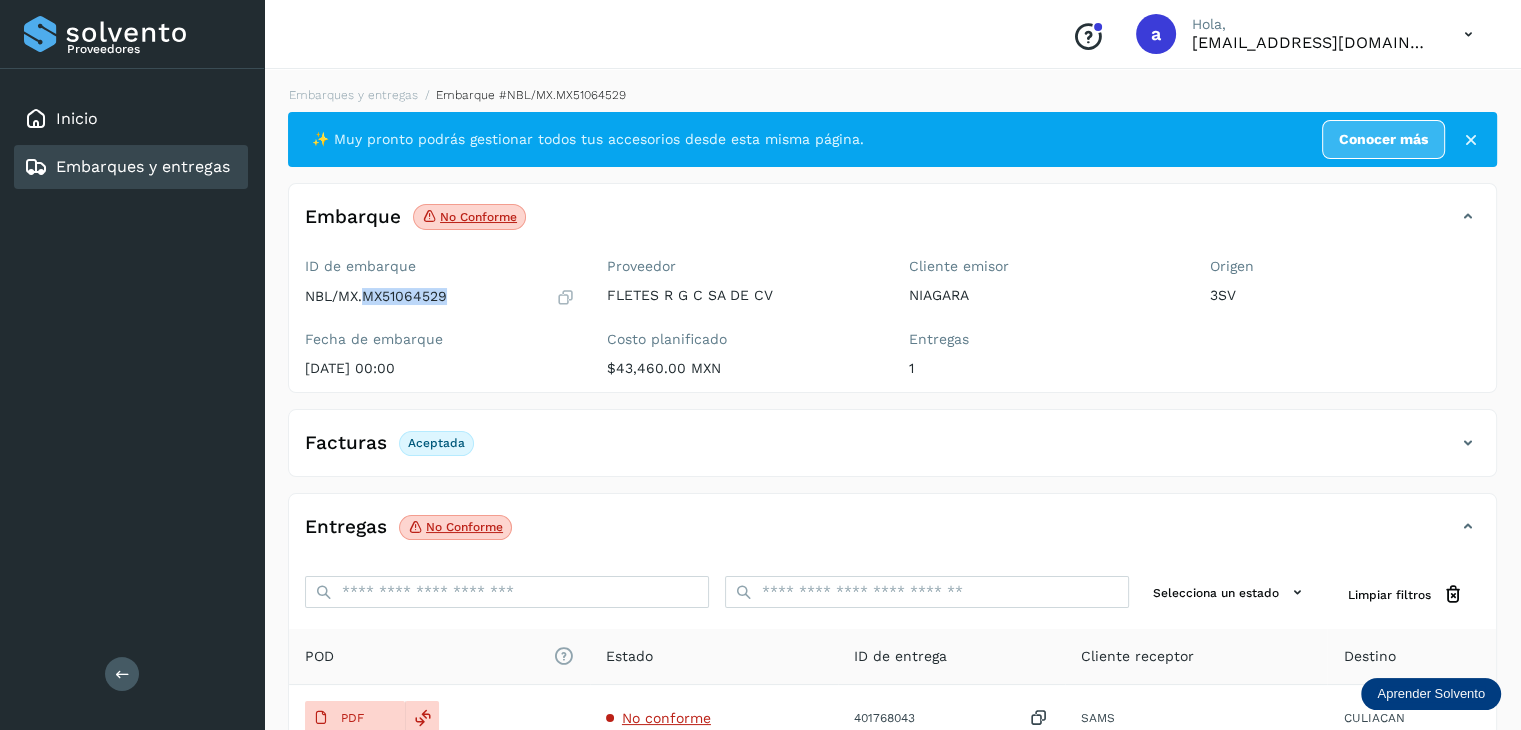 drag, startPoint x: 446, startPoint y: 291, endPoint x: 367, endPoint y: 297, distance: 79.22752 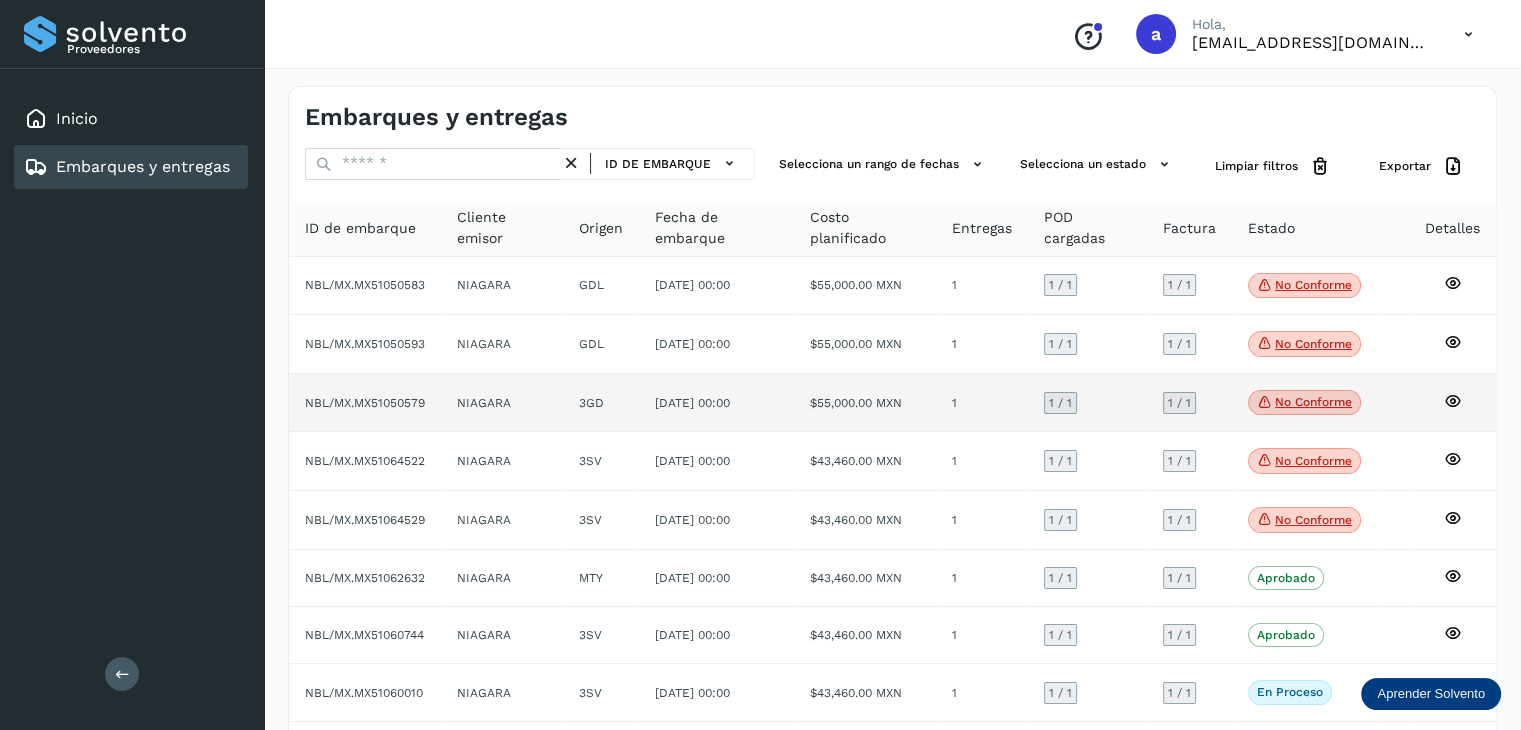 click on "[DATE] 00:00" 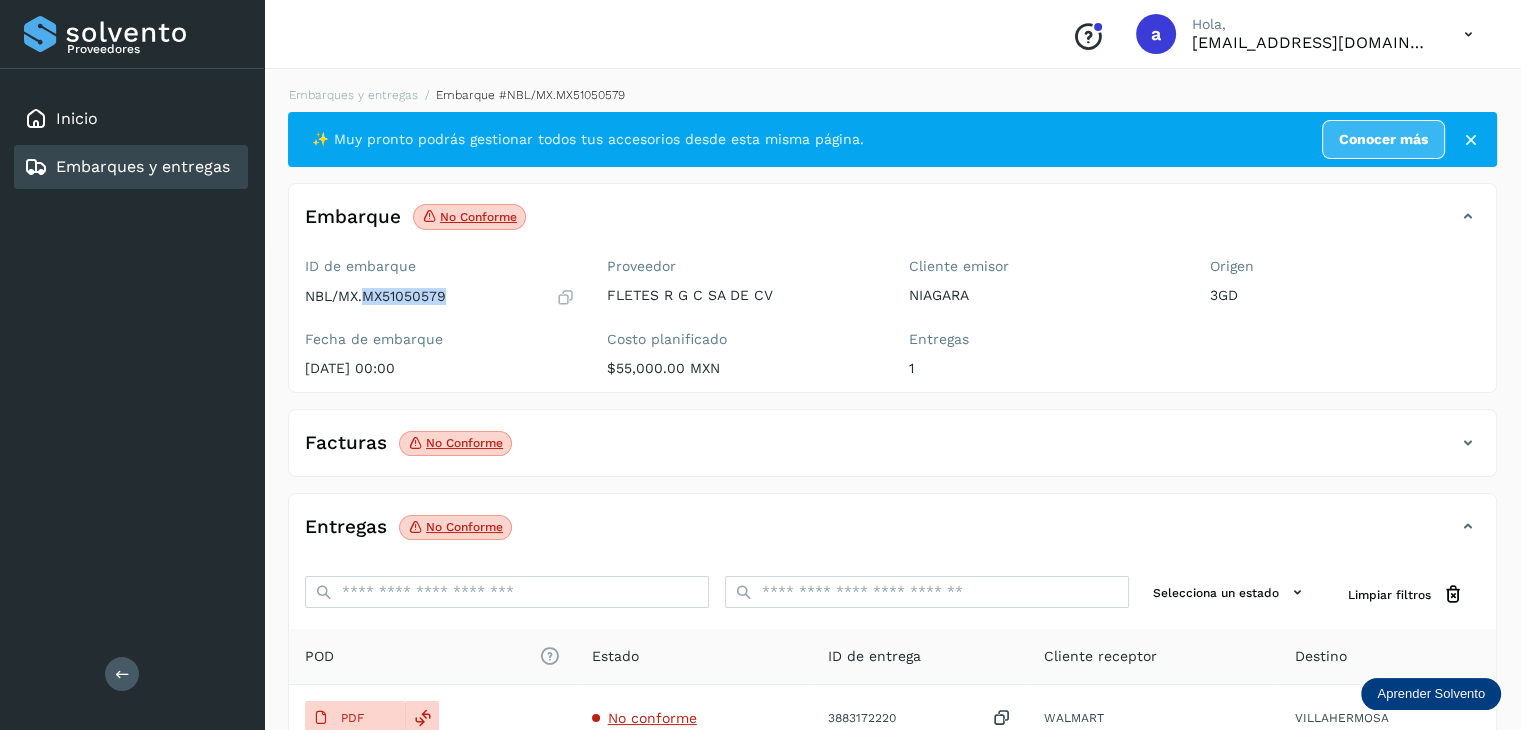 drag, startPoint x: 445, startPoint y: 295, endPoint x: 363, endPoint y: 293, distance: 82.02438 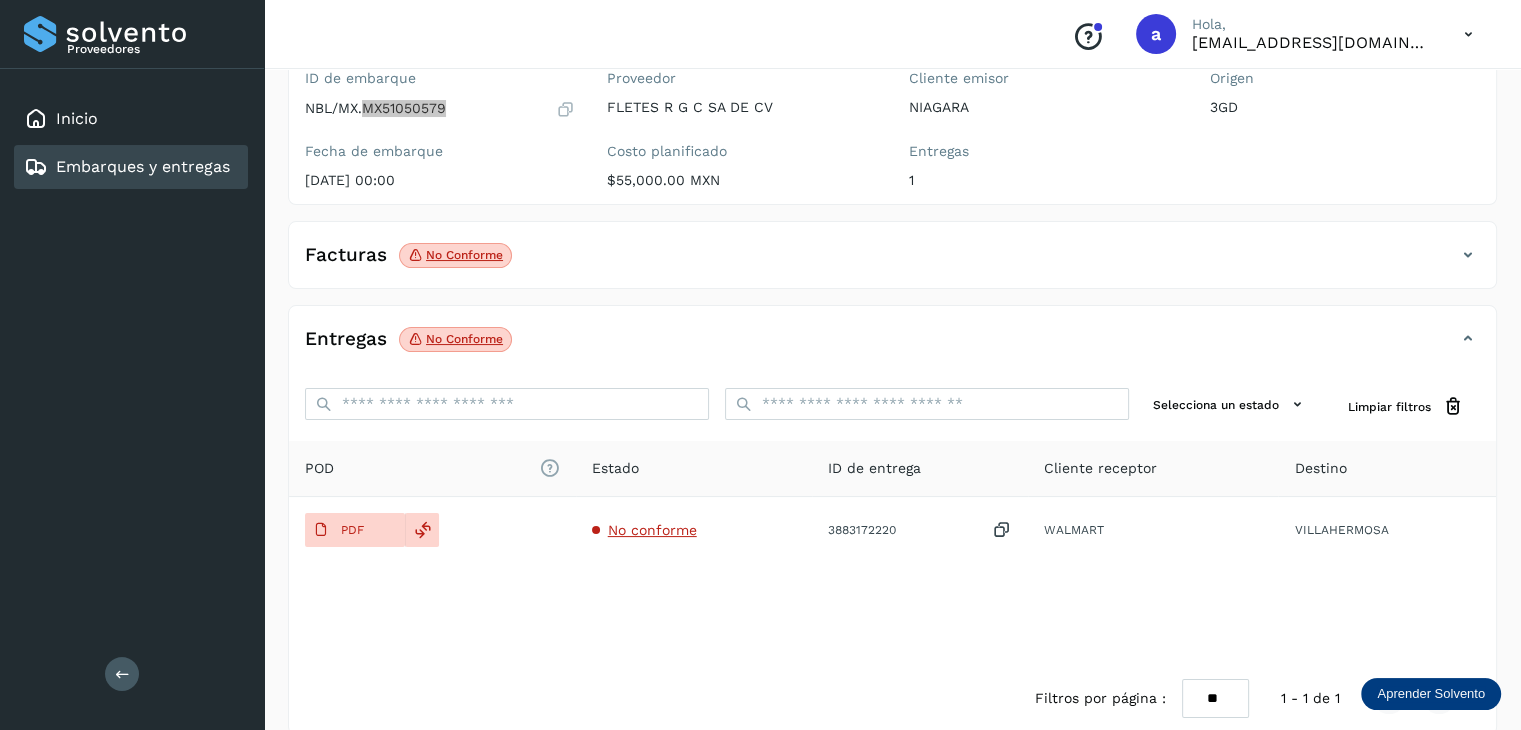 scroll, scrollTop: 200, scrollLeft: 0, axis: vertical 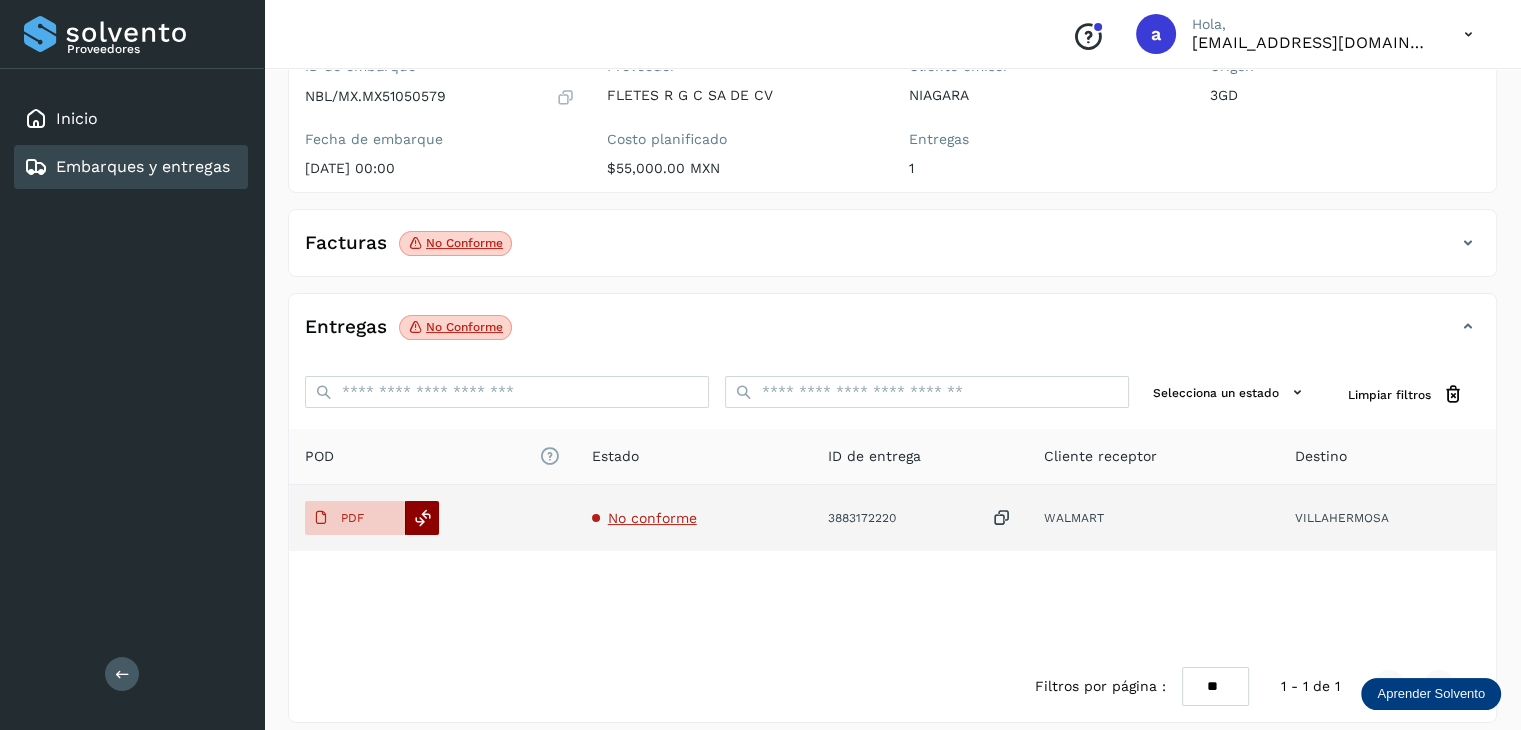 click at bounding box center (423, 518) 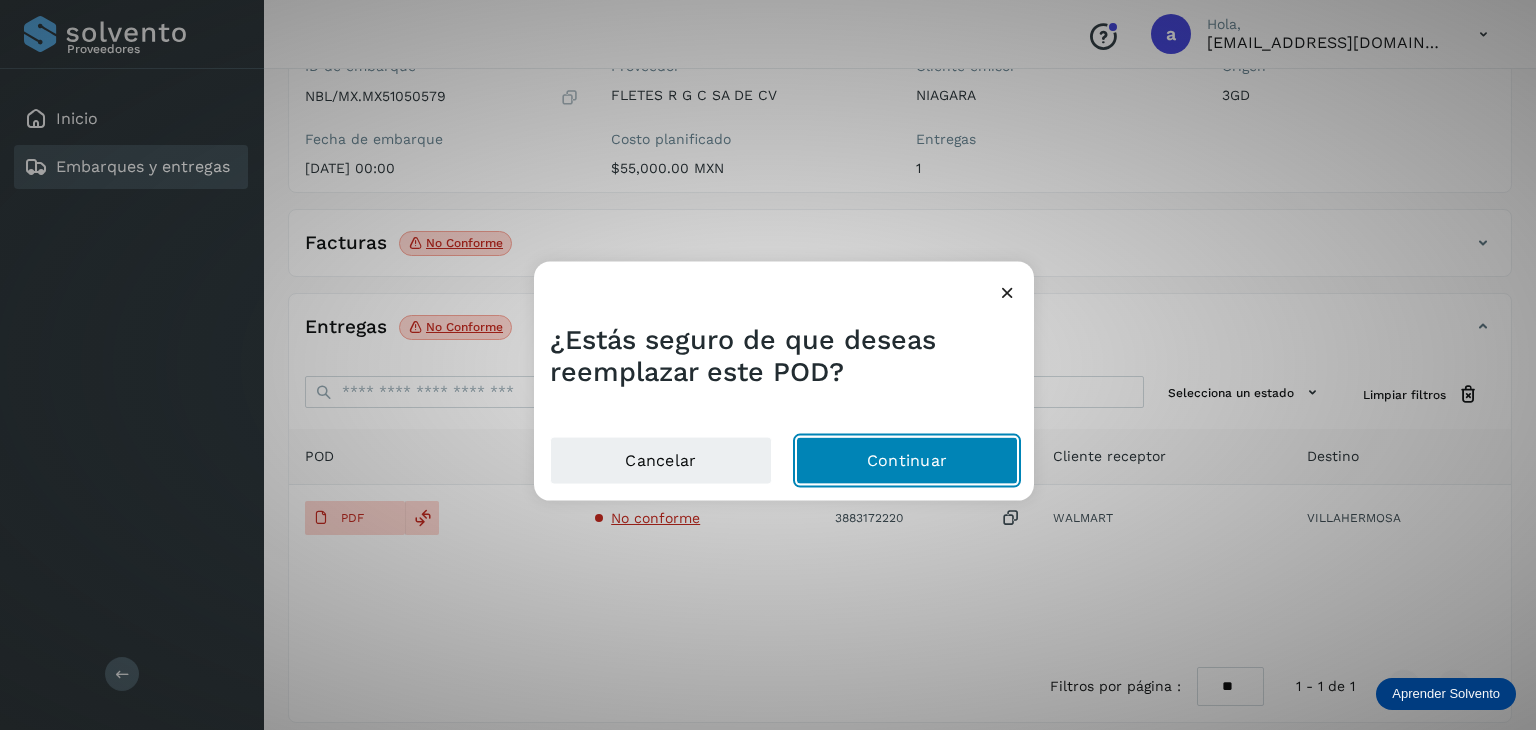 click on "Continuar" 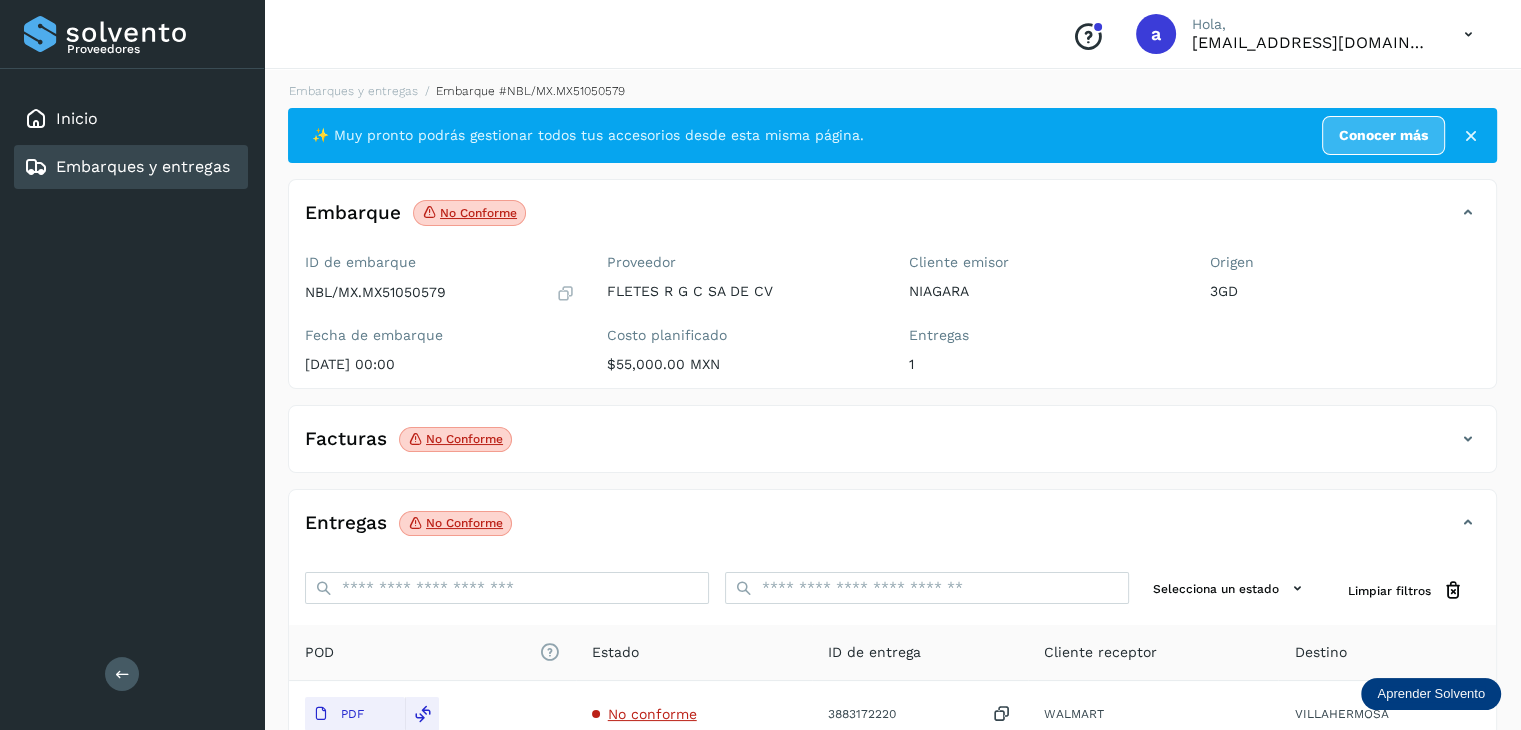 scroll, scrollTop: 0, scrollLeft: 0, axis: both 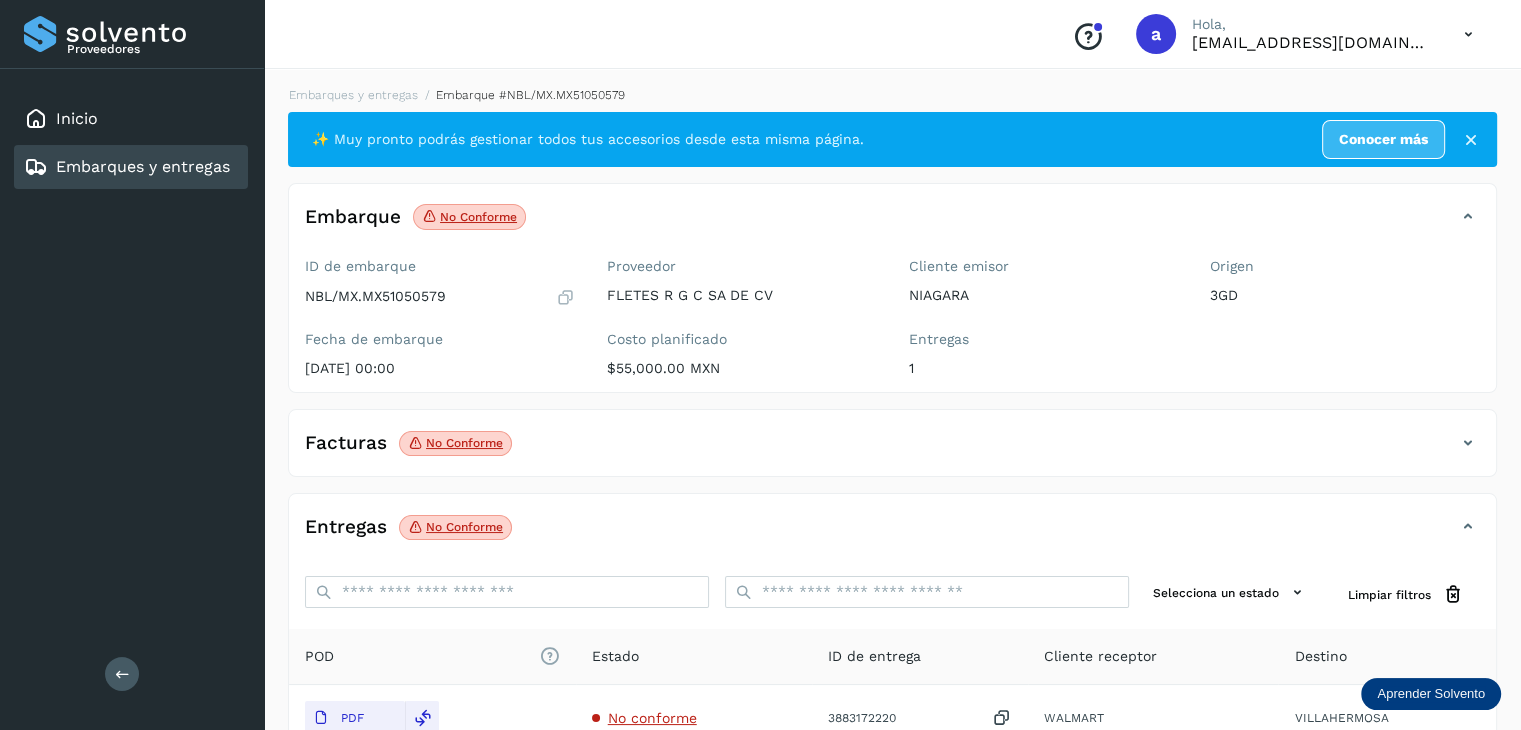 click on "Embarques y entregas" at bounding box center (143, 166) 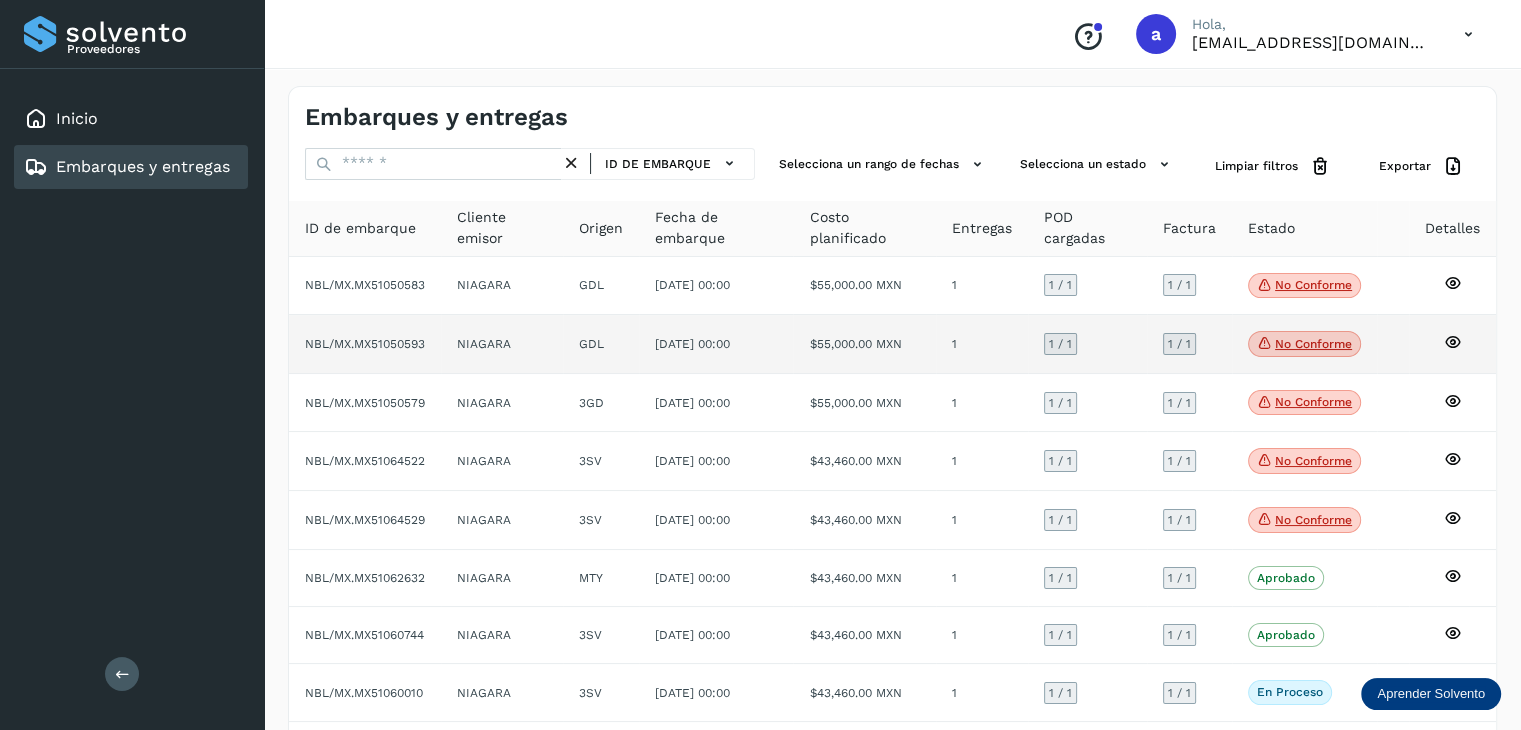 click on "[DATE] 00:00" 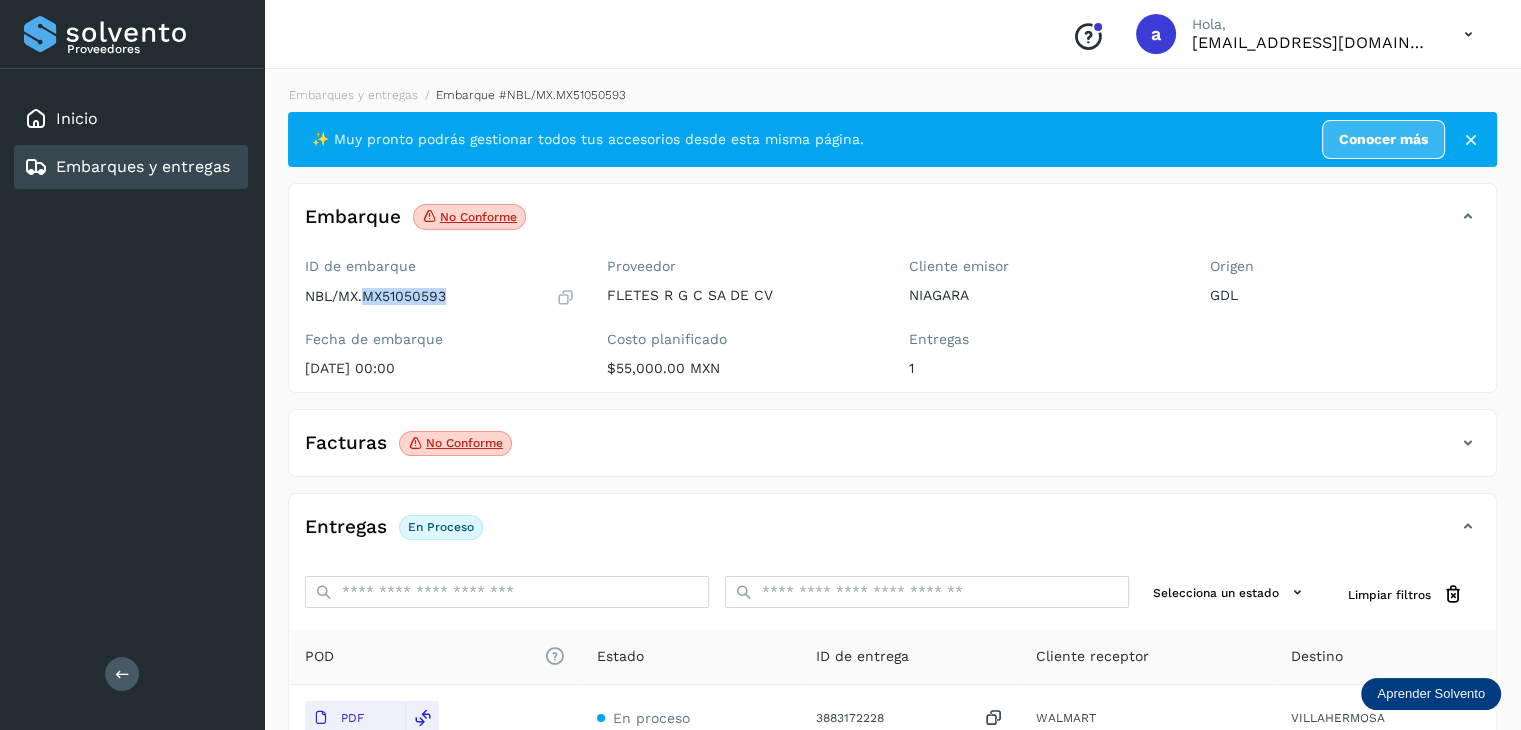 drag, startPoint x: 472, startPoint y: 294, endPoint x: 362, endPoint y: 281, distance: 110.76552 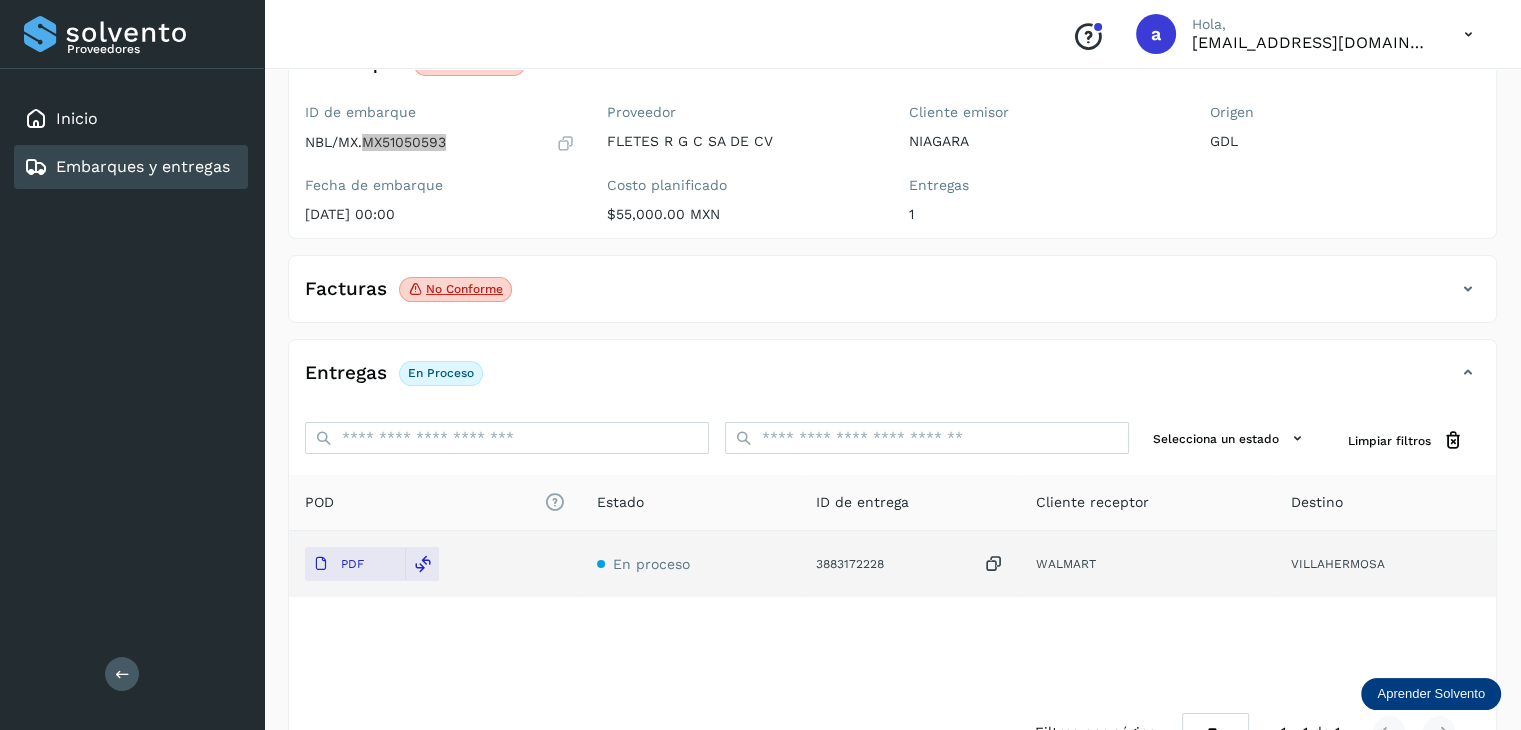 scroll, scrollTop: 200, scrollLeft: 0, axis: vertical 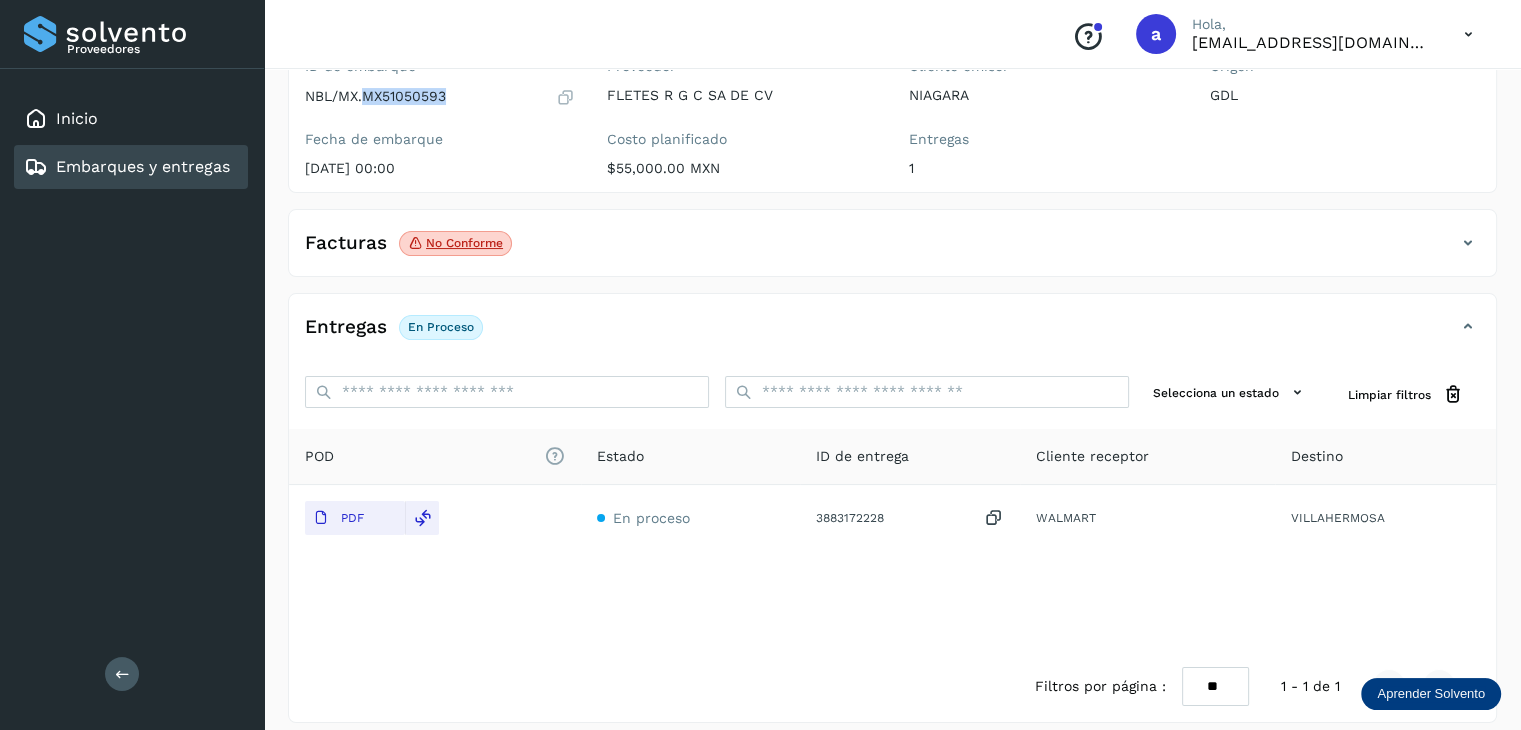 click on "Embarques y entregas" at bounding box center (143, 166) 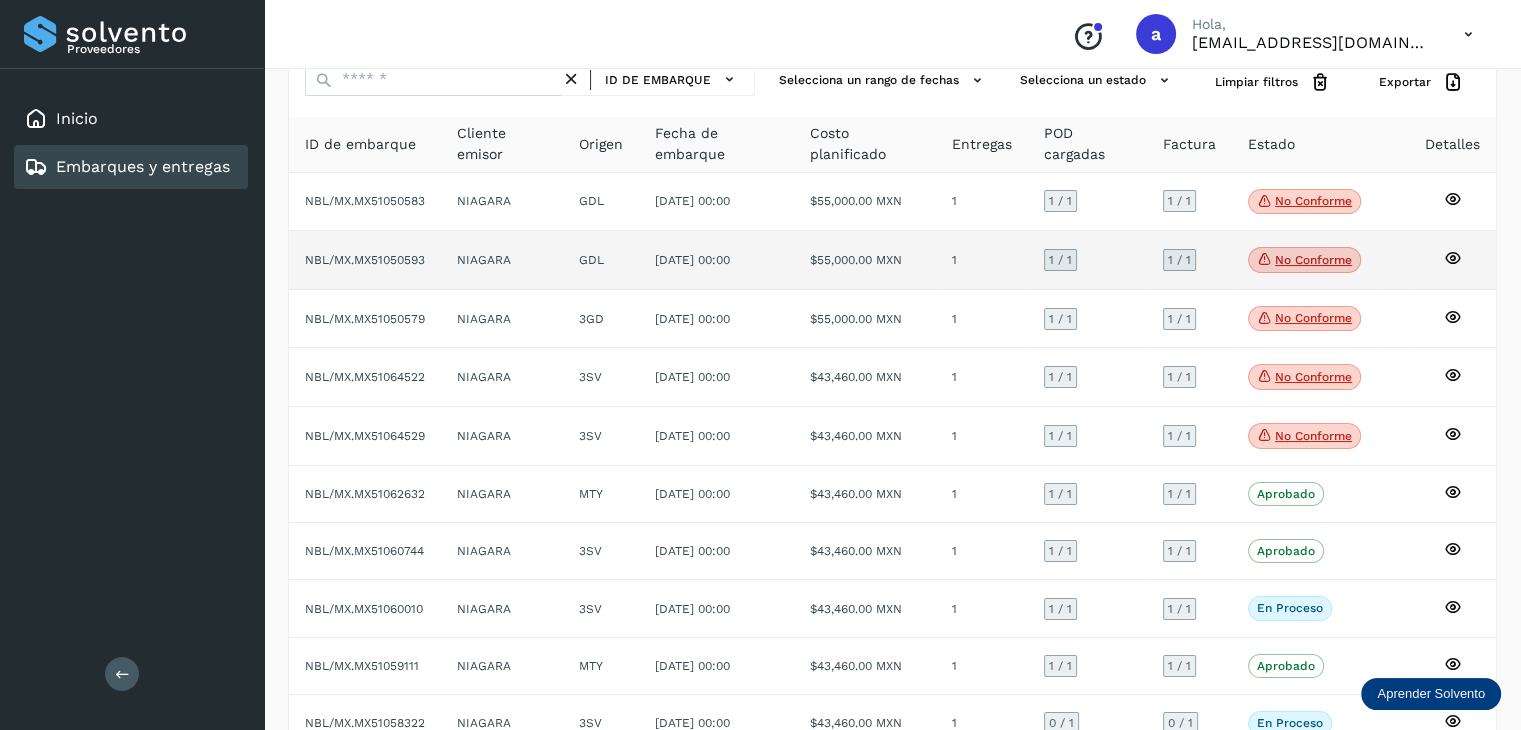 scroll, scrollTop: 0, scrollLeft: 0, axis: both 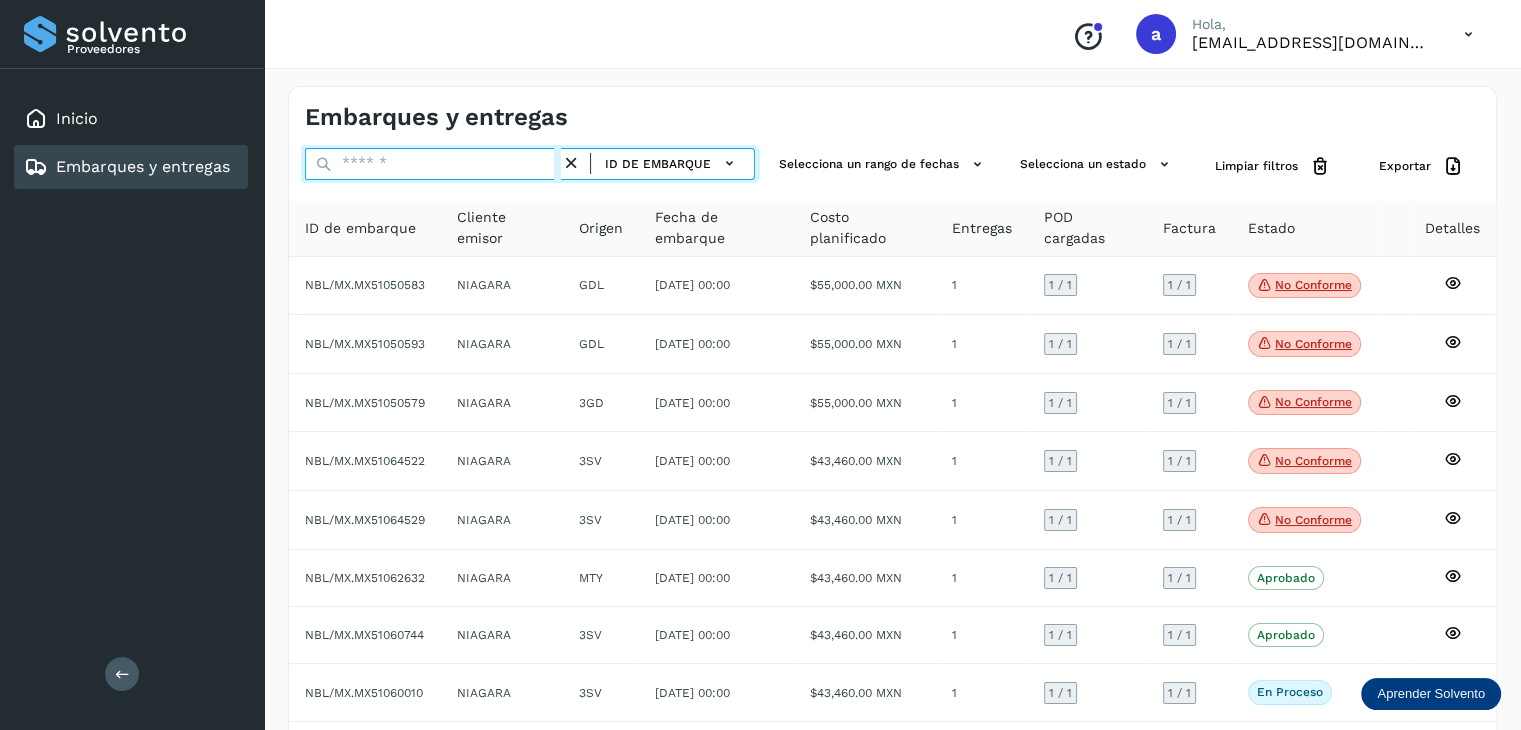 click at bounding box center (433, 164) 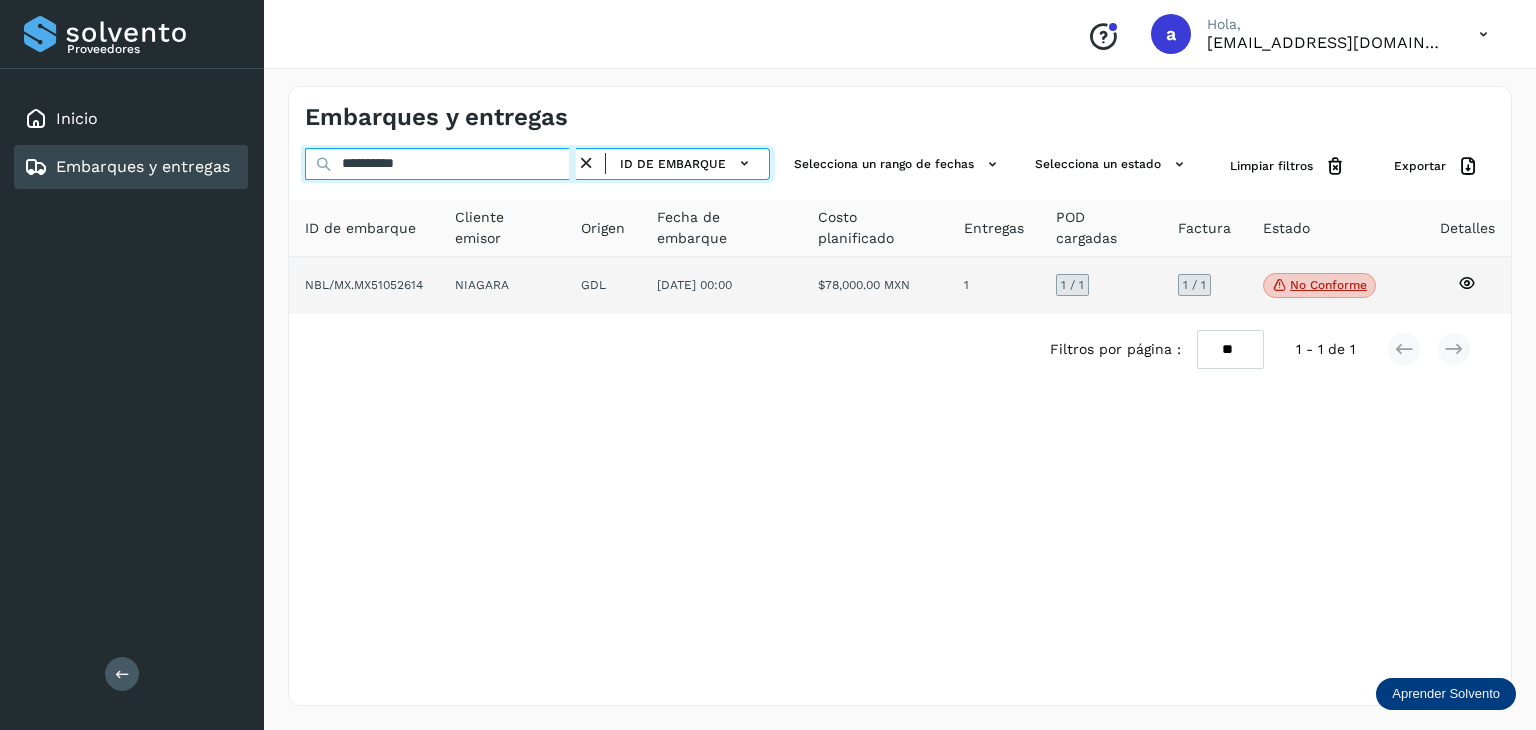 type on "**********" 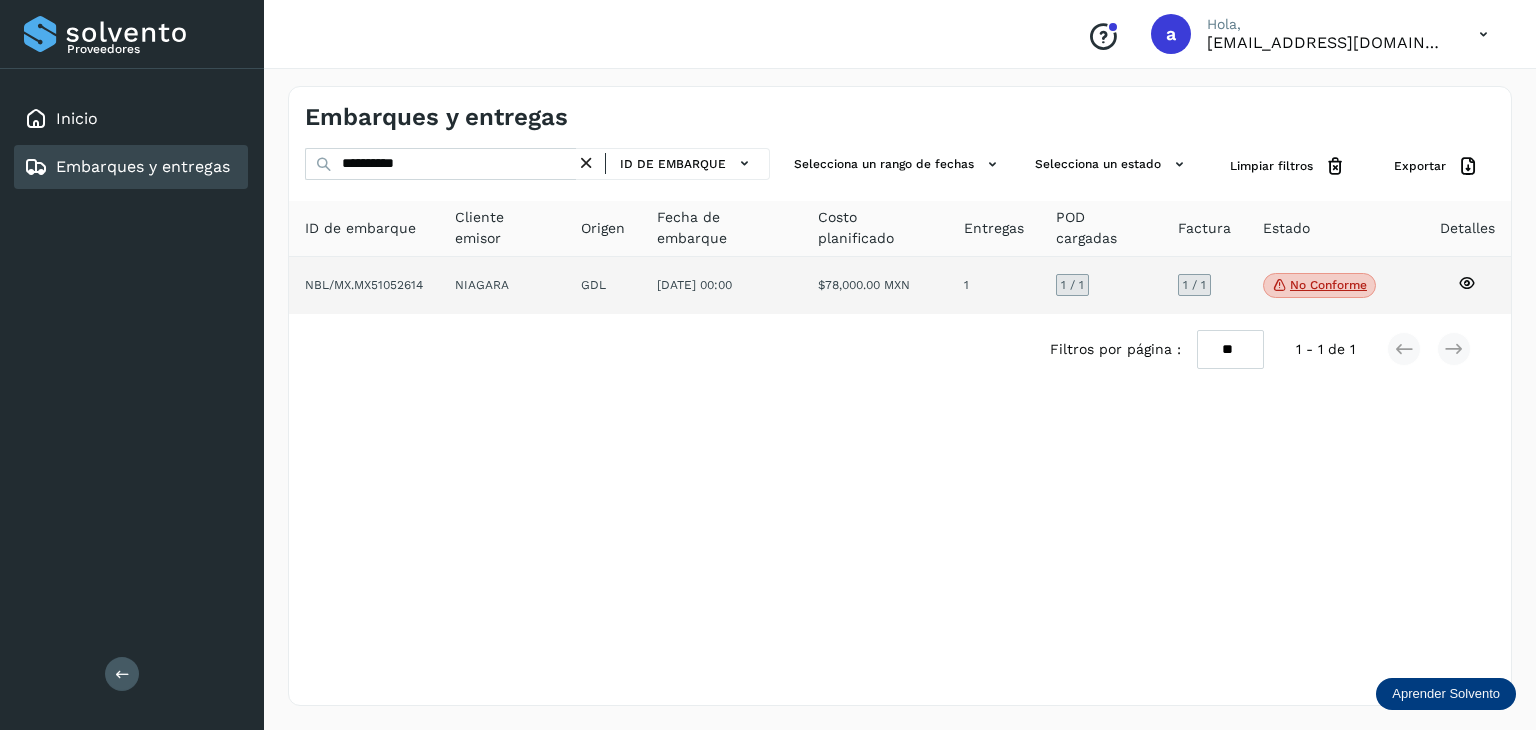 click on "NIAGARA" 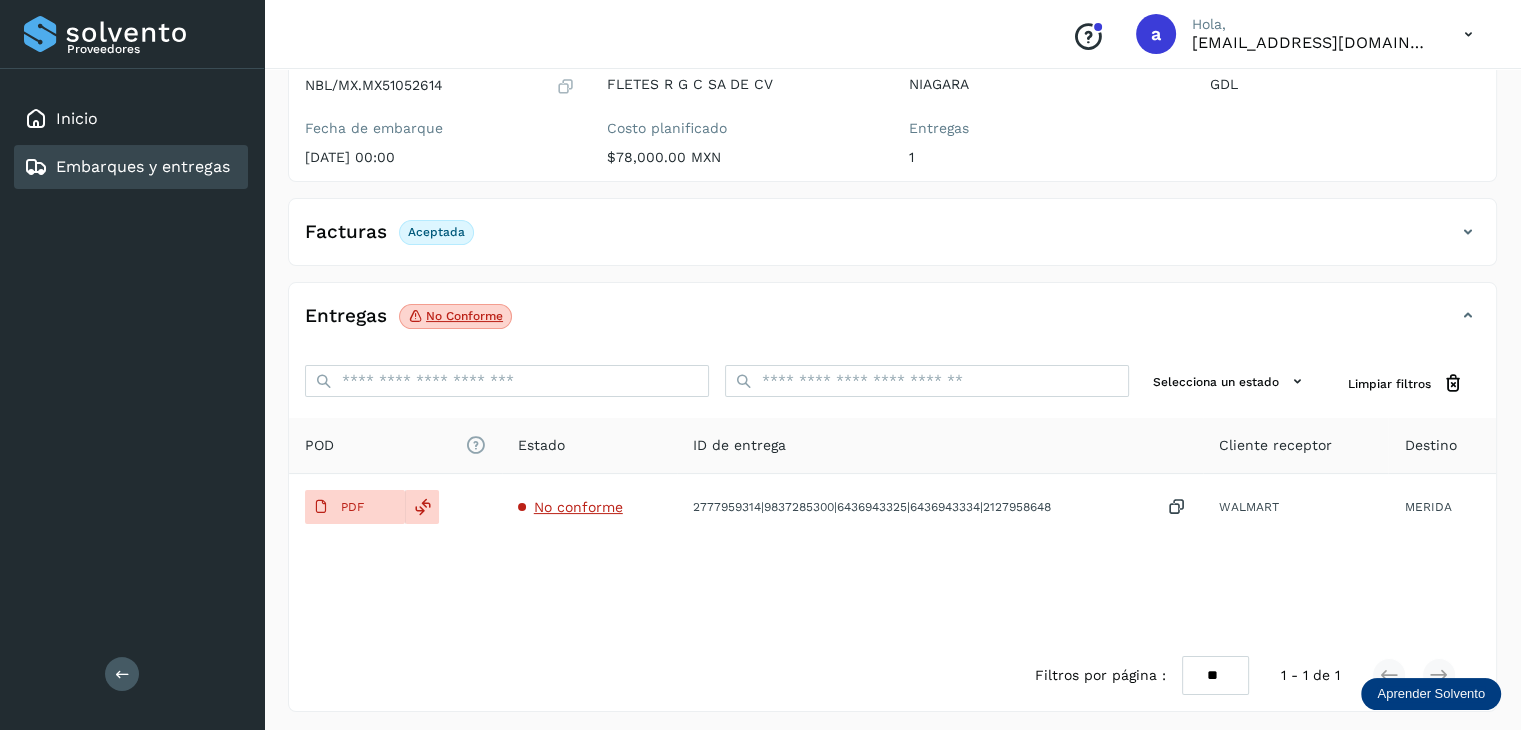 scroll, scrollTop: 216, scrollLeft: 0, axis: vertical 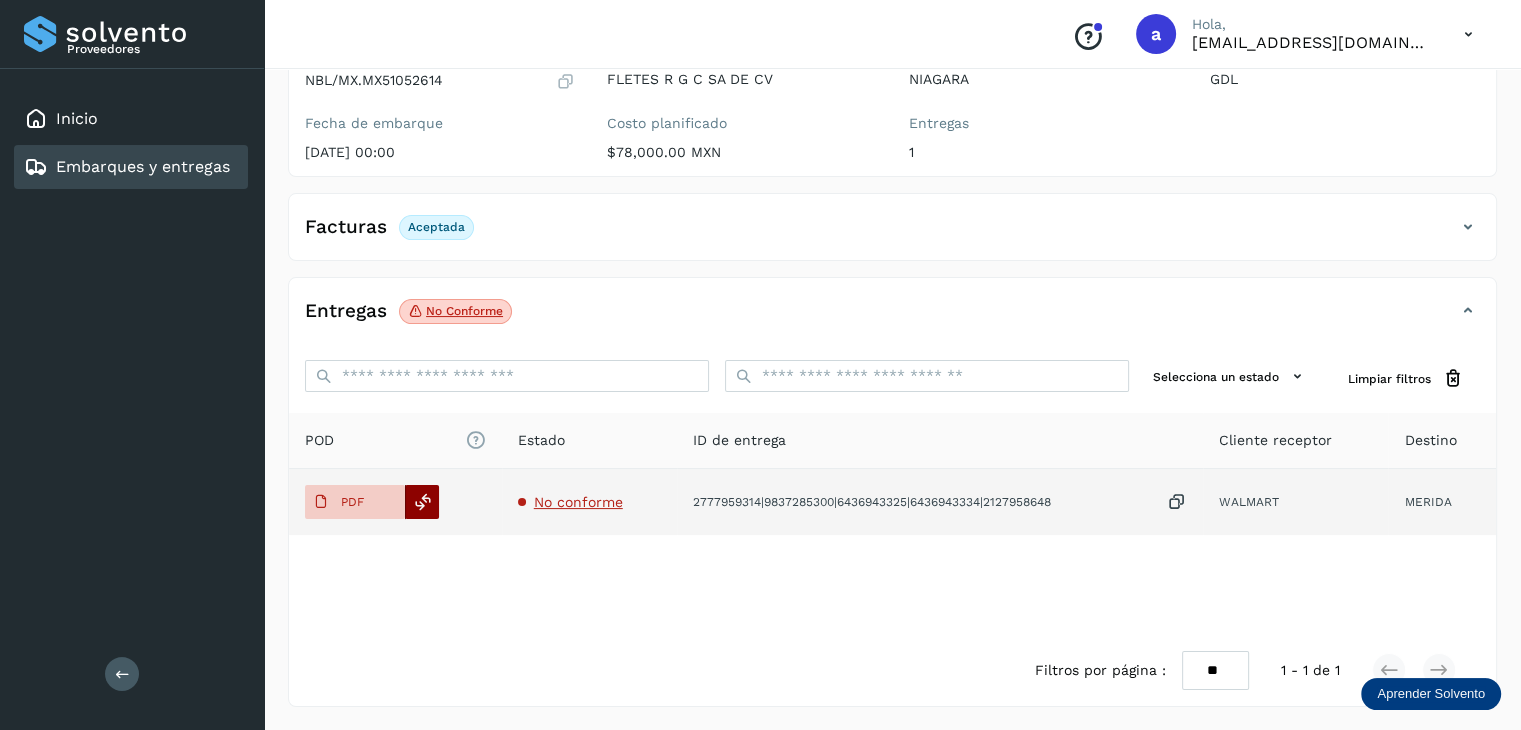 click at bounding box center [423, 502] 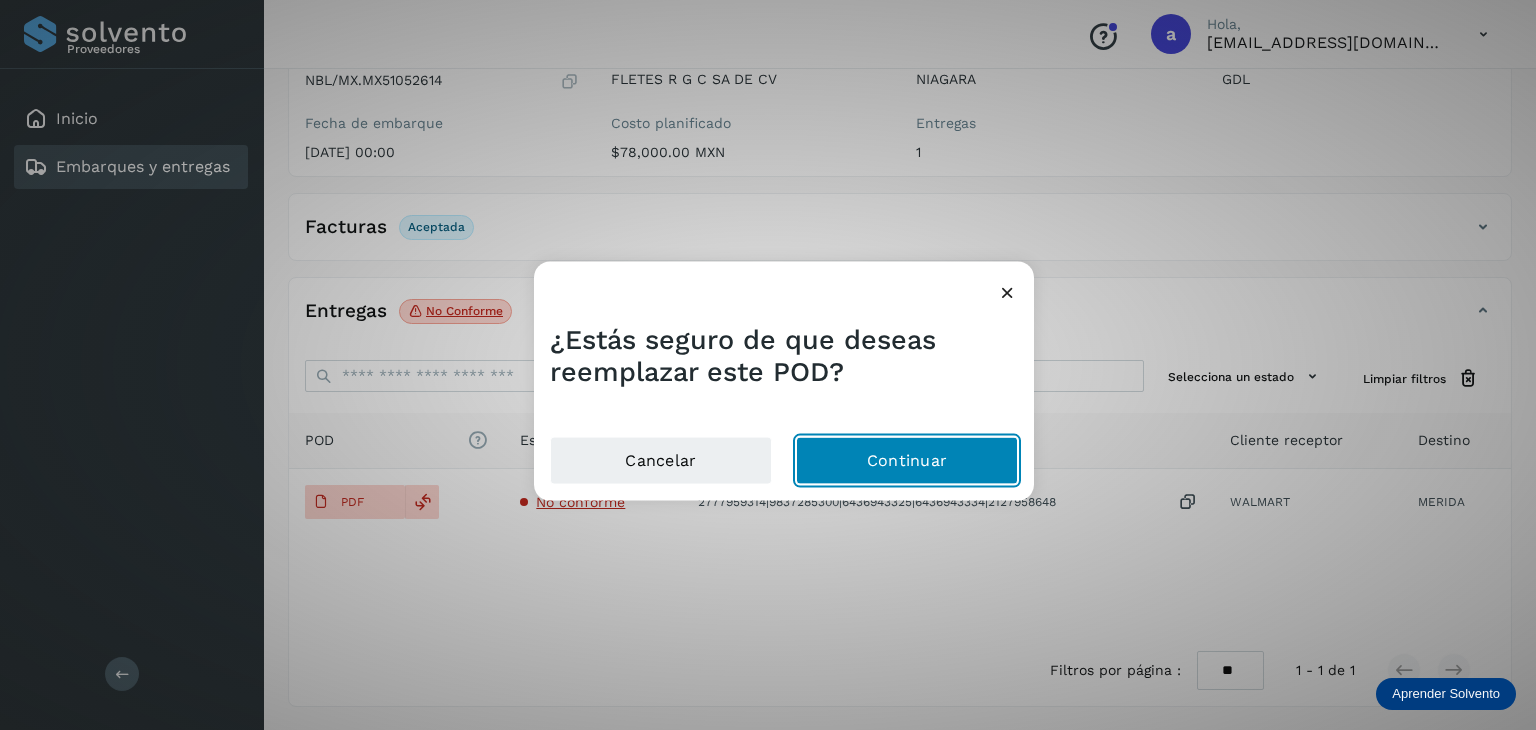 click on "Continuar" 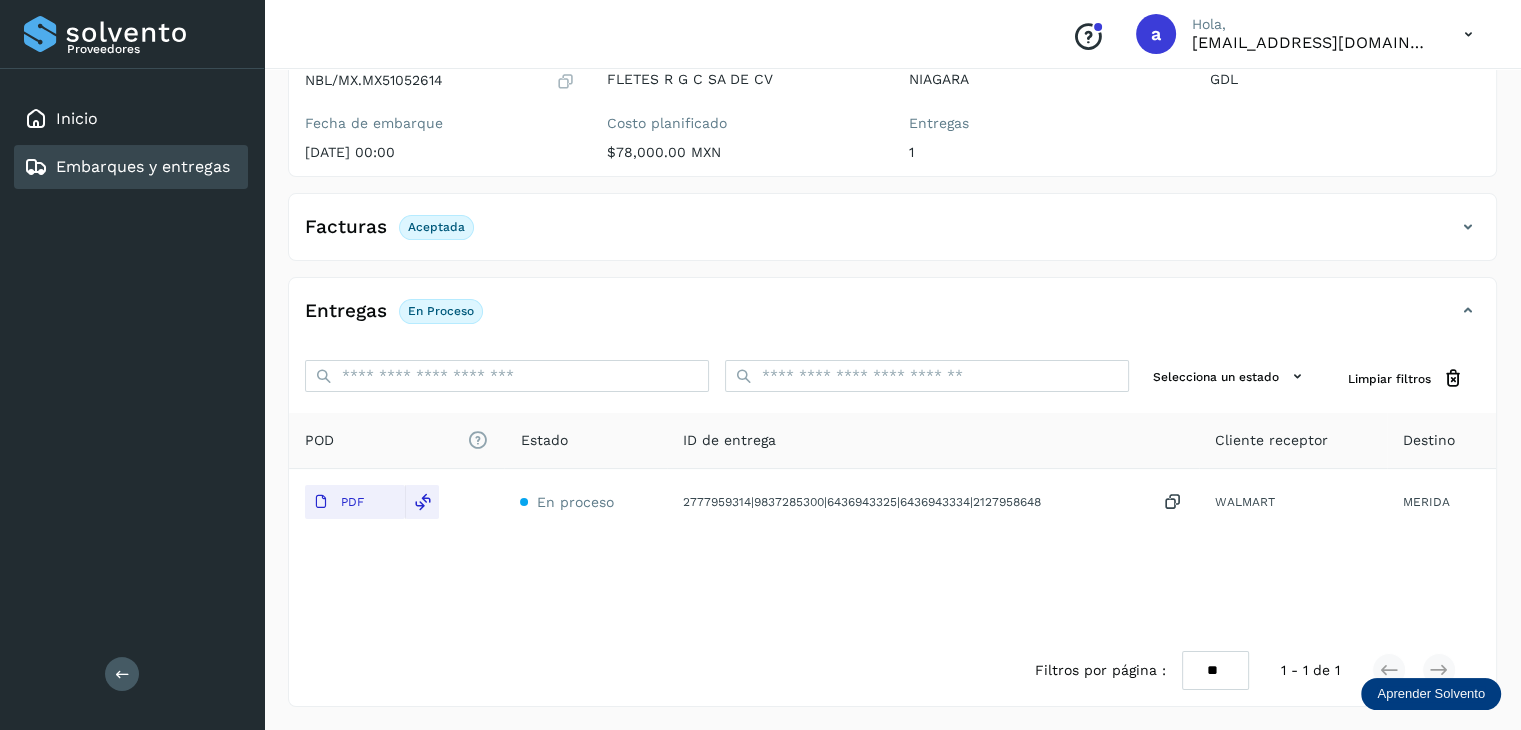 click on "Embarques y entregas" at bounding box center [143, 166] 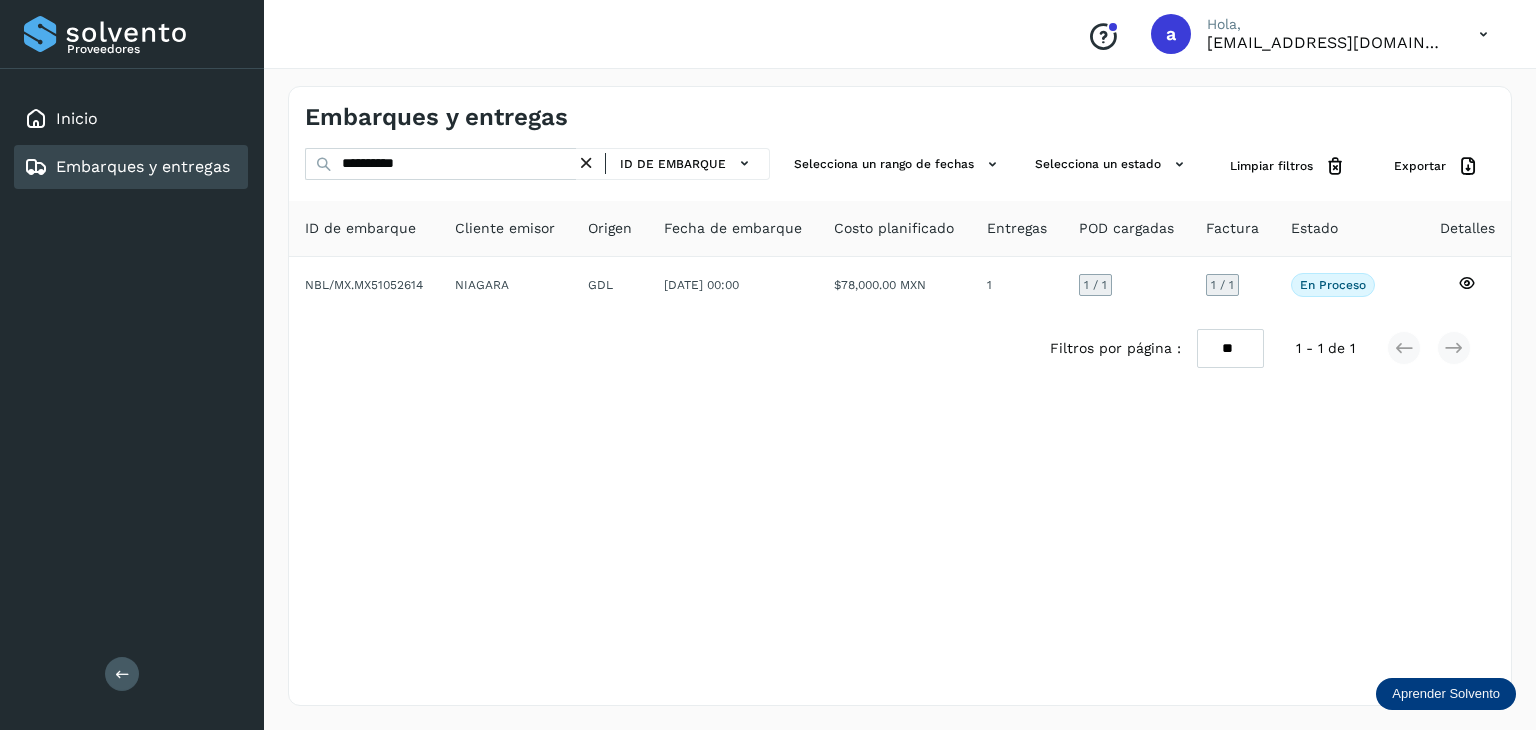 click at bounding box center [586, 163] 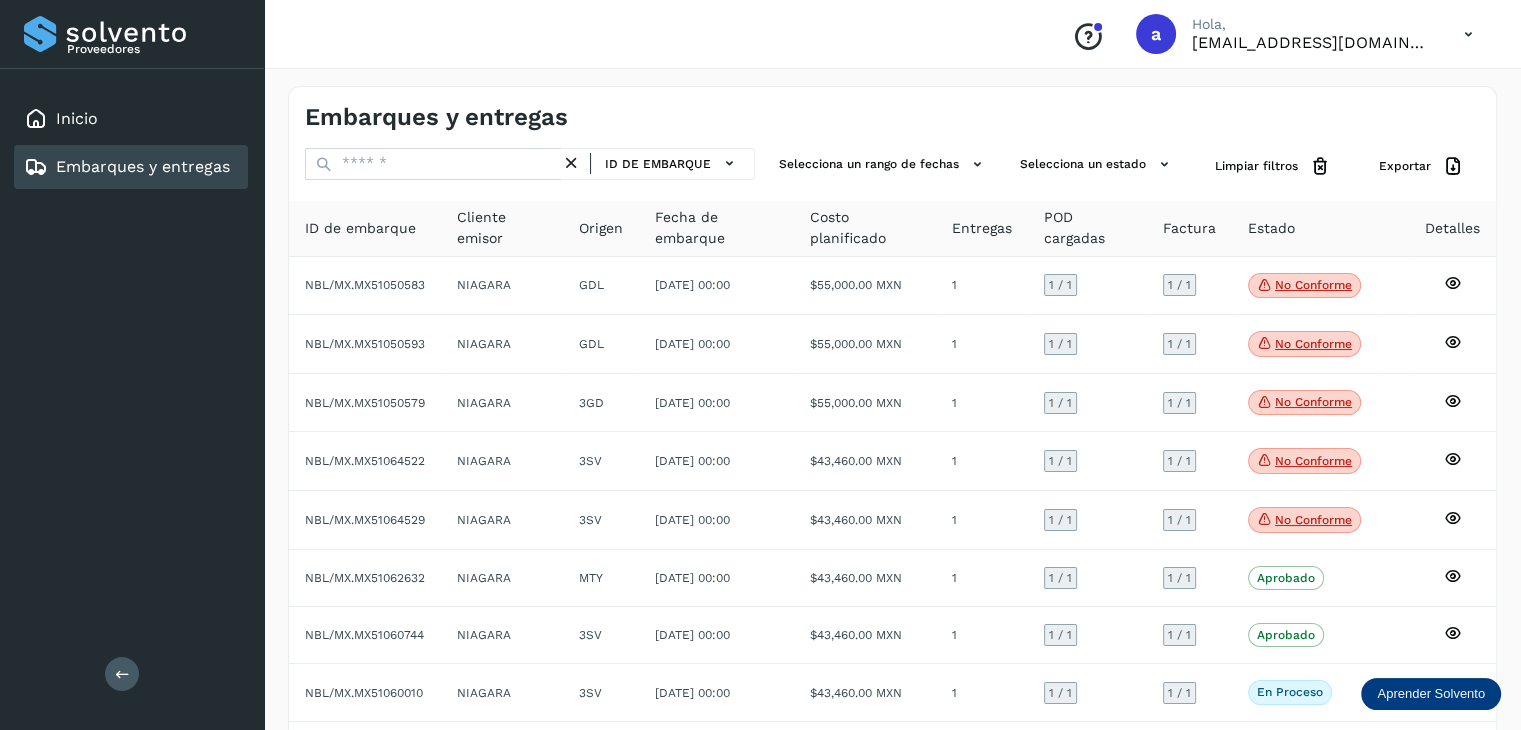 click on "Embarques y entregas" at bounding box center [892, 109] 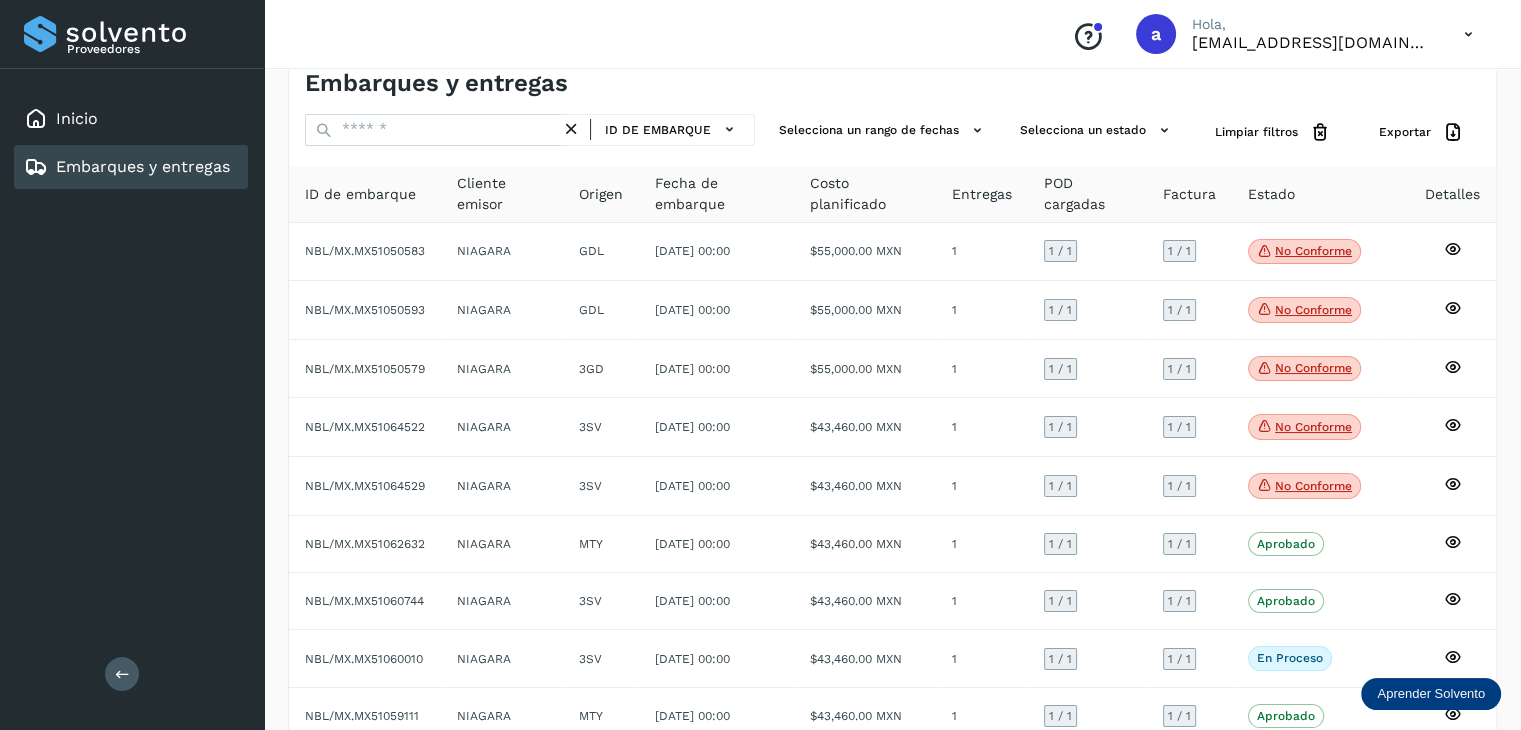 scroll, scrollTop: 0, scrollLeft: 0, axis: both 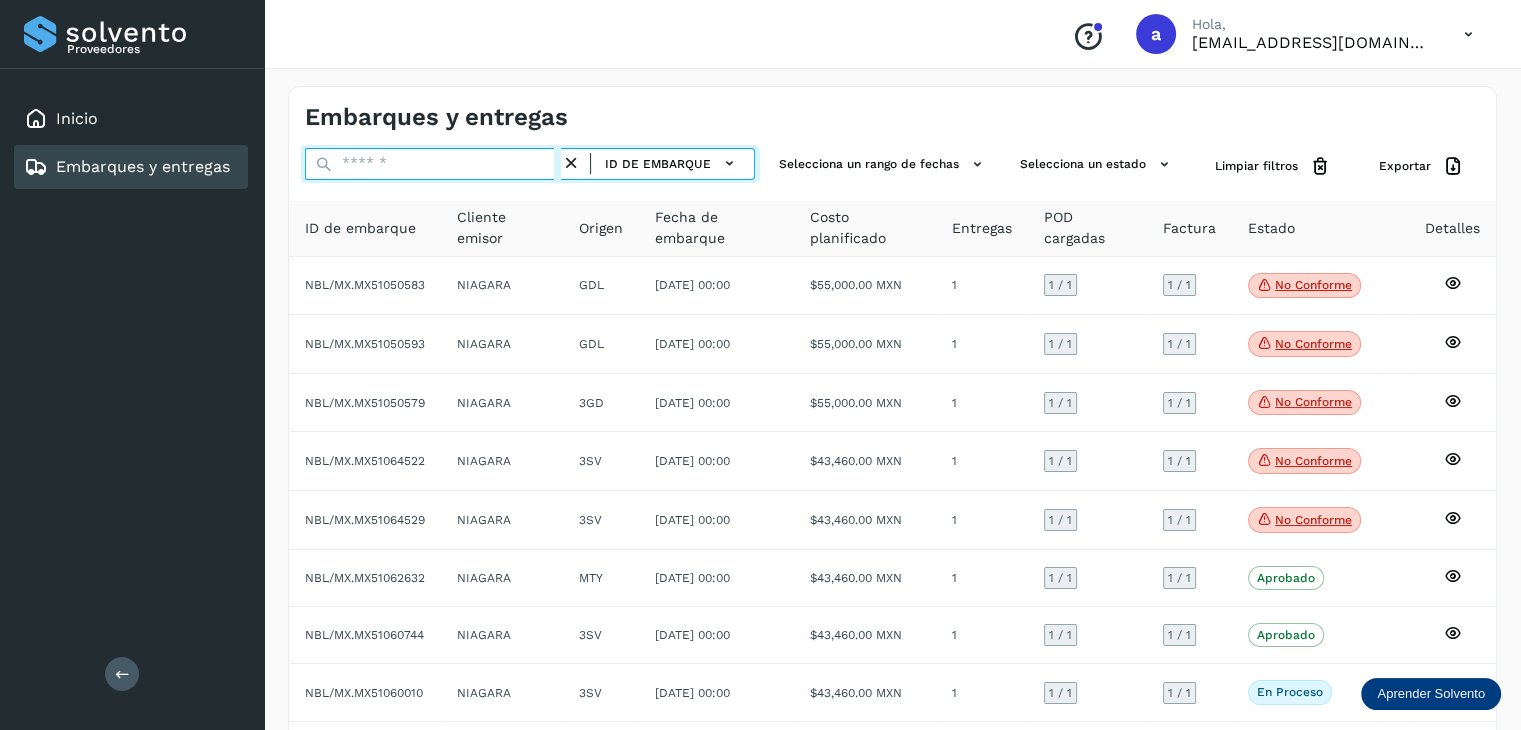 click at bounding box center (433, 164) 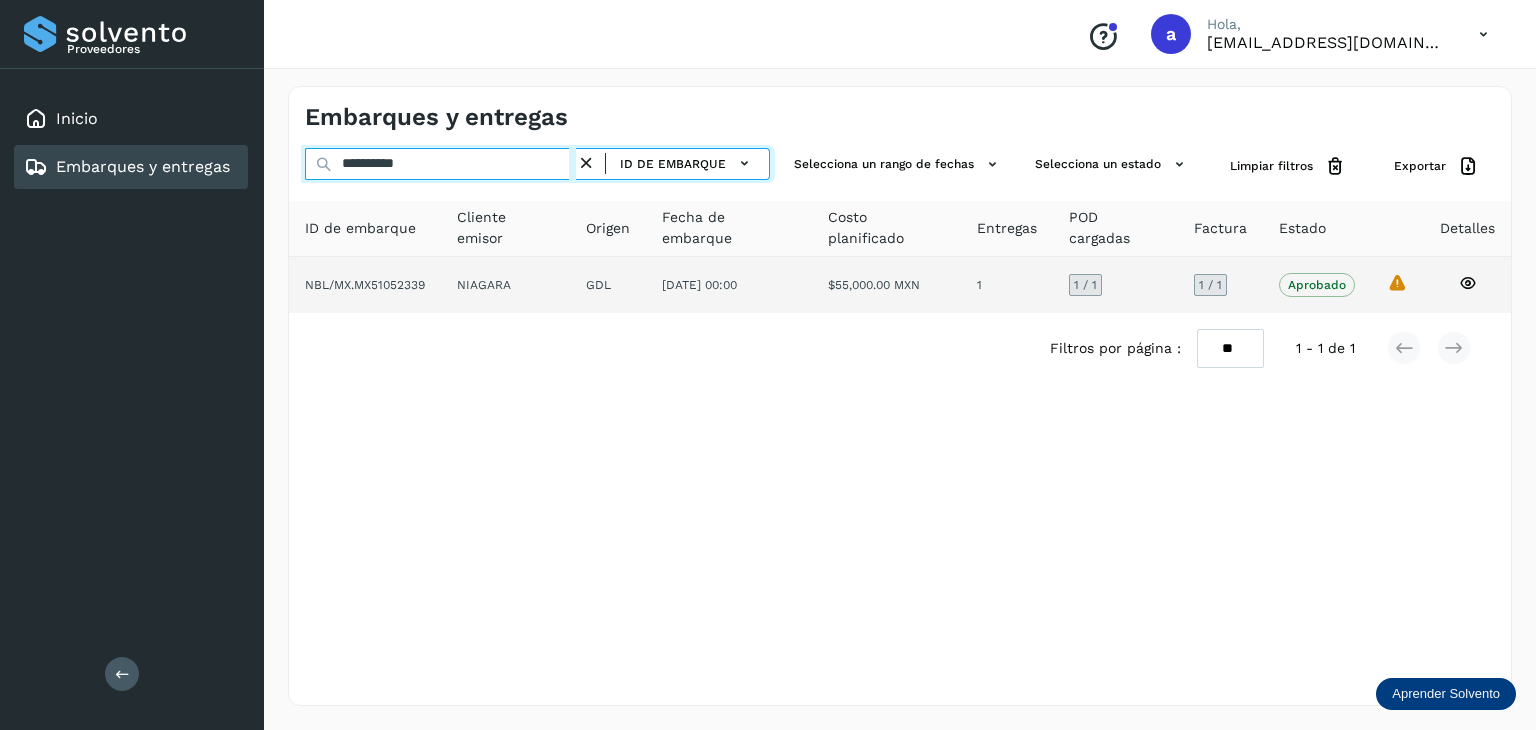 type on "**********" 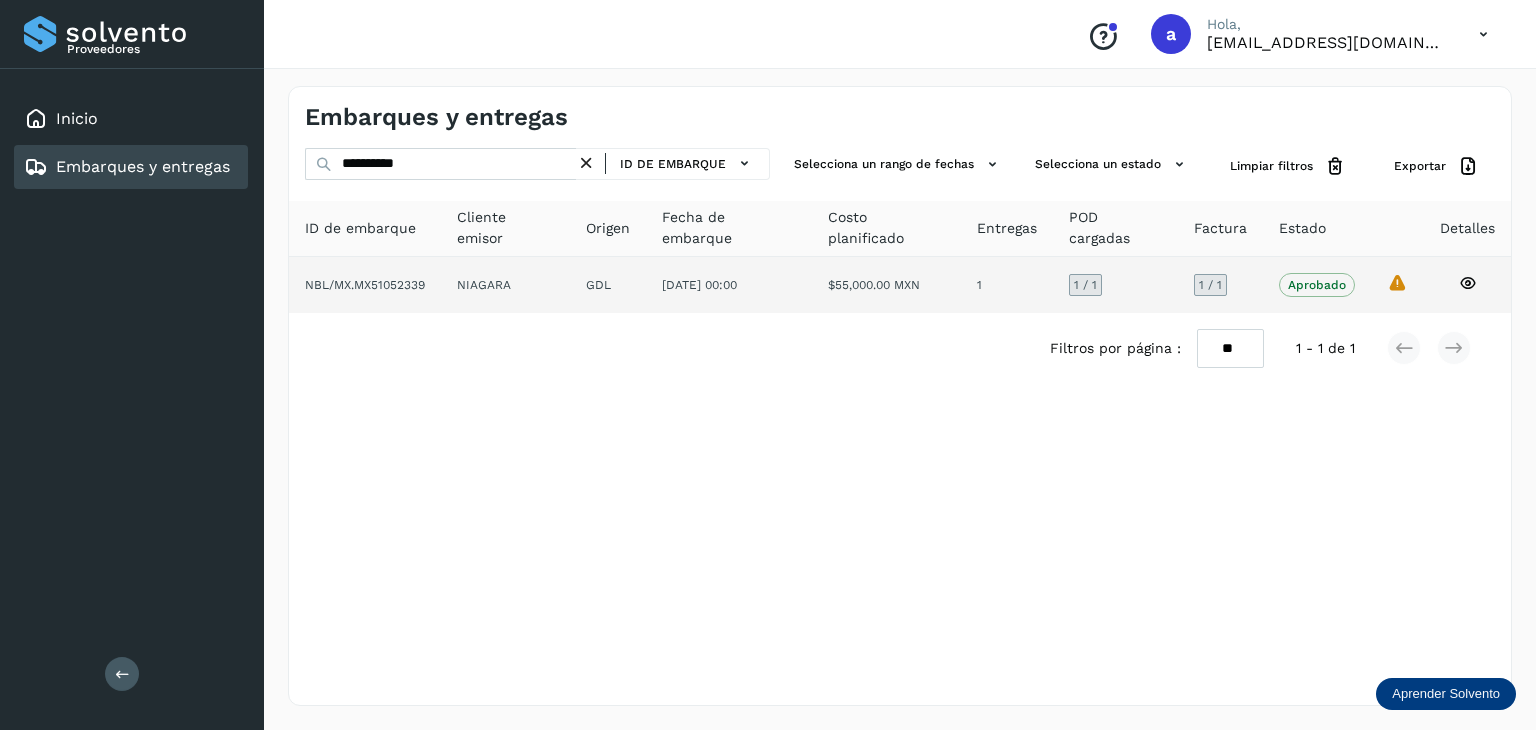 click on "NIAGARA" 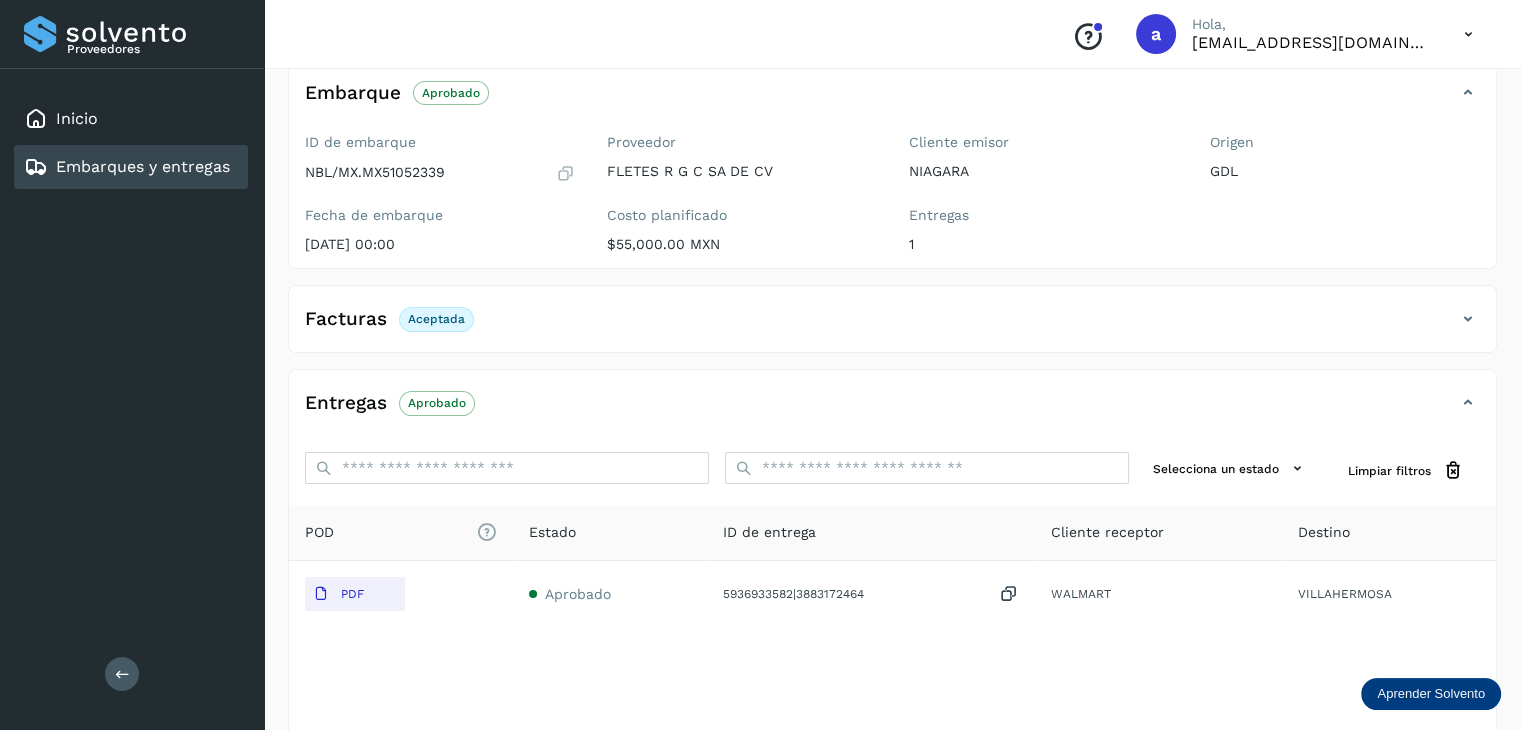 scroll, scrollTop: 200, scrollLeft: 0, axis: vertical 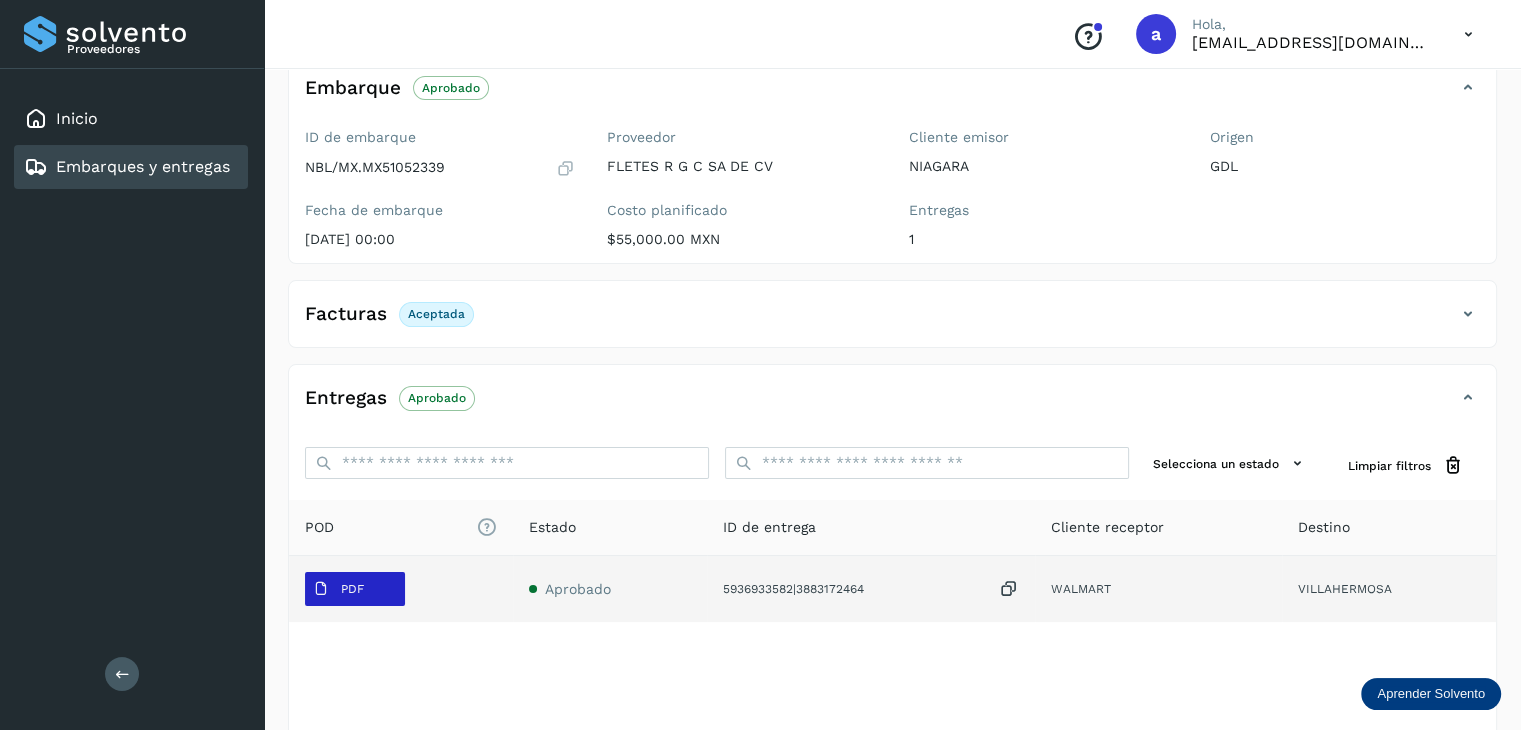 click on "PDF" at bounding box center (352, 589) 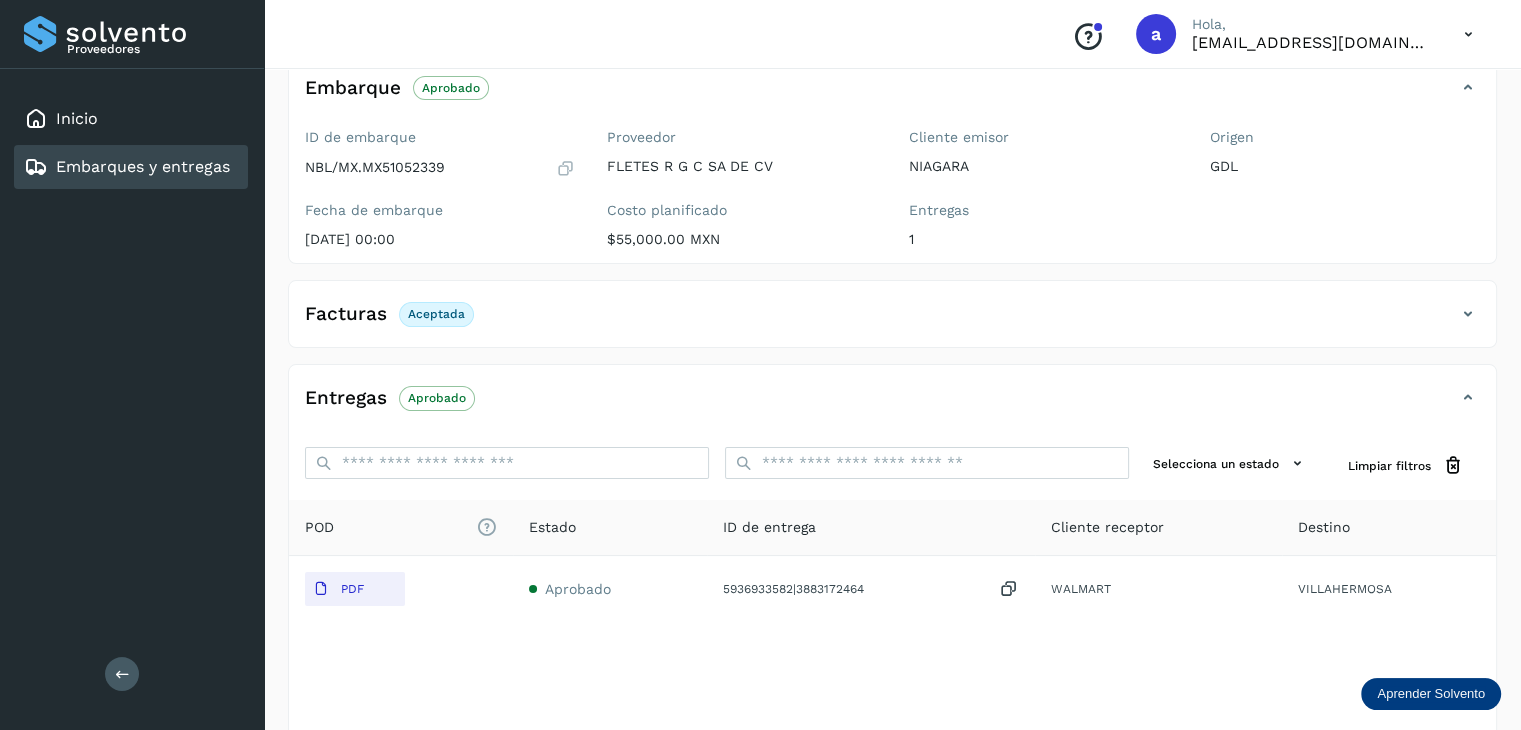 click on "Embarques y entregas" at bounding box center [143, 166] 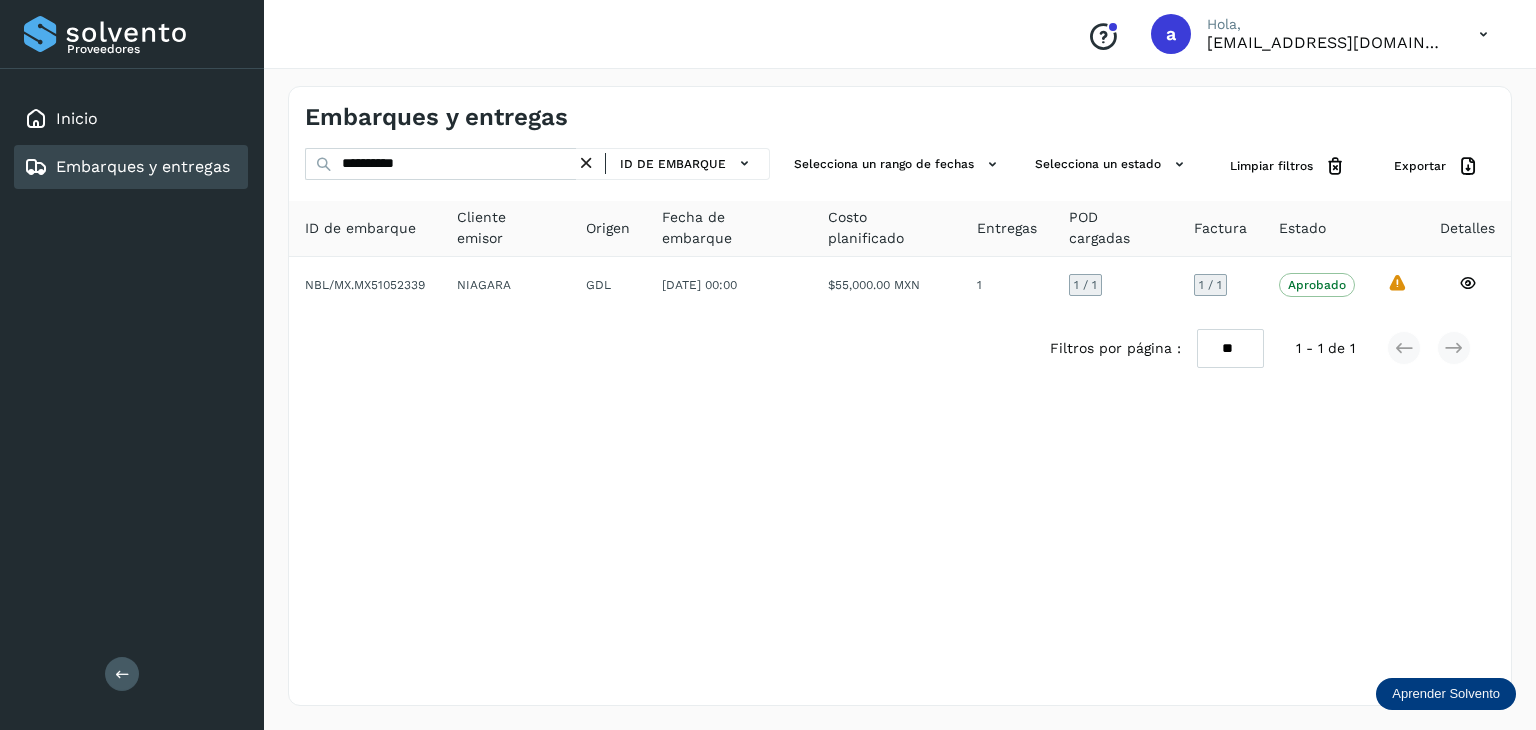 click at bounding box center [586, 163] 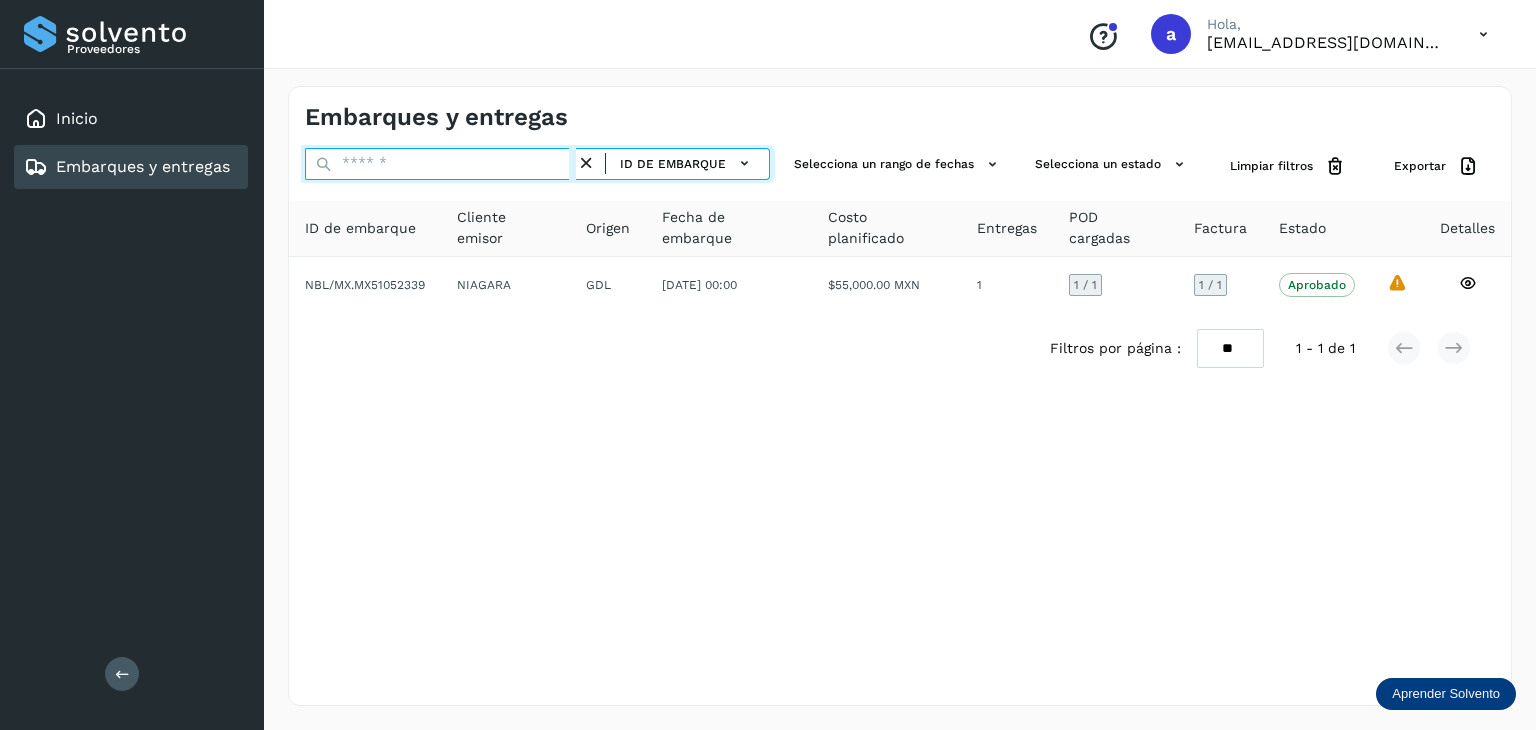 click at bounding box center [440, 164] 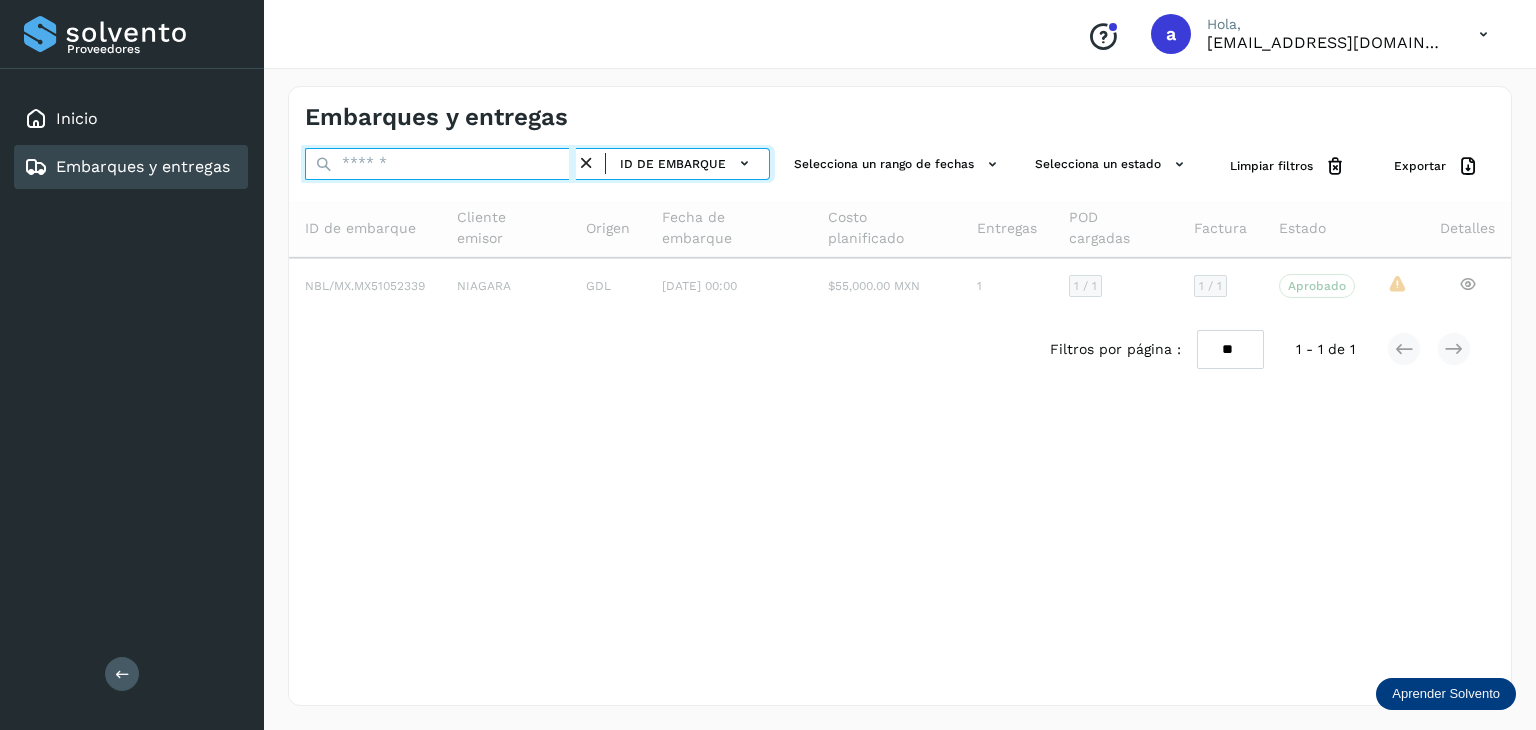 paste on "**********" 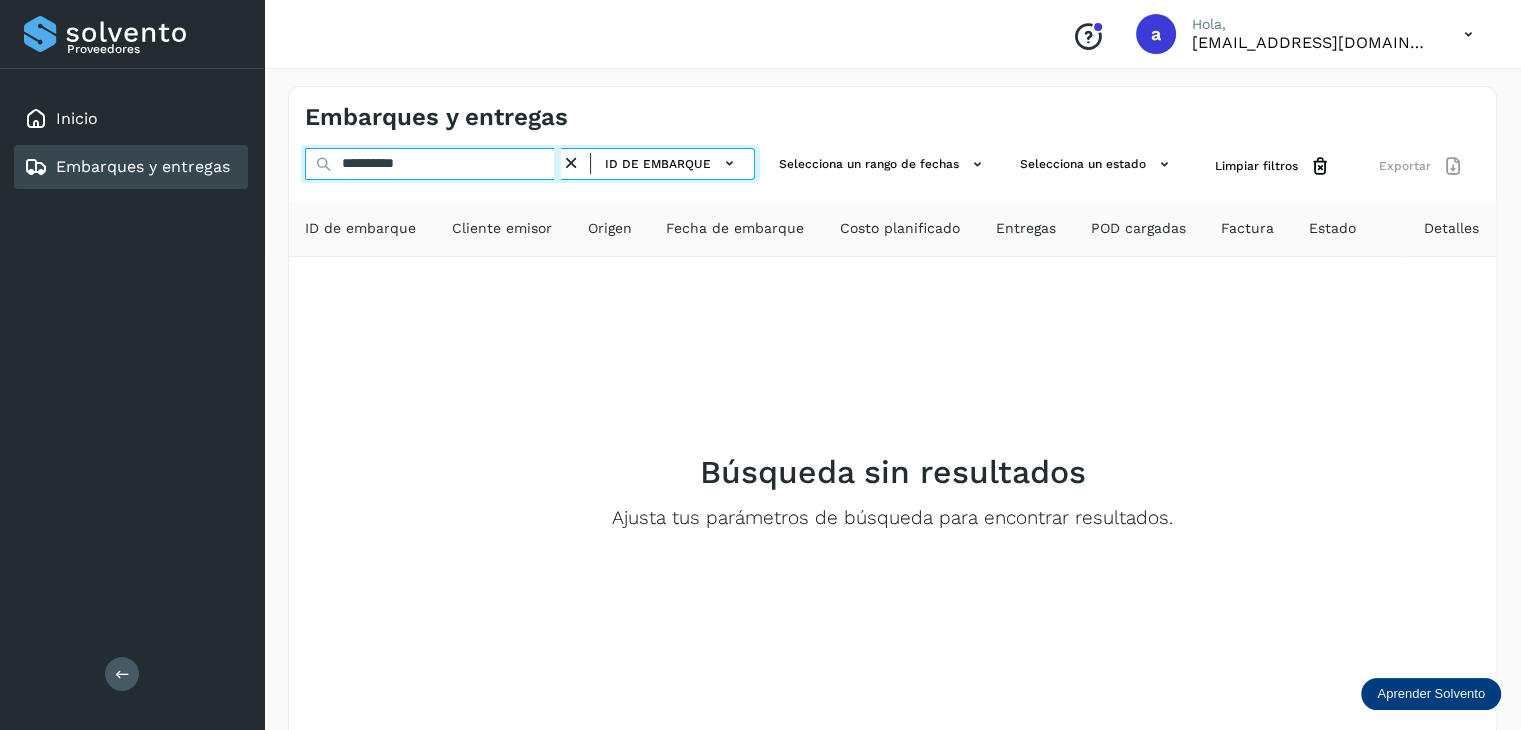 type on "**********" 